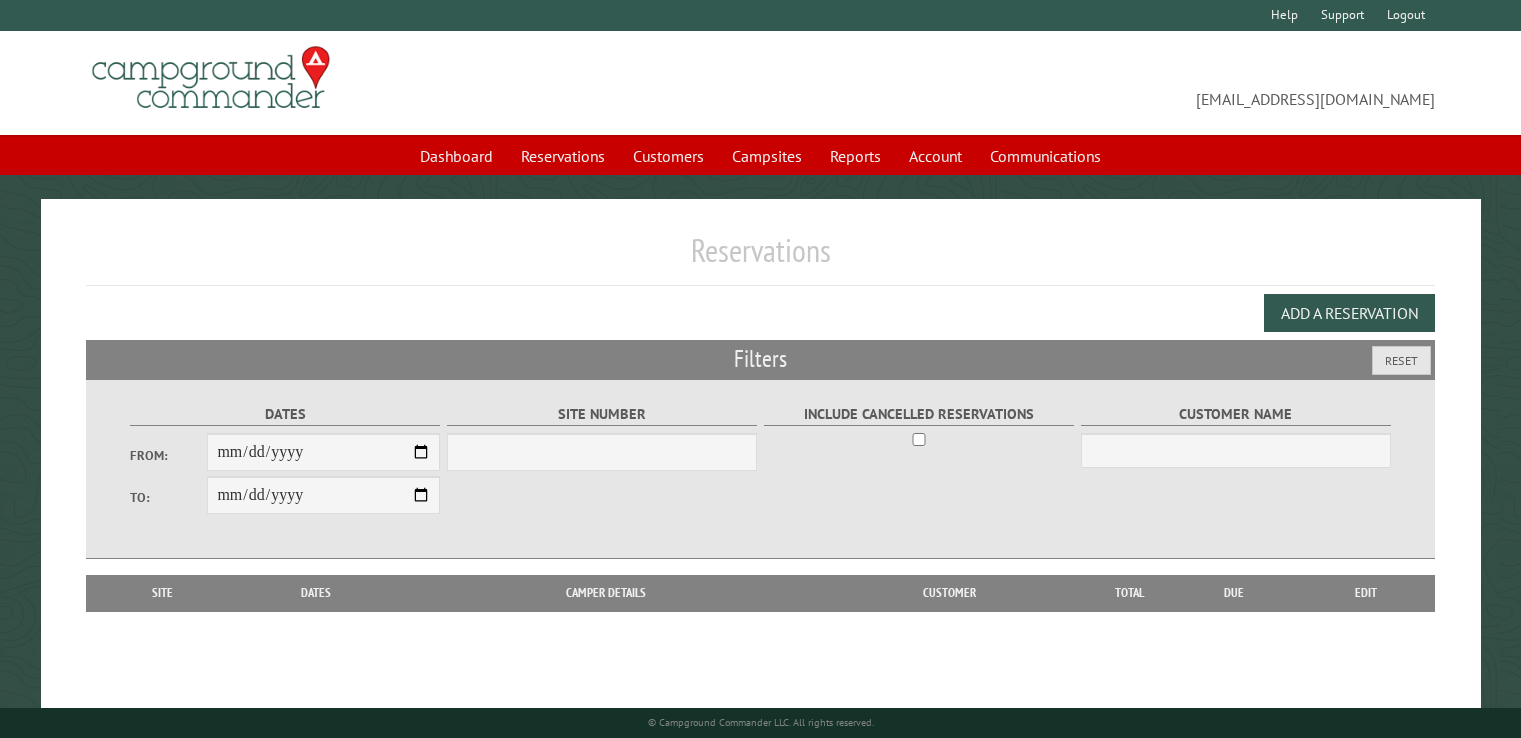 scroll, scrollTop: 0, scrollLeft: 0, axis: both 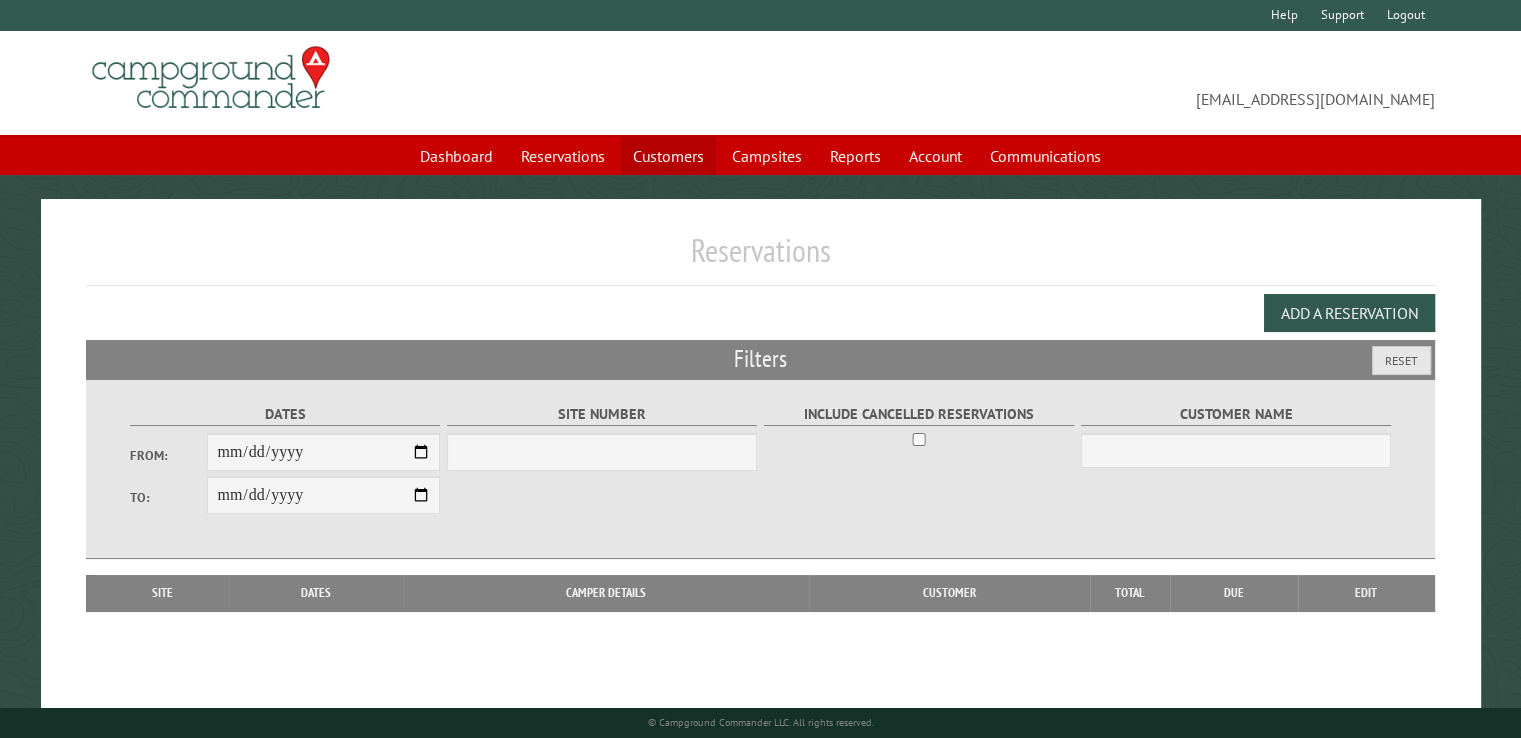click on "Customers" at bounding box center (668, 156) 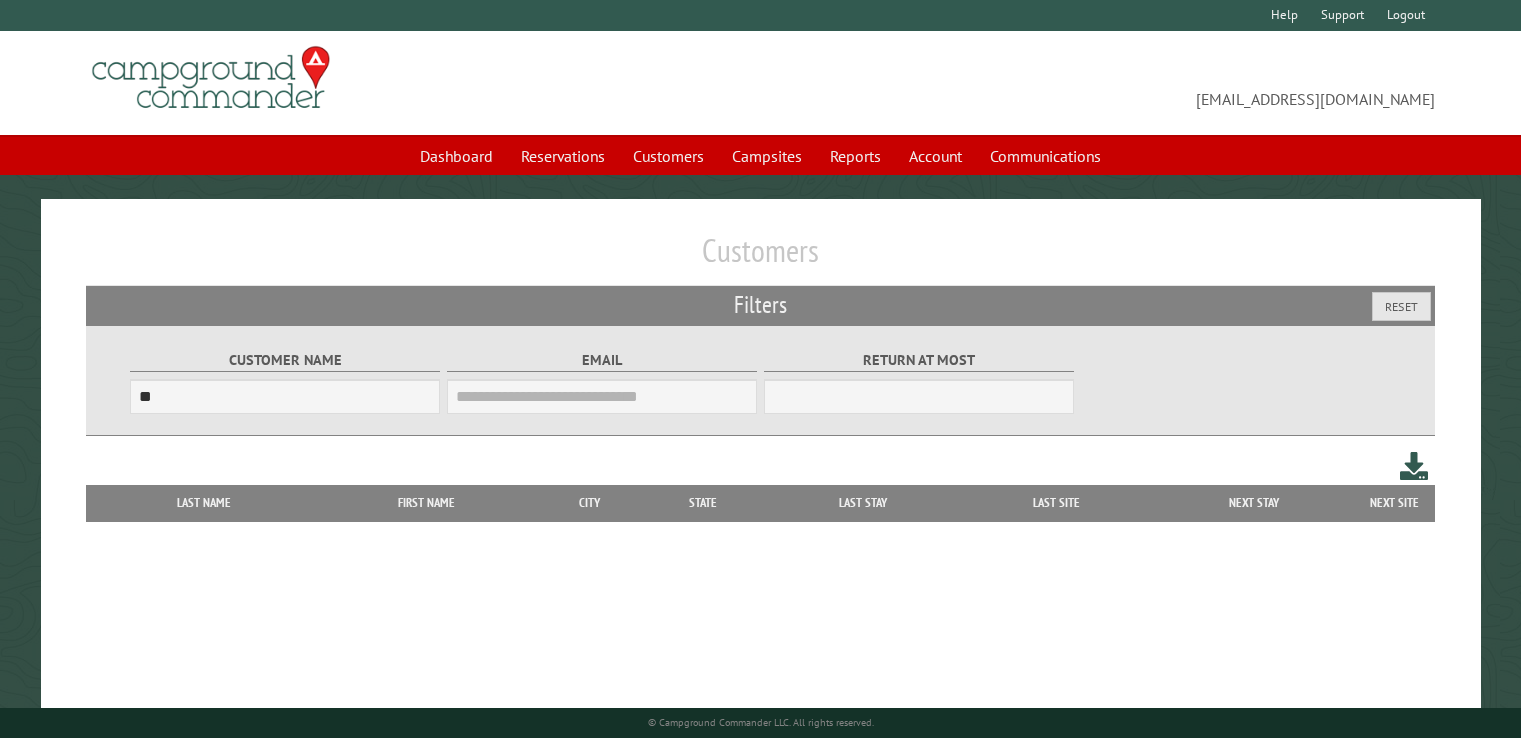scroll, scrollTop: 0, scrollLeft: 0, axis: both 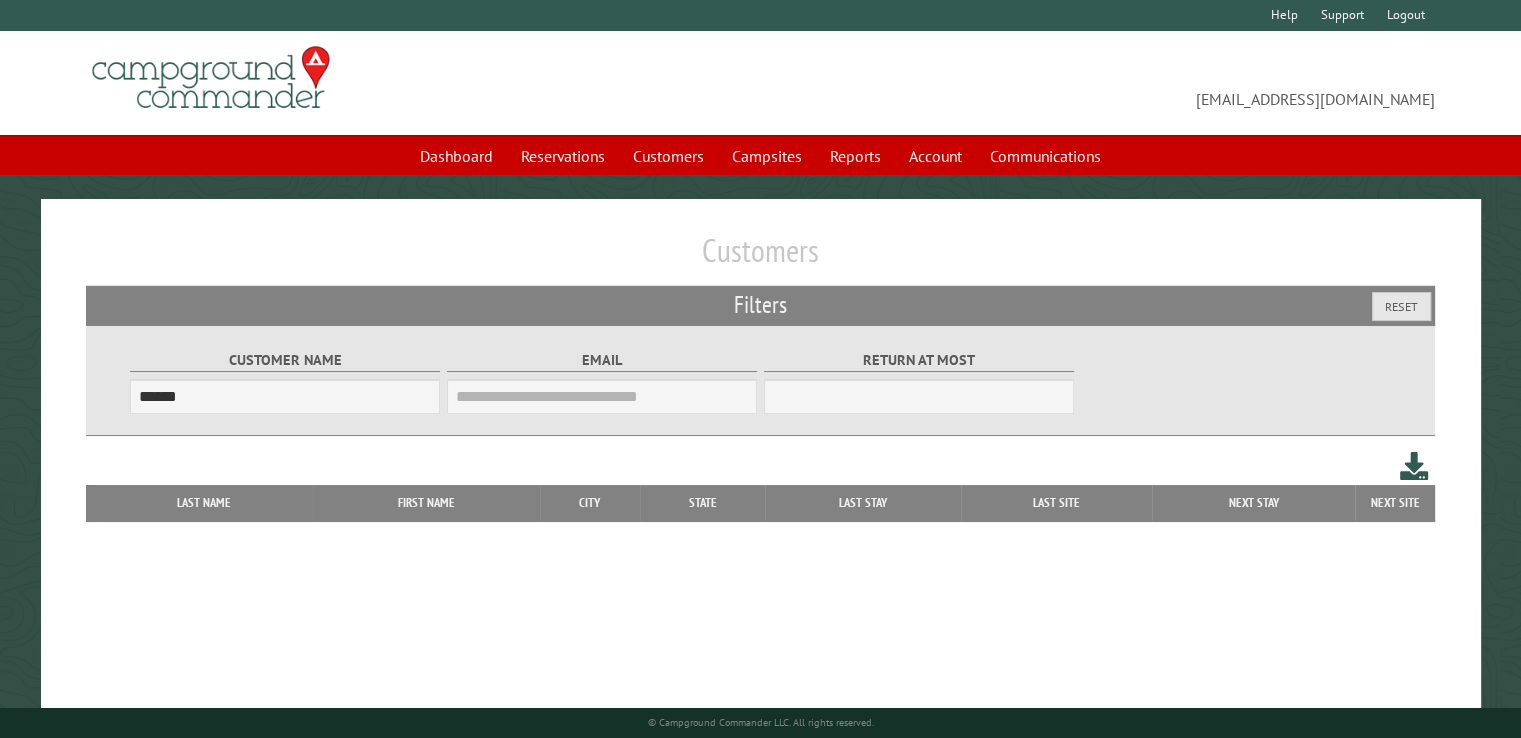 type on "******" 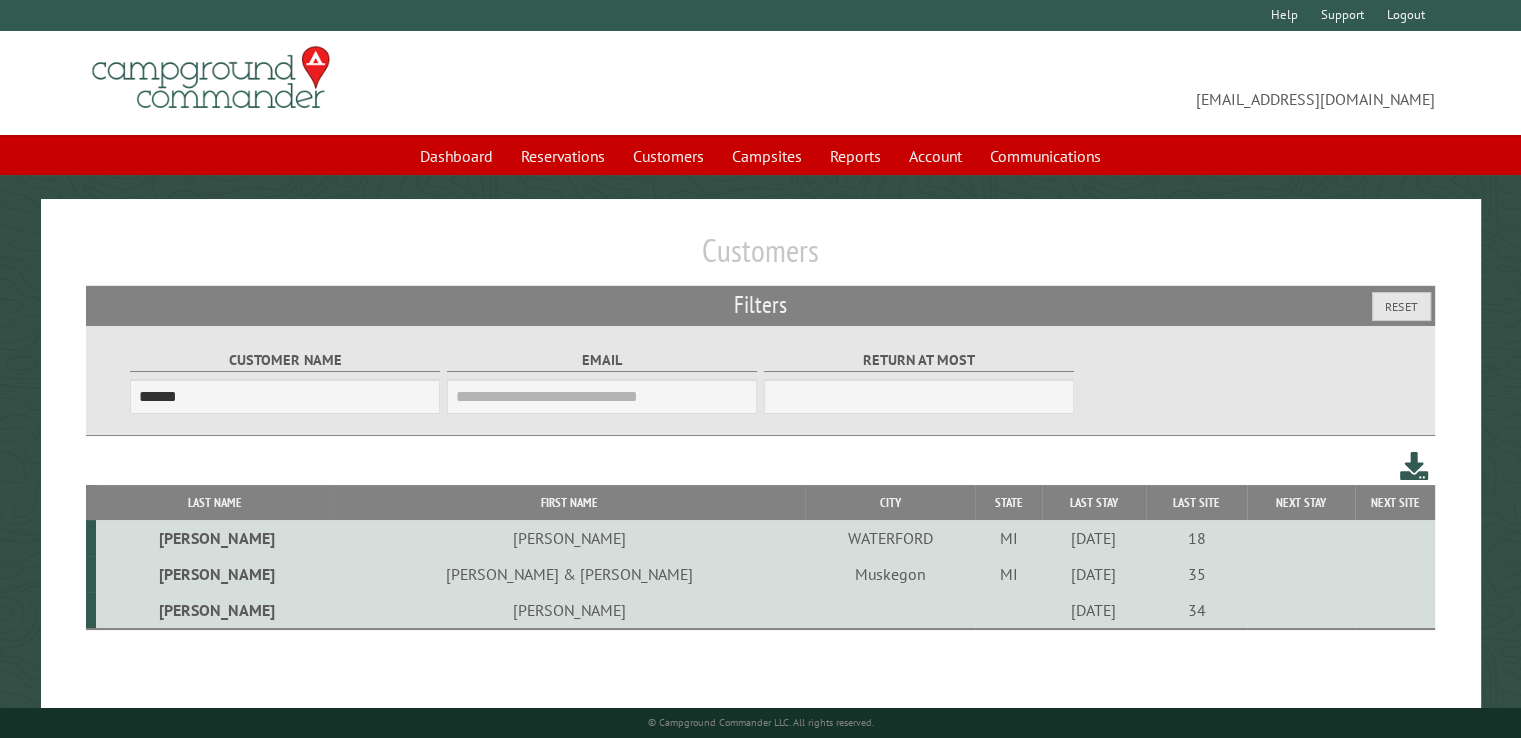 click on "[PERSON_NAME]" at bounding box center (214, 538) 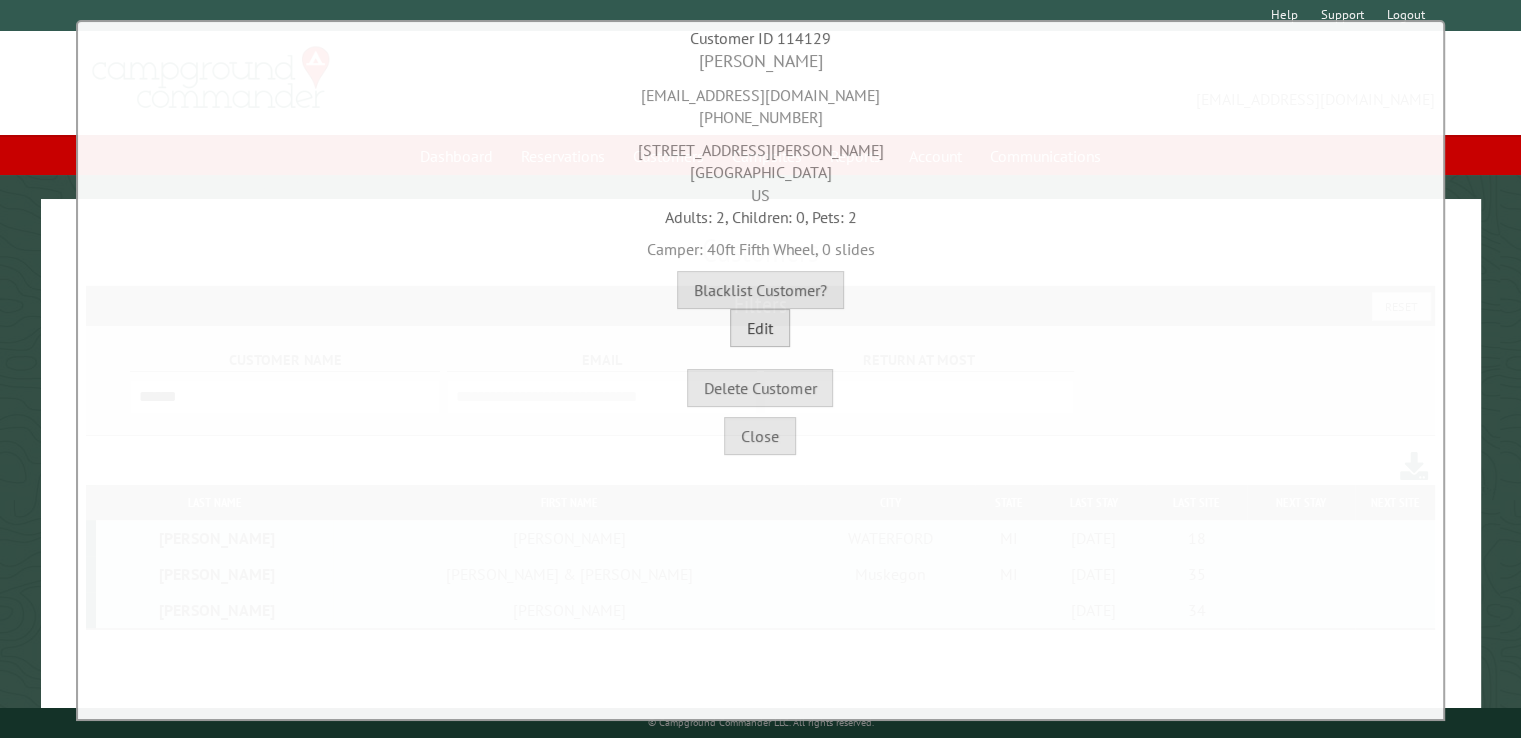 click on "Edit" at bounding box center [760, 328] 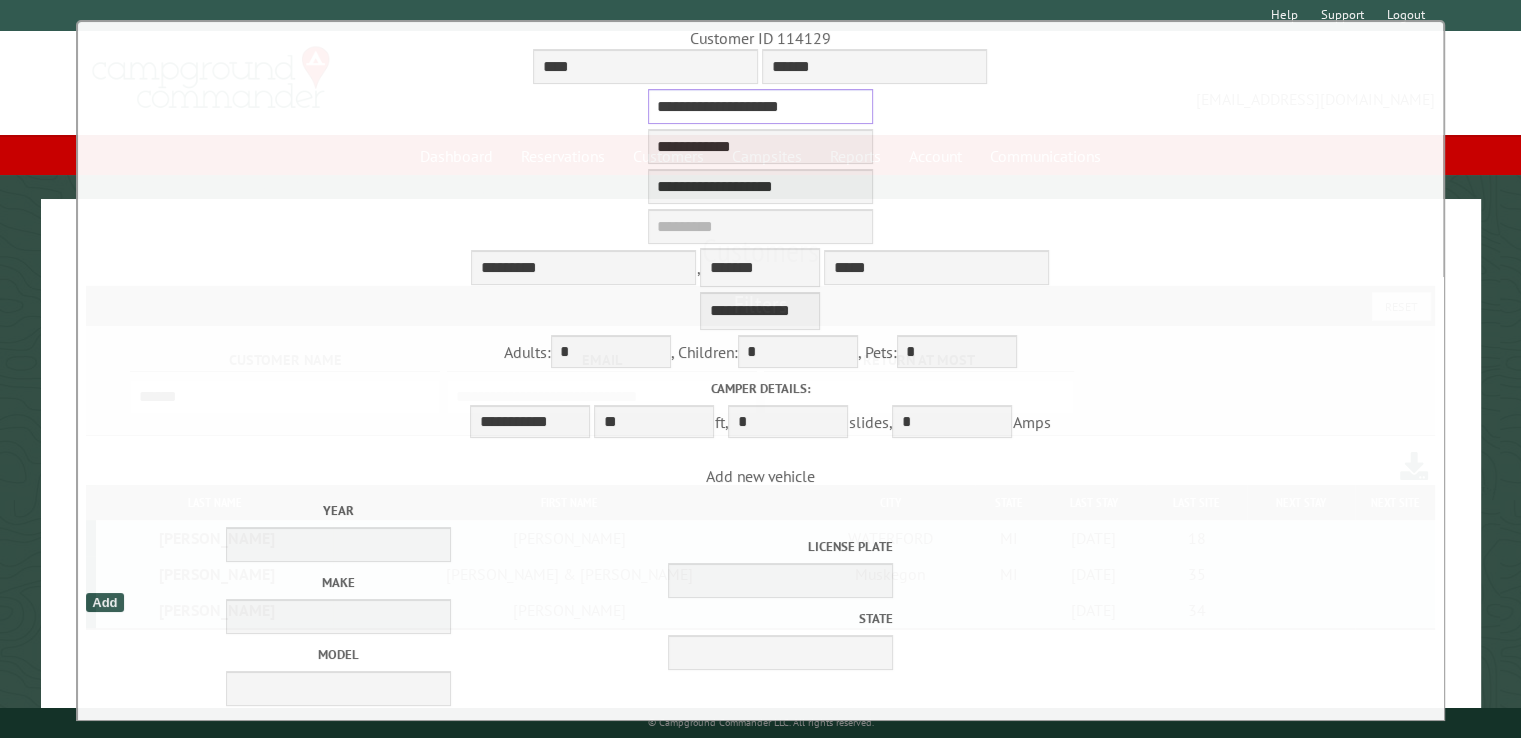 drag, startPoint x: 815, startPoint y: 98, endPoint x: 631, endPoint y: 109, distance: 184.3285 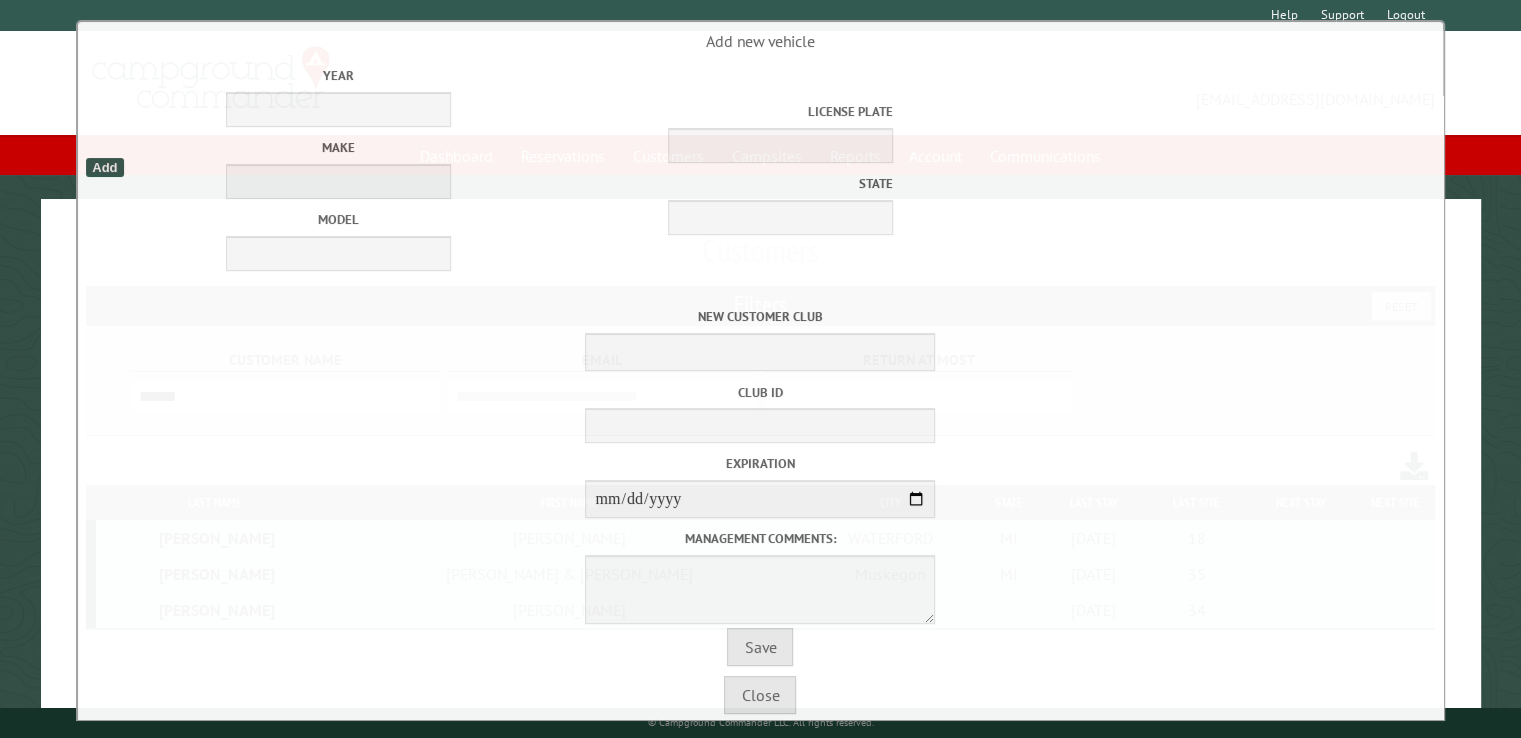 scroll, scrollTop: 491, scrollLeft: 0, axis: vertical 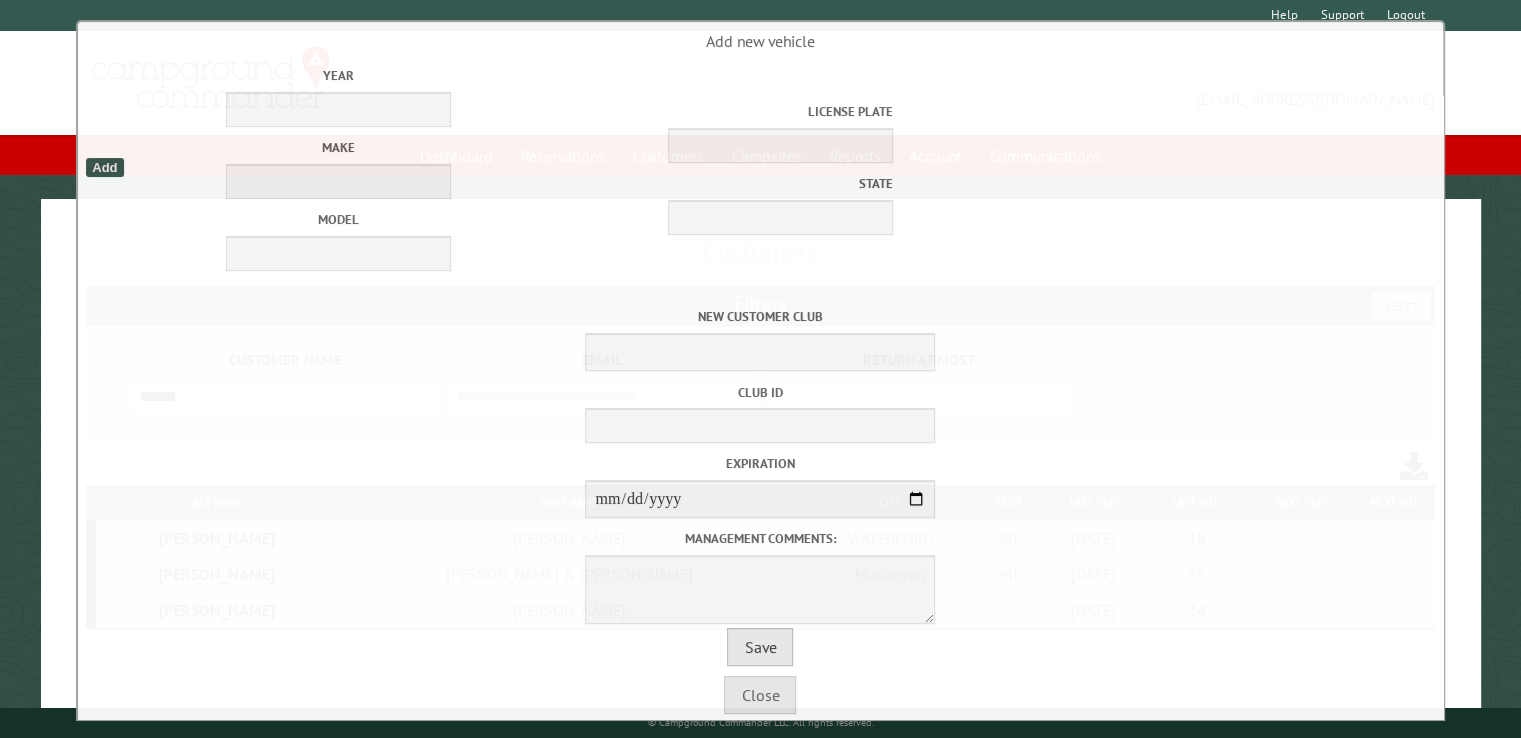 type on "**********" 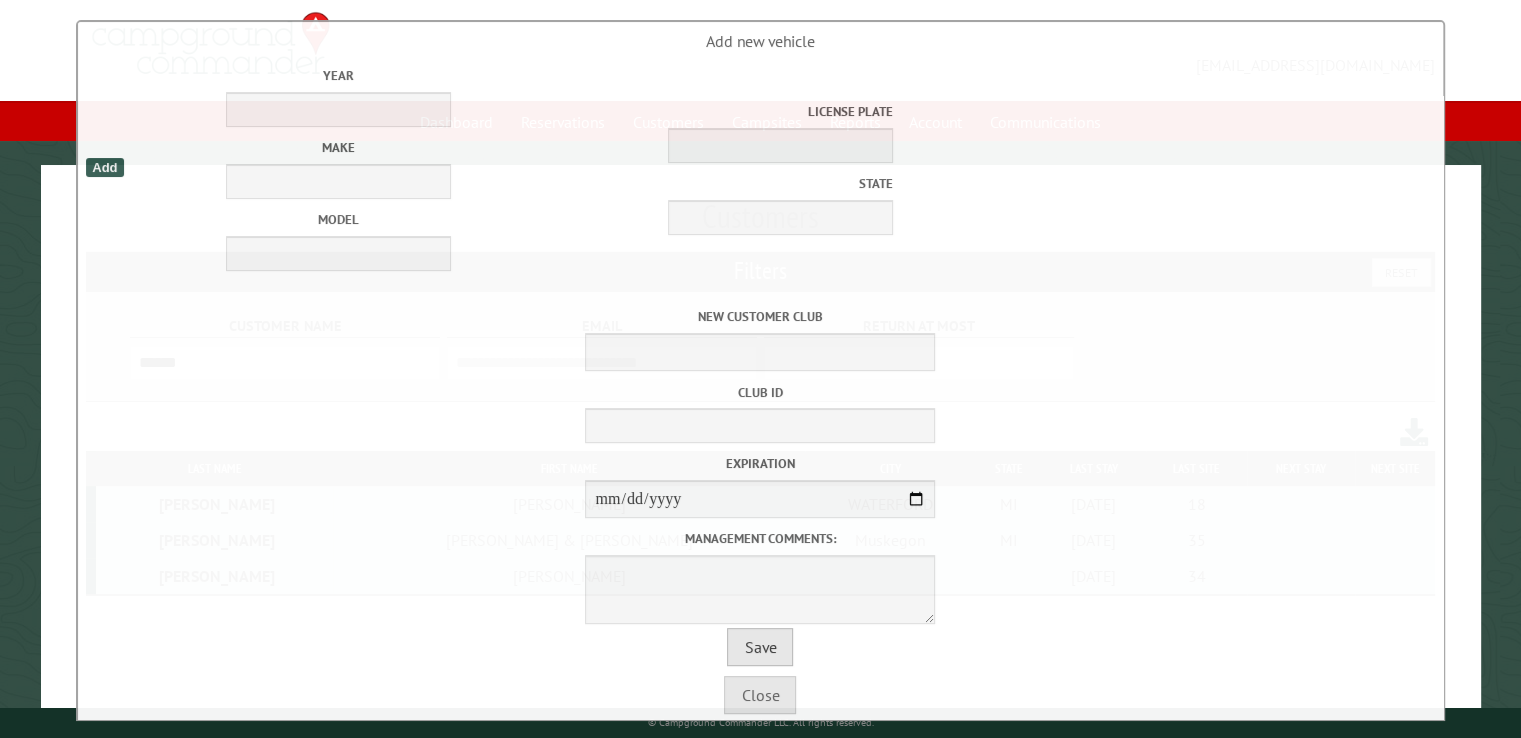 scroll, scrollTop: 0, scrollLeft: 0, axis: both 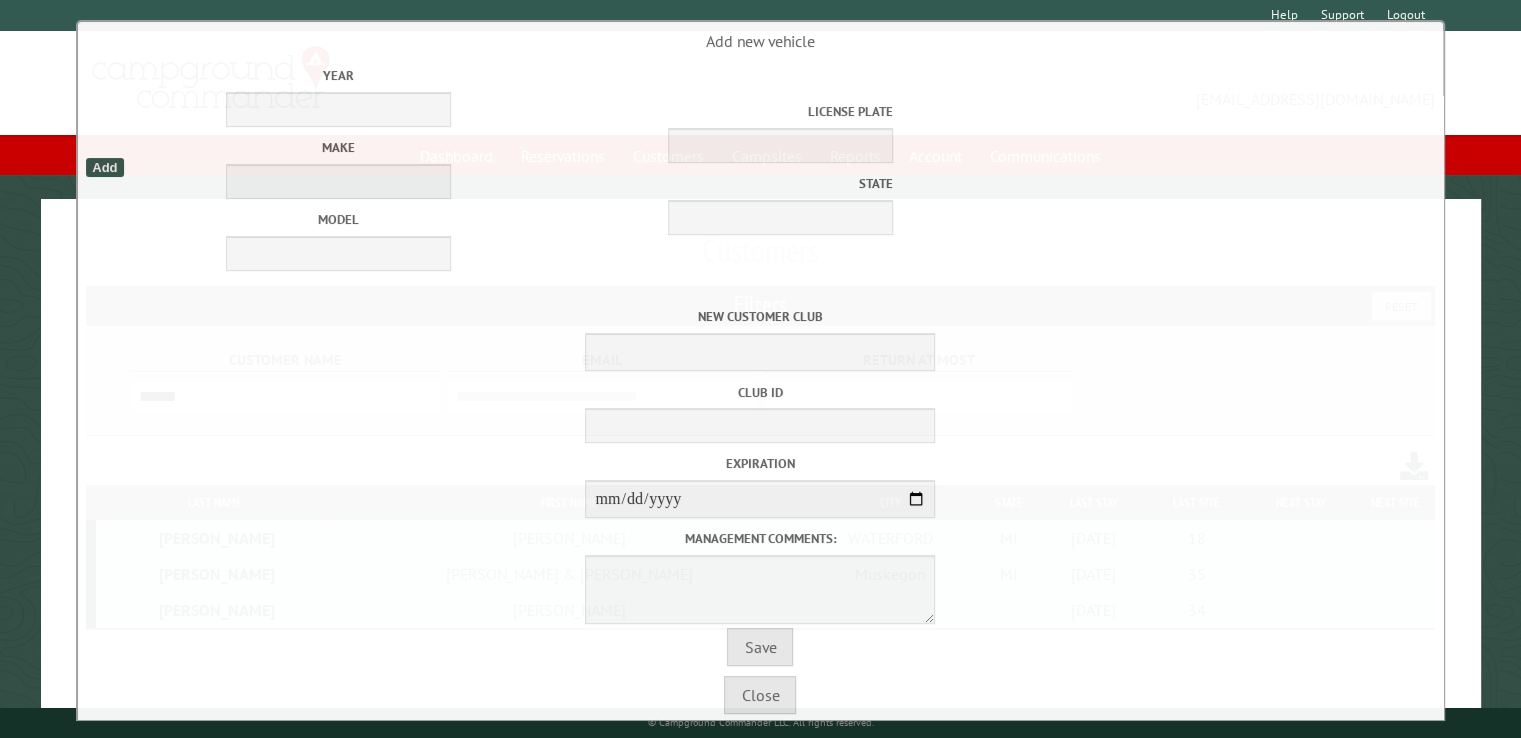 click on "Management comments:" at bounding box center (760, 578) 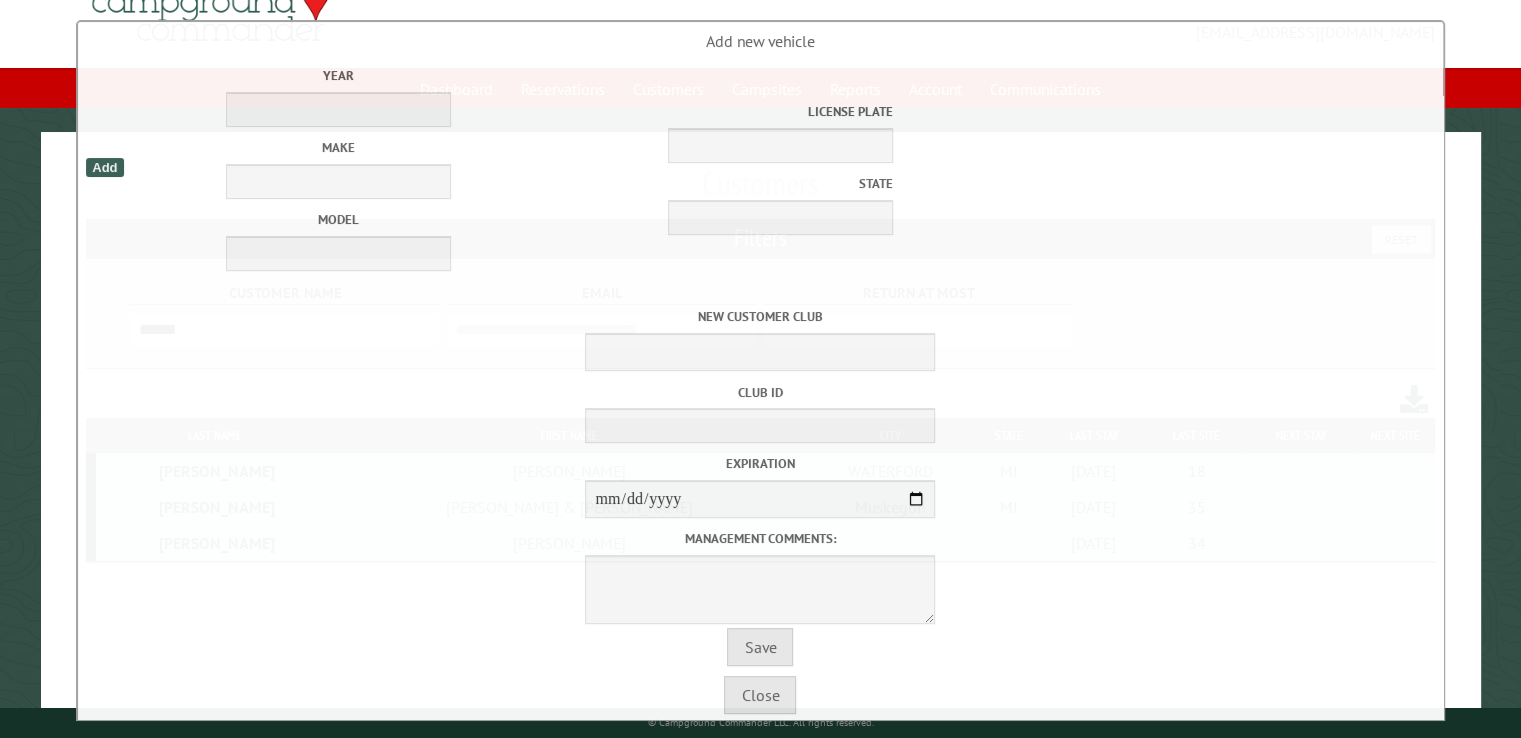 scroll, scrollTop: 99, scrollLeft: 0, axis: vertical 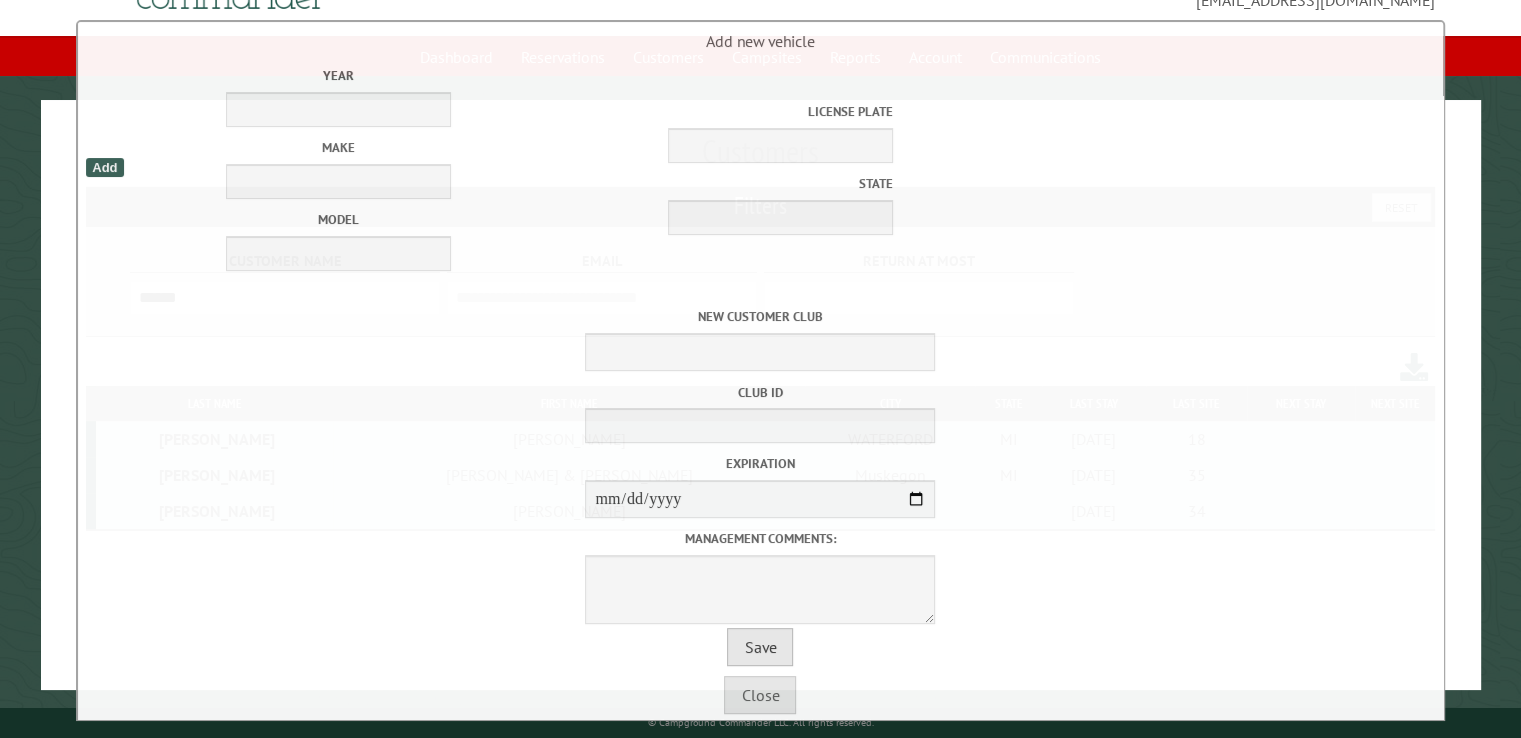click on "Save" at bounding box center [760, 647] 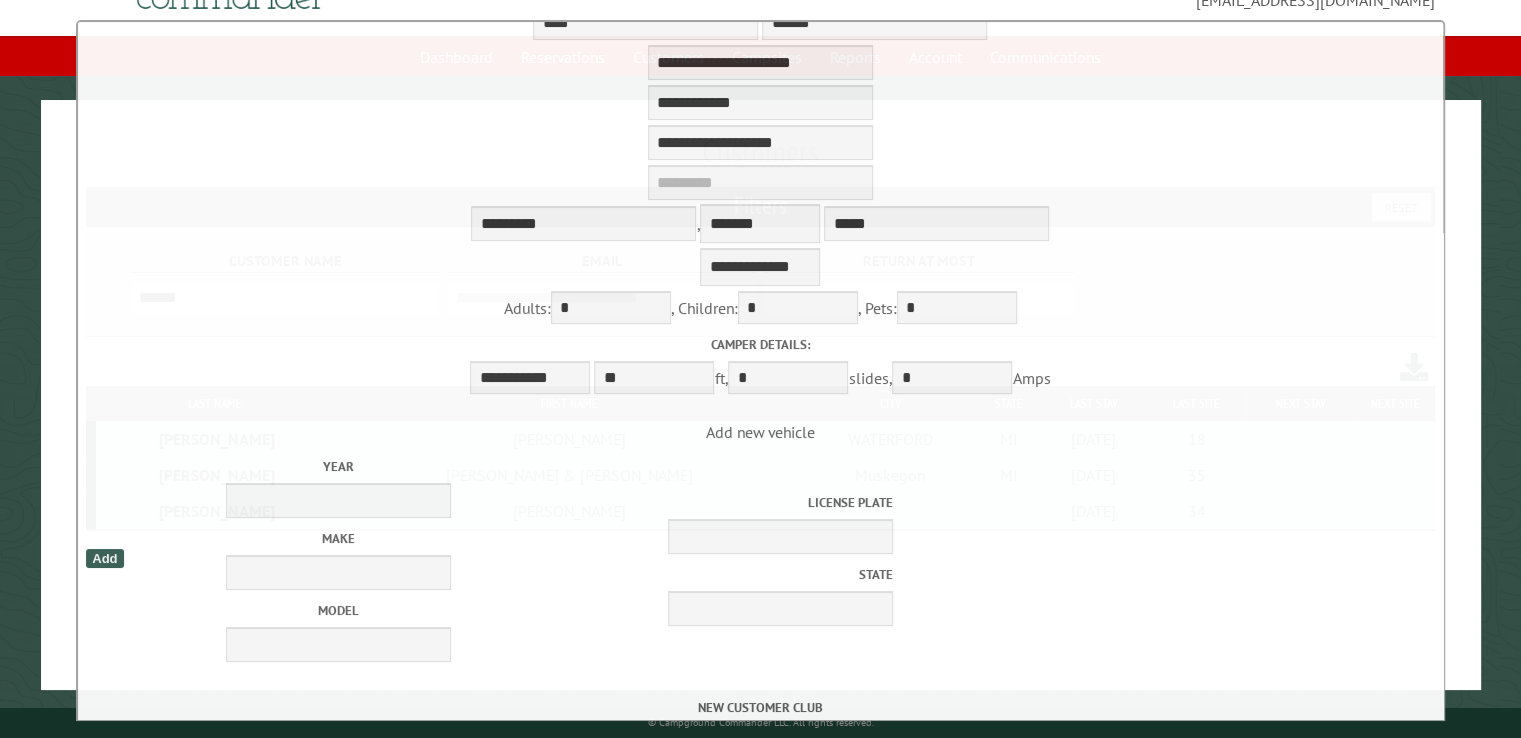 scroll, scrollTop: 0, scrollLeft: 0, axis: both 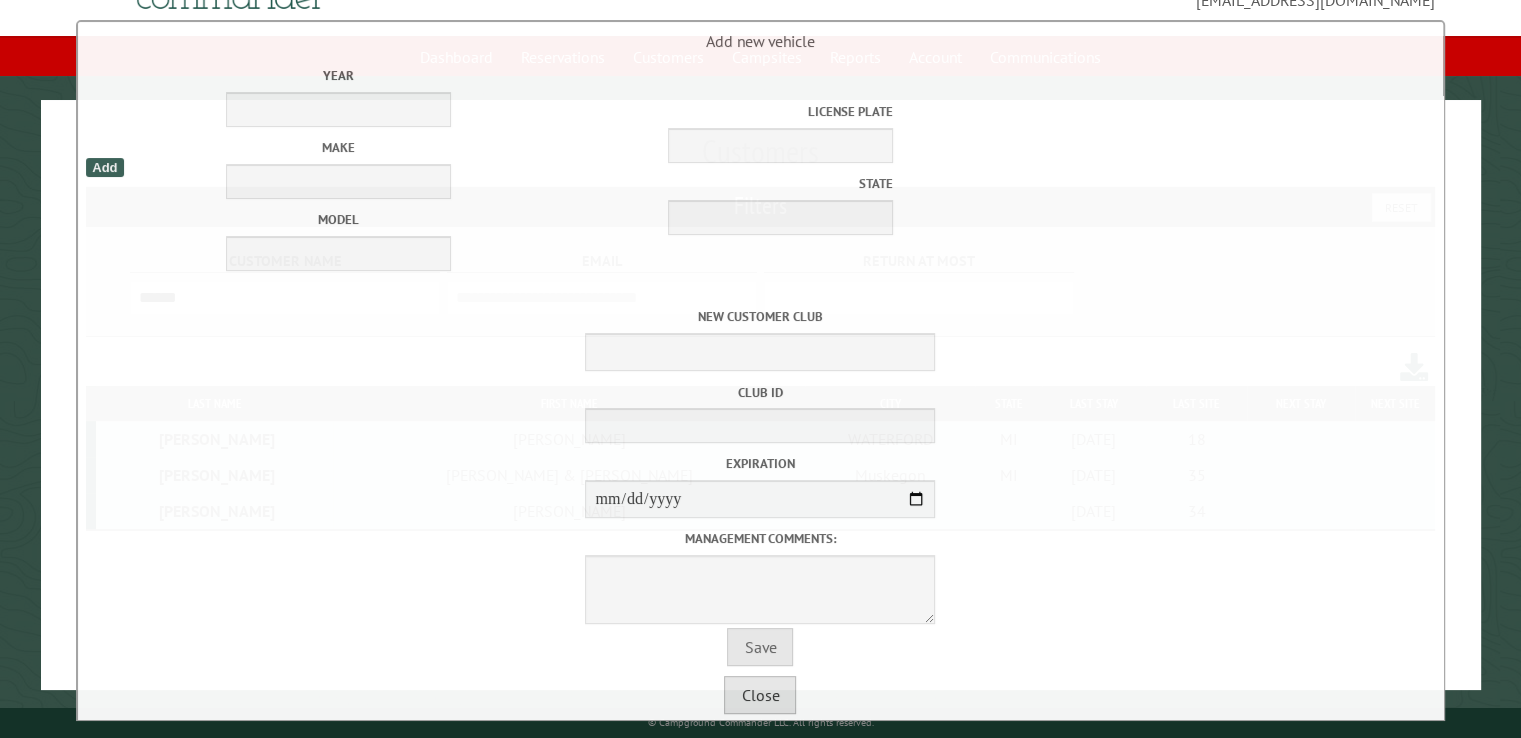 click on "Close" at bounding box center (760, 695) 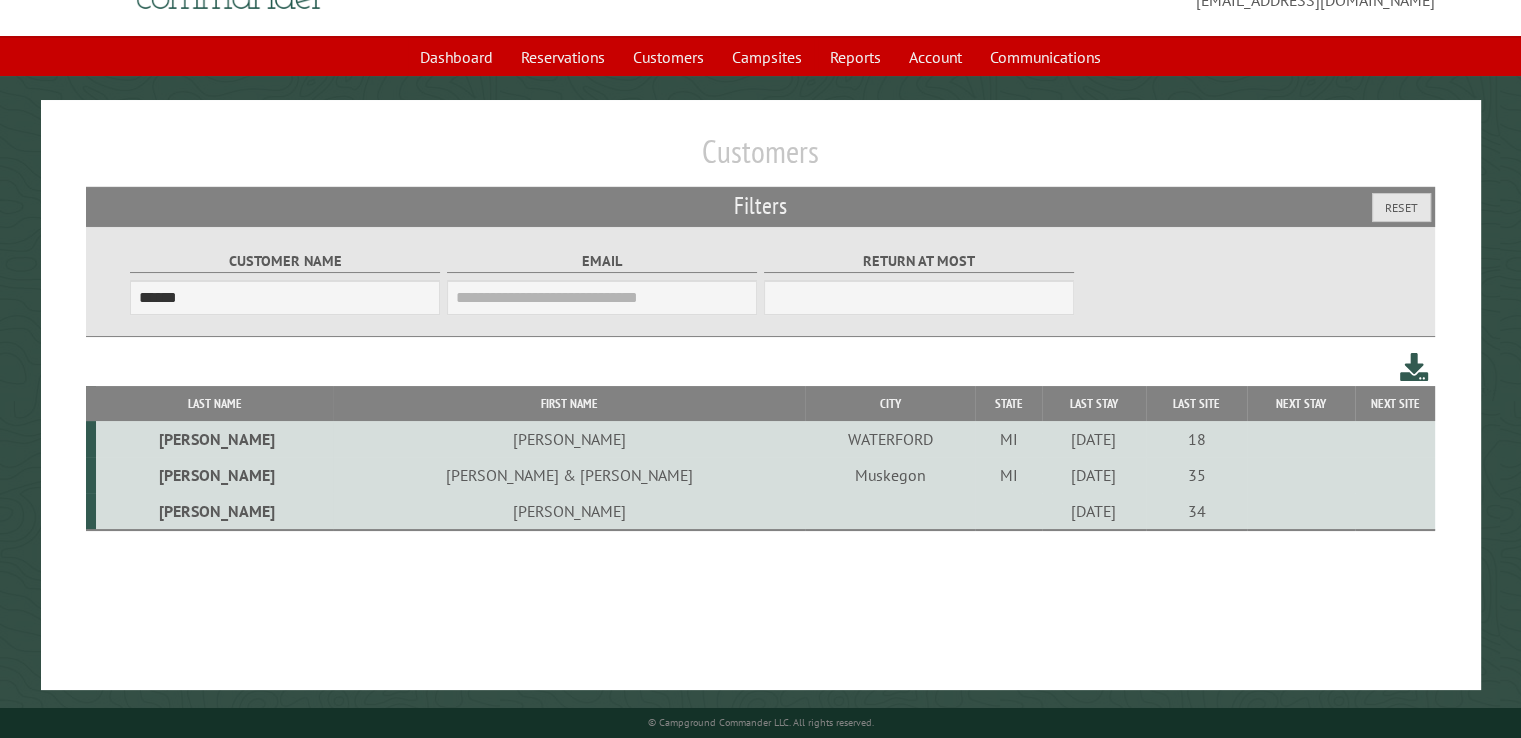 click on "Barber" at bounding box center (214, 439) 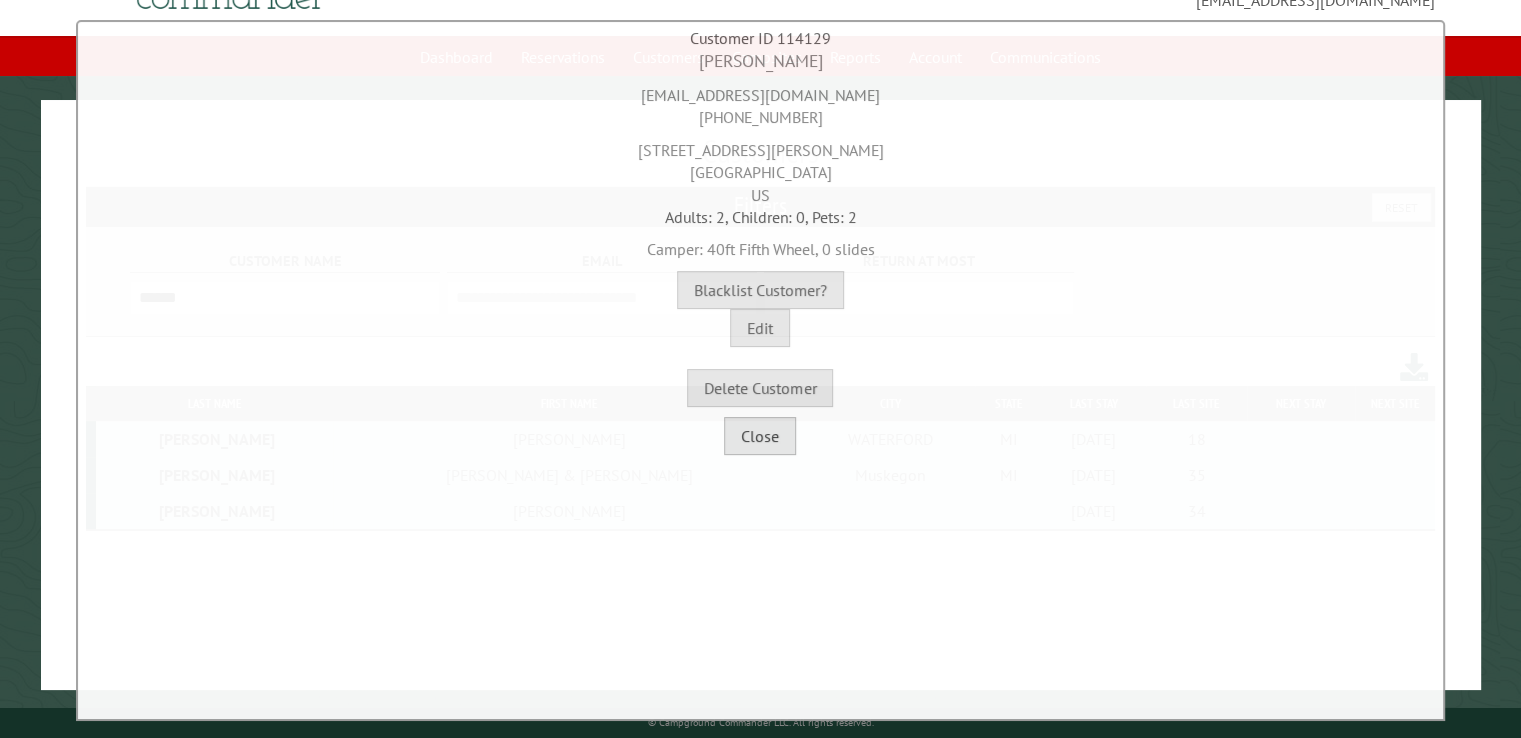 click on "Close" at bounding box center [760, 436] 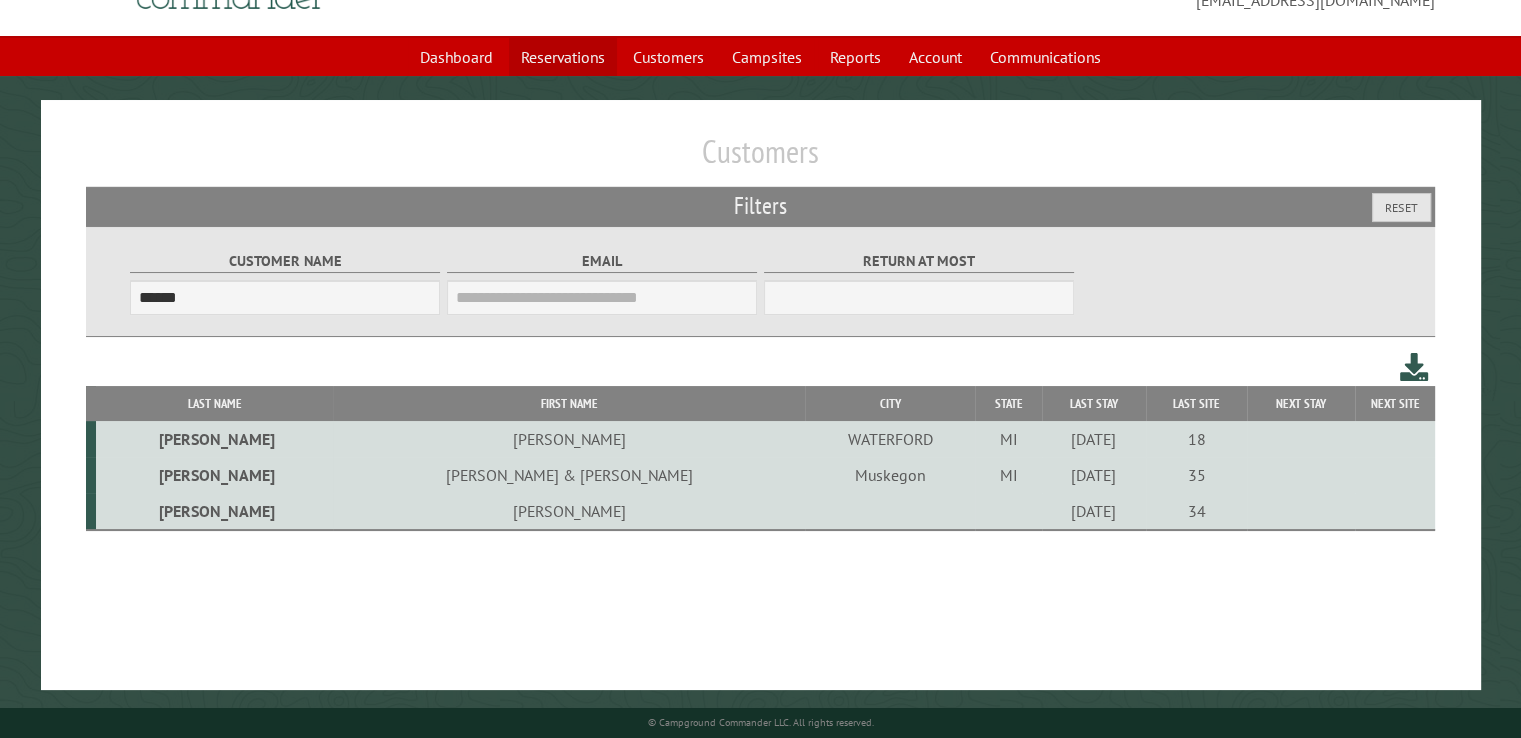 click on "Reservations" at bounding box center (563, 57) 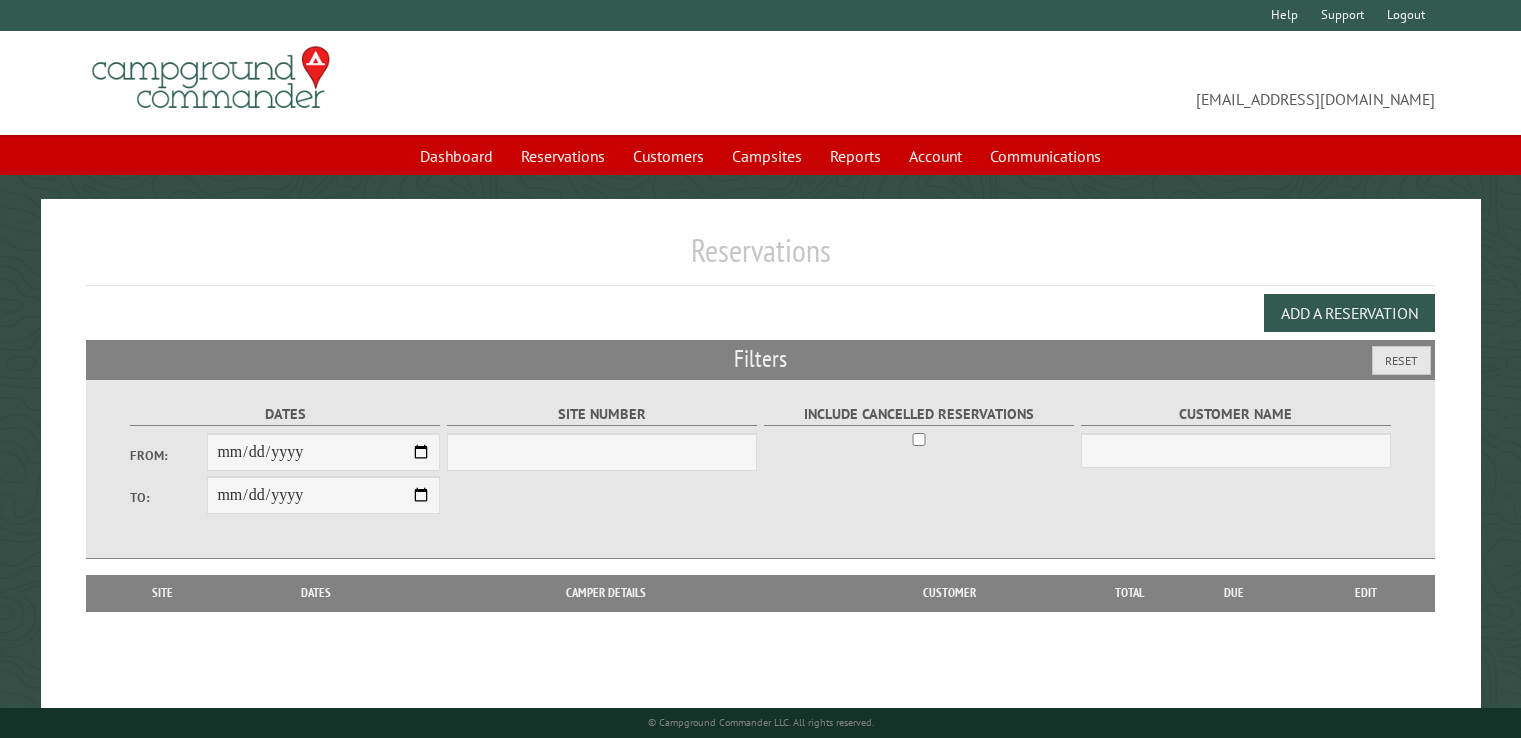 scroll, scrollTop: 0, scrollLeft: 0, axis: both 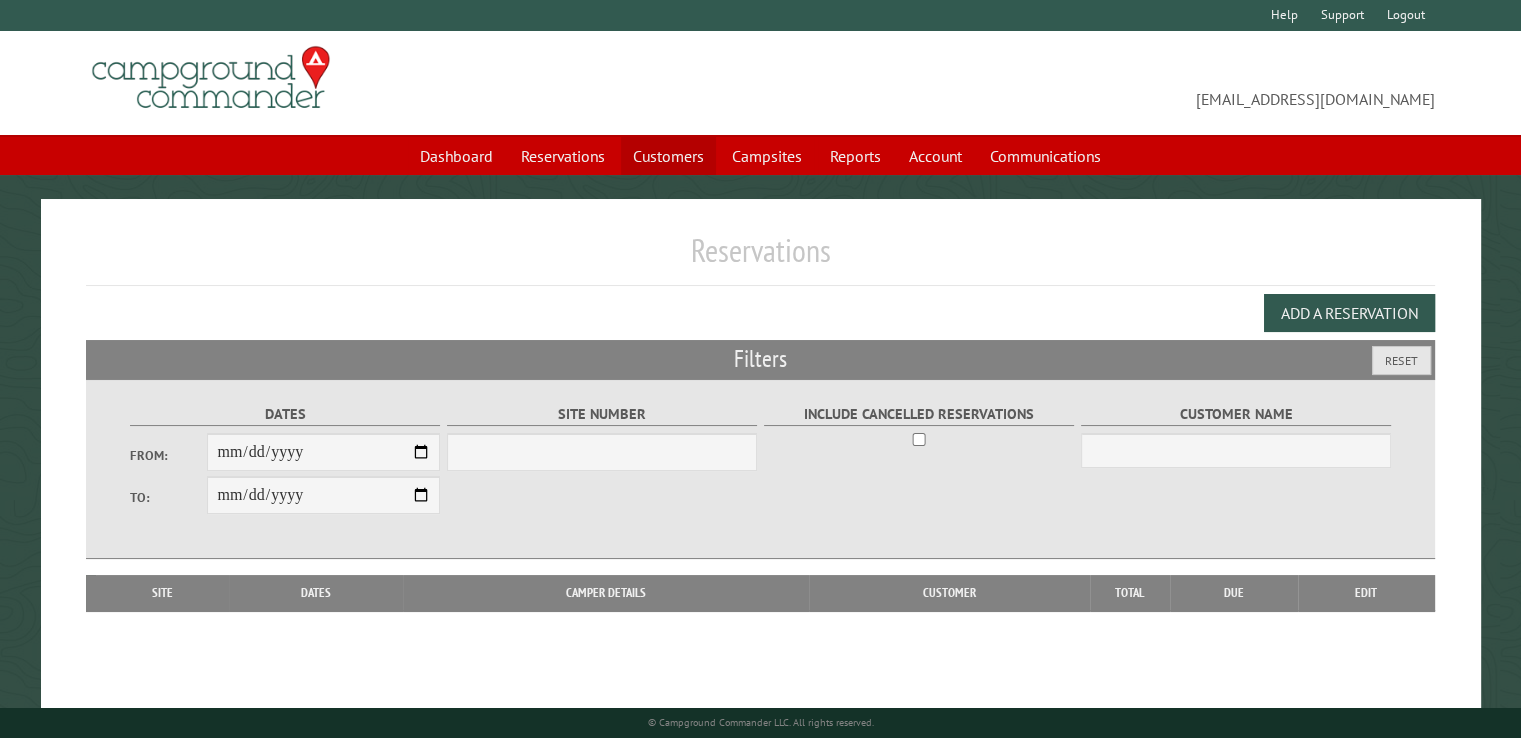 click on "Customers" at bounding box center (668, 156) 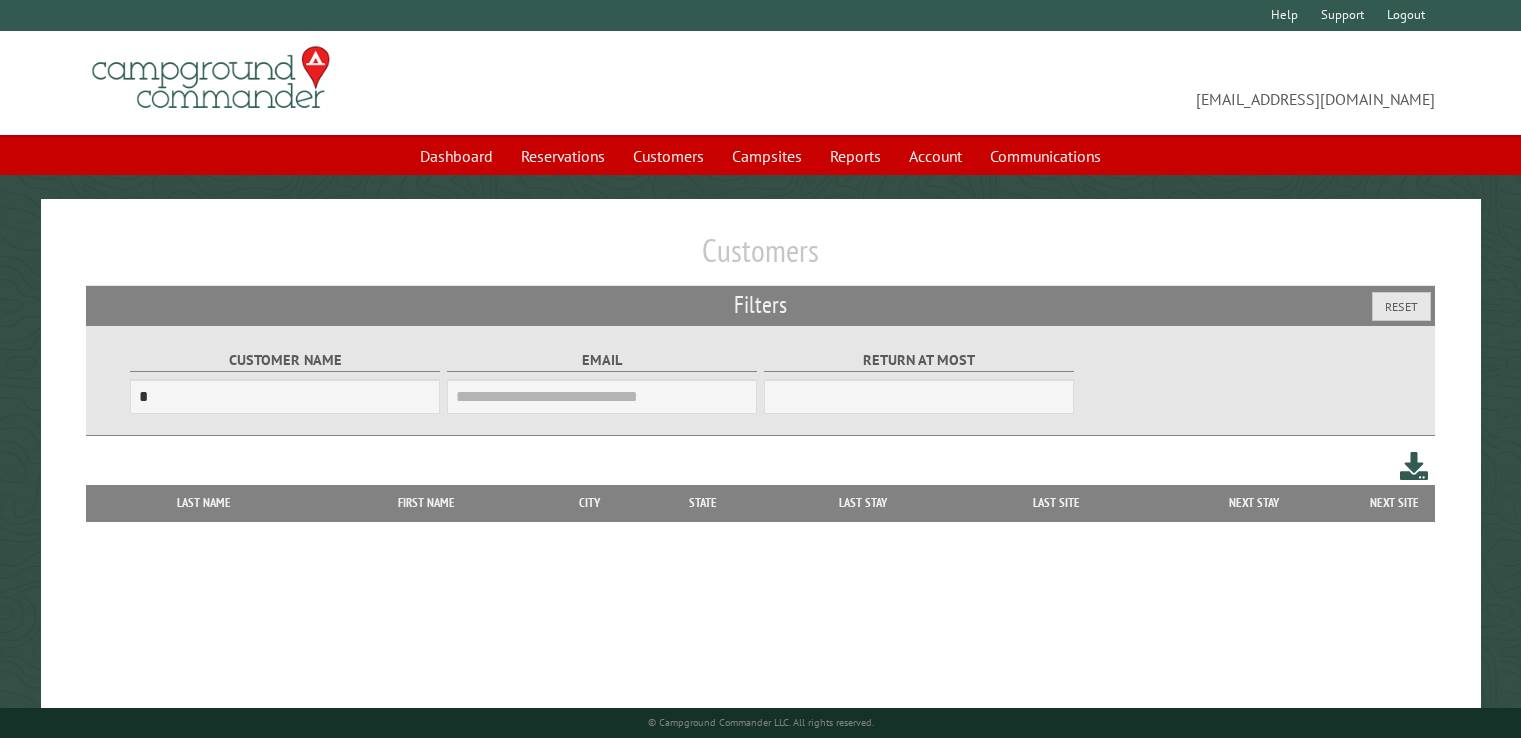 scroll, scrollTop: 0, scrollLeft: 0, axis: both 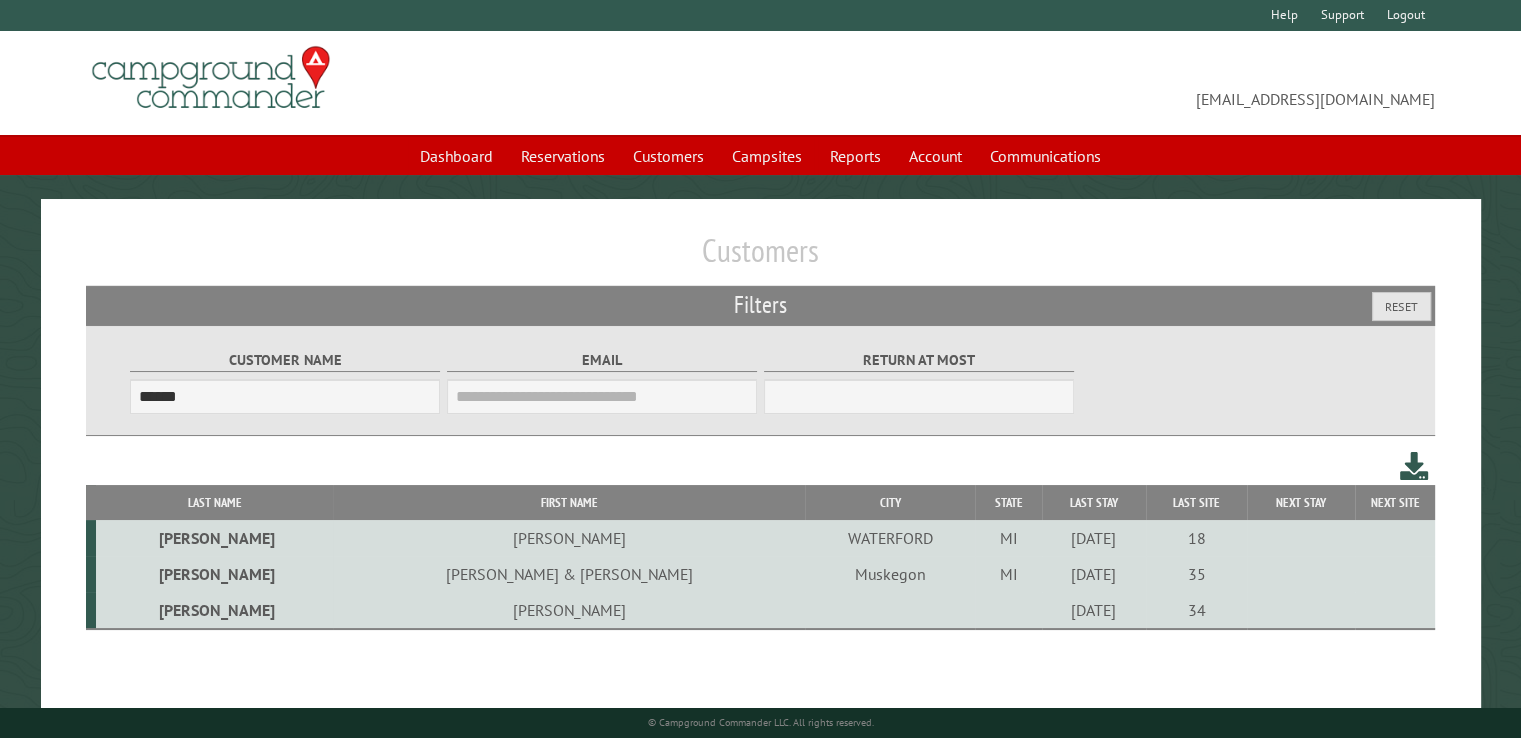 click on "[PERSON_NAME]" at bounding box center [214, 538] 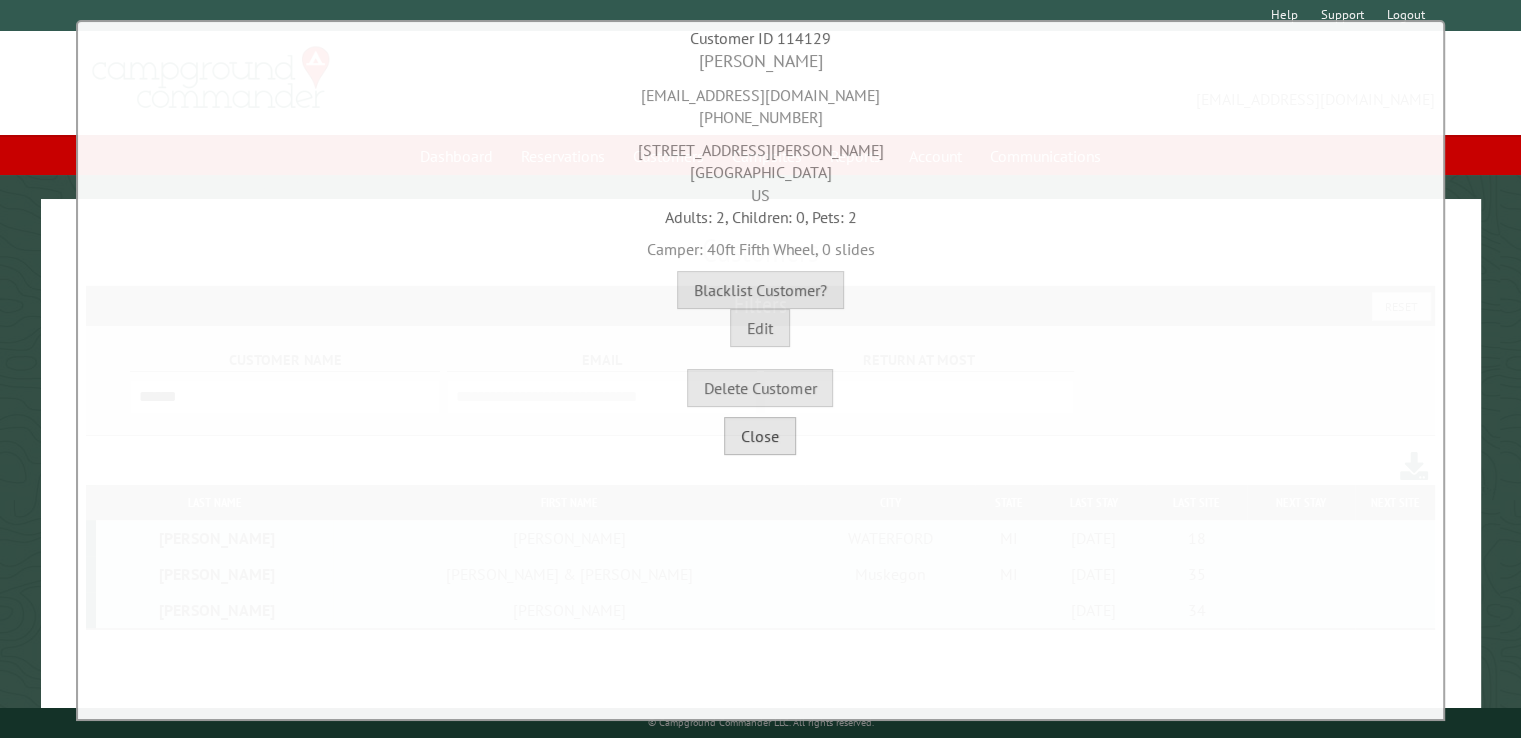 click on "Close" at bounding box center [760, 436] 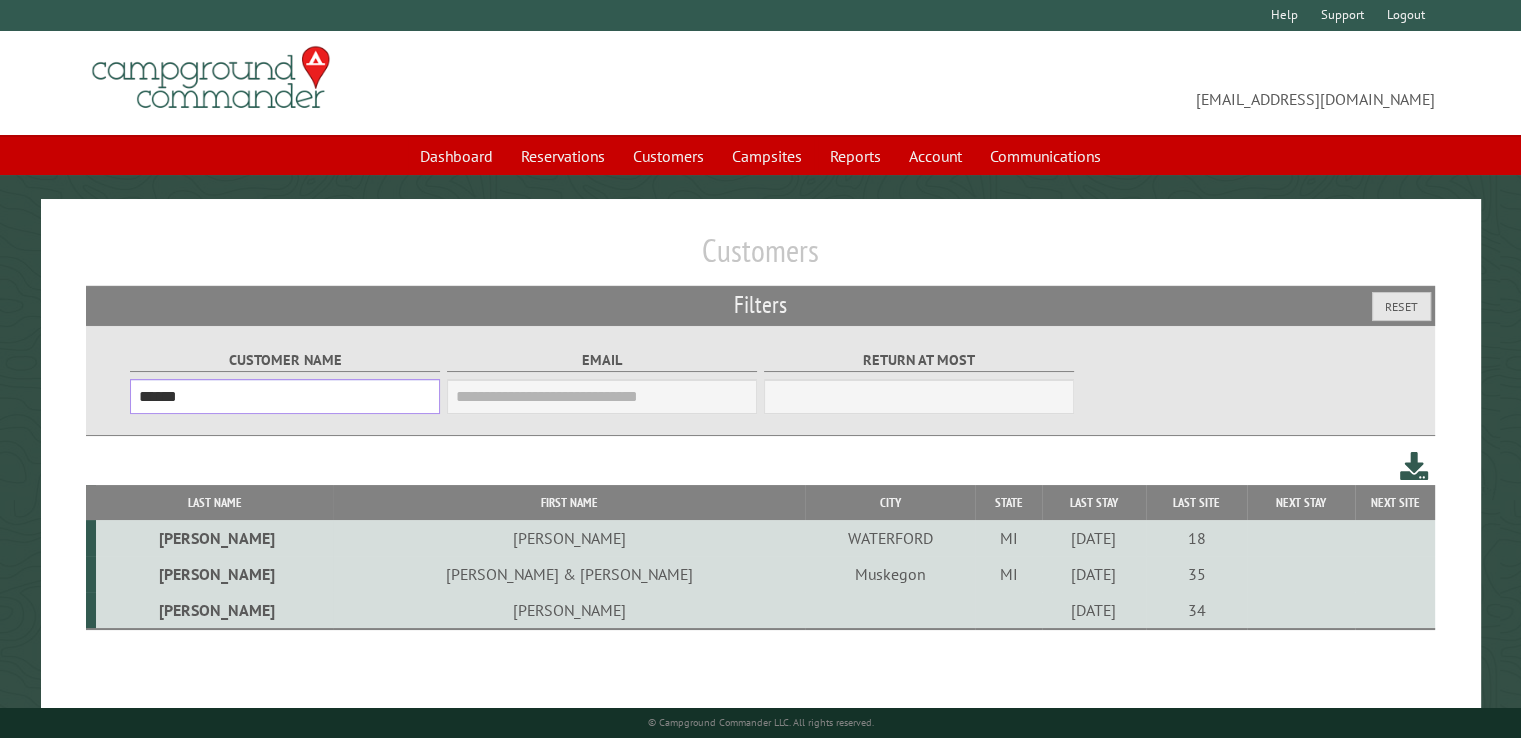 click on "******" at bounding box center [285, 396] 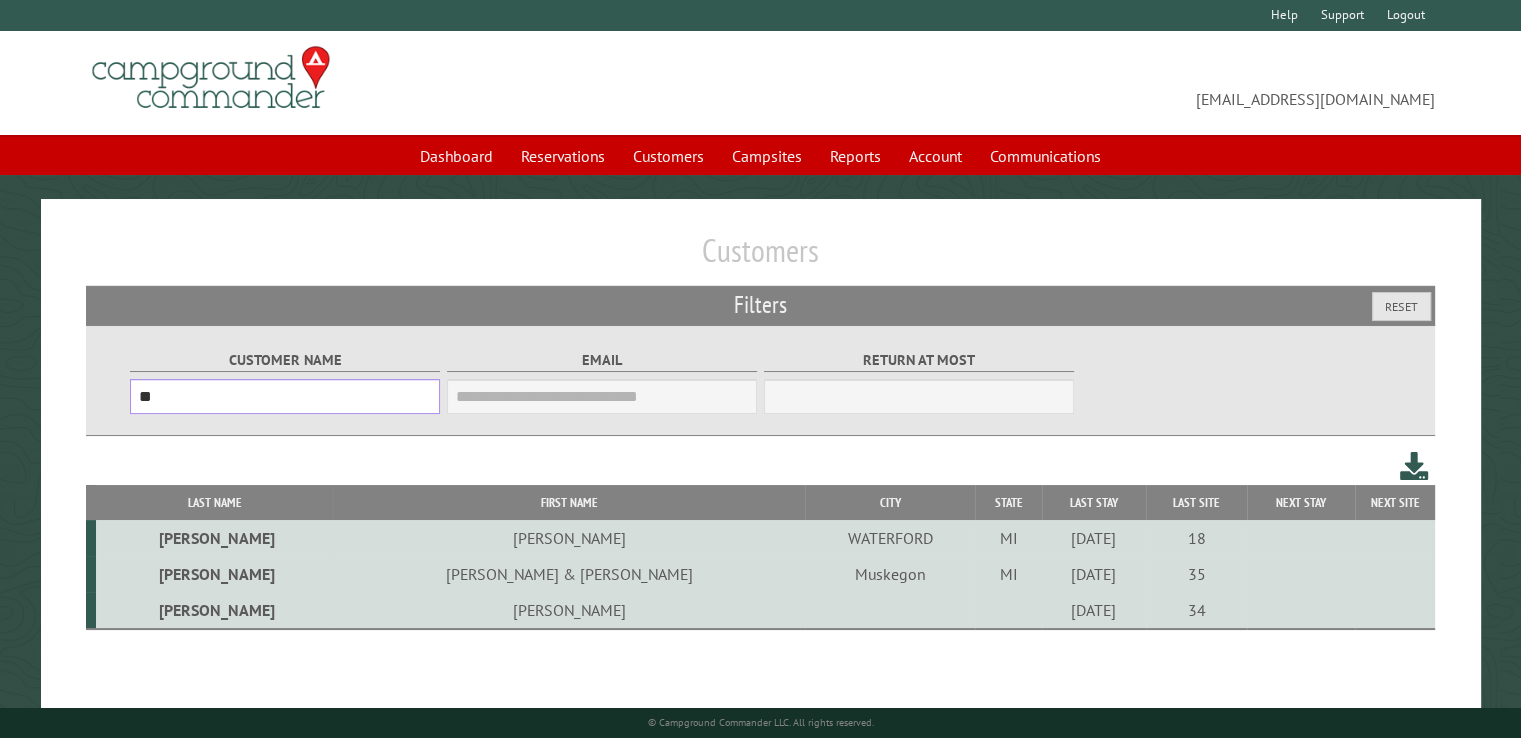 type on "*" 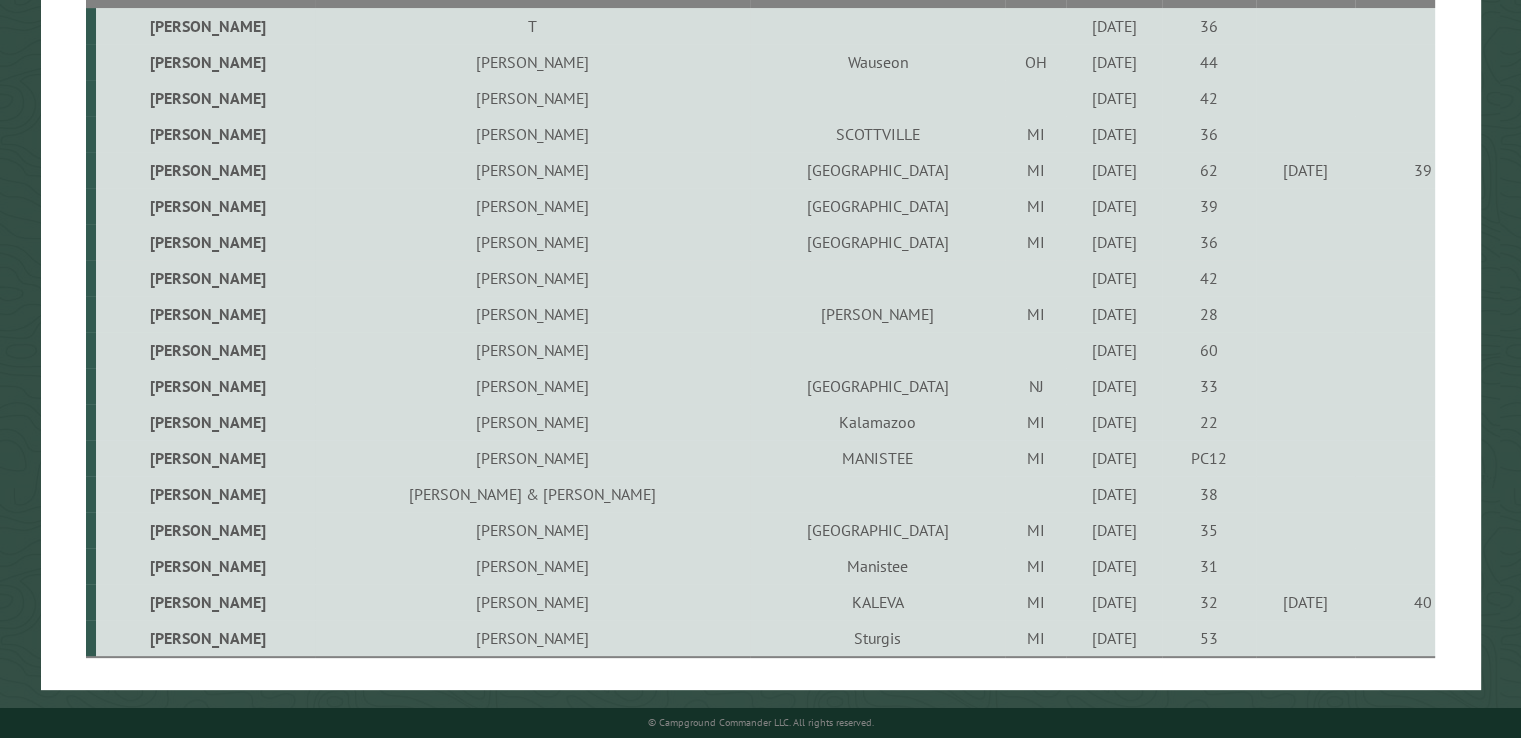 scroll, scrollTop: 528, scrollLeft: 0, axis: vertical 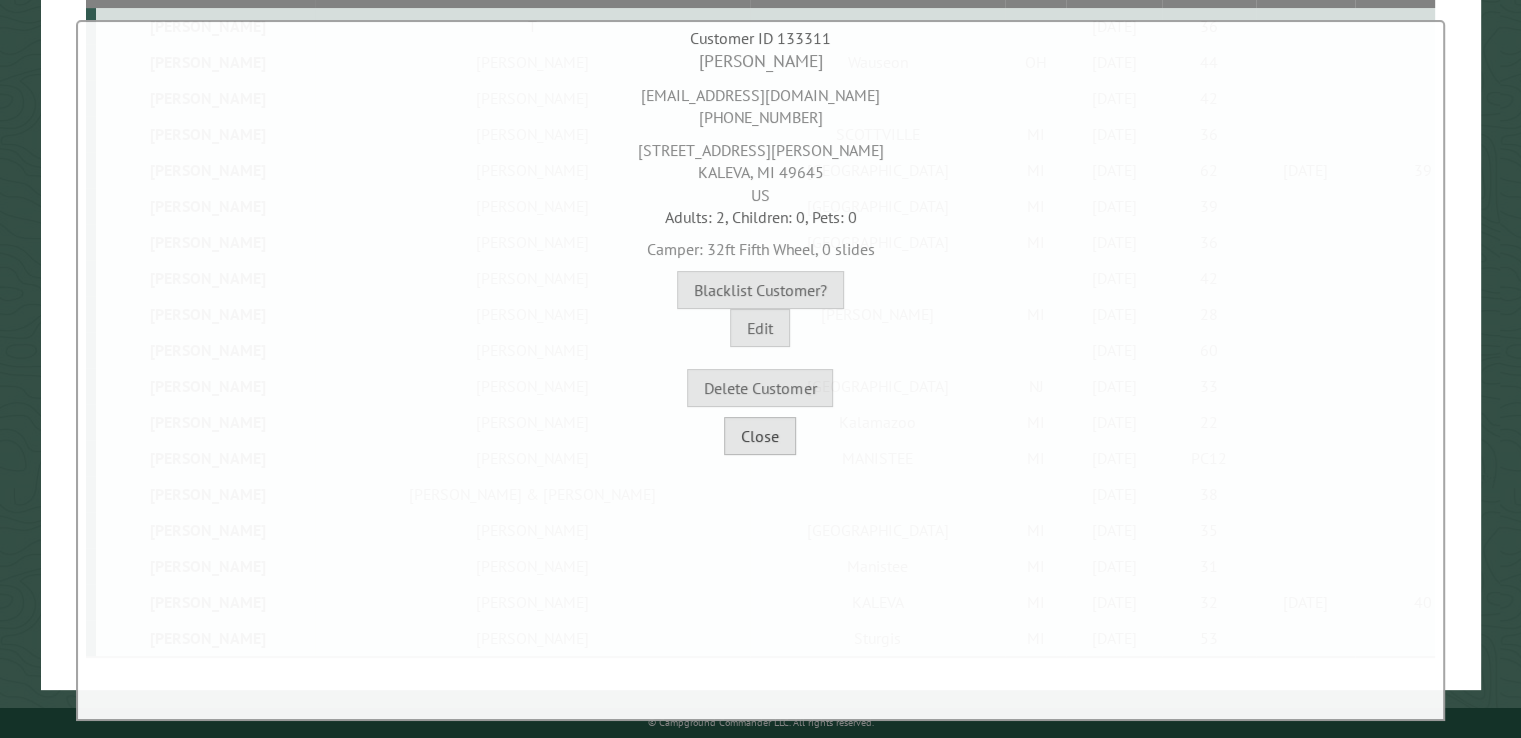 click on "Close" at bounding box center [760, 436] 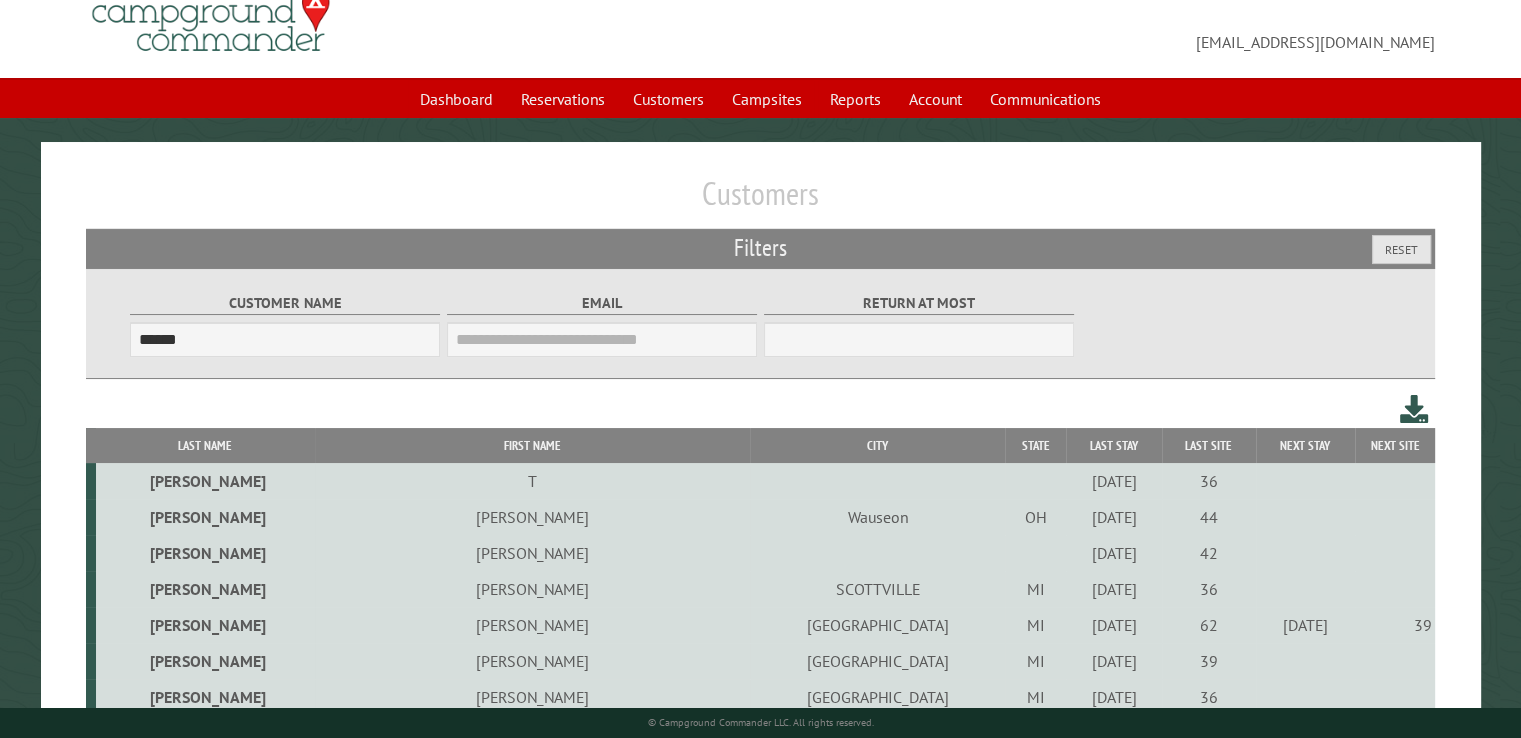 scroll, scrollTop: 0, scrollLeft: 0, axis: both 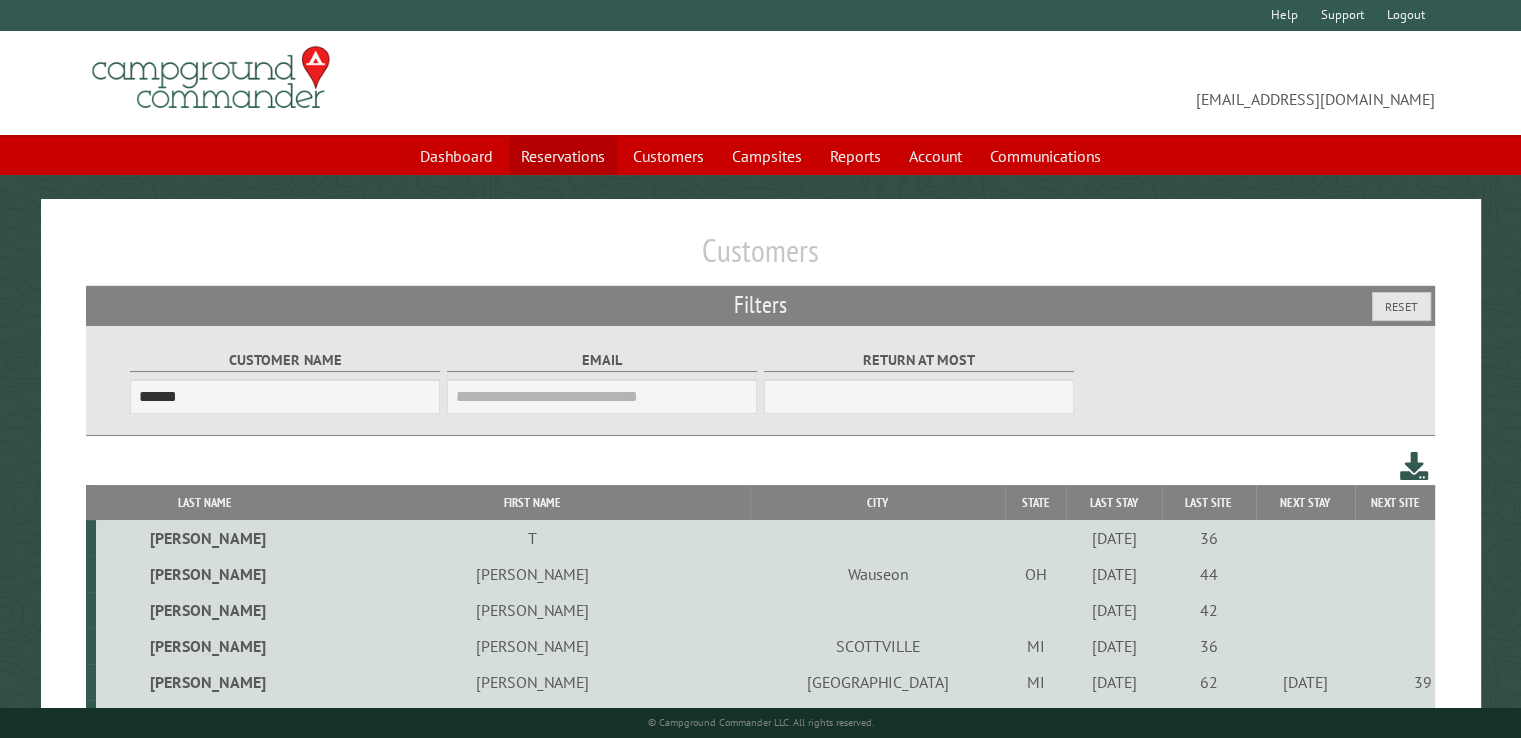 click on "Reservations" at bounding box center (563, 156) 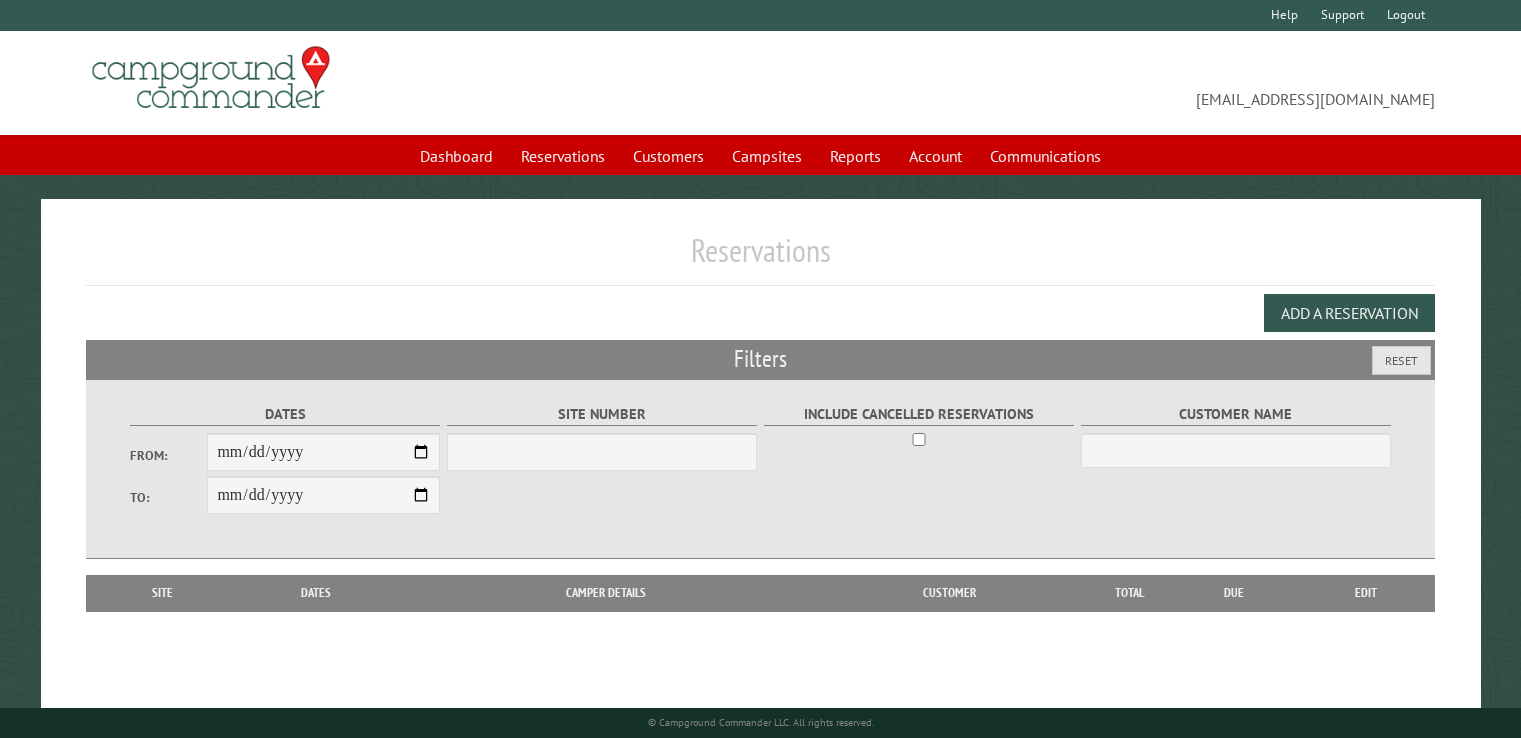 scroll, scrollTop: 0, scrollLeft: 0, axis: both 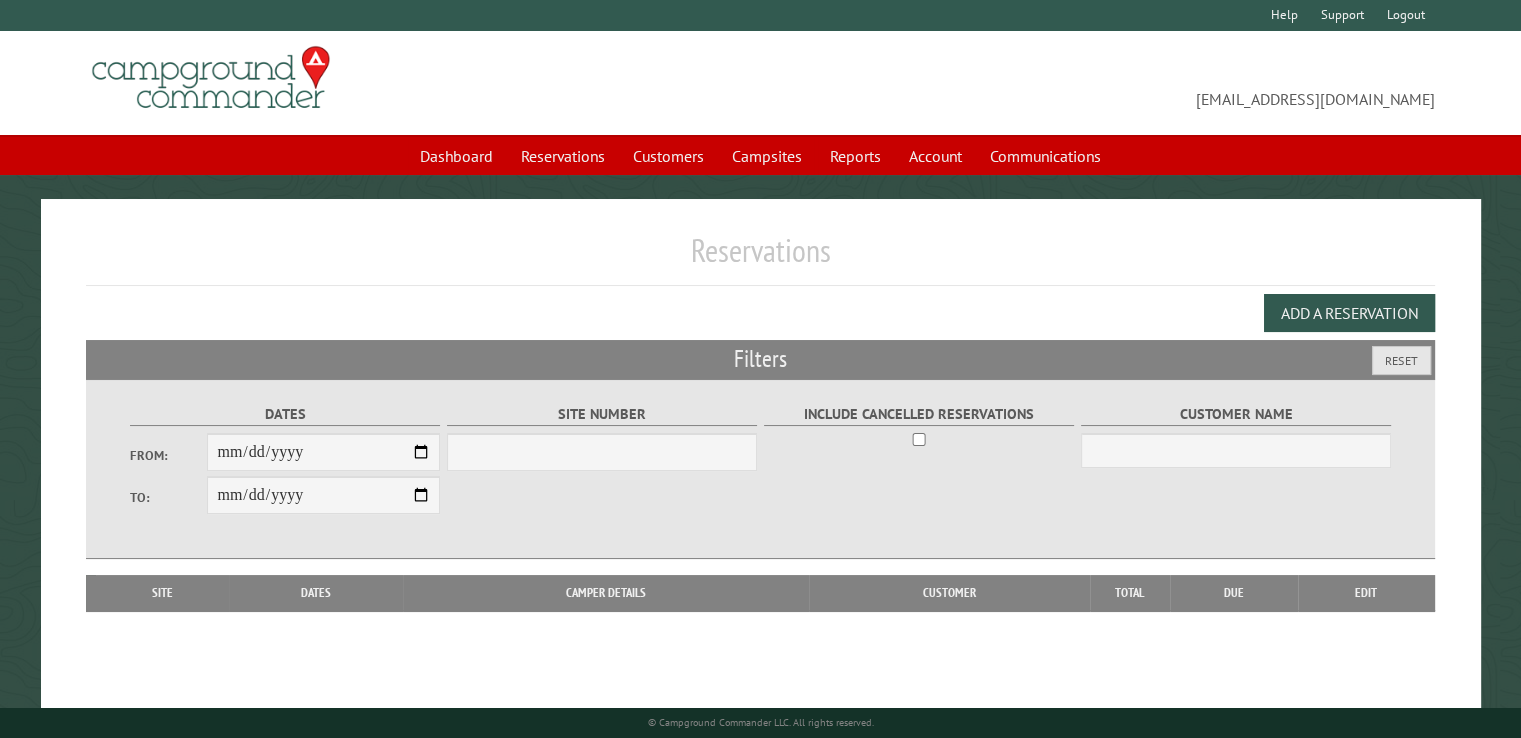 type on "**********" 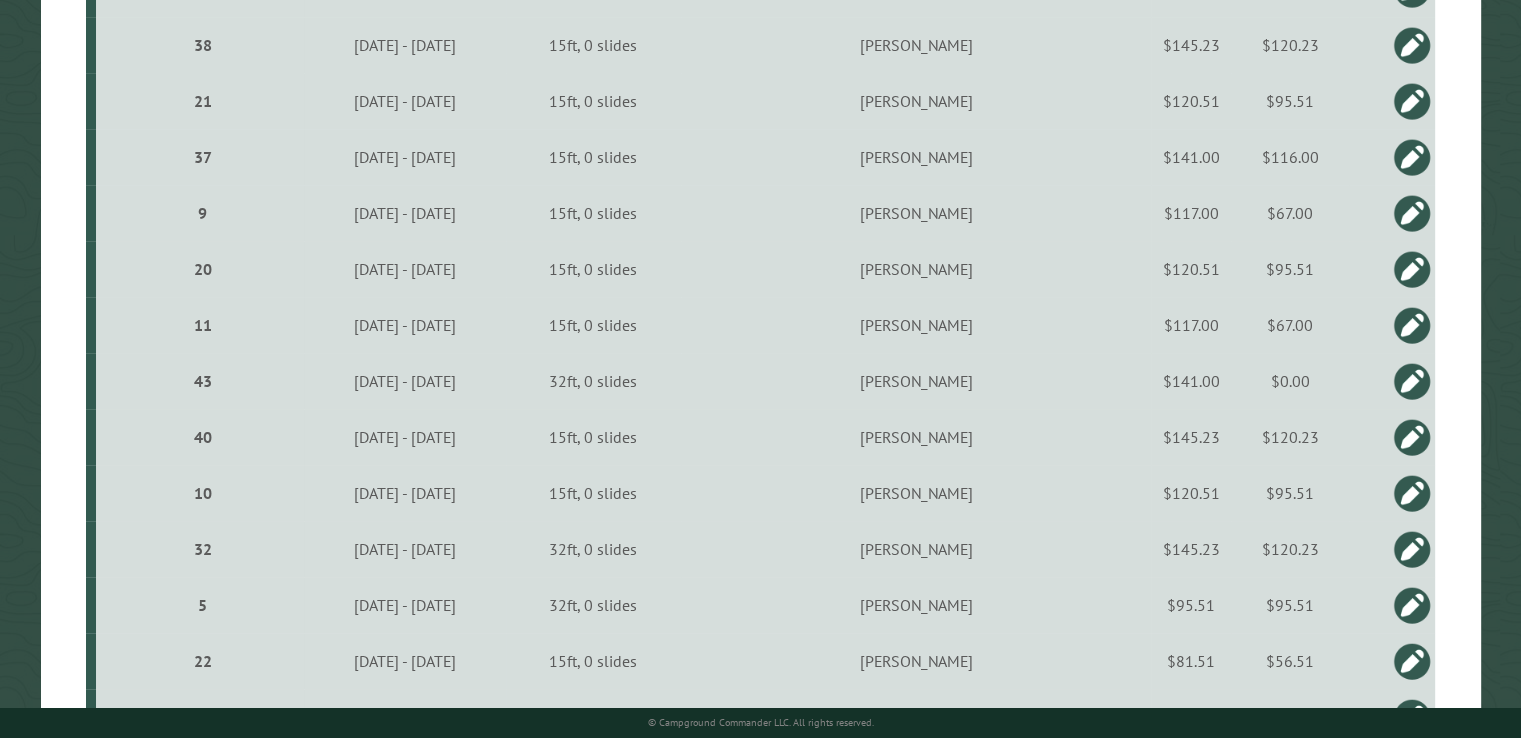 scroll, scrollTop: 1300, scrollLeft: 0, axis: vertical 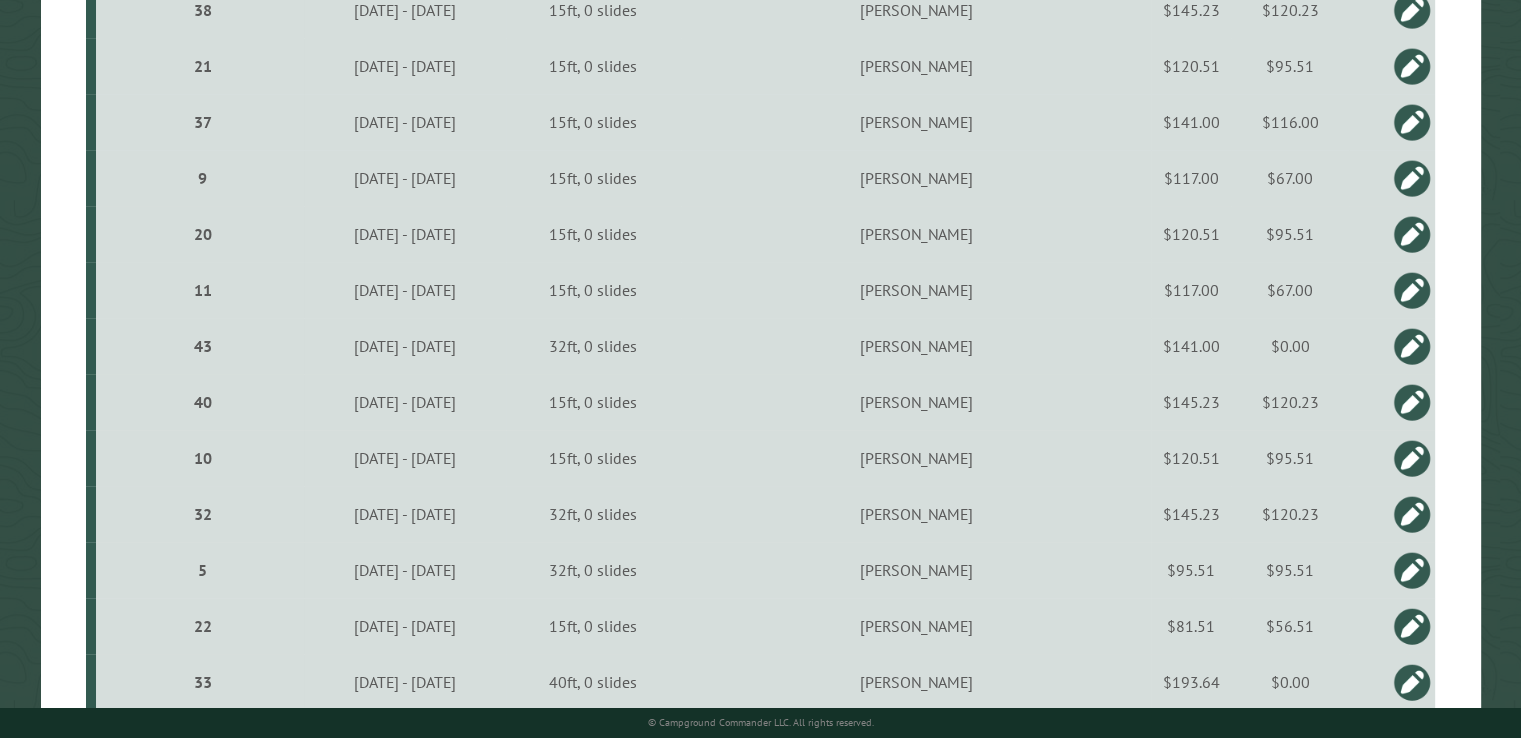 click on "$120.23" at bounding box center [1290, 514] 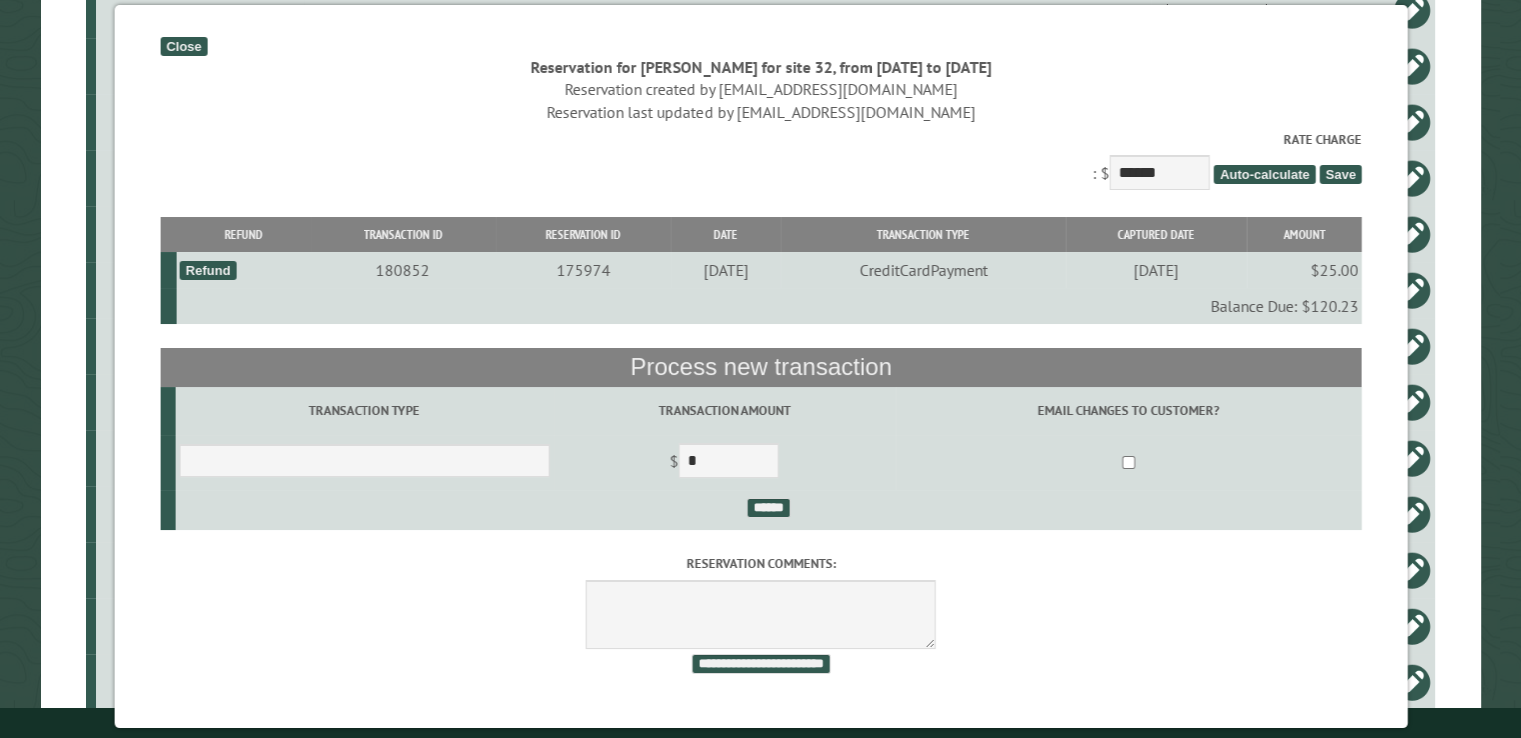 scroll, scrollTop: 1, scrollLeft: 0, axis: vertical 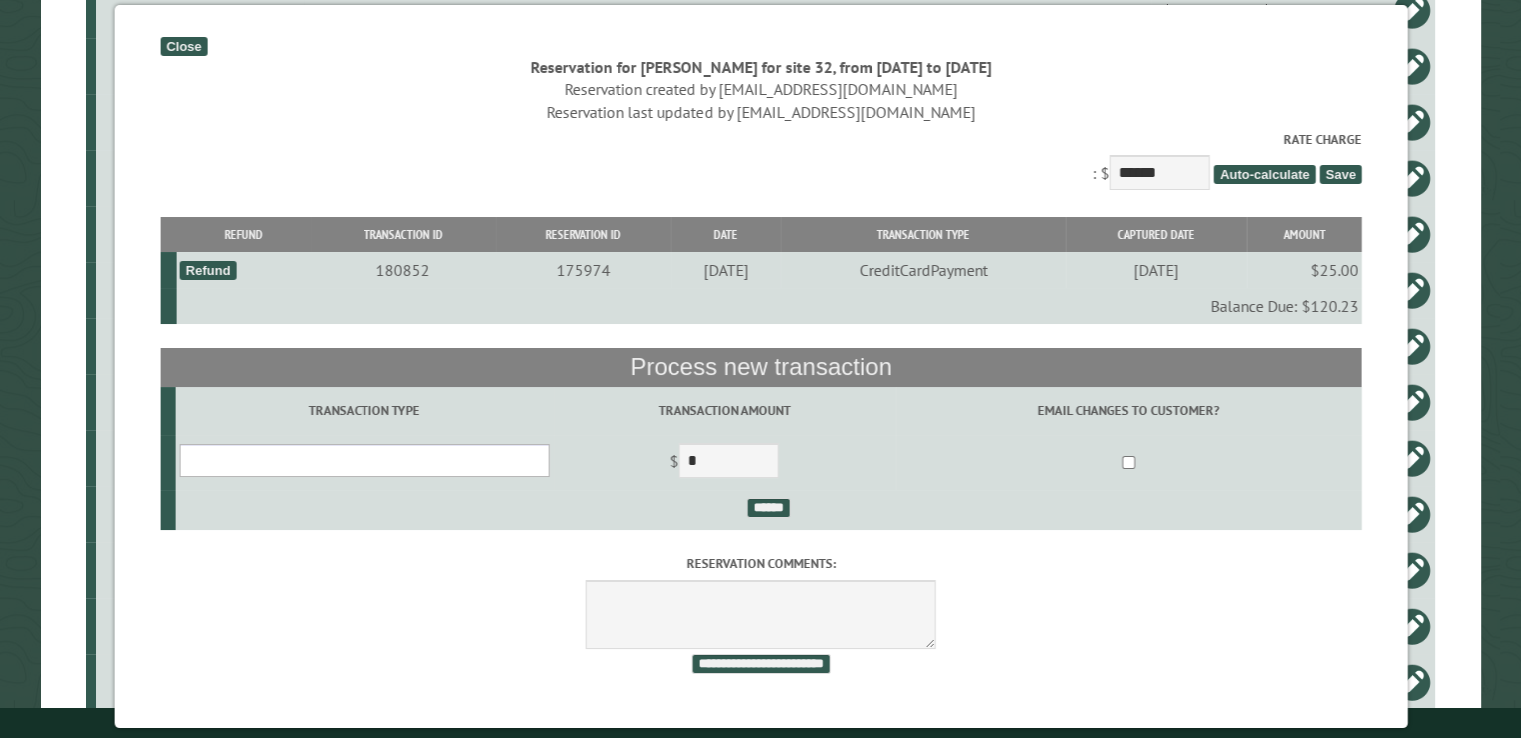 click on "**********" at bounding box center [364, 460] 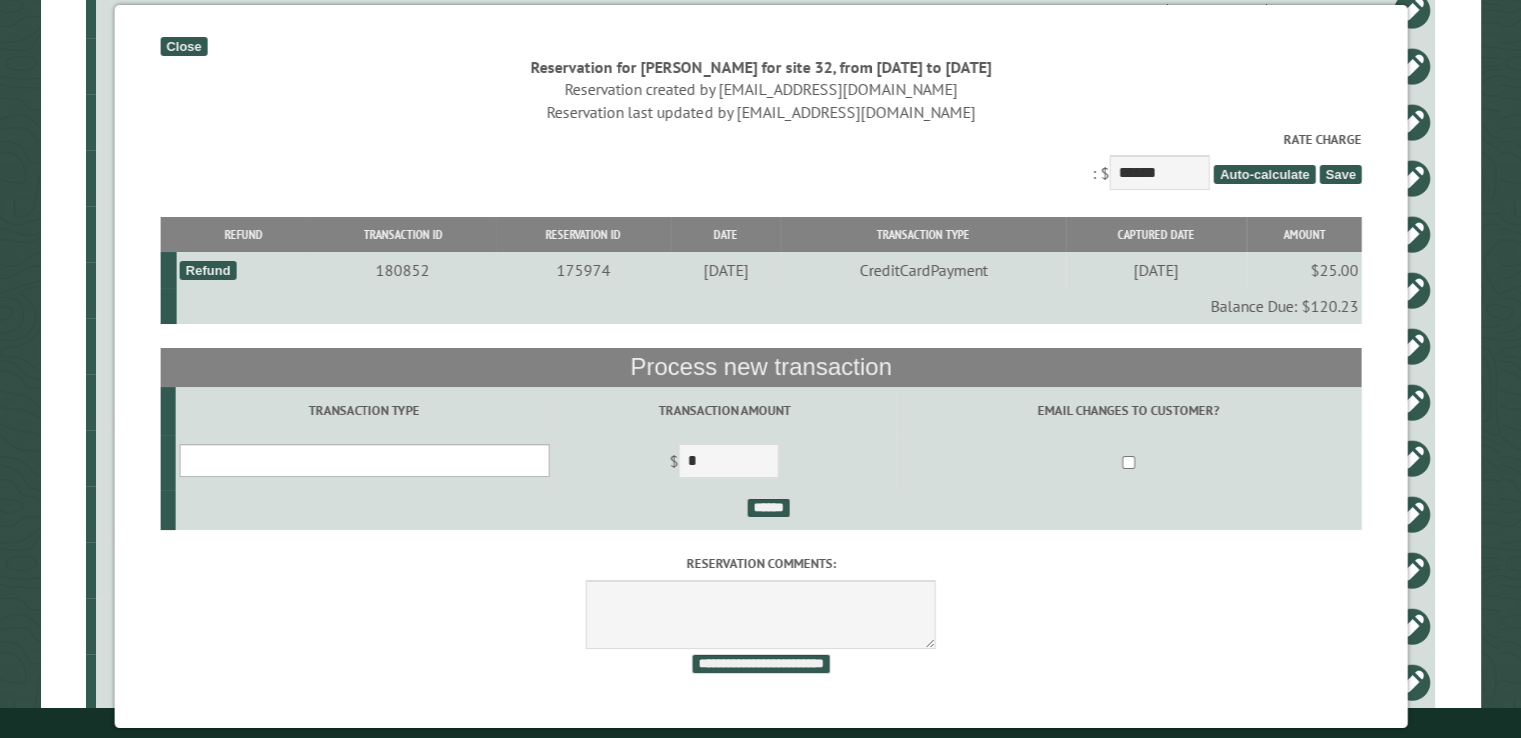 select on "*" 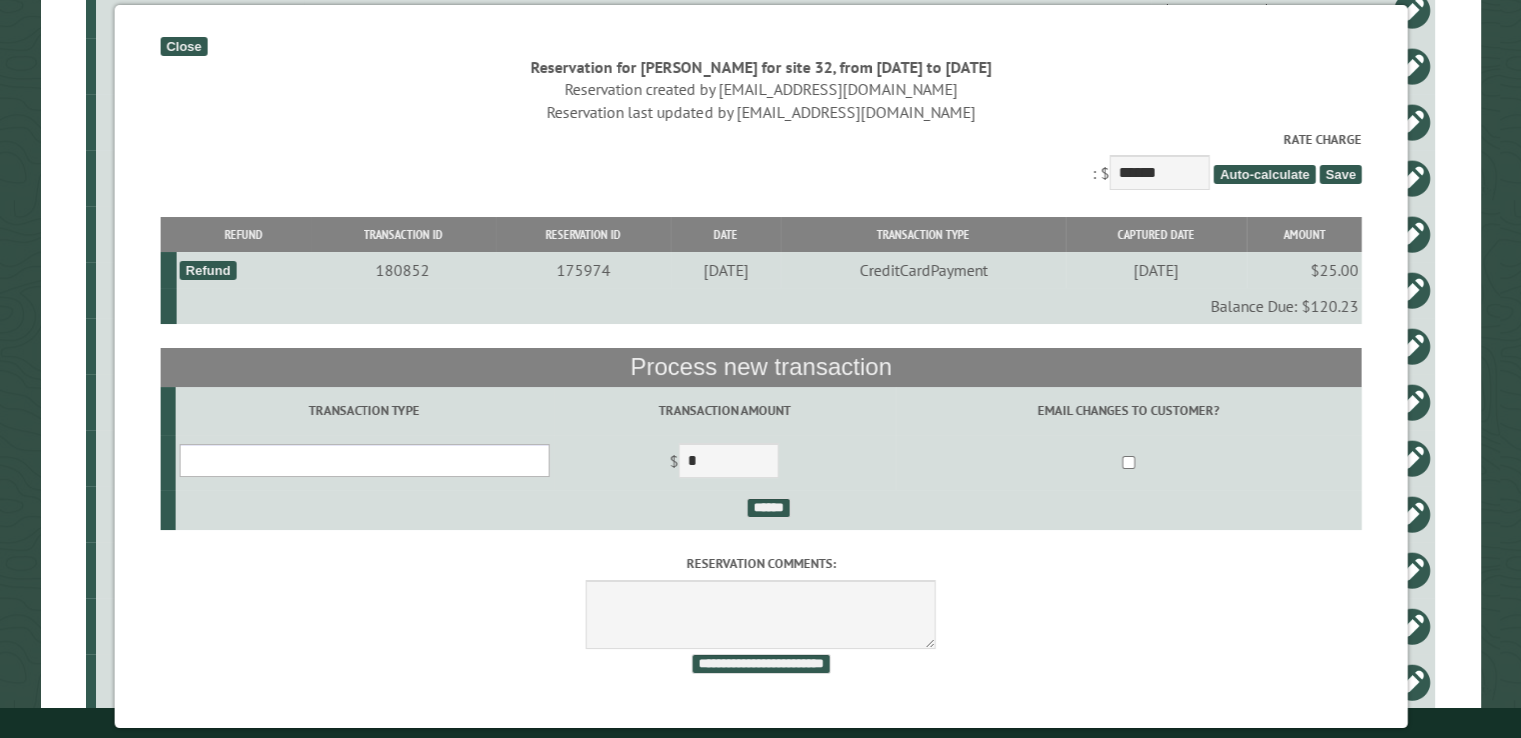 click on "**********" at bounding box center (364, 460) 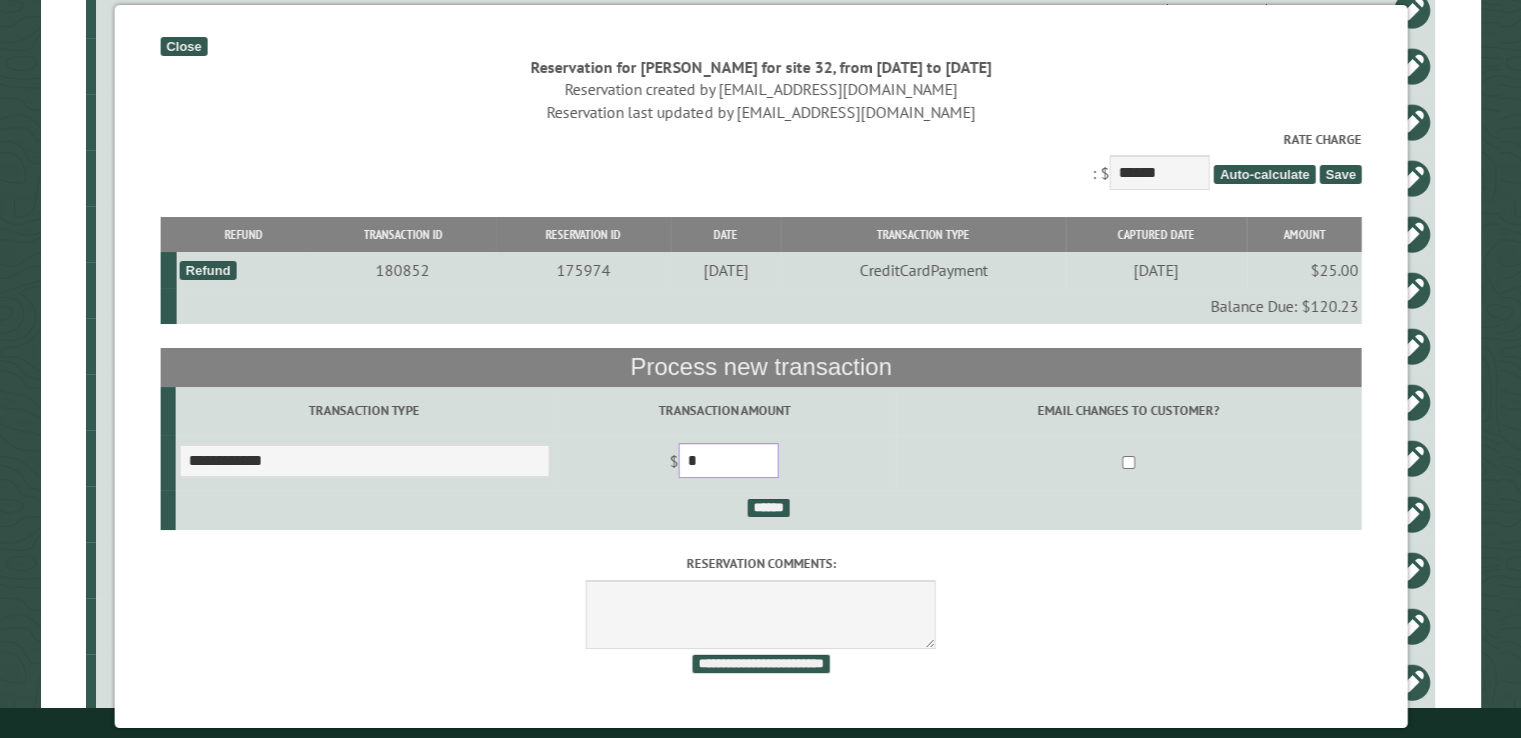 click on "*" at bounding box center [728, 460] 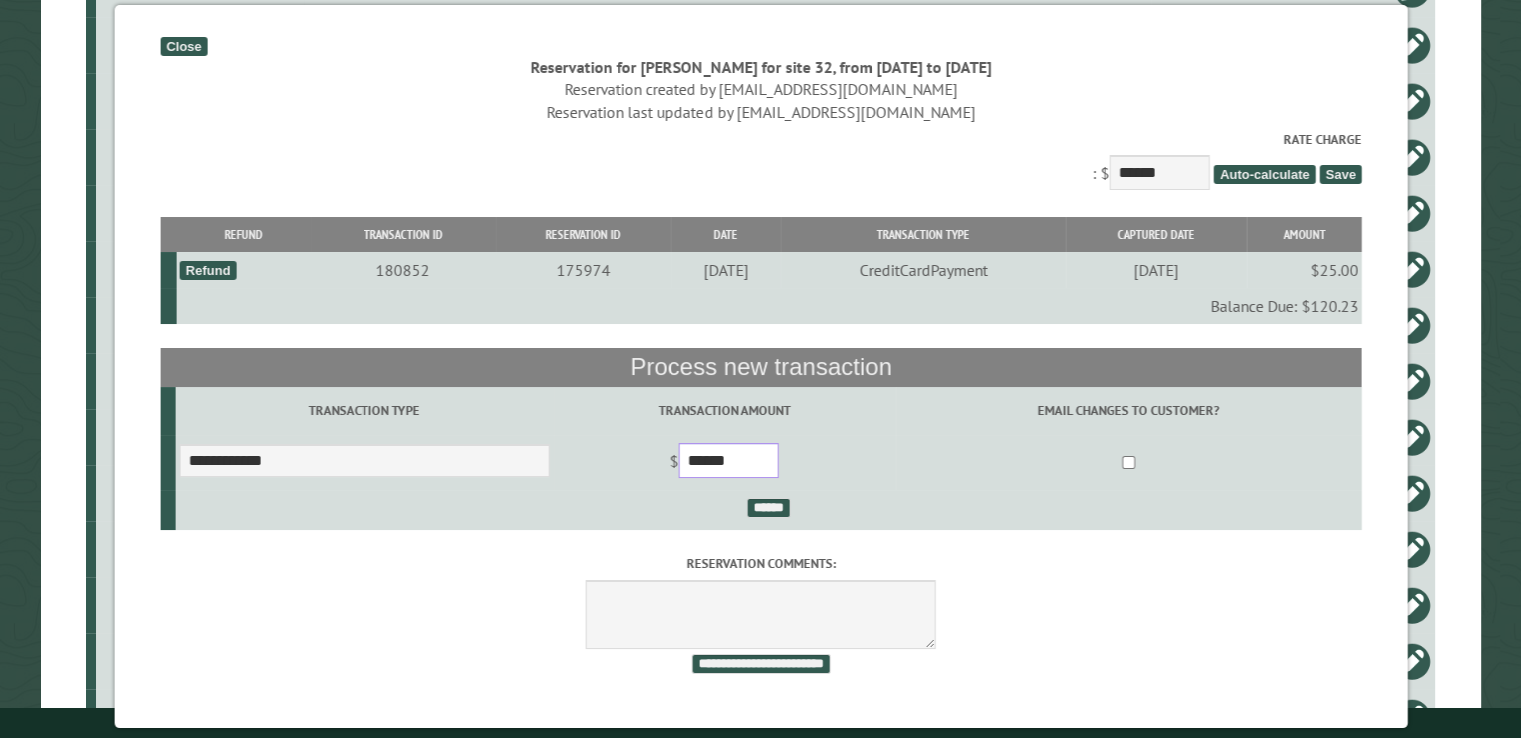 scroll, scrollTop: 1500, scrollLeft: 0, axis: vertical 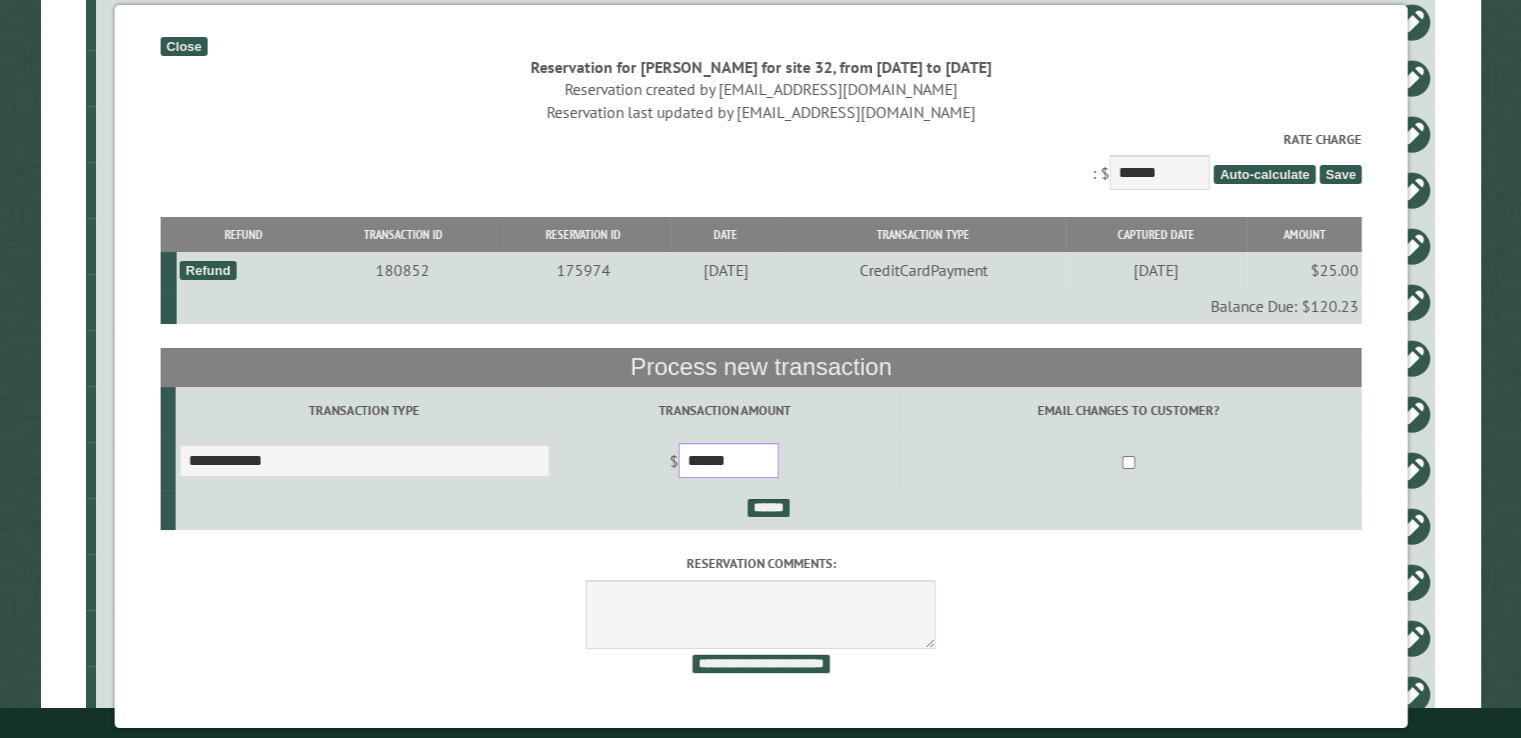 drag, startPoint x: 789, startPoint y: 460, endPoint x: 713, endPoint y: 468, distance: 76.41989 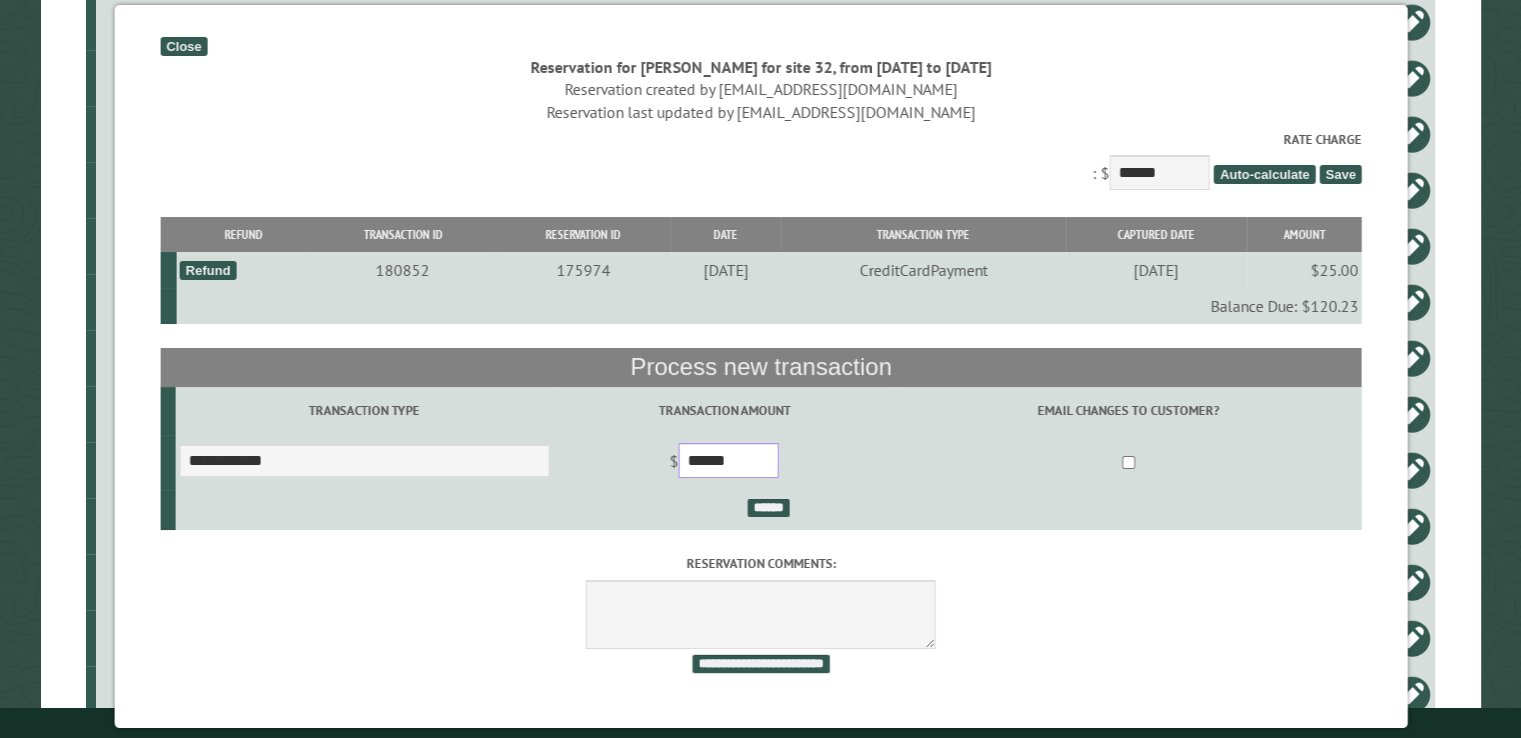 click on "******" at bounding box center (728, 460) 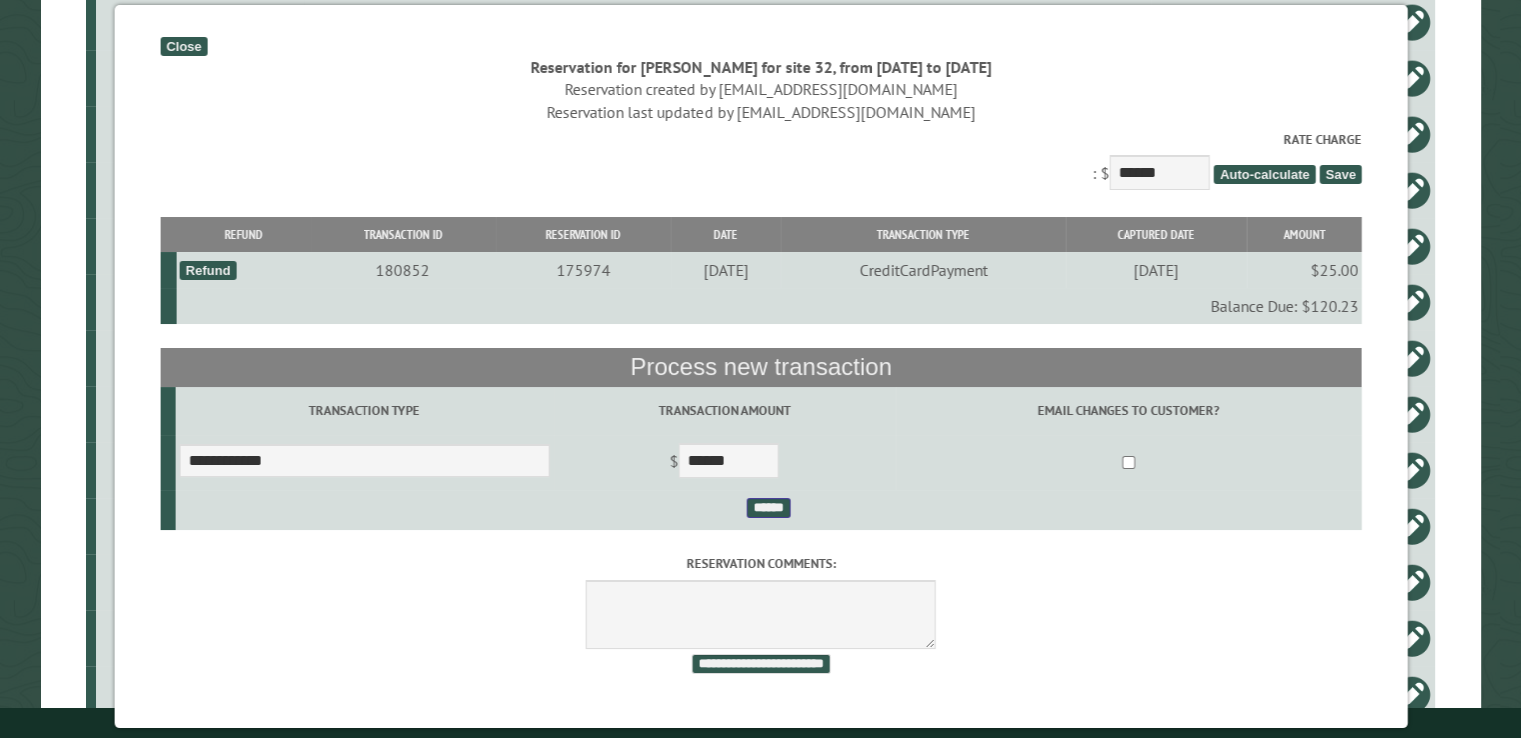 click on "******" at bounding box center [768, 508] 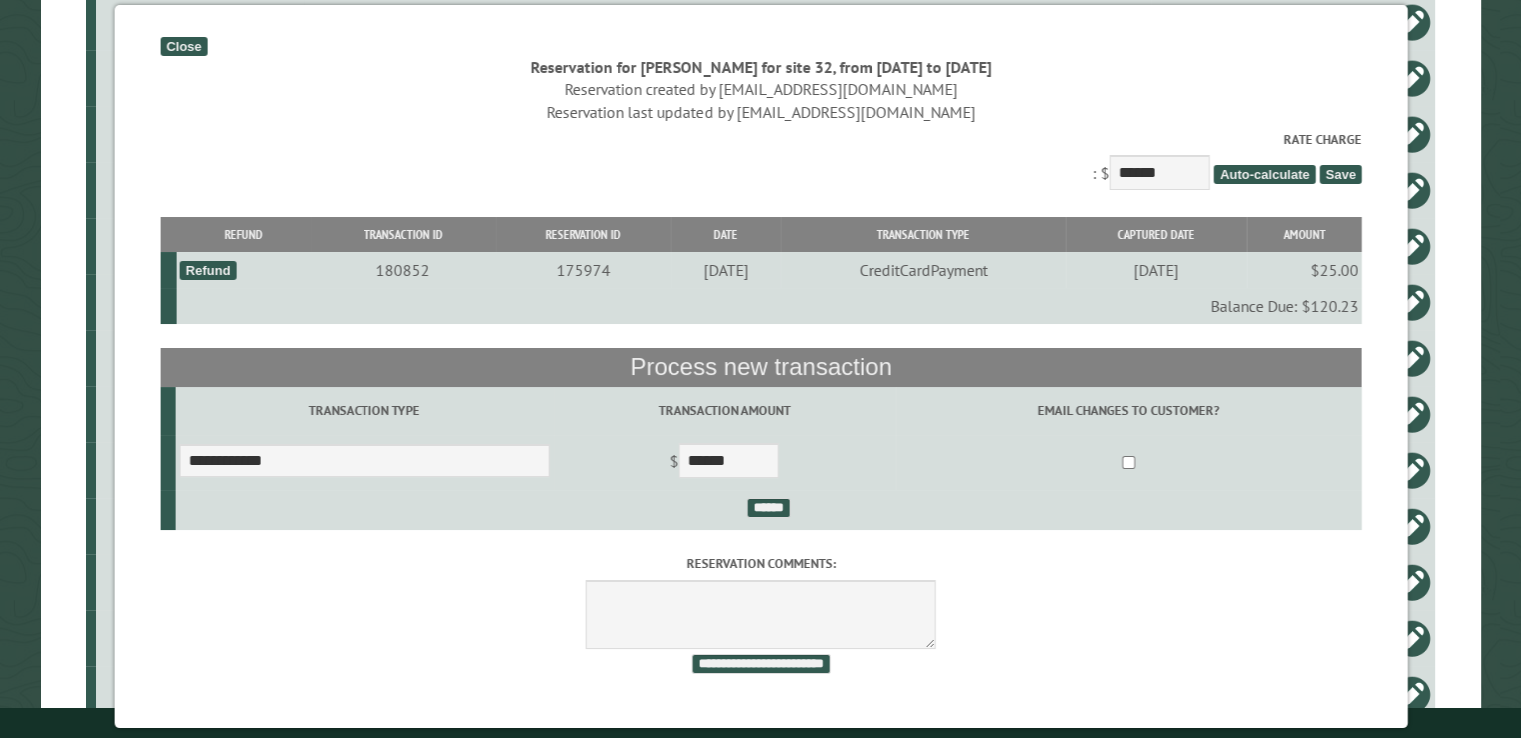 click on "Close" at bounding box center [183, 46] 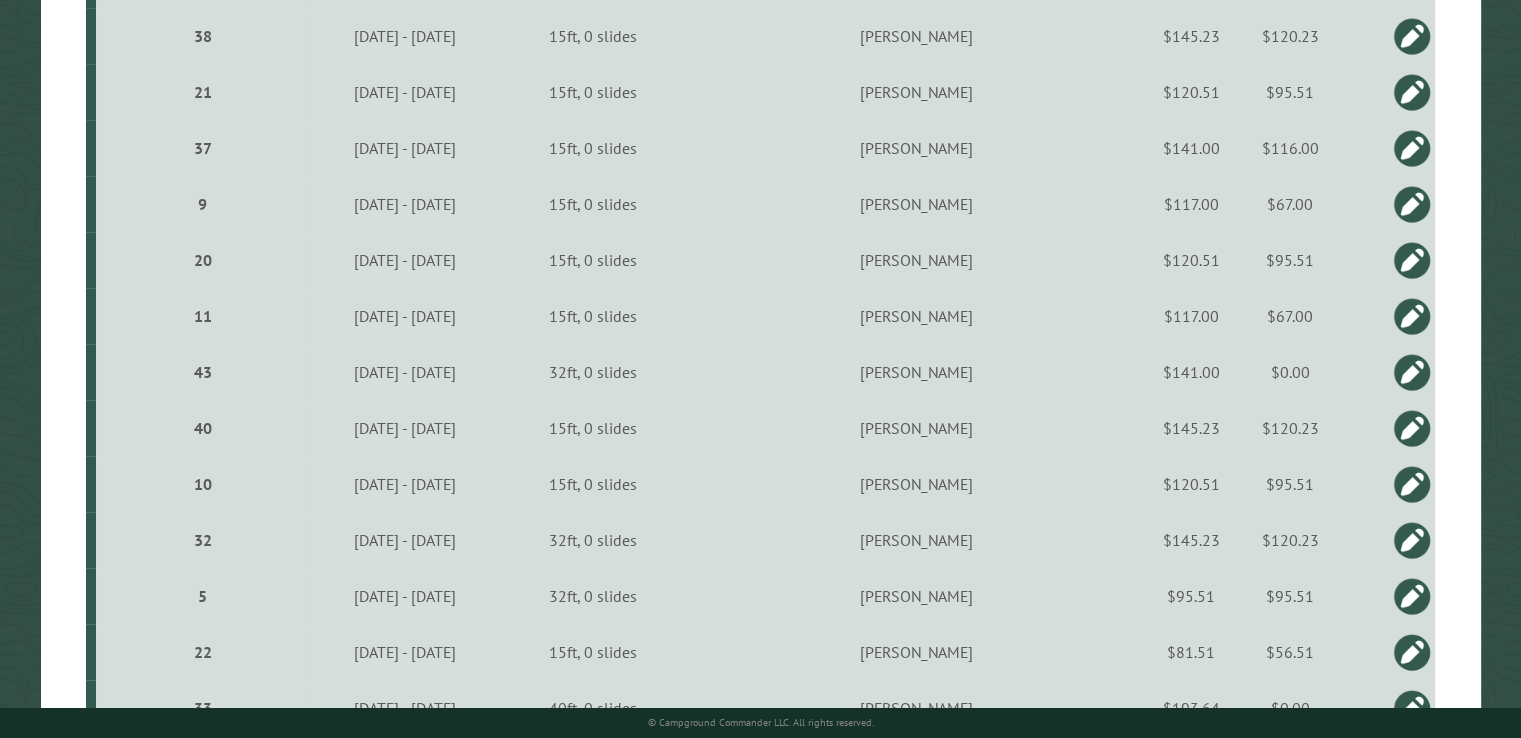 scroll, scrollTop: 1320, scrollLeft: 0, axis: vertical 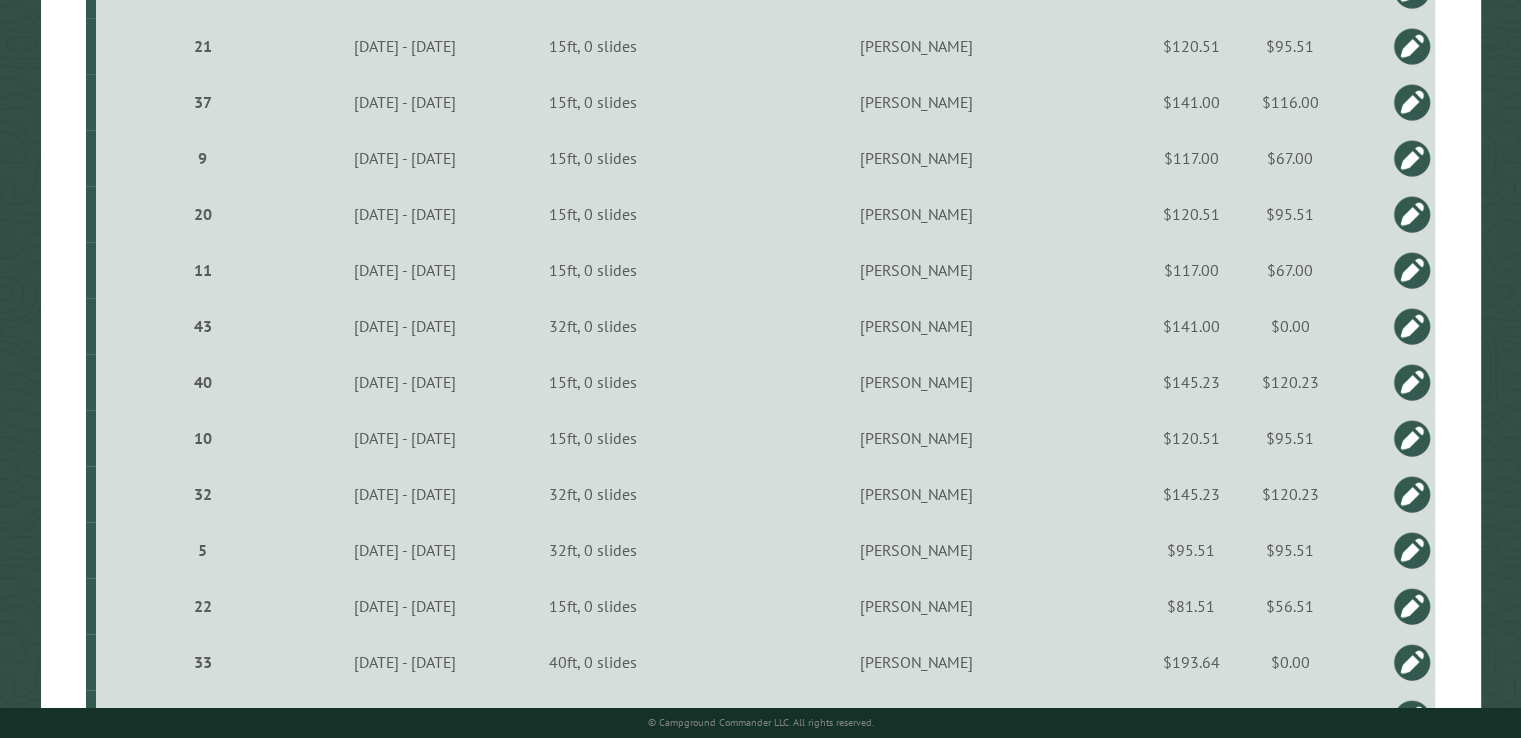 click on "$120.23" at bounding box center (1290, 494) 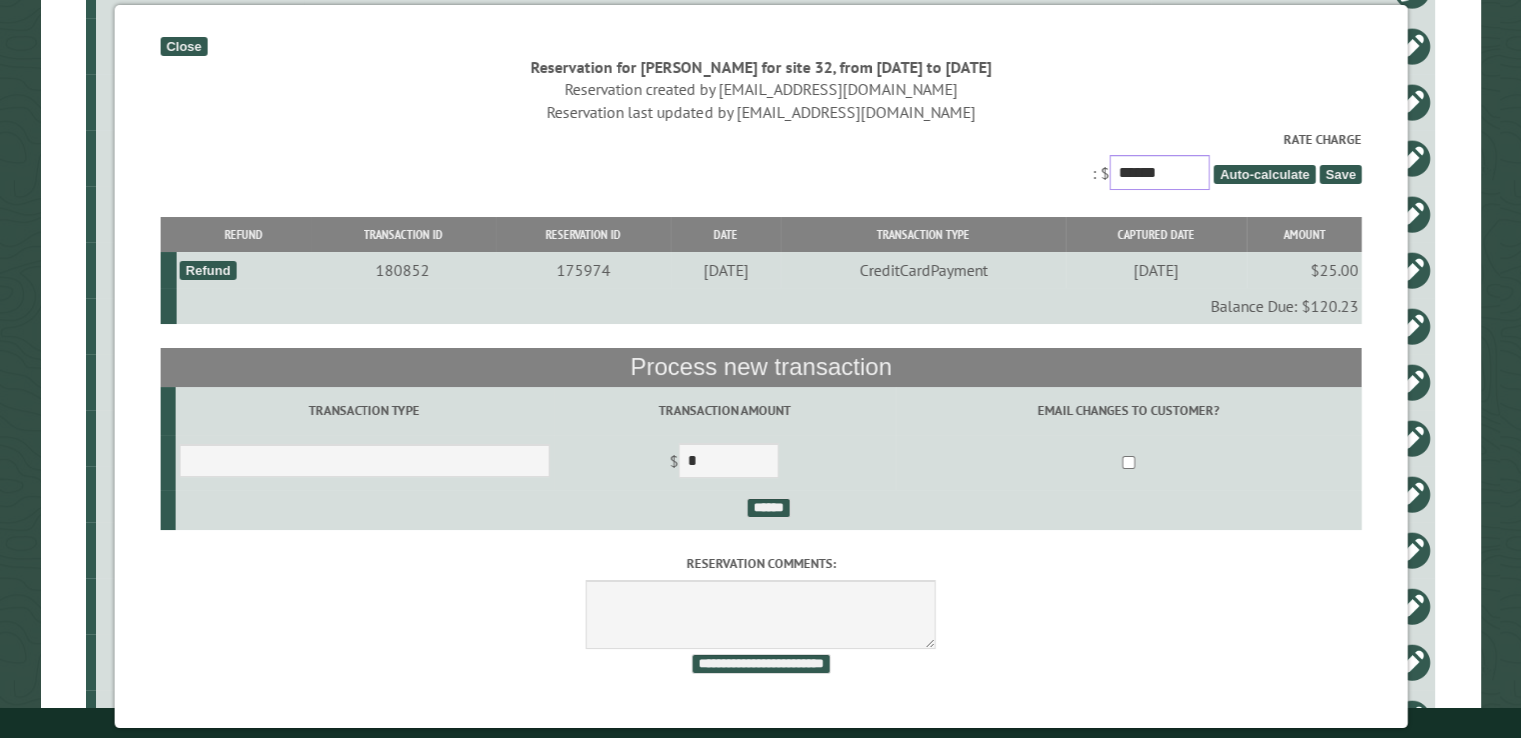 drag, startPoint x: 1158, startPoint y: 173, endPoint x: 1092, endPoint y: 158, distance: 67.68308 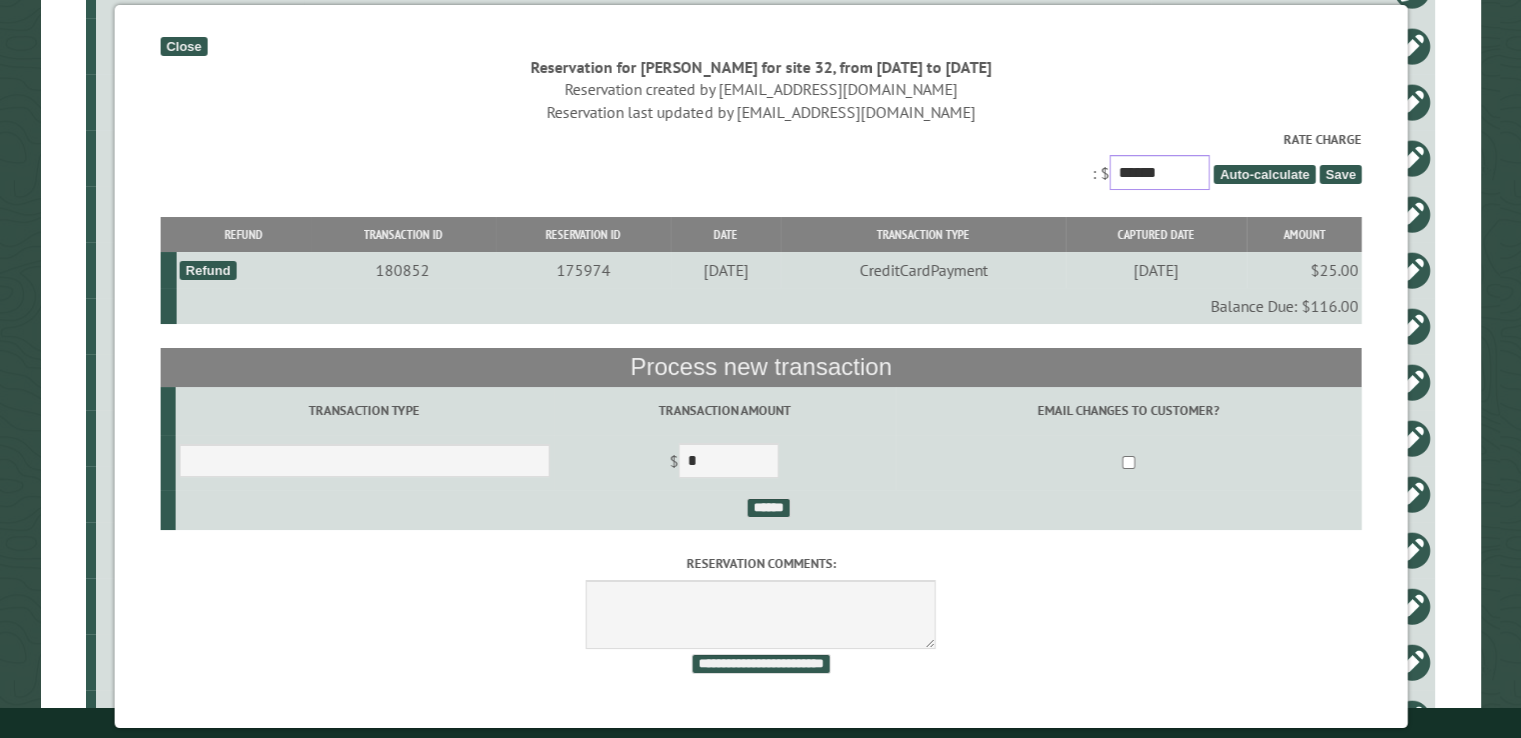 type on "******" 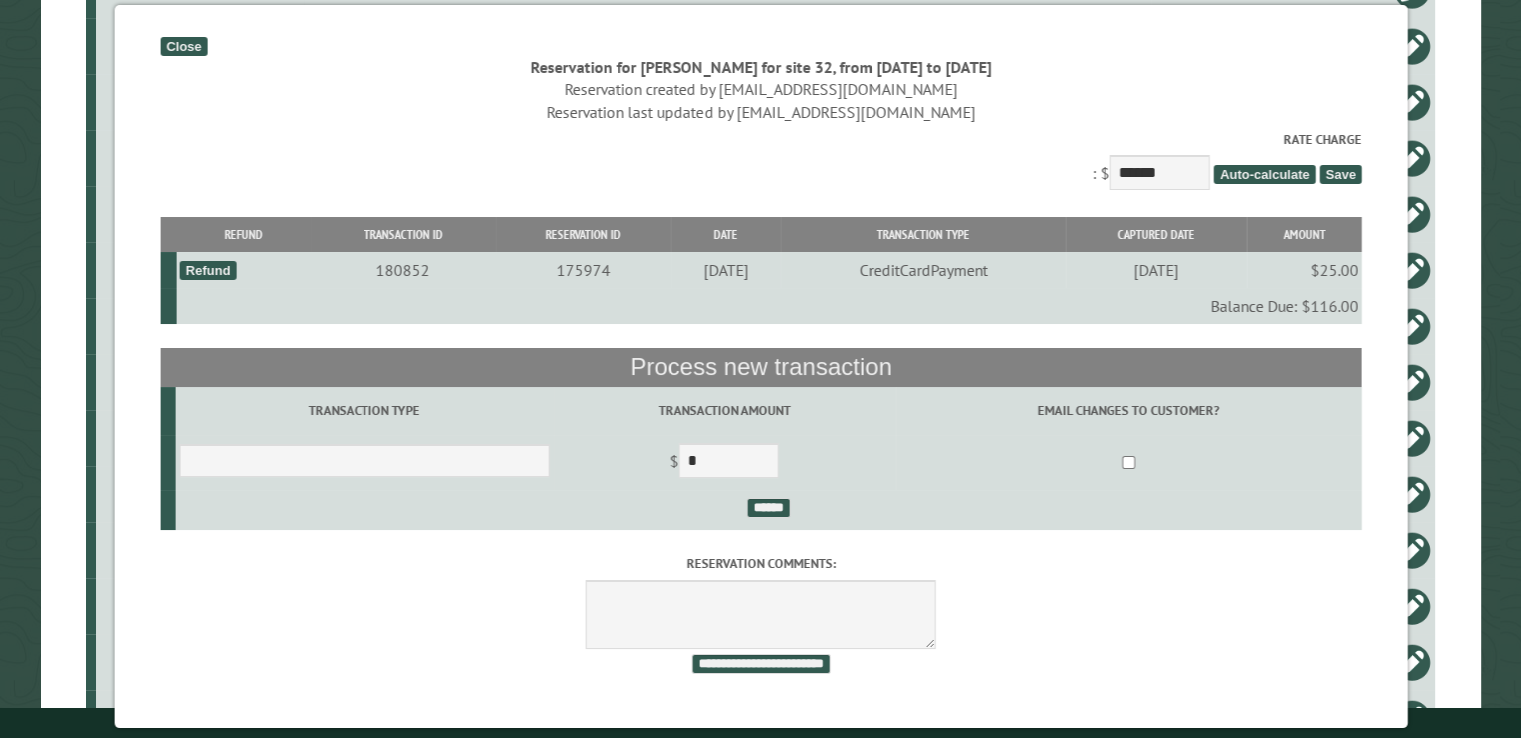 click on "Save" at bounding box center (1340, 174) 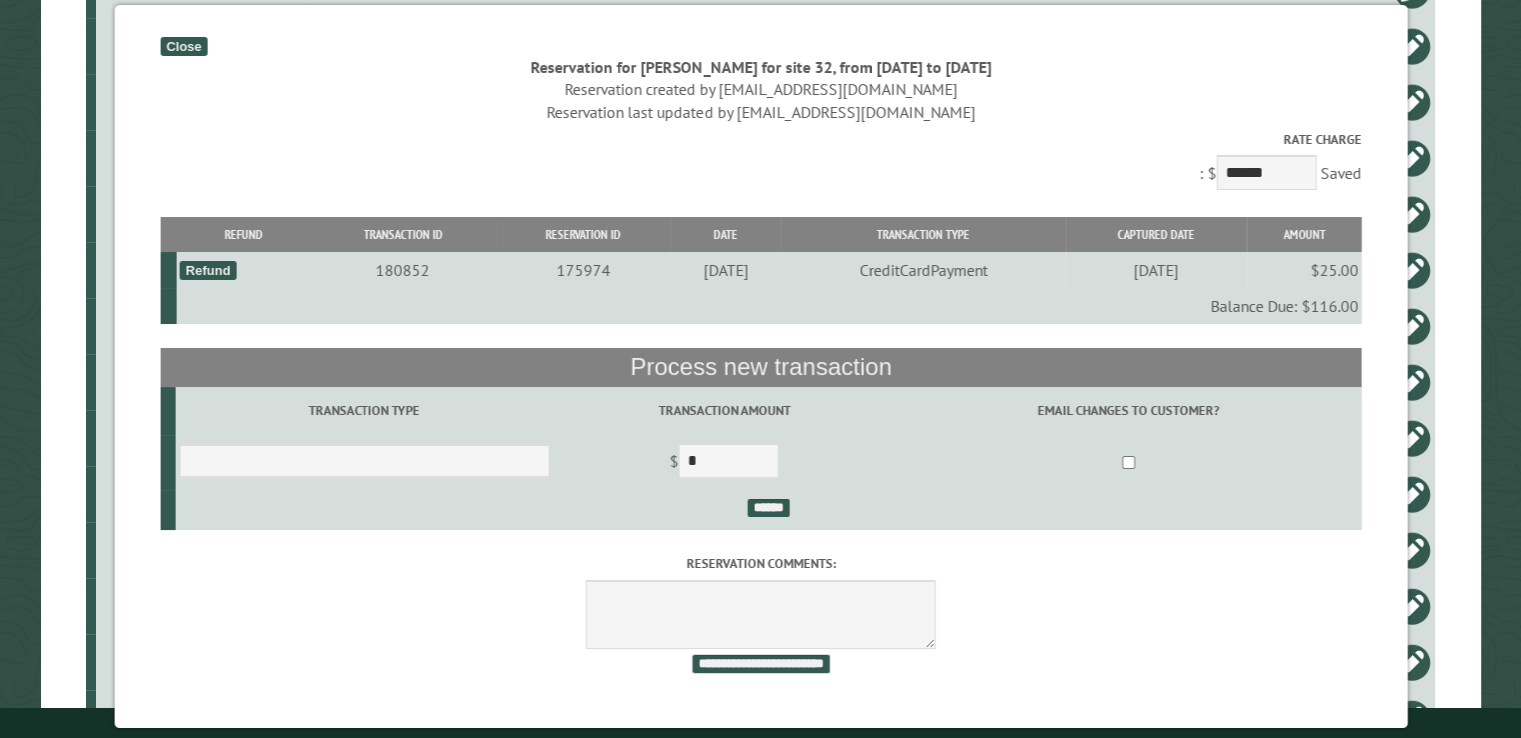 scroll, scrollTop: 1, scrollLeft: 0, axis: vertical 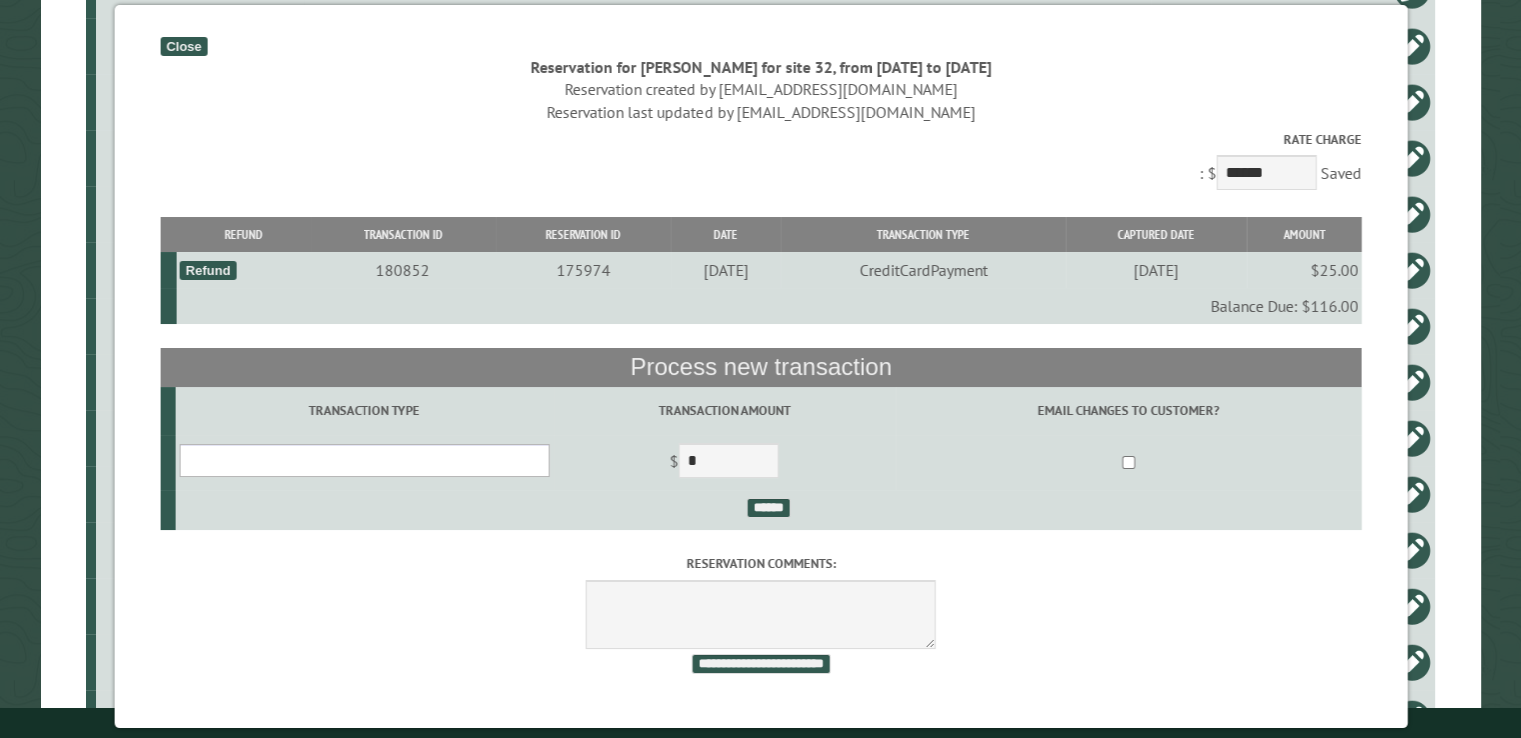 click on "**********" at bounding box center (364, 460) 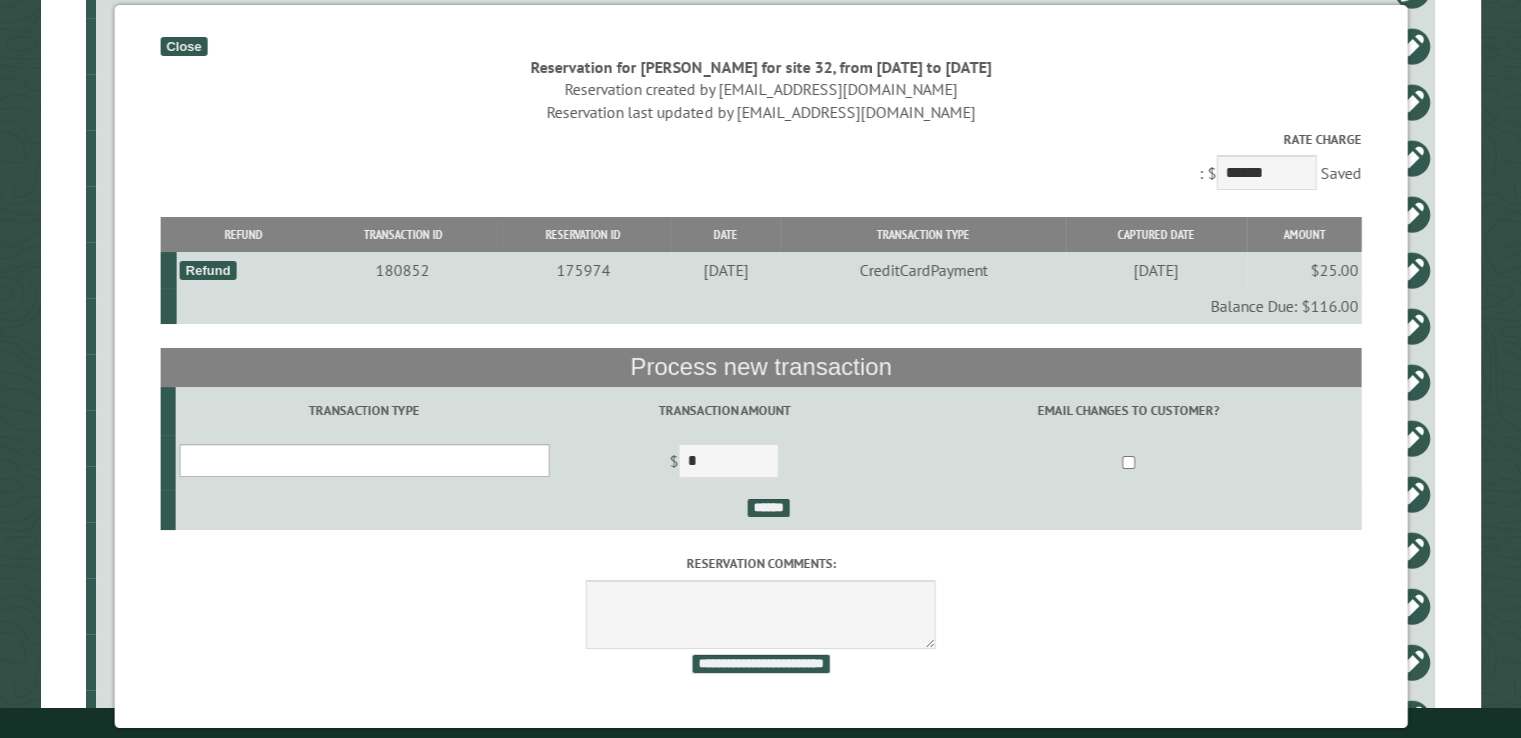 select on "*" 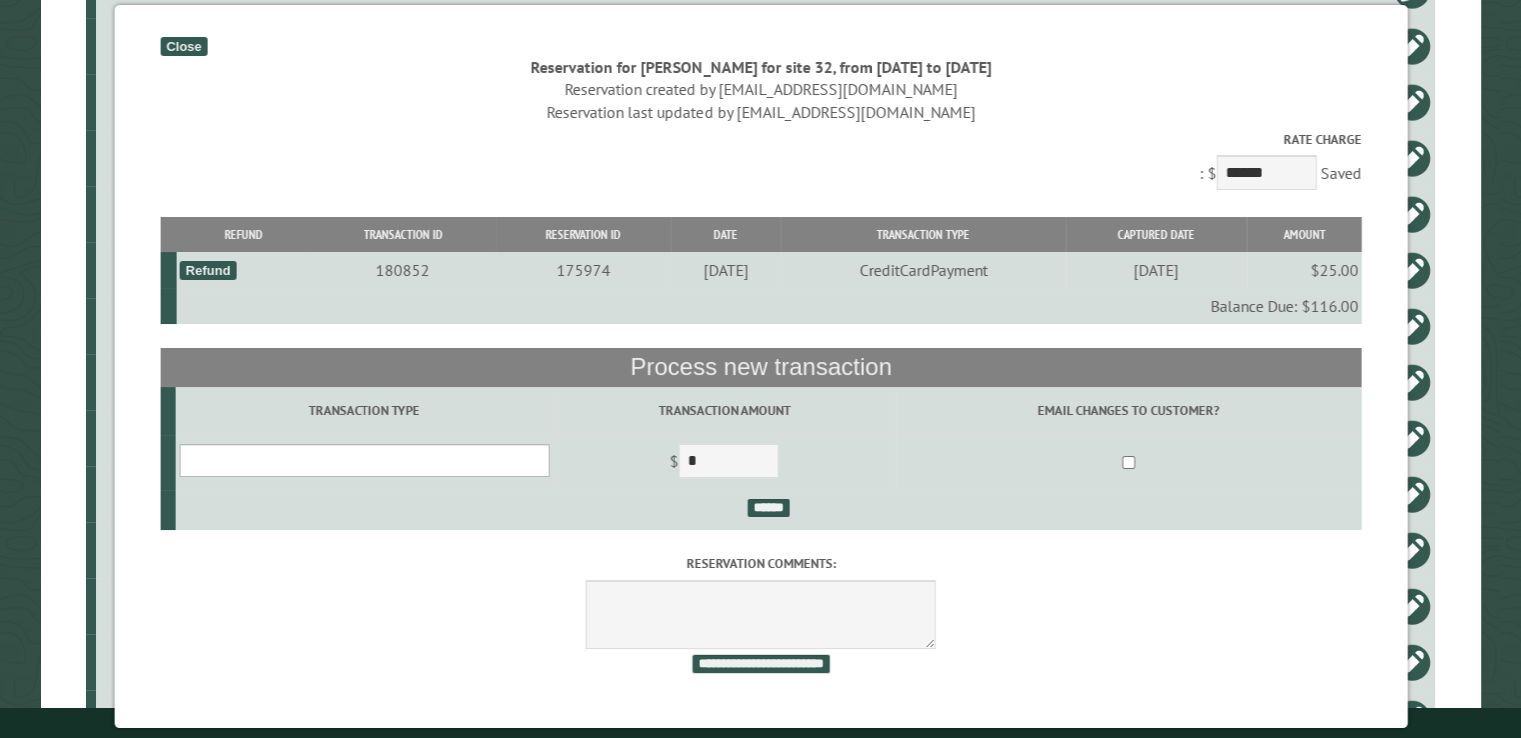 click on "**********" at bounding box center (364, 460) 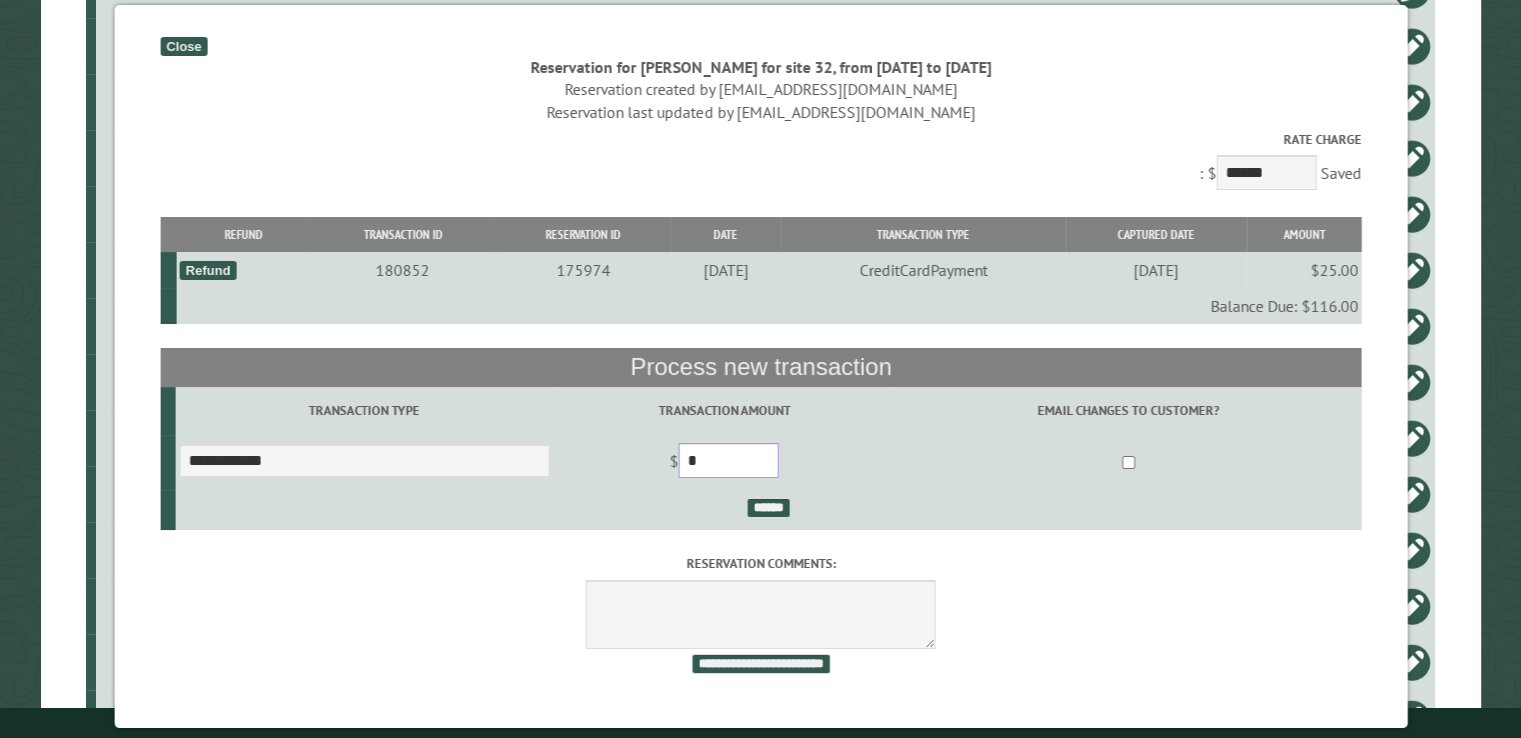 click on "*" at bounding box center (728, 460) 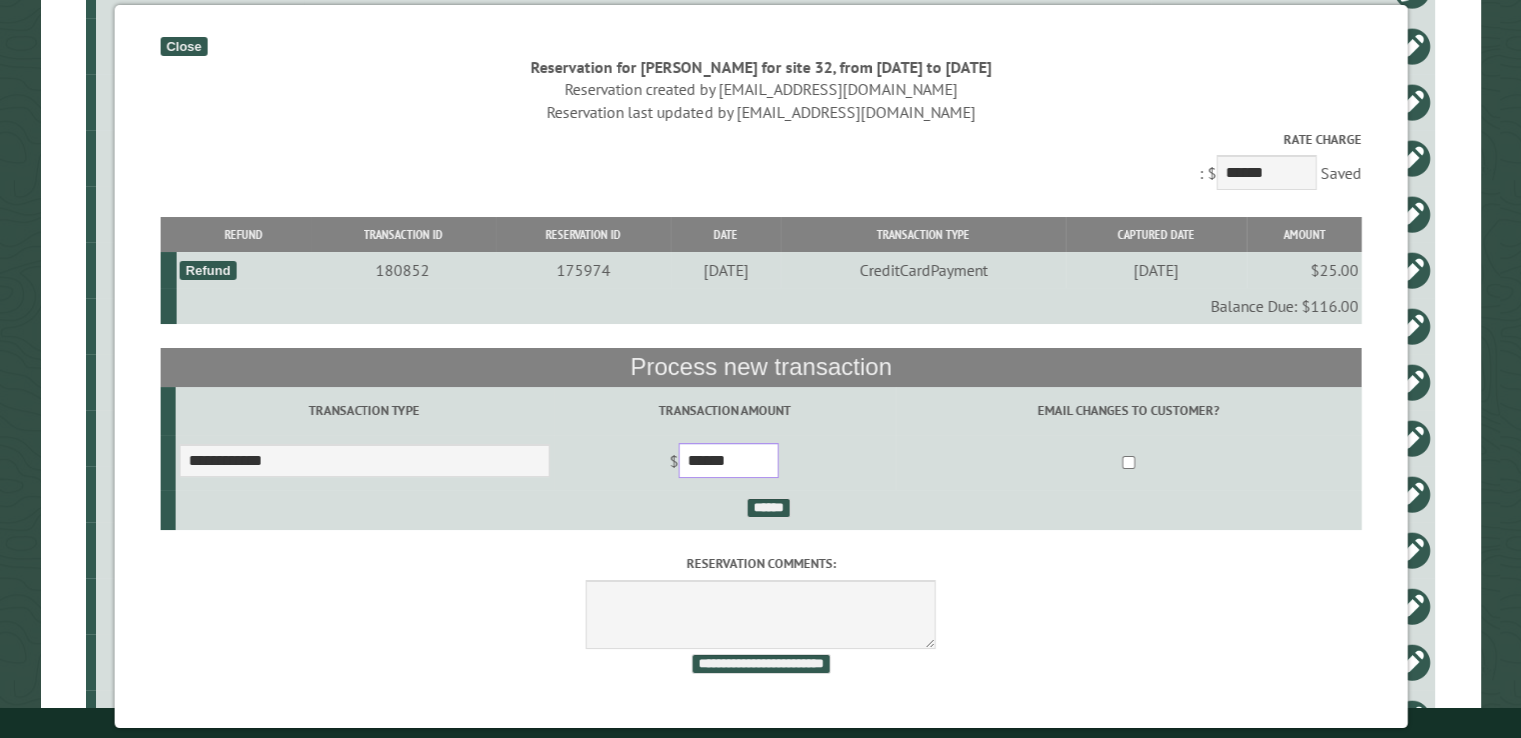 type on "******" 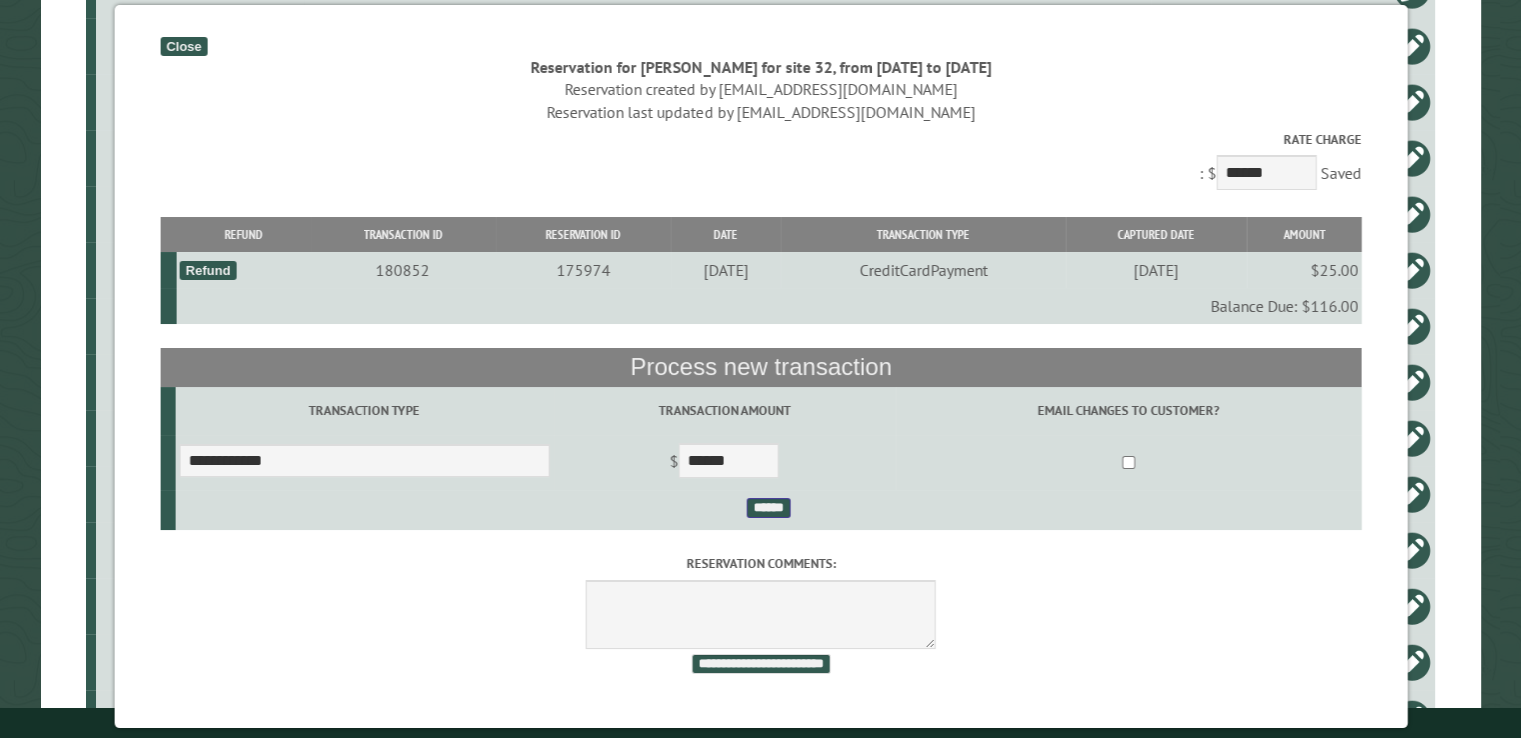 click on "******" at bounding box center (768, 508) 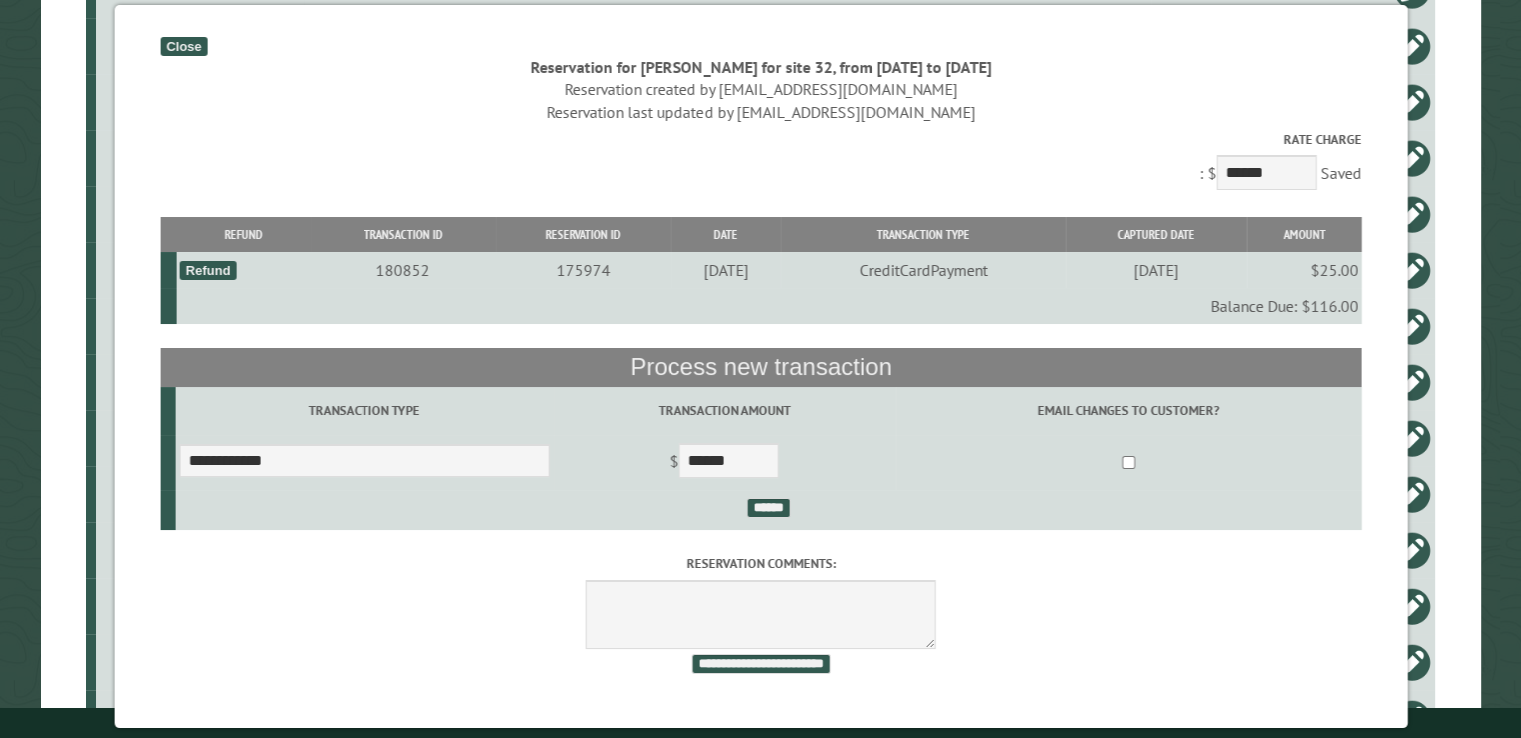 click on "Close" at bounding box center (183, 46) 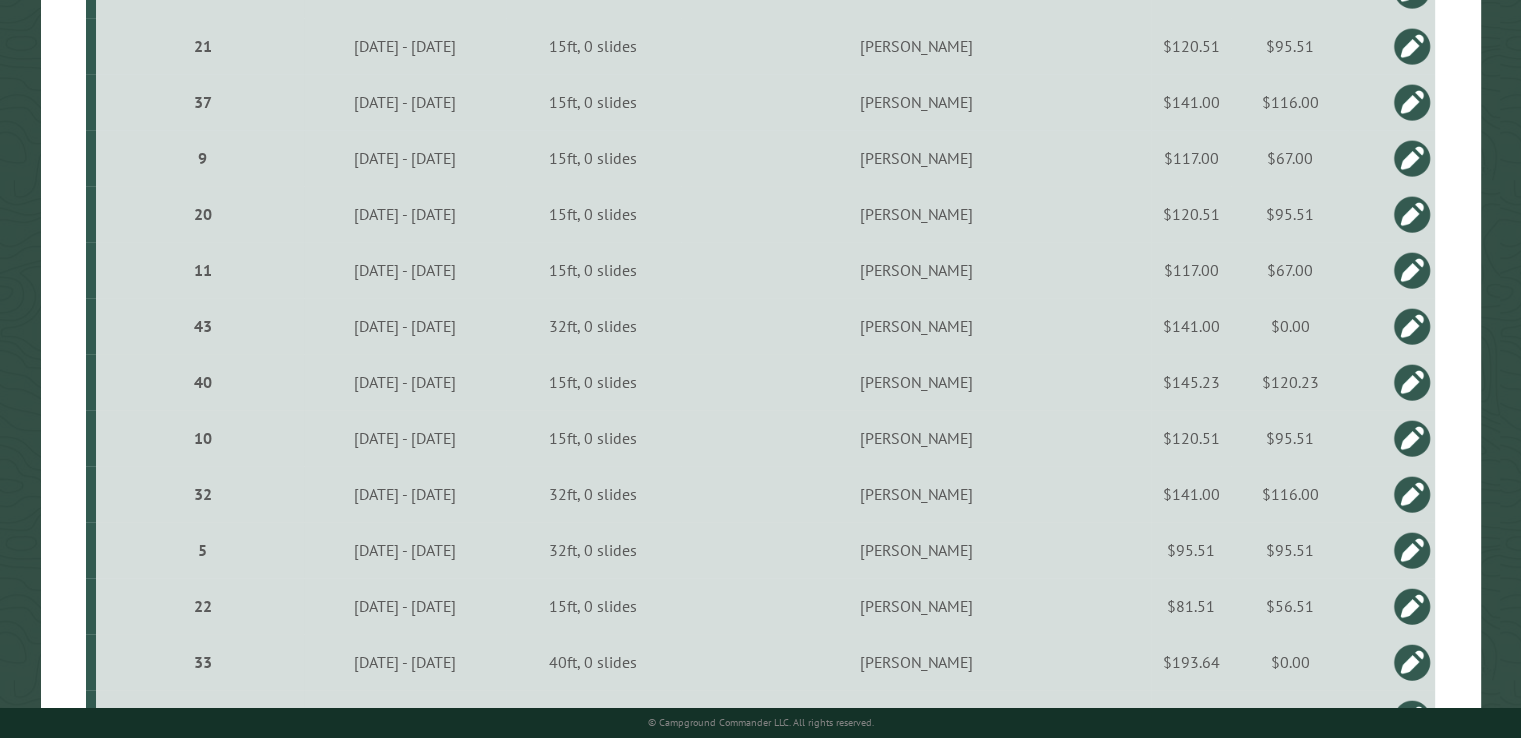 click on "$116.00" at bounding box center [1290, 494] 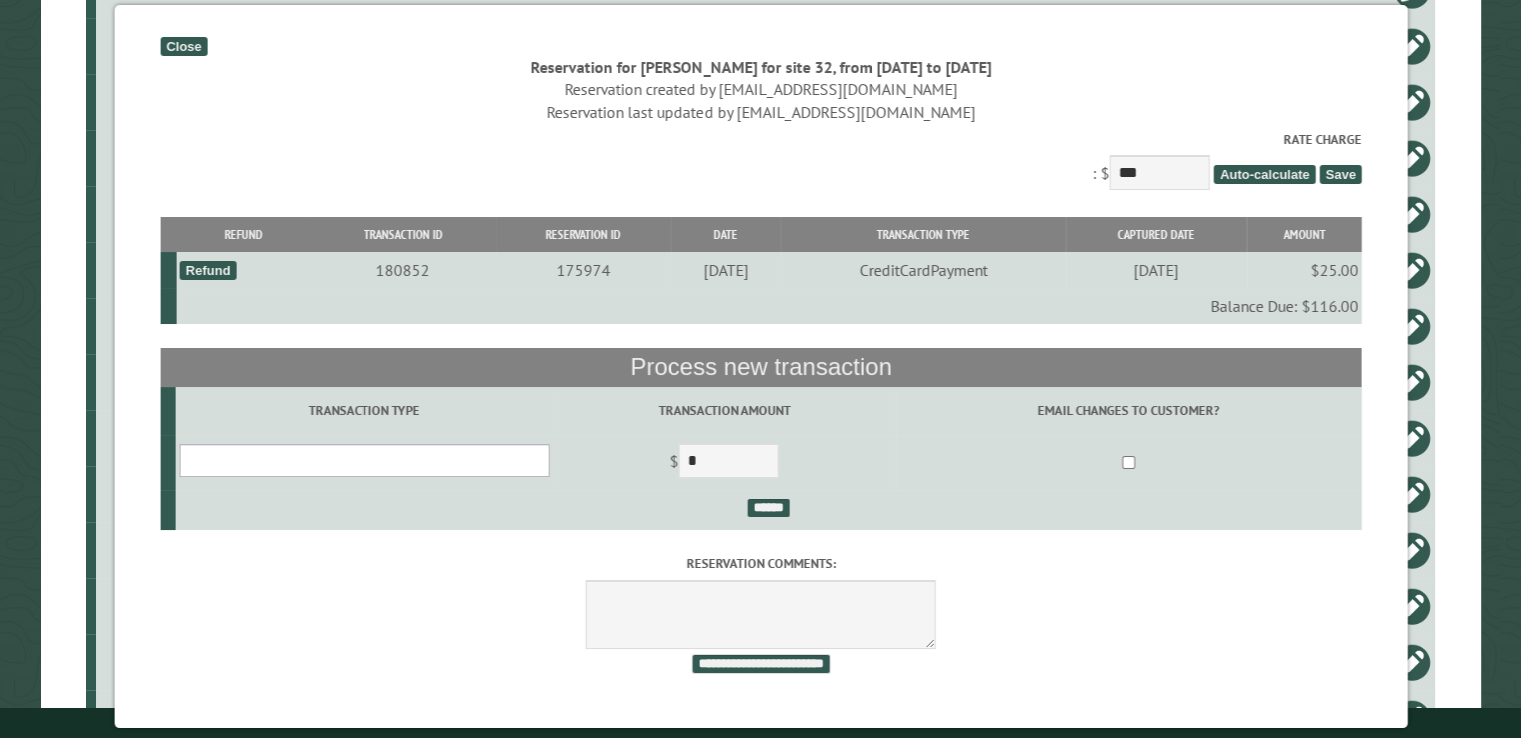 click on "**********" at bounding box center (364, 460) 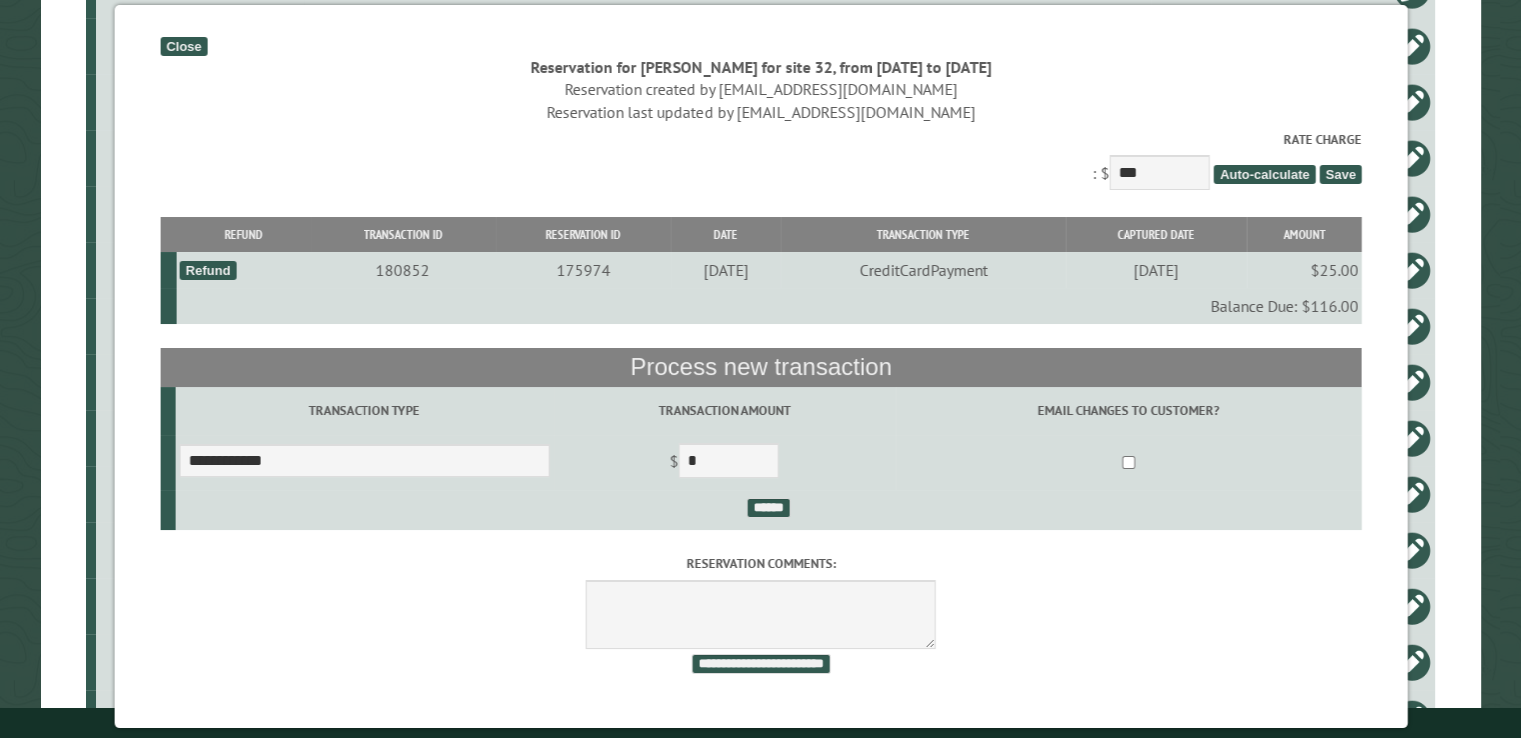 drag, startPoint x: 177, startPoint y: 49, endPoint x: 368, endPoint y: 37, distance: 191.37659 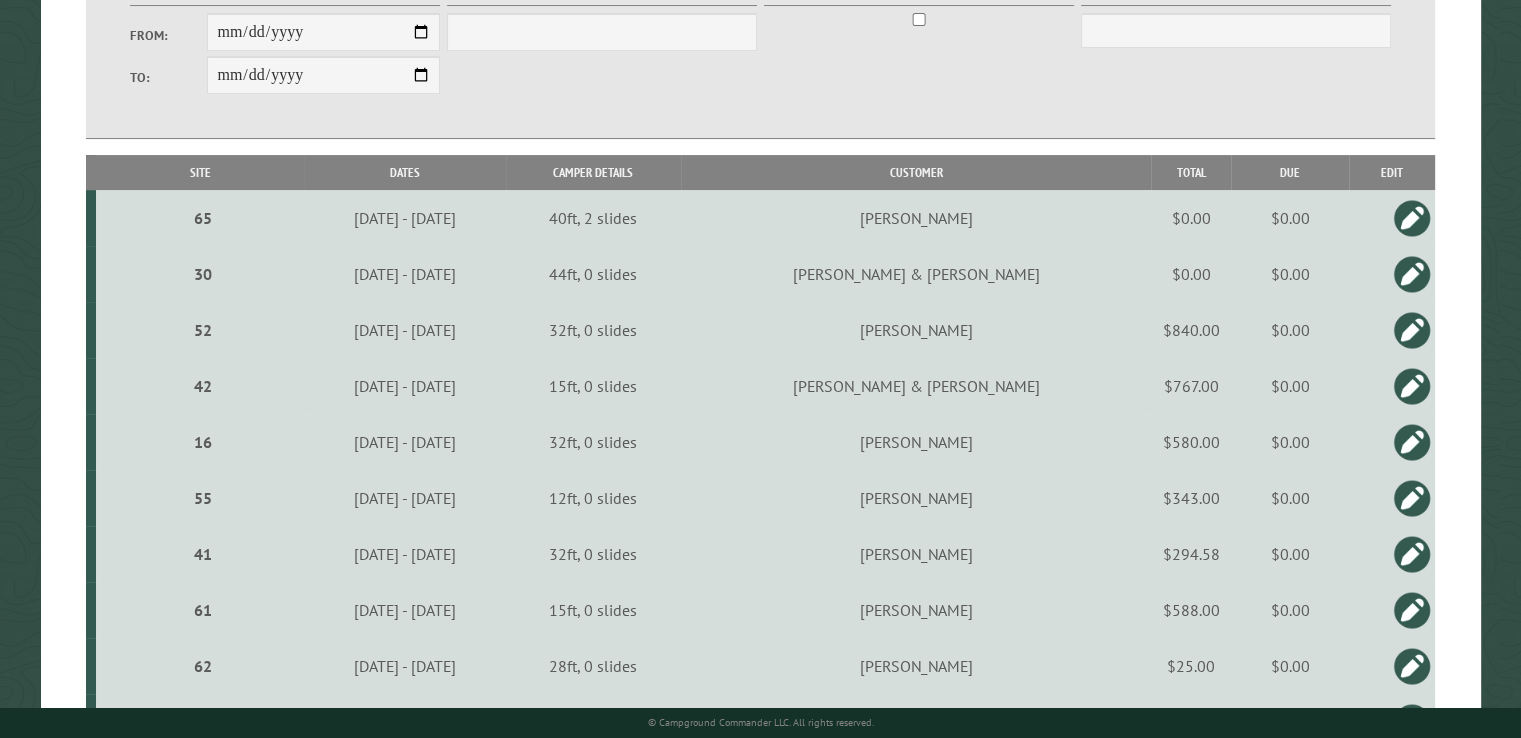 scroll, scrollTop: 120, scrollLeft: 0, axis: vertical 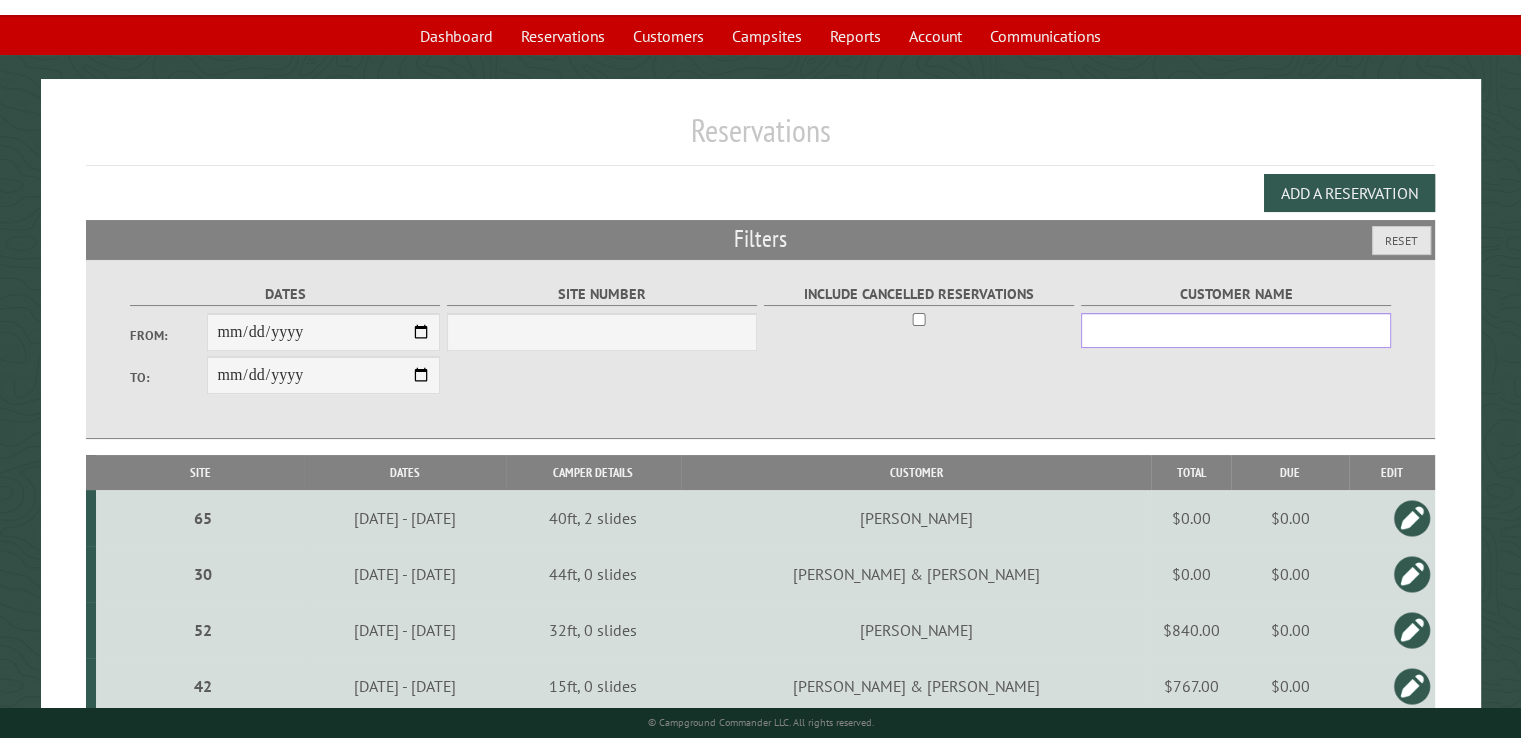 click on "Customer Name" at bounding box center (1236, 330) 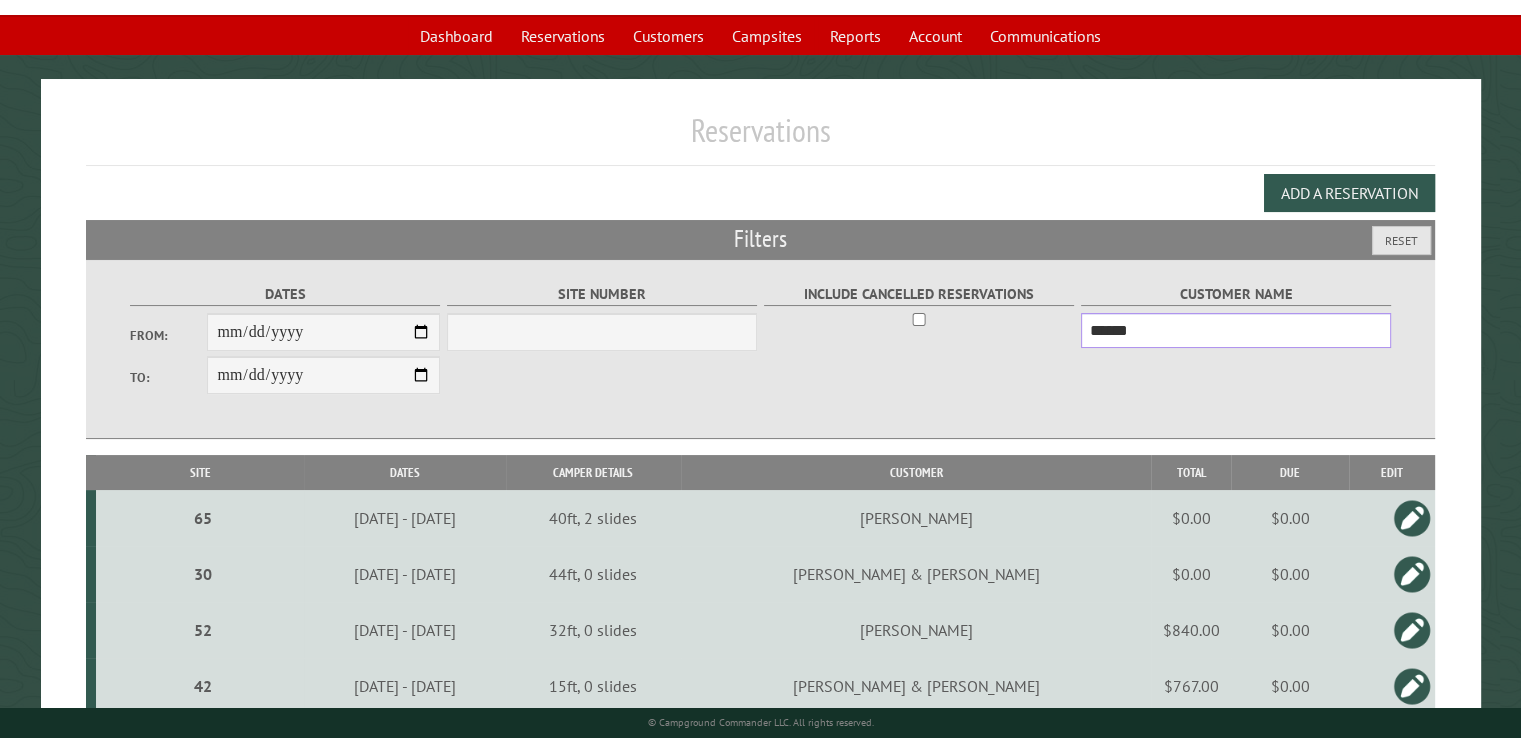 scroll, scrollTop: 99, scrollLeft: 0, axis: vertical 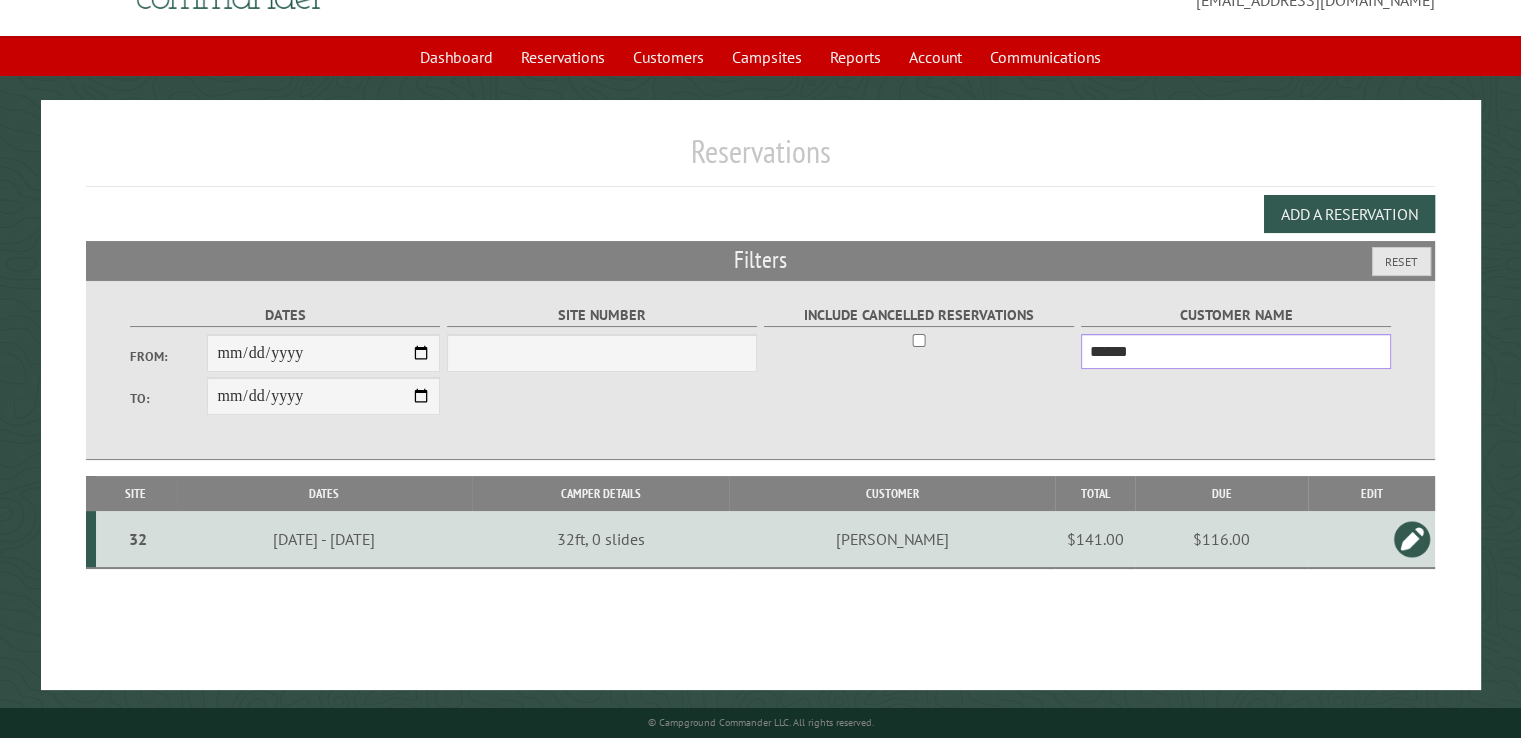 type on "******" 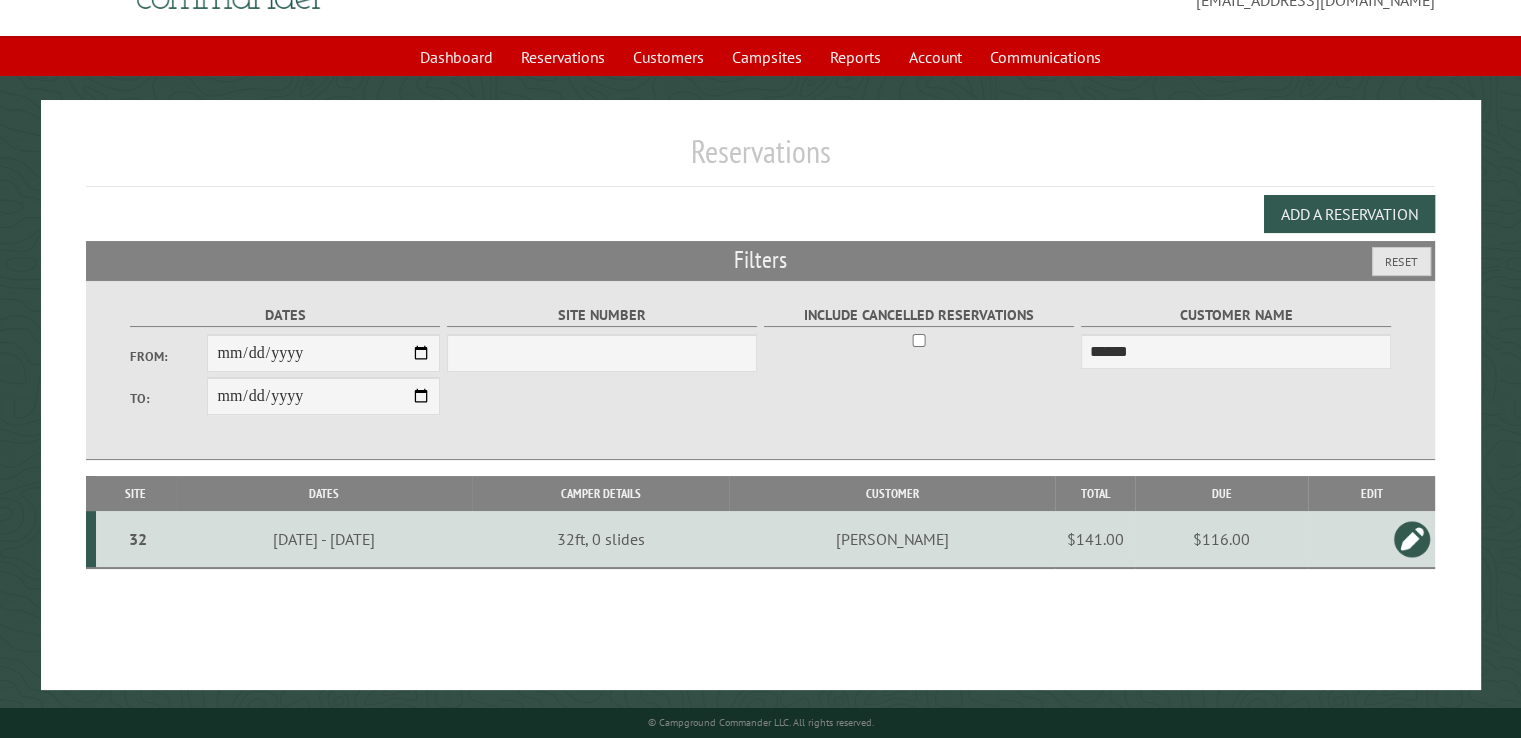 click on "$116.00" at bounding box center (1221, 539) 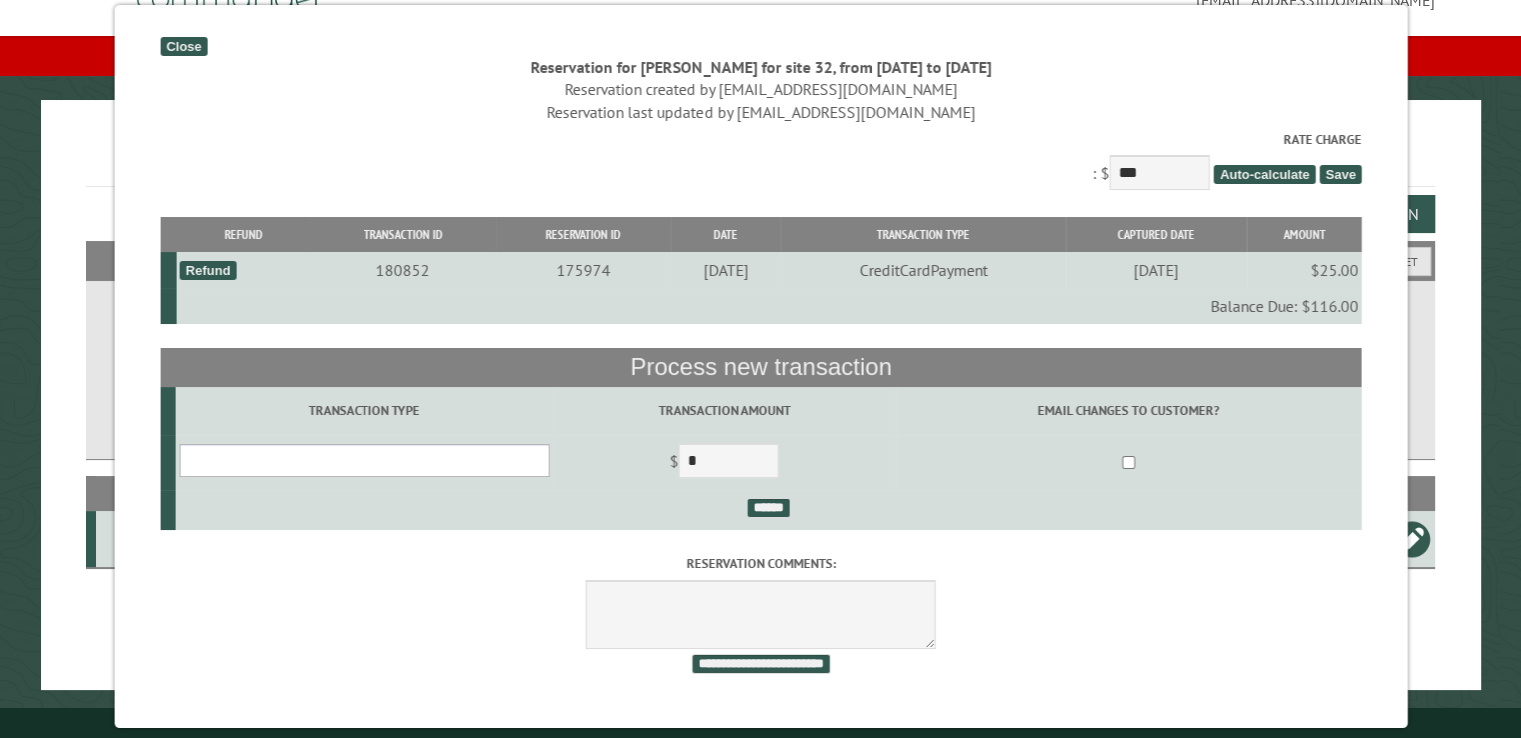 click on "**********" at bounding box center [364, 460] 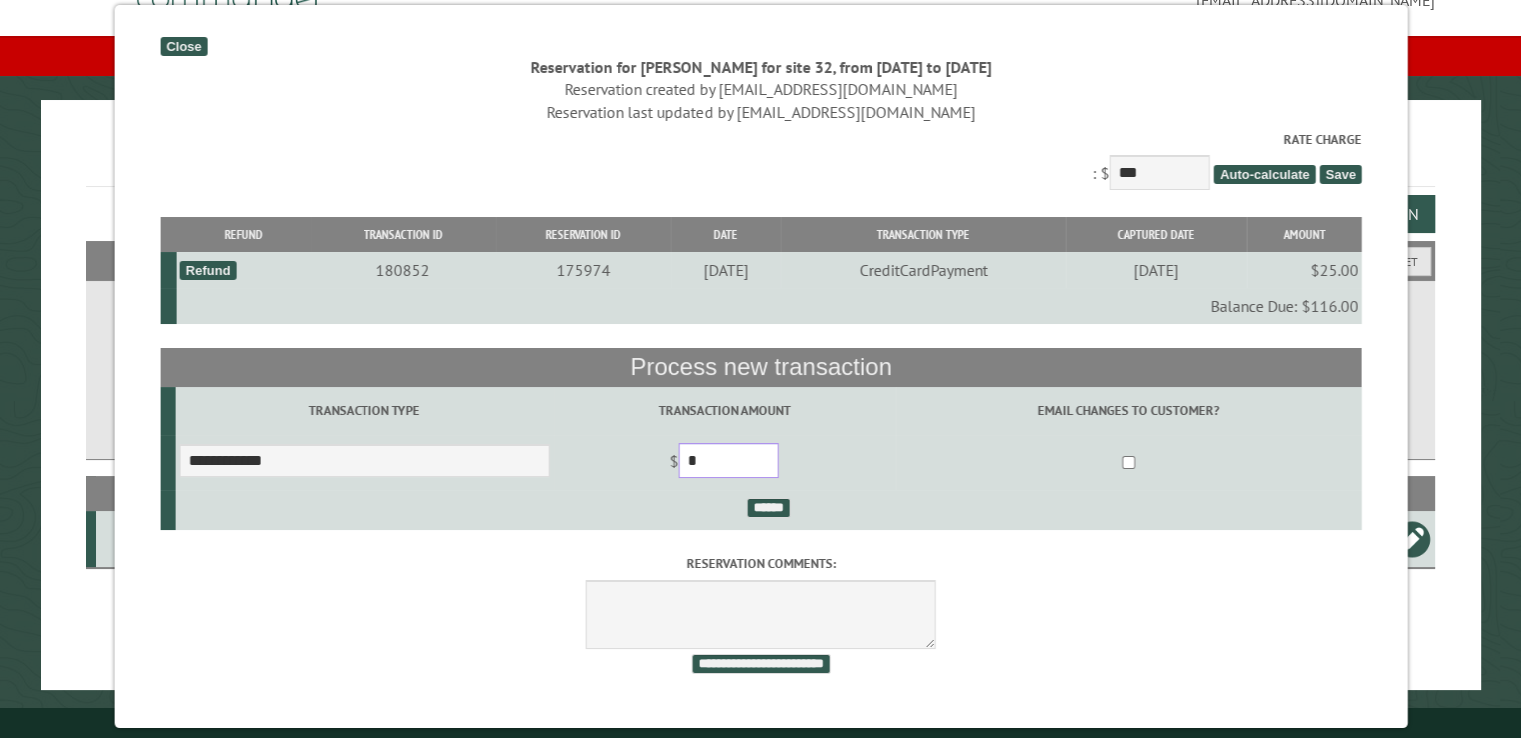 click on "*" at bounding box center (728, 460) 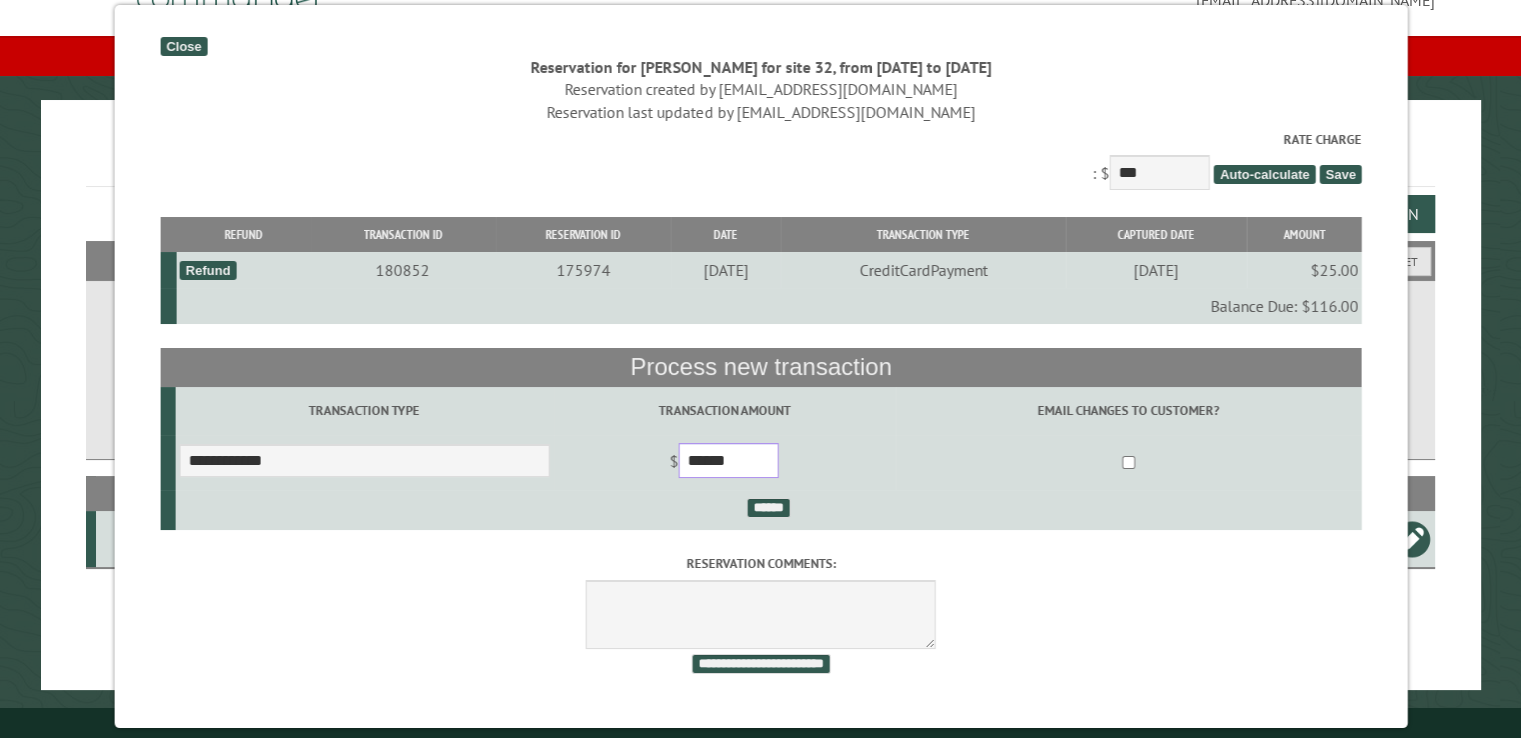type on "******" 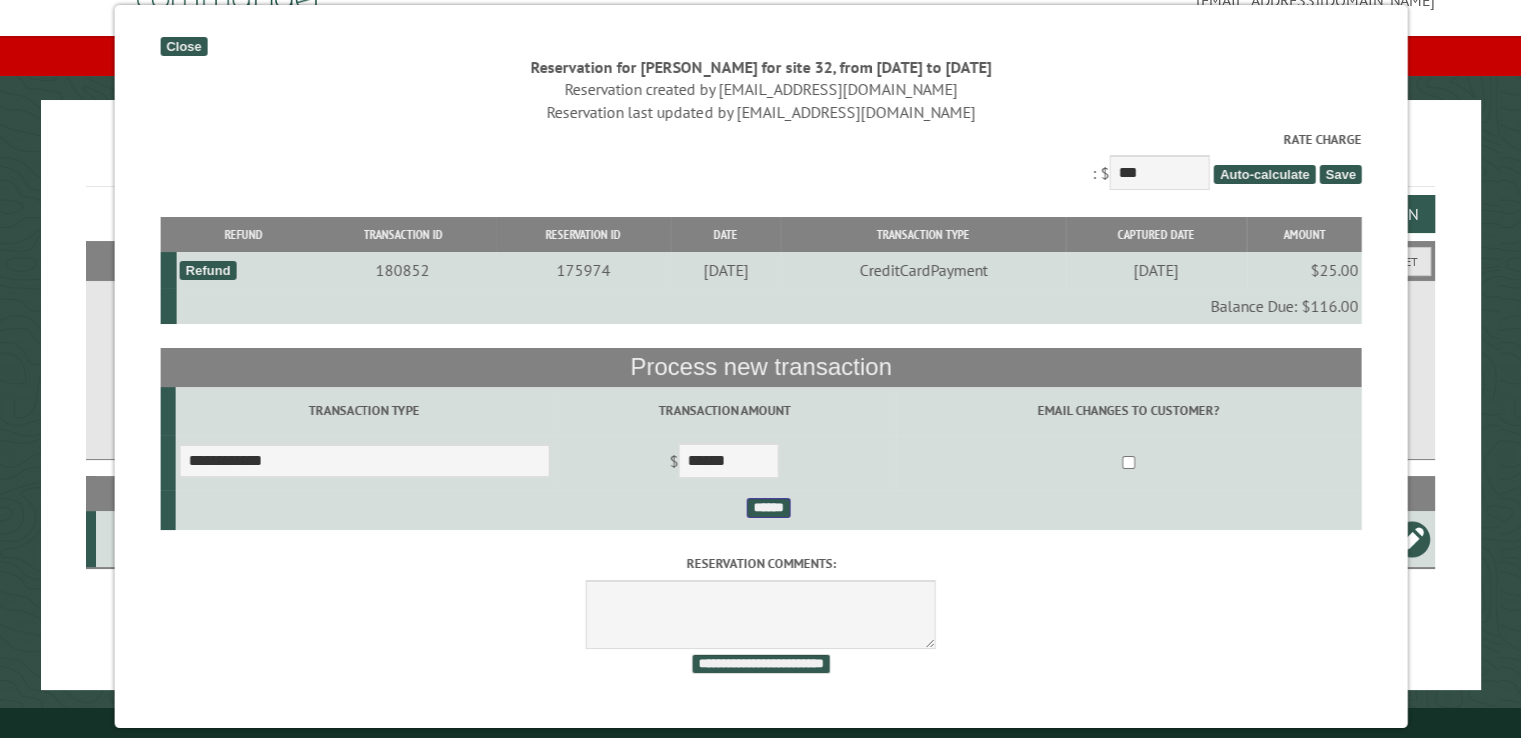 click on "******" at bounding box center [768, 508] 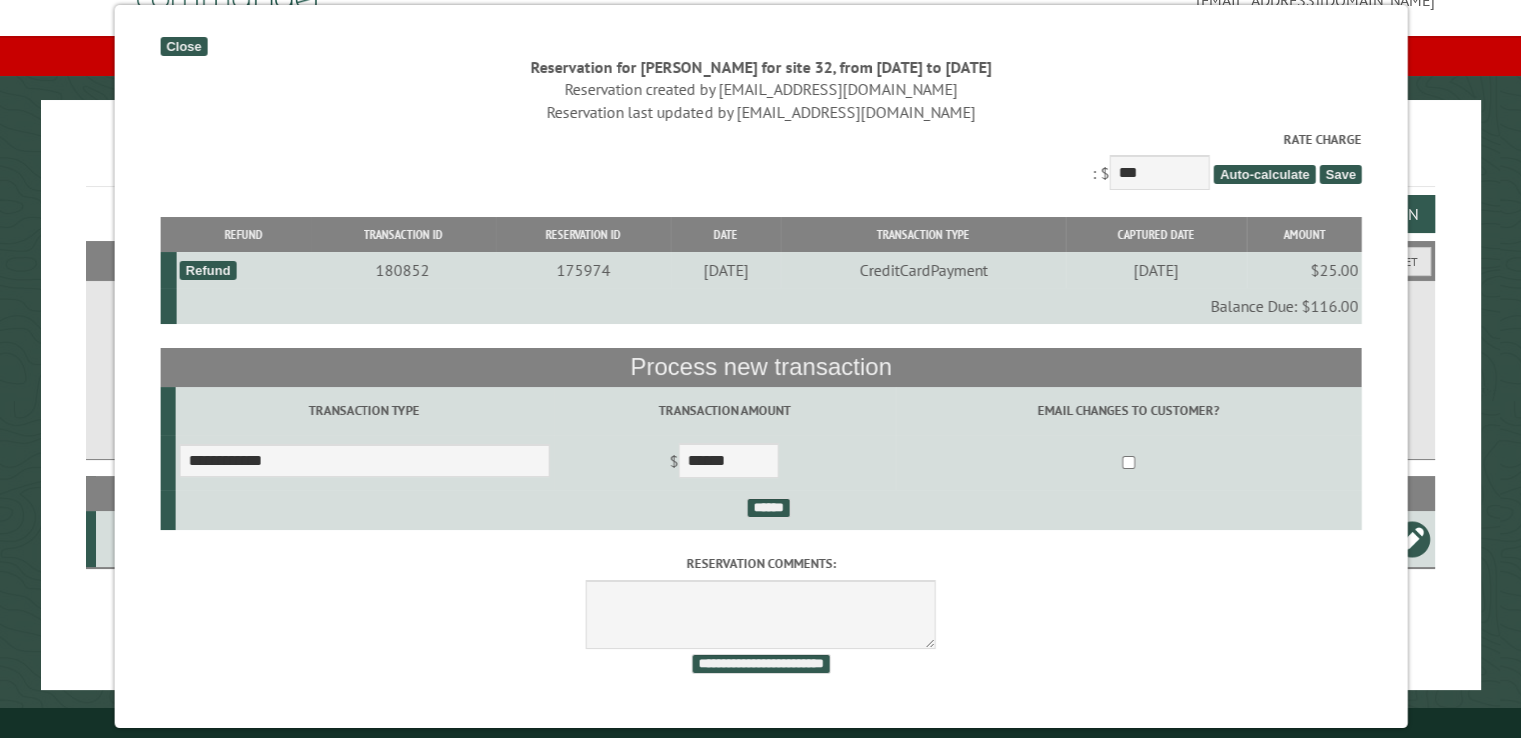 click on "Close" at bounding box center (183, 46) 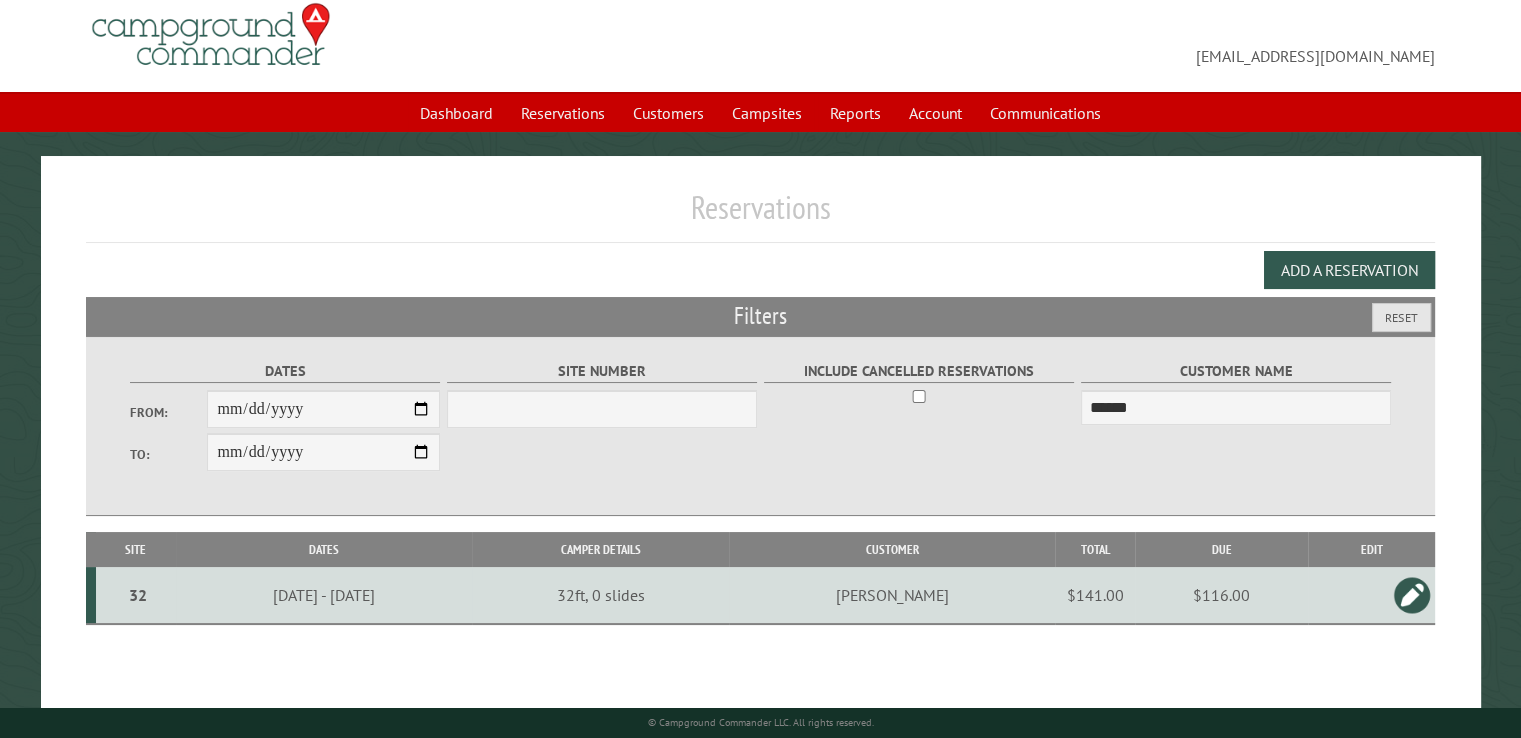 scroll, scrollTop: 0, scrollLeft: 0, axis: both 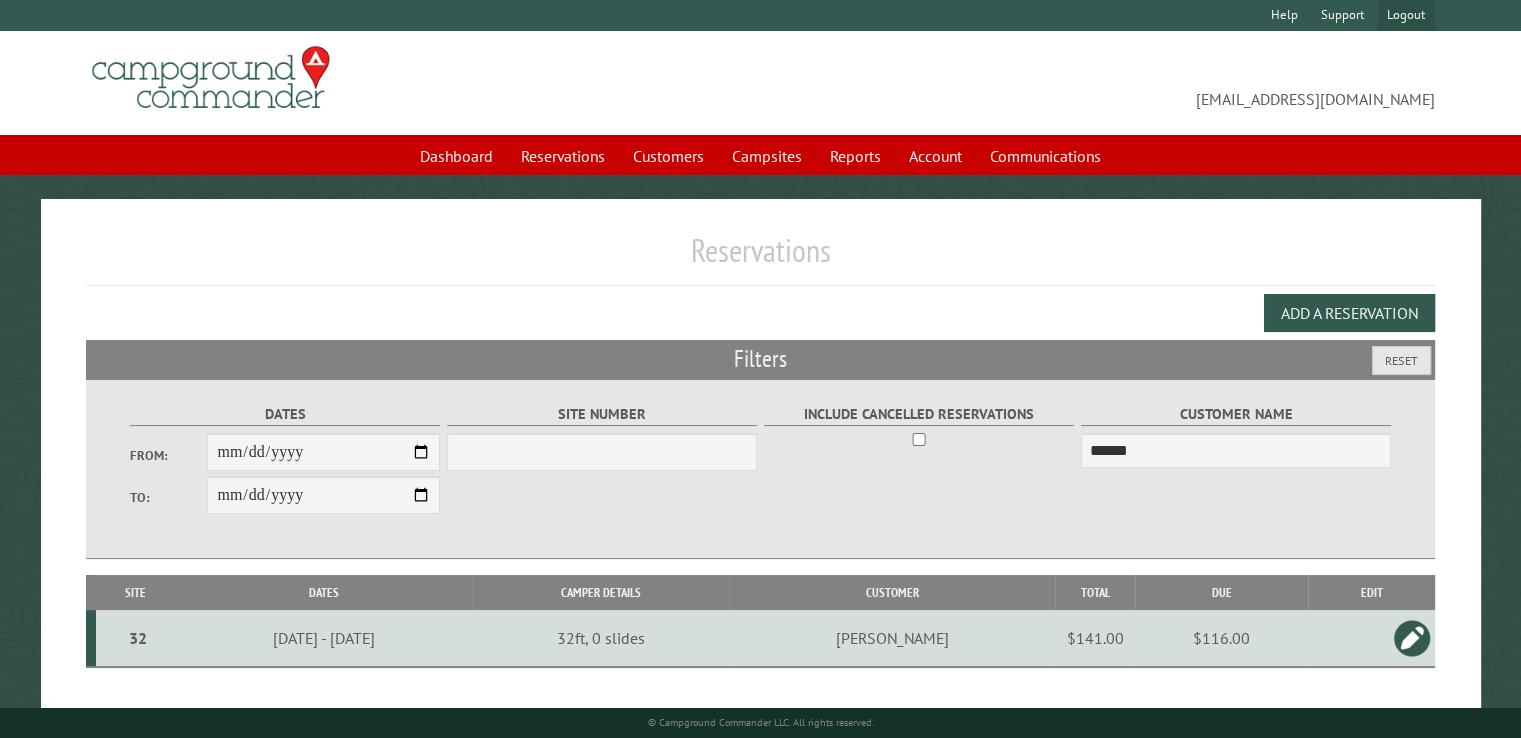 click on "Logout" at bounding box center [1406, 15] 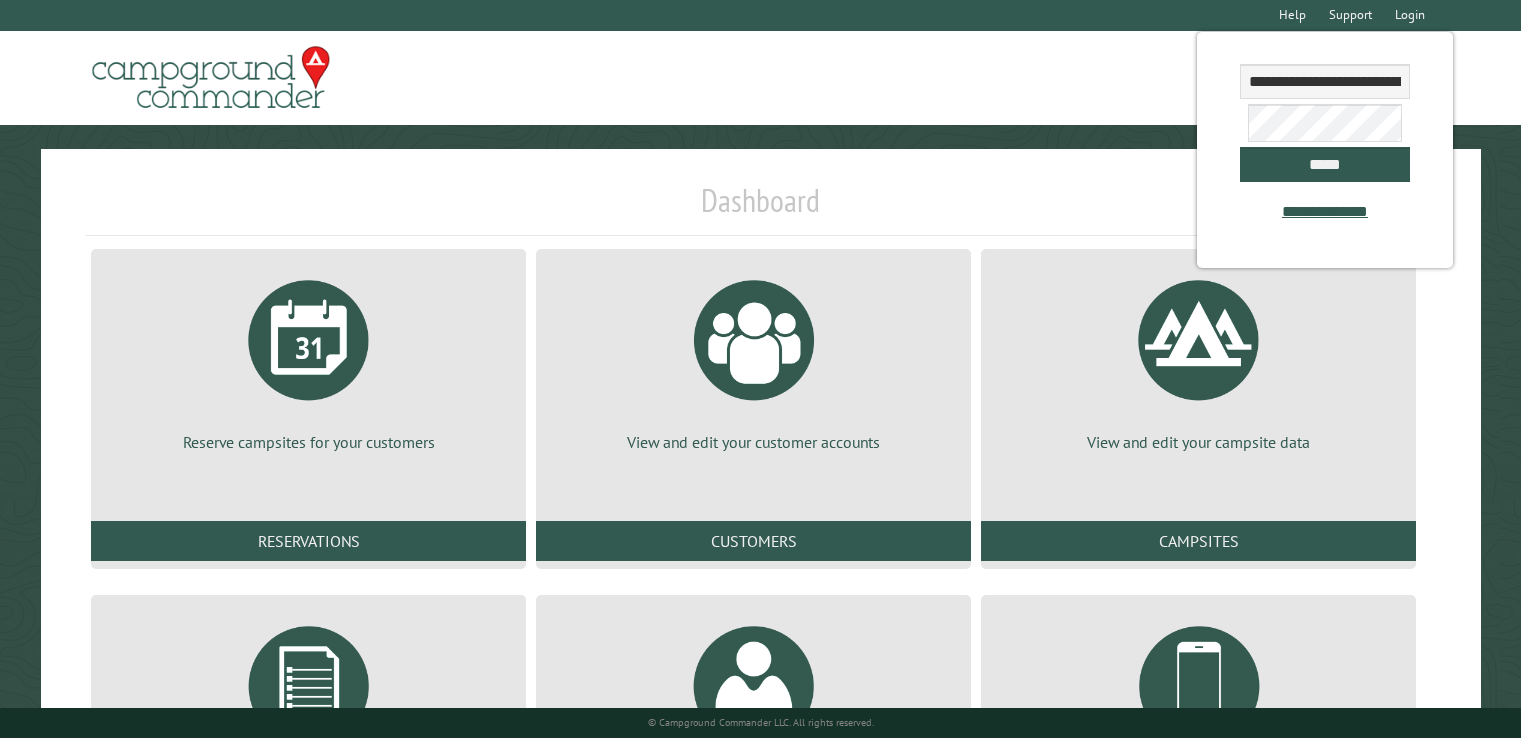 scroll, scrollTop: 0, scrollLeft: 0, axis: both 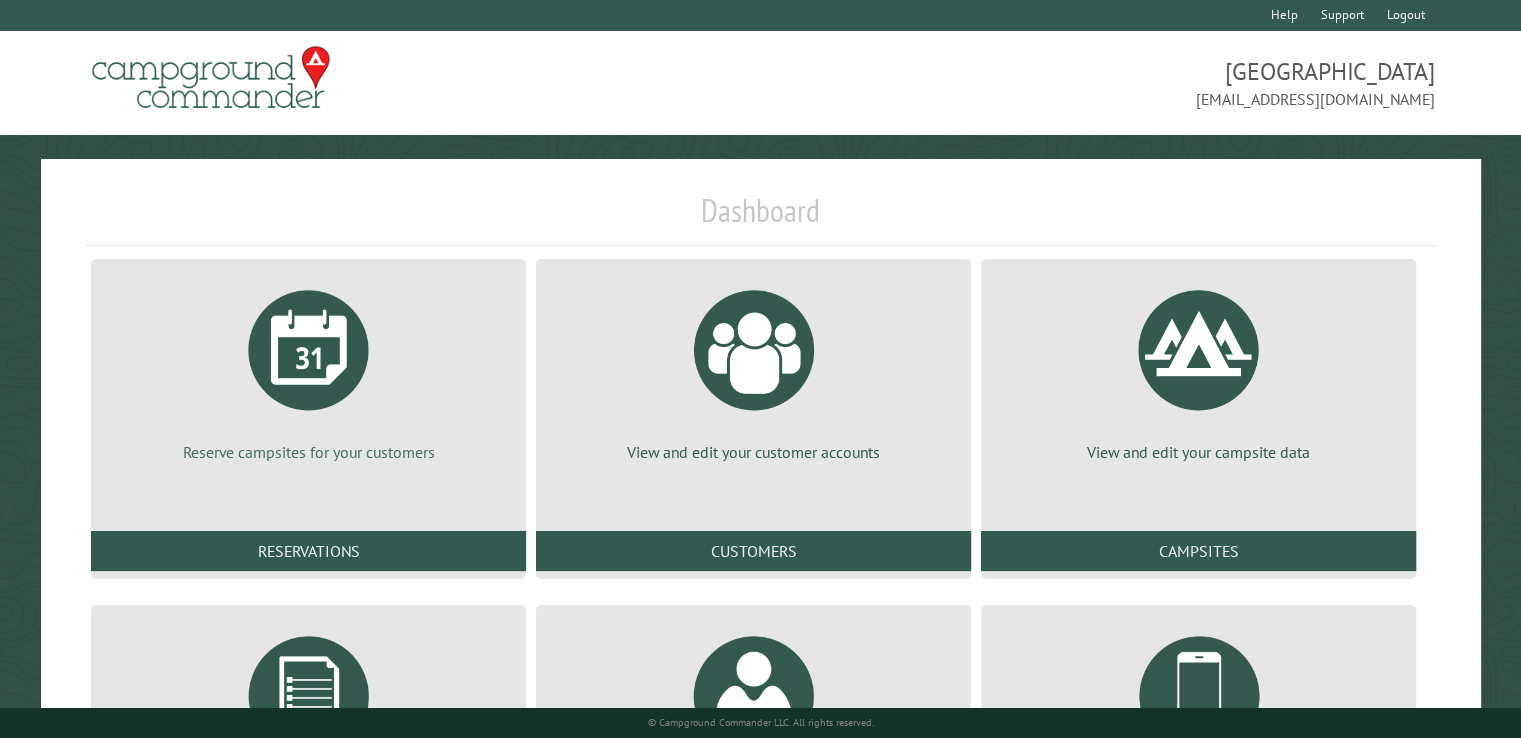 click at bounding box center (309, 350) 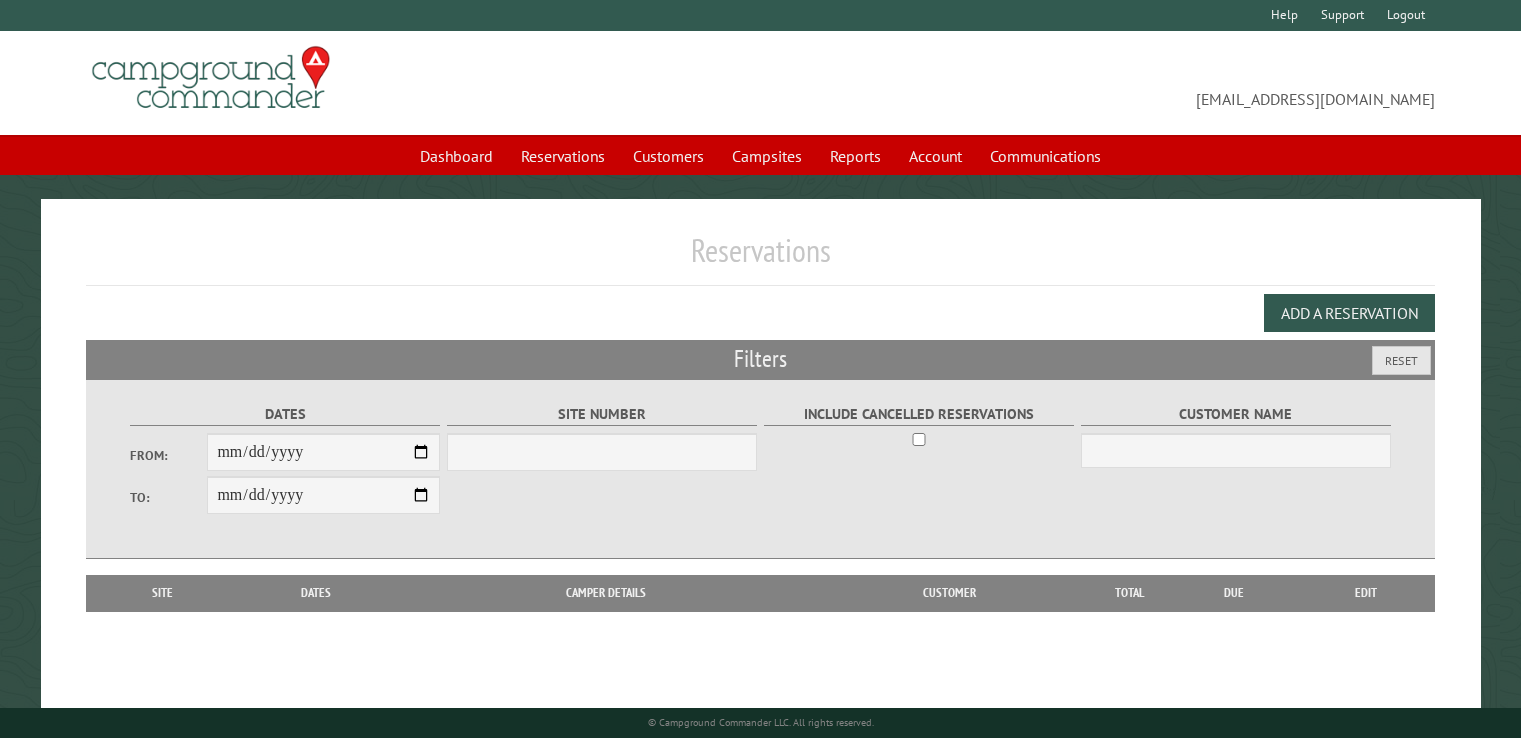 scroll, scrollTop: 0, scrollLeft: 0, axis: both 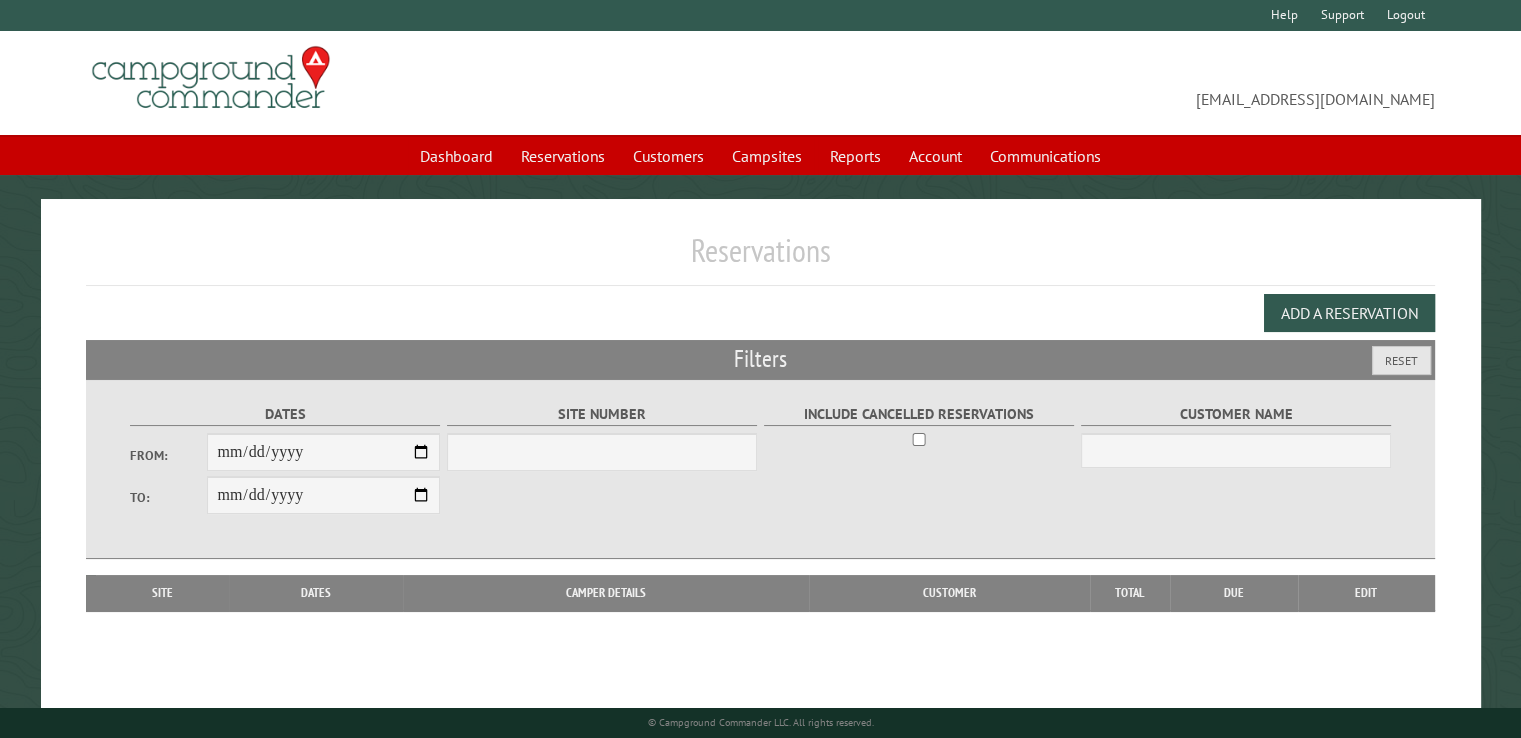 select on "***" 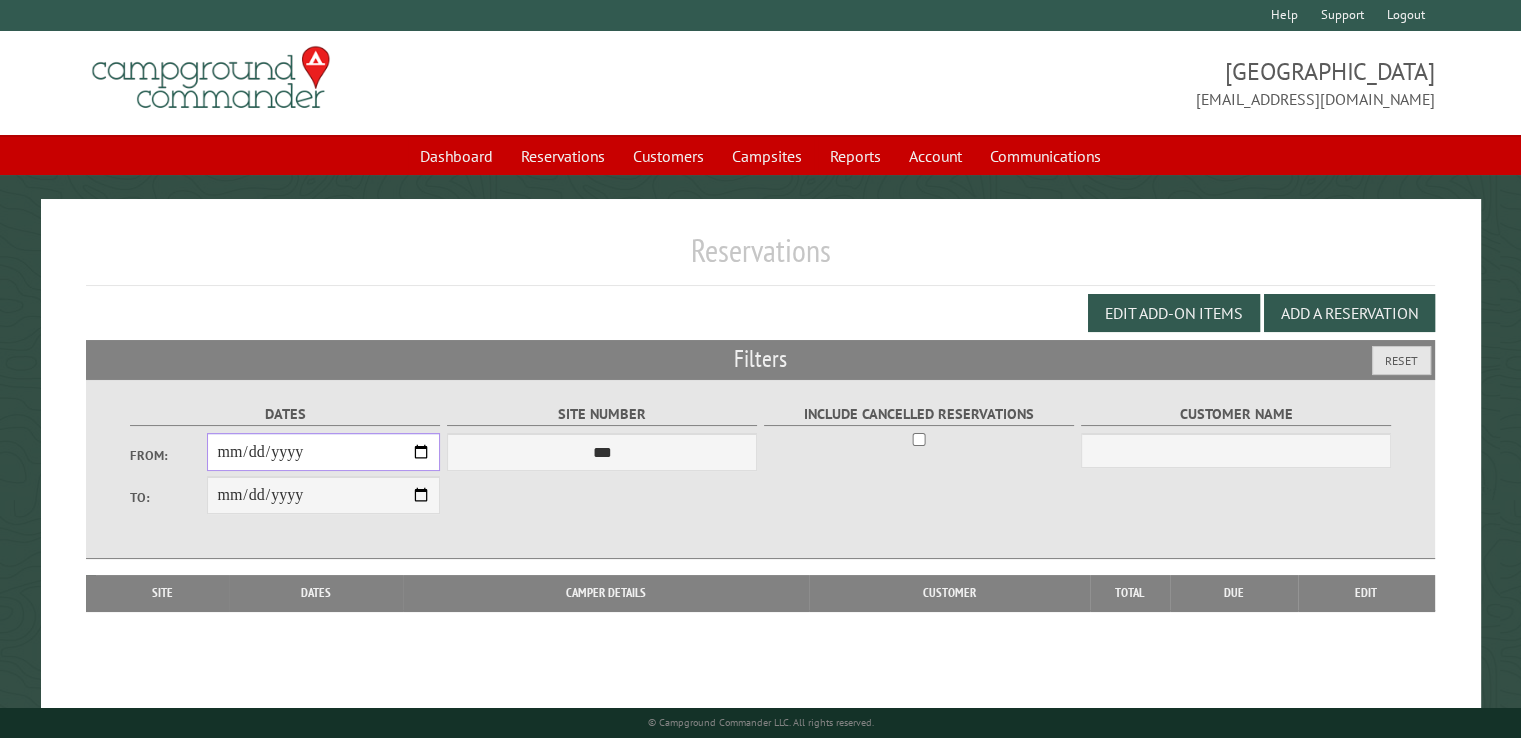 click on "From:" at bounding box center [323, 452] 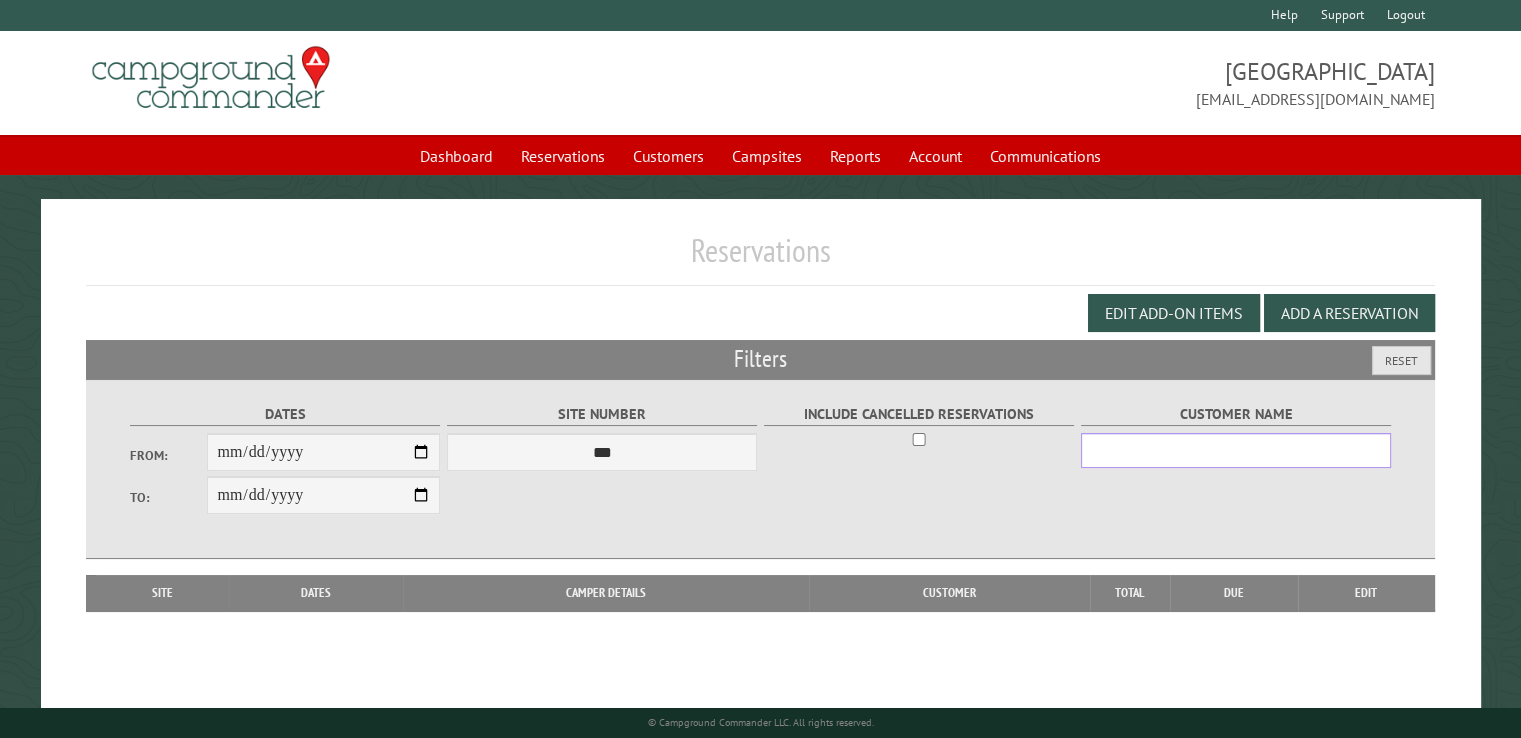click on "Customer Name" at bounding box center [1236, 450] 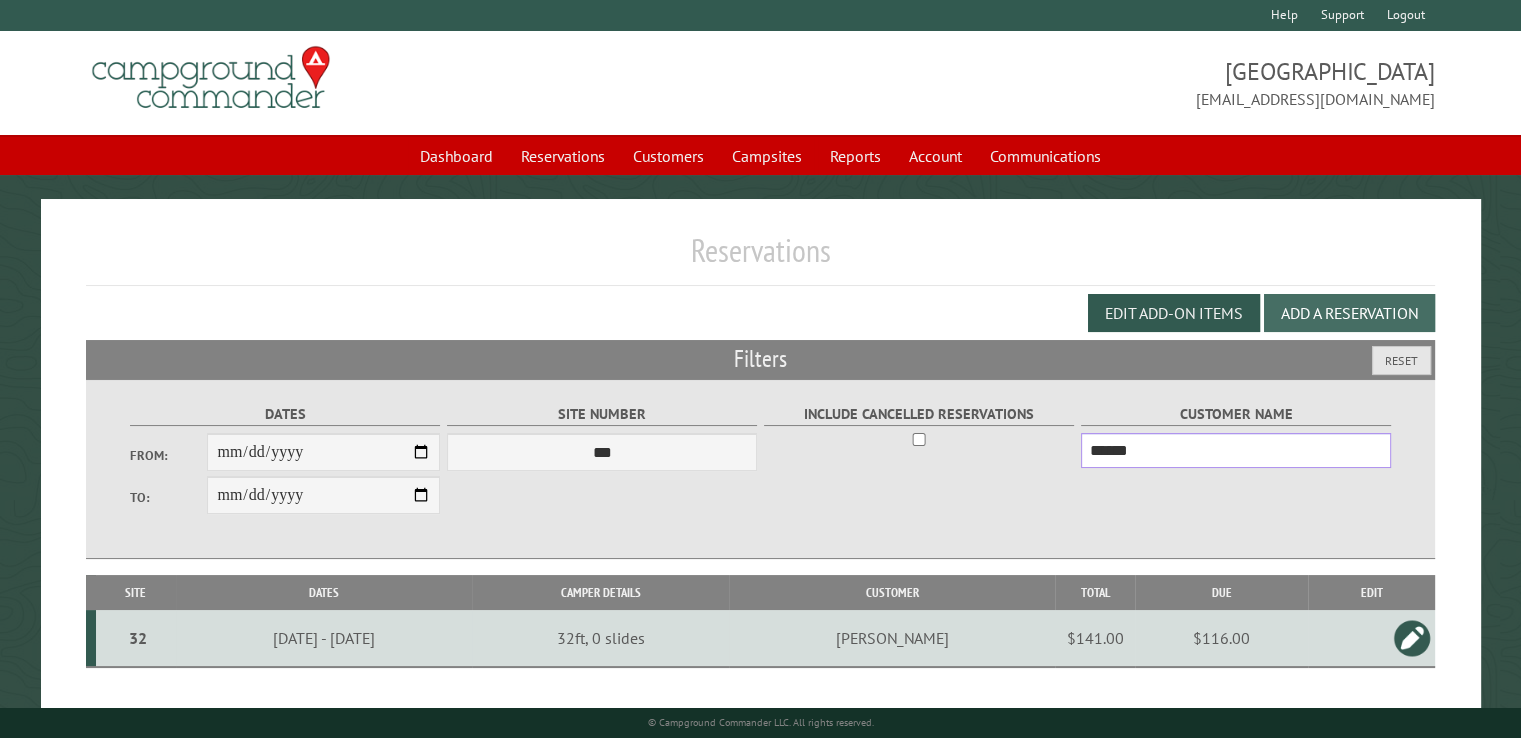 type on "******" 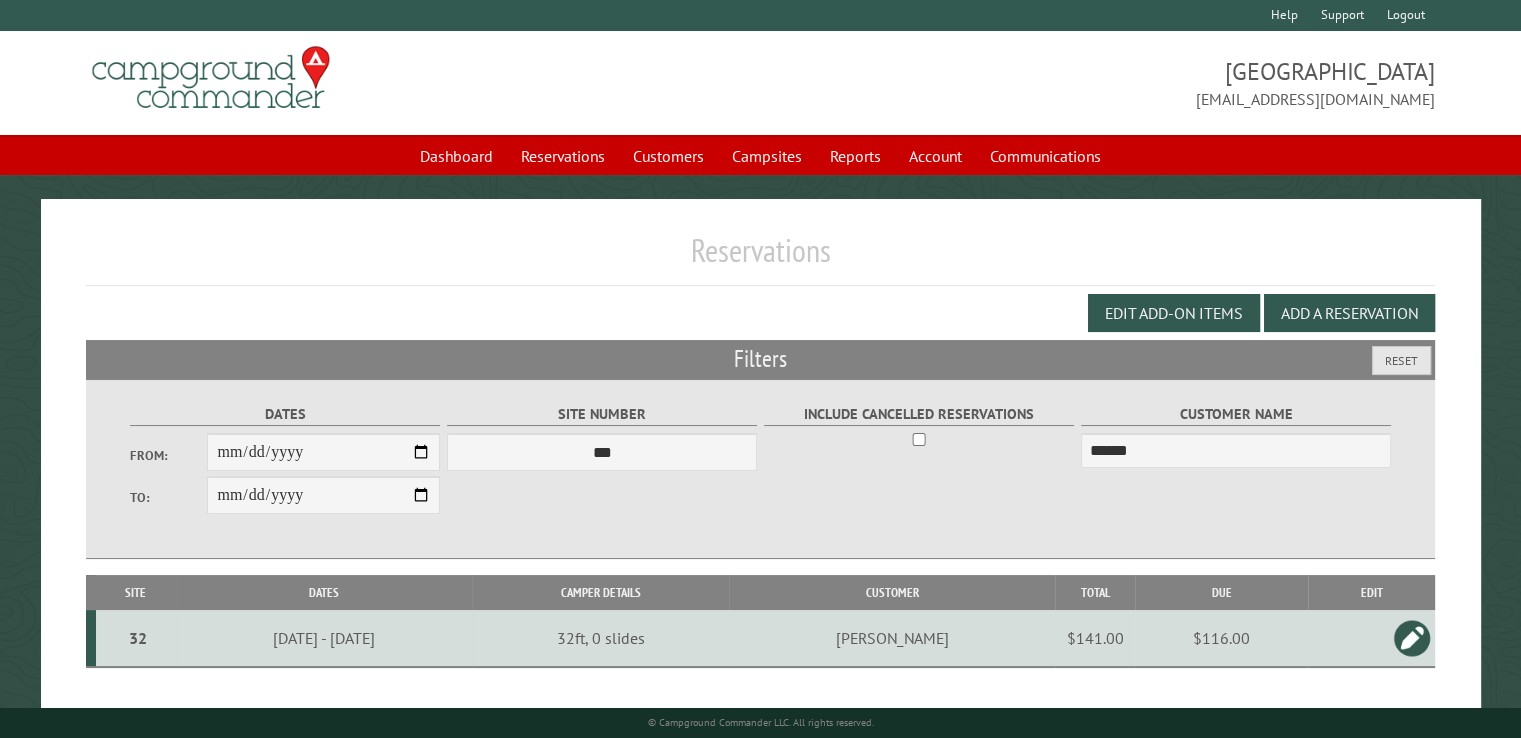 drag, startPoint x: 1325, startPoint y: 305, endPoint x: 924, endPoint y: 606, distance: 501.40005 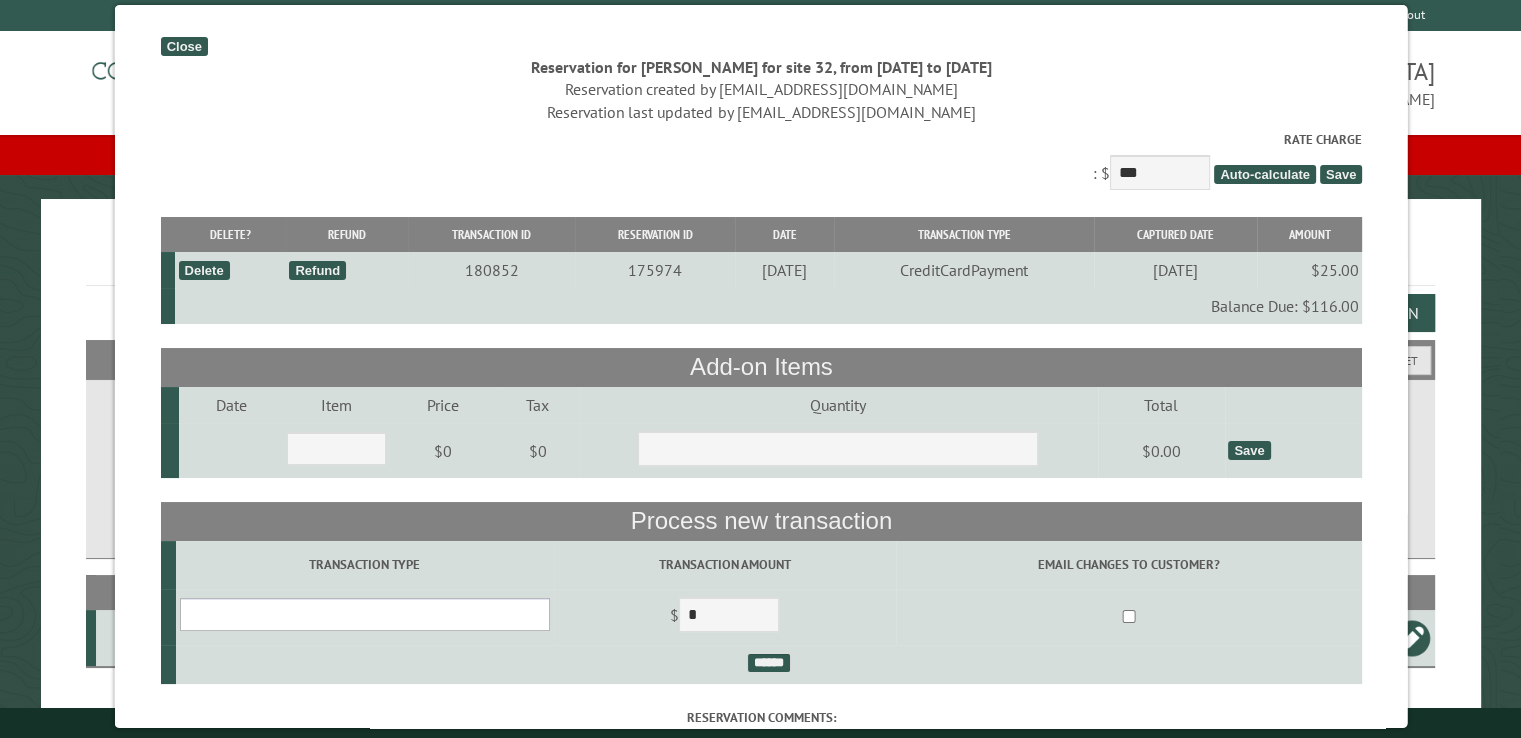 click on "**********" at bounding box center [364, 614] 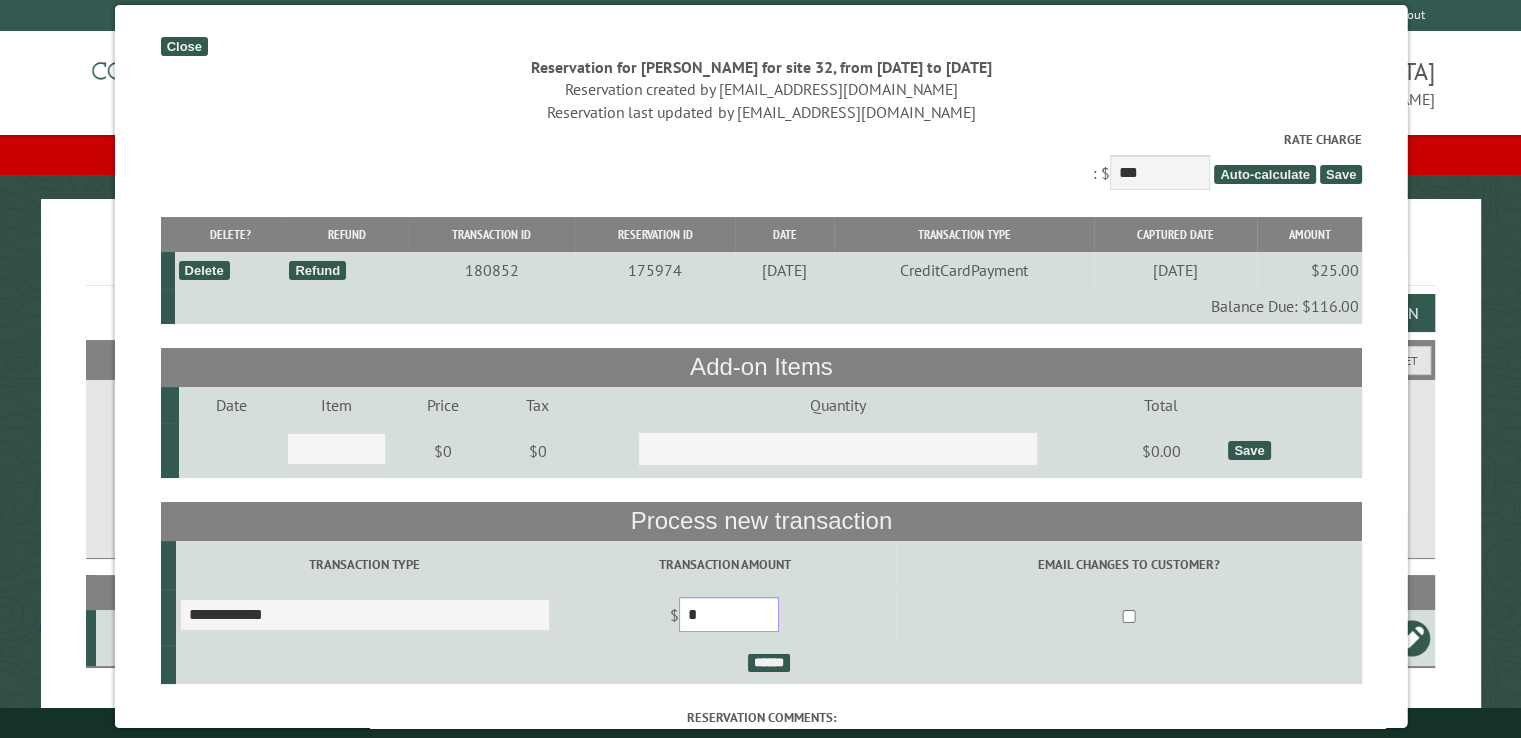 click on "*" at bounding box center [728, 614] 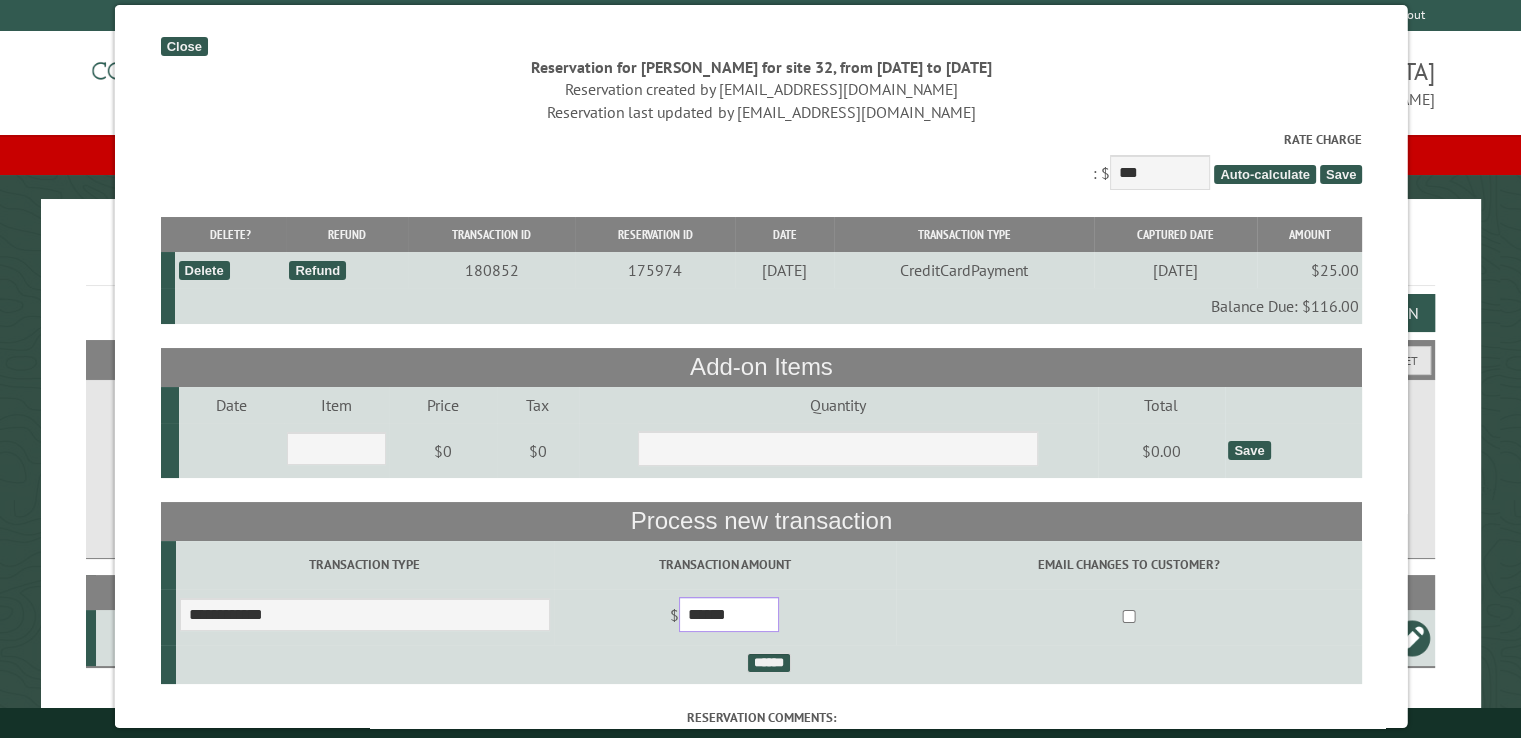 type on "******" 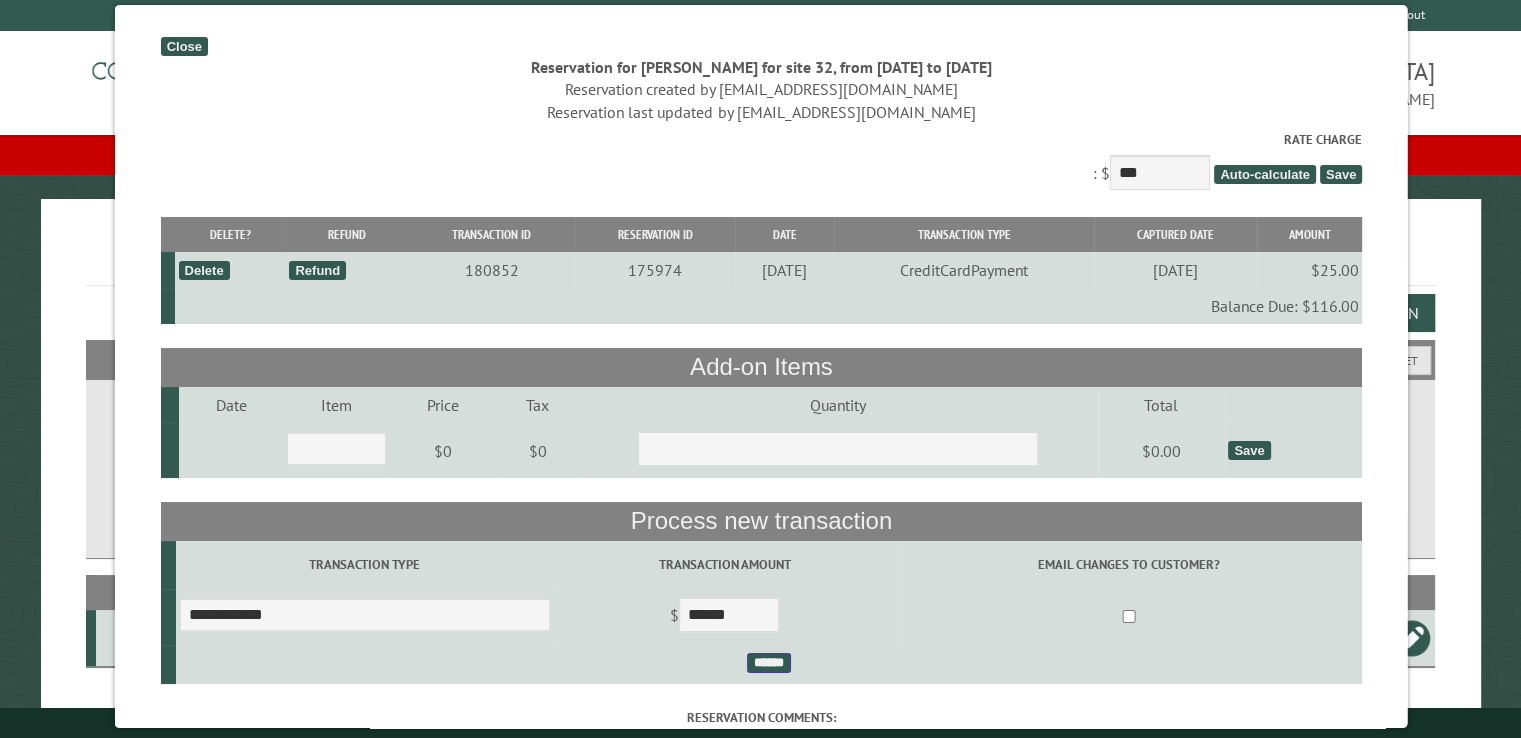 click on "******" at bounding box center (768, 663) 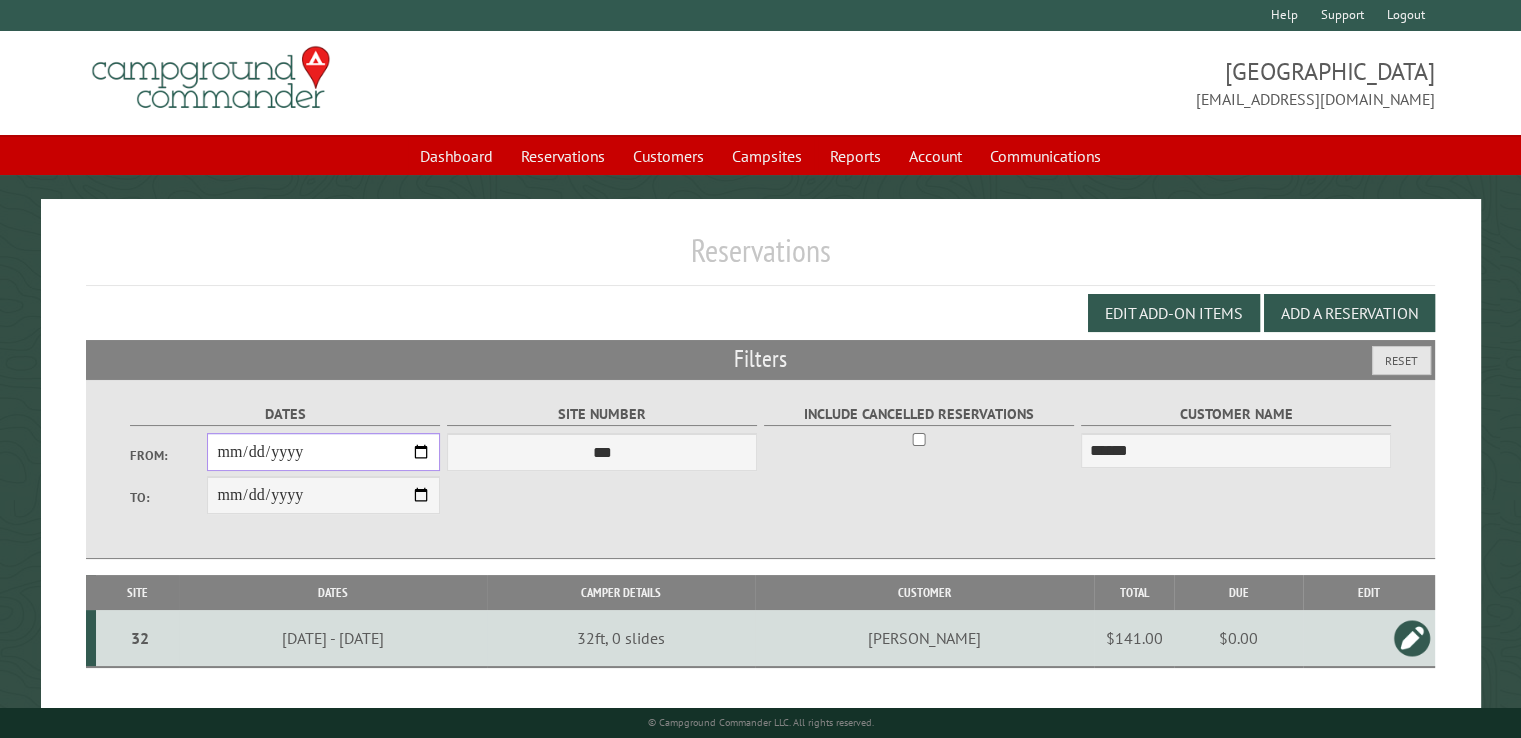 click on "**********" at bounding box center [323, 452] 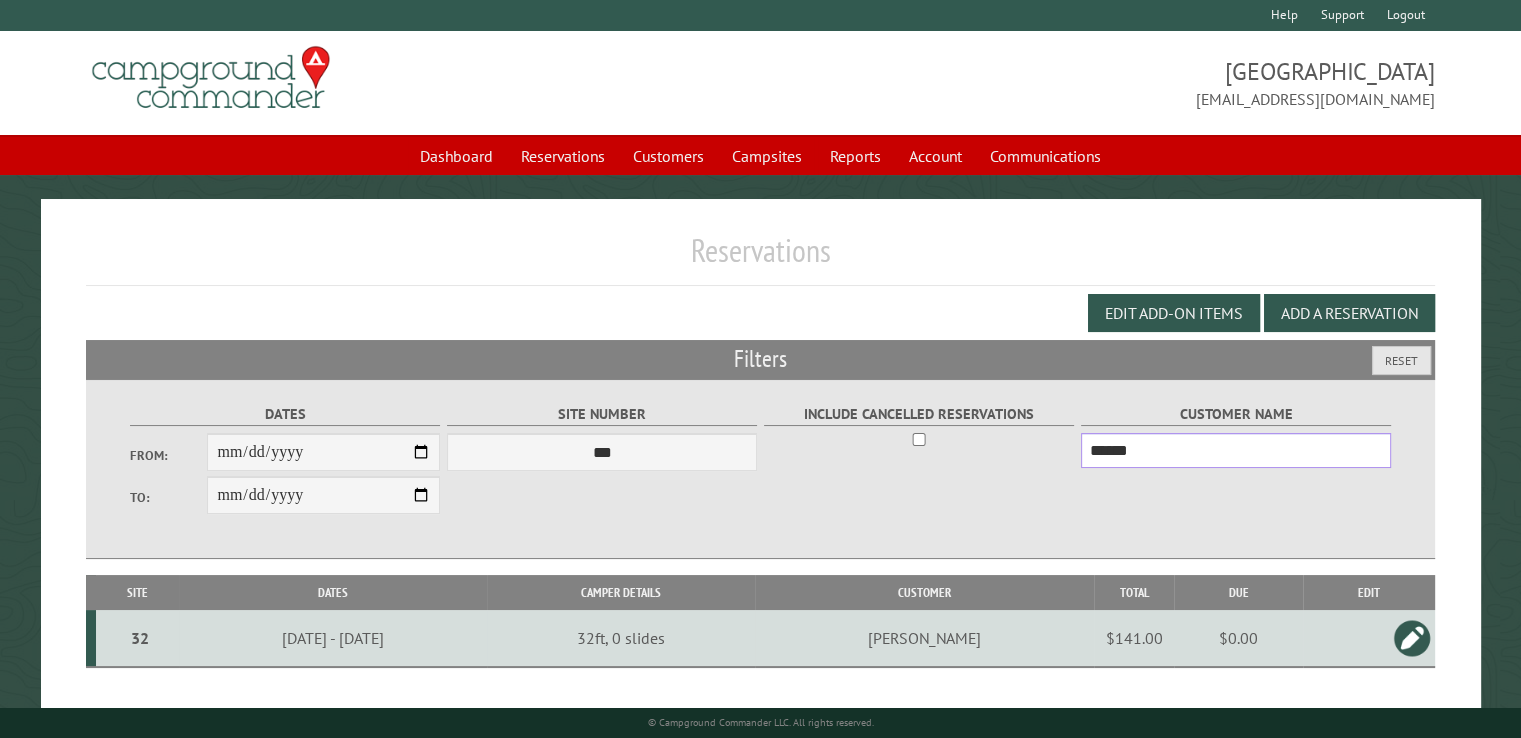 drag, startPoint x: 1146, startPoint y: 453, endPoint x: 1080, endPoint y: 456, distance: 66.068146 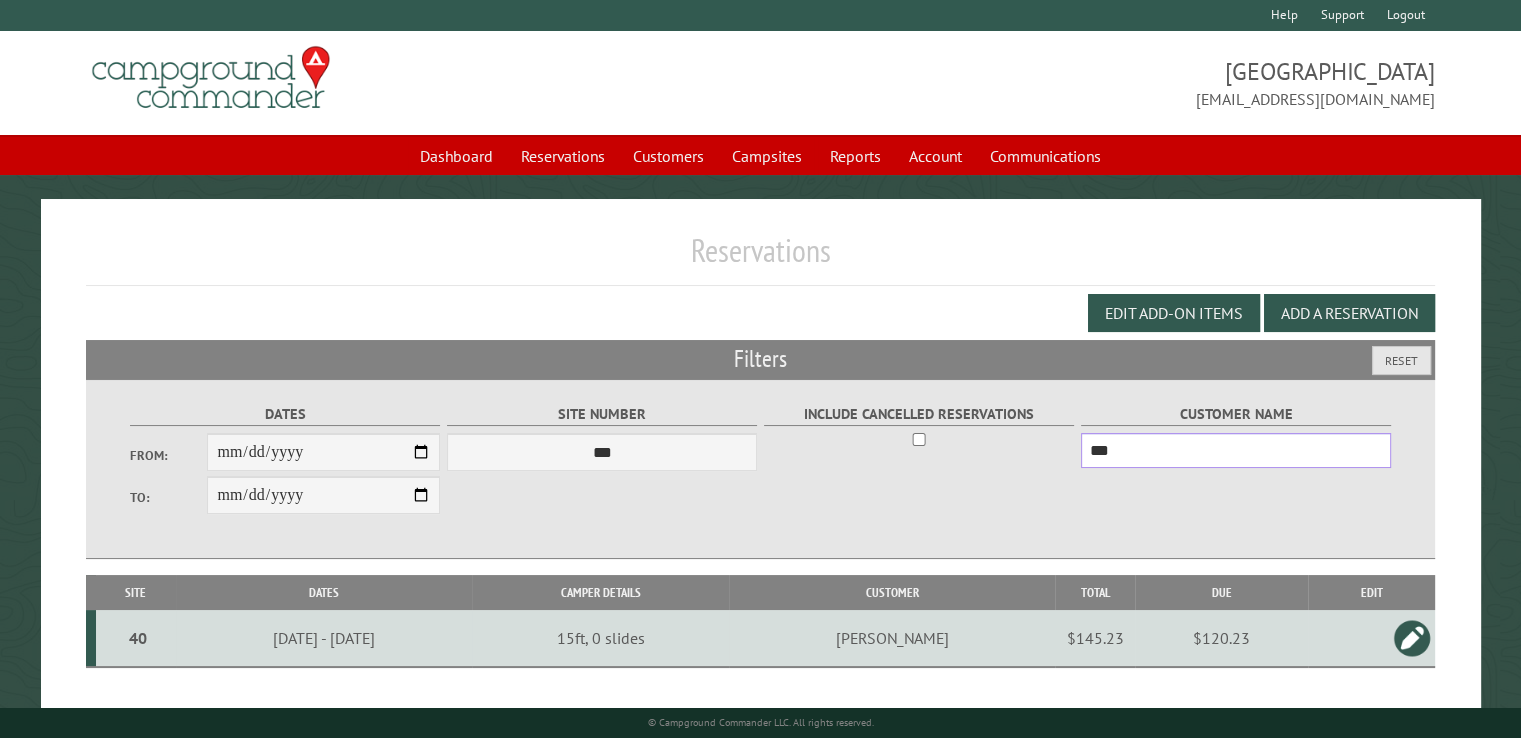 type on "***" 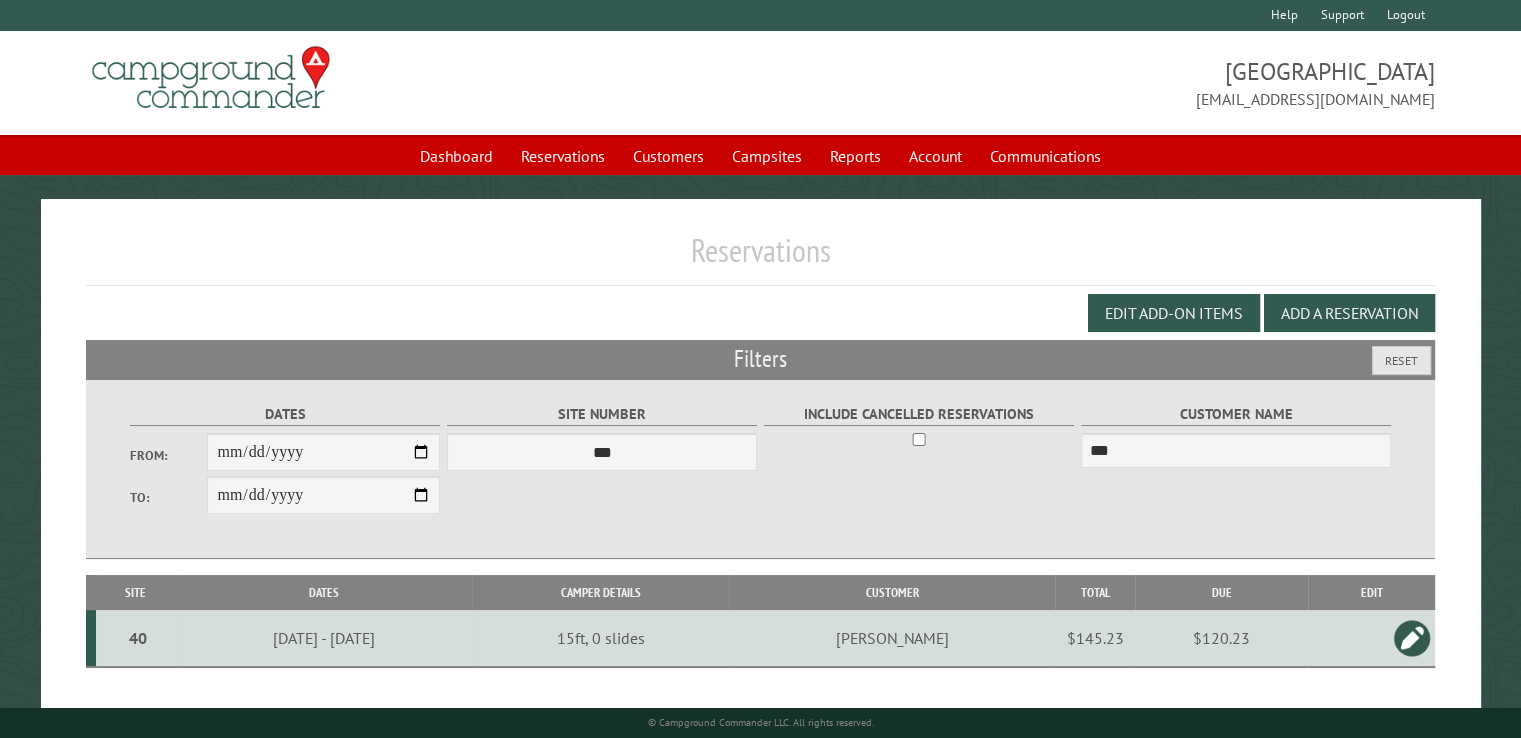 click on "$120.23" at bounding box center [1221, 638] 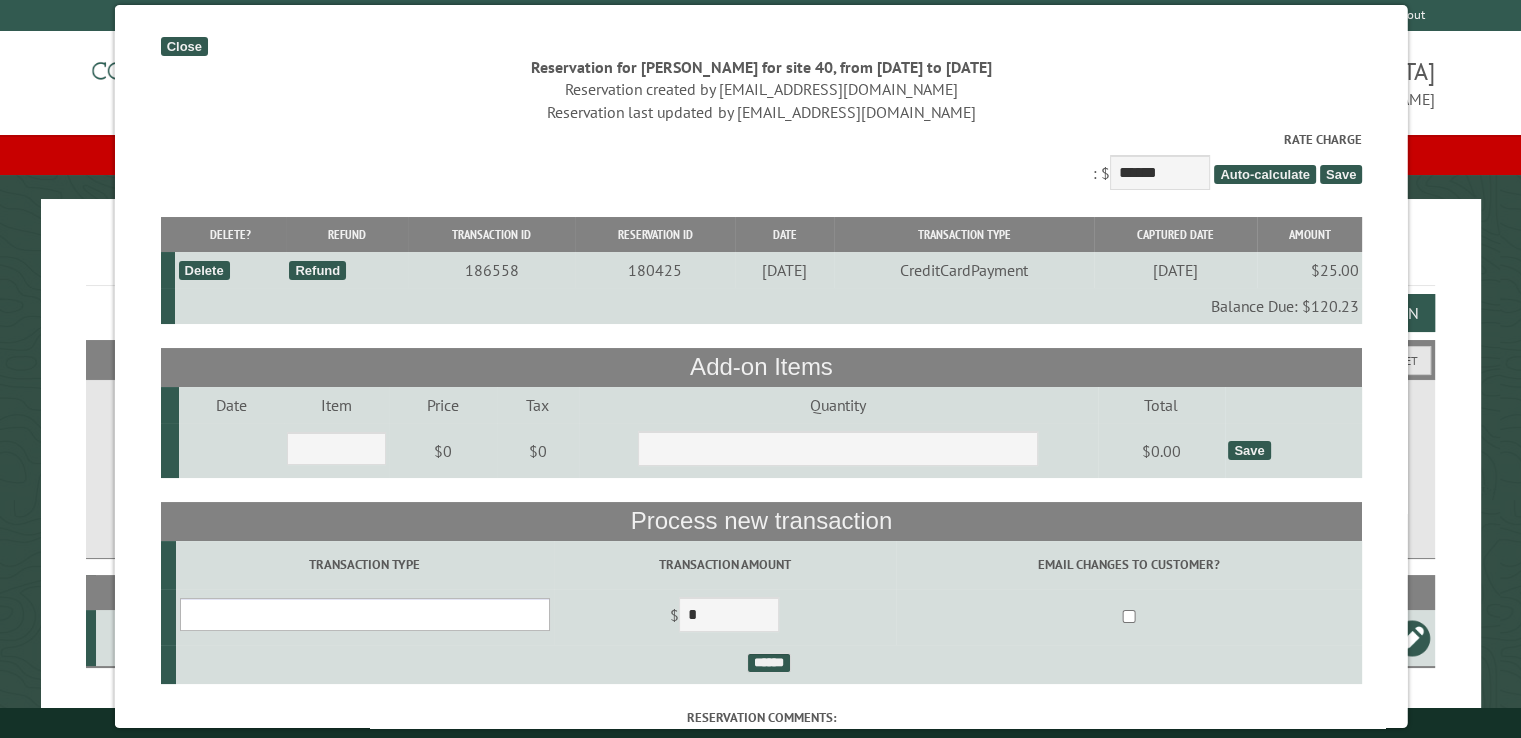 click on "**********" at bounding box center [364, 614] 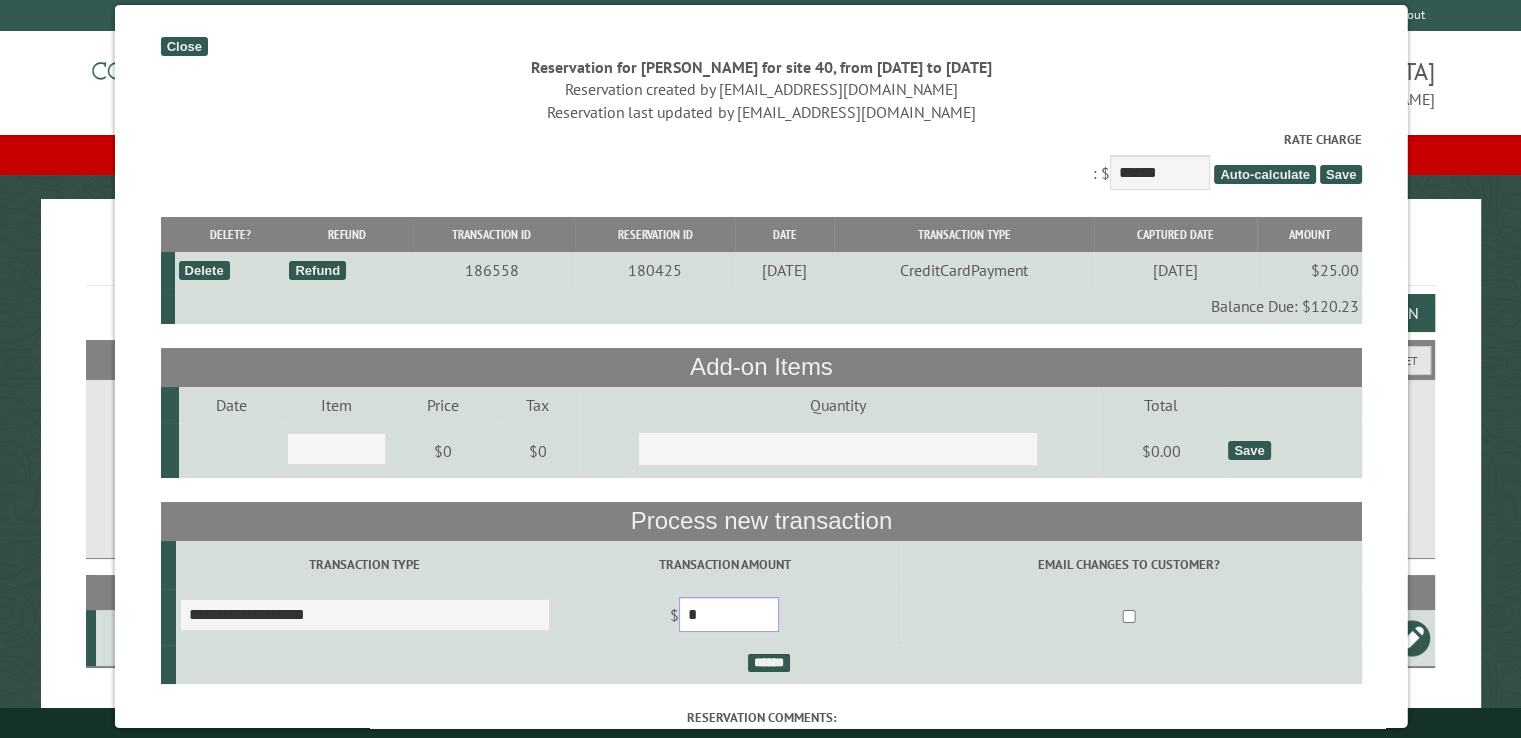 click on "*" at bounding box center (728, 614) 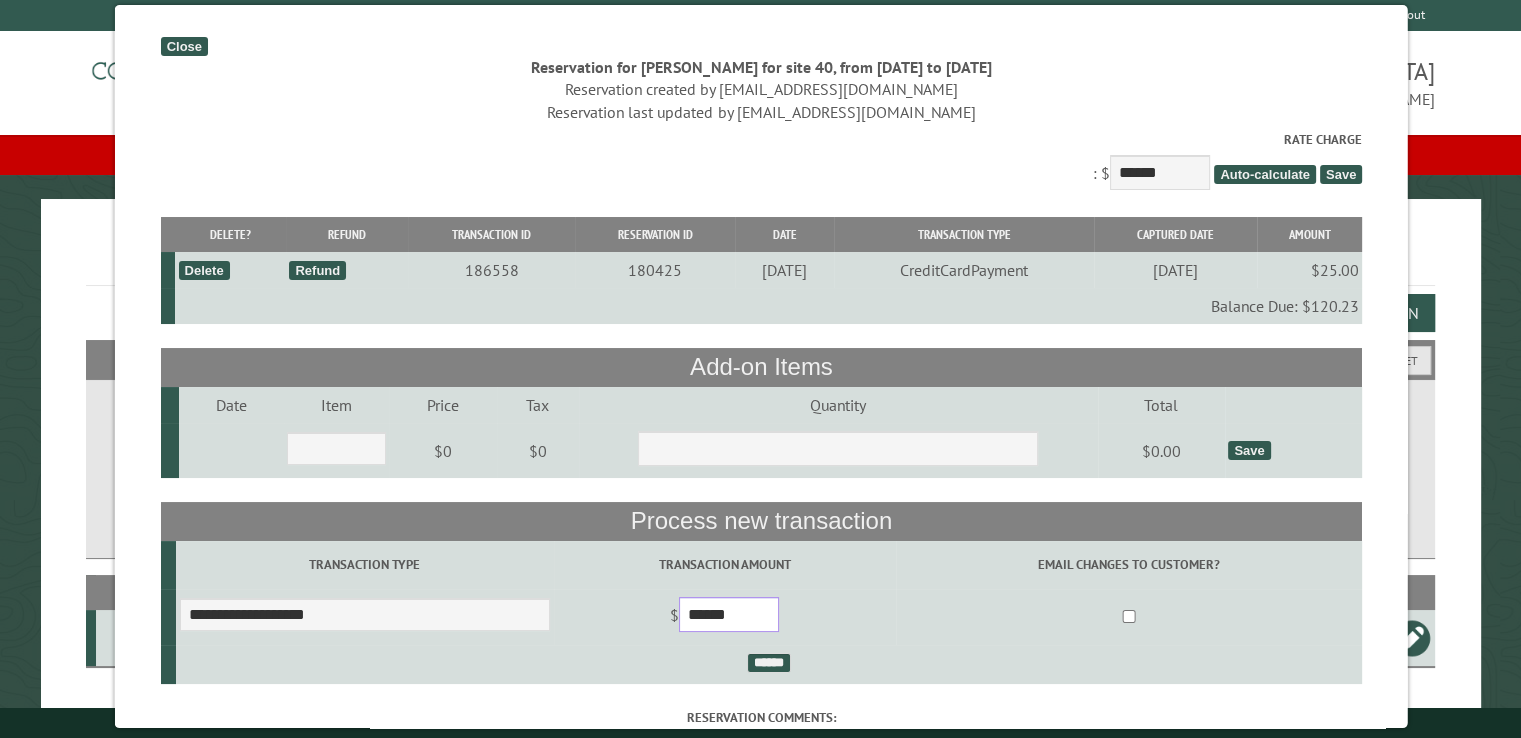 type on "******" 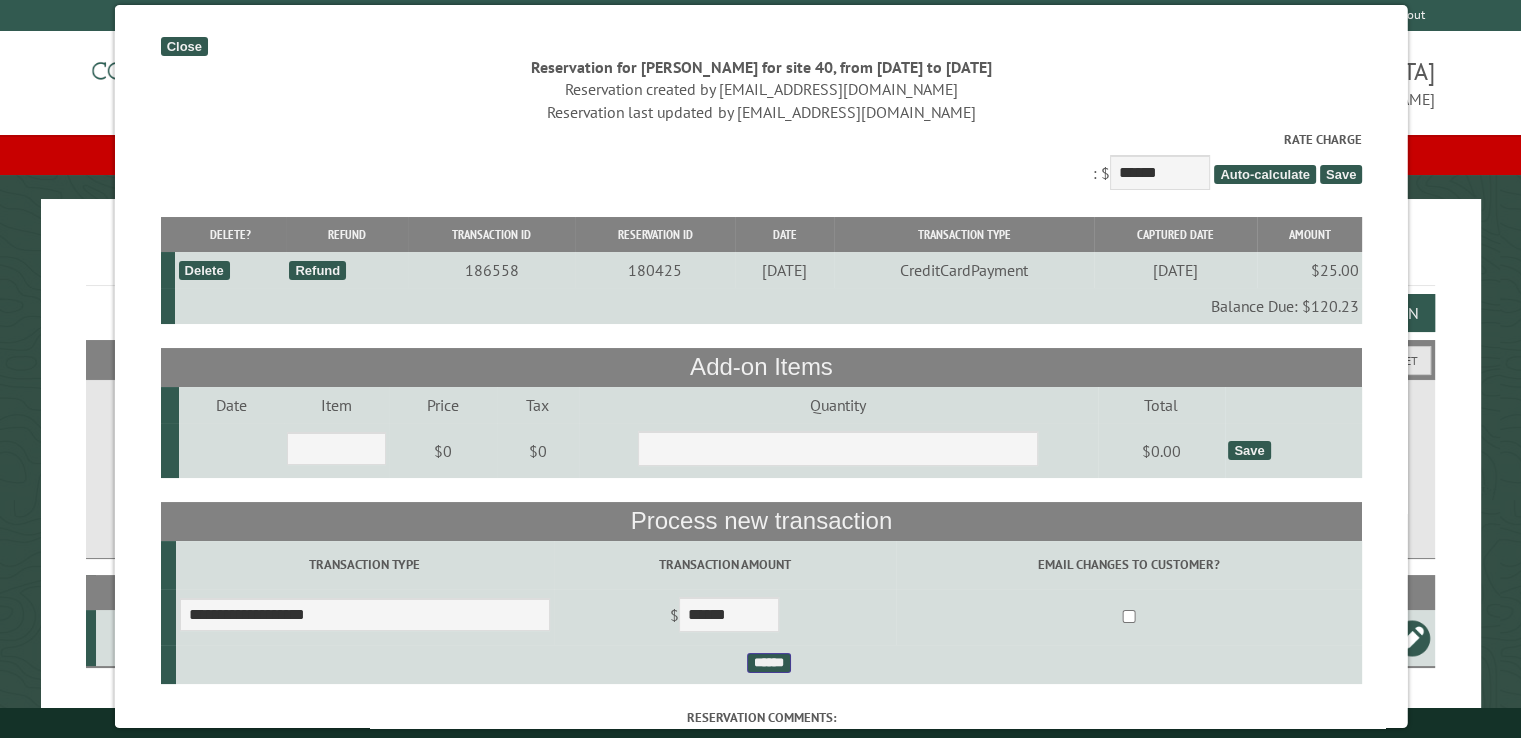 click on "******" at bounding box center [768, 663] 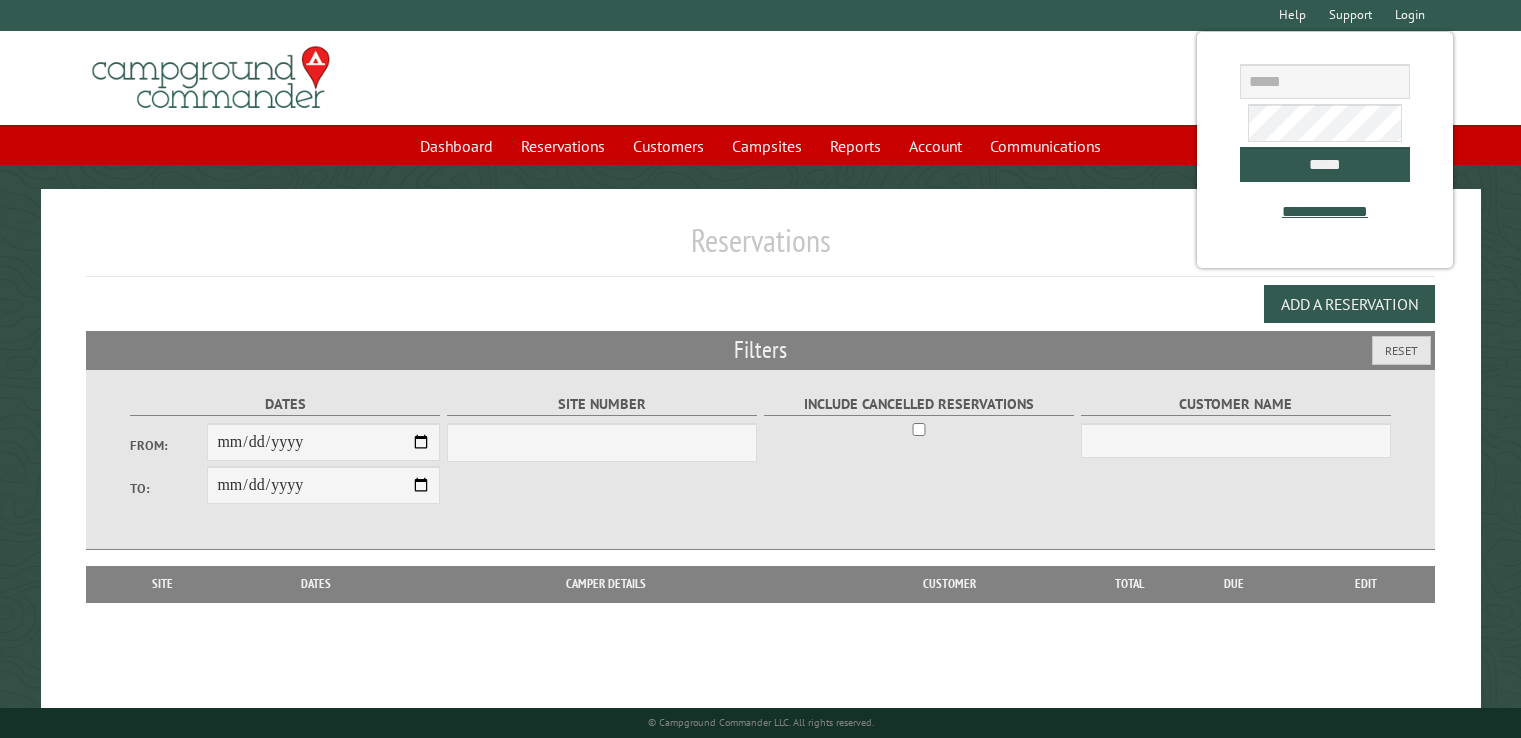 scroll, scrollTop: 0, scrollLeft: 0, axis: both 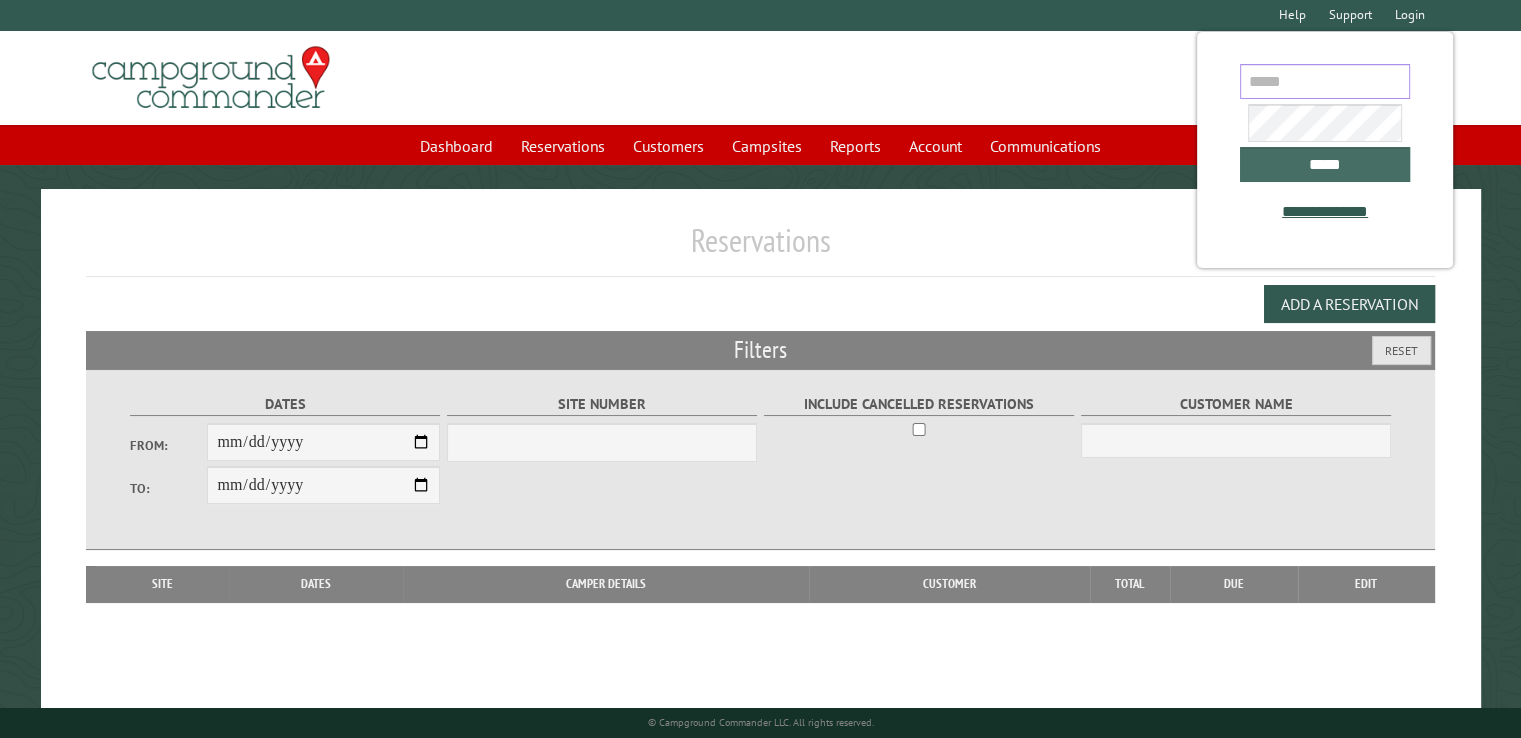 type on "**********" 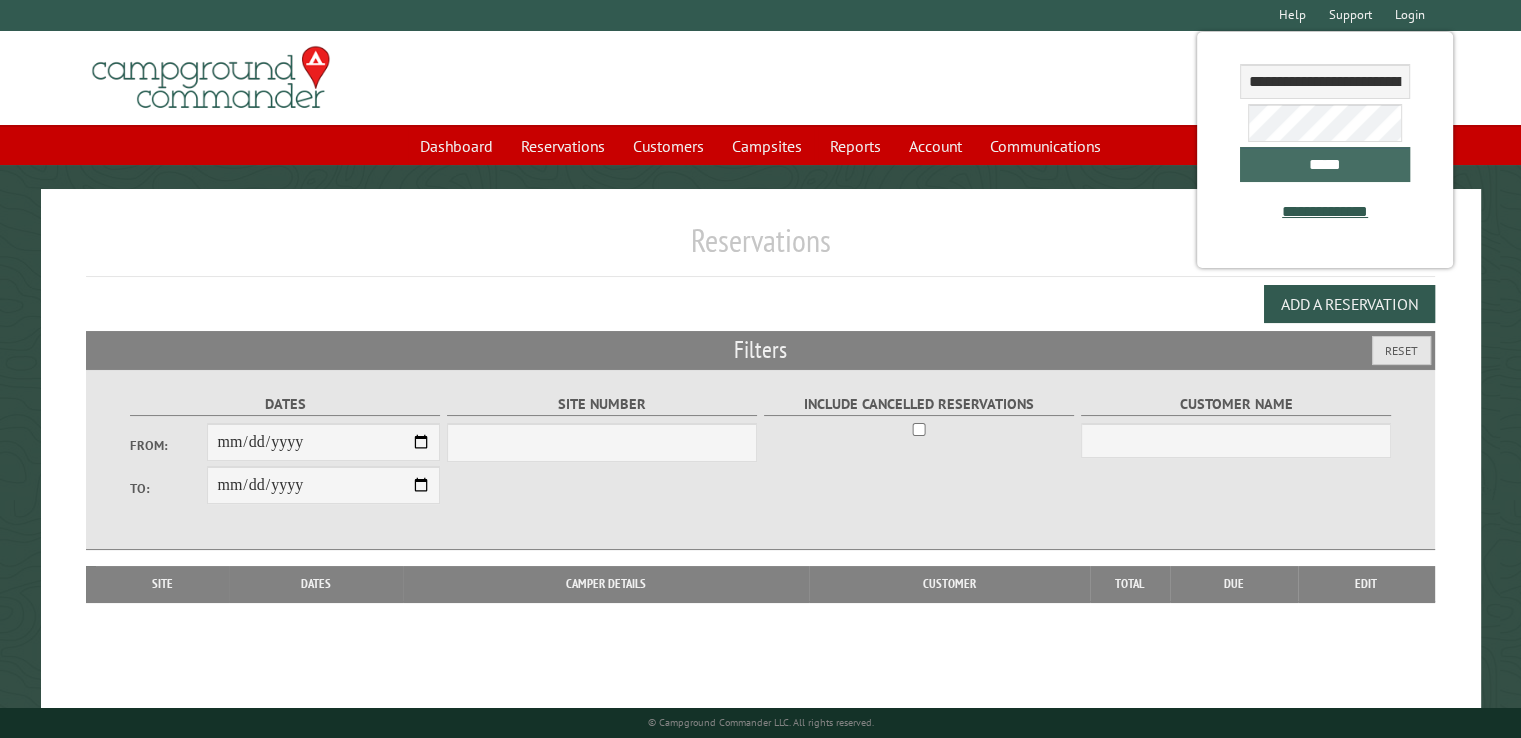 drag, startPoint x: 1280, startPoint y: 158, endPoint x: 1227, endPoint y: 186, distance: 59.94164 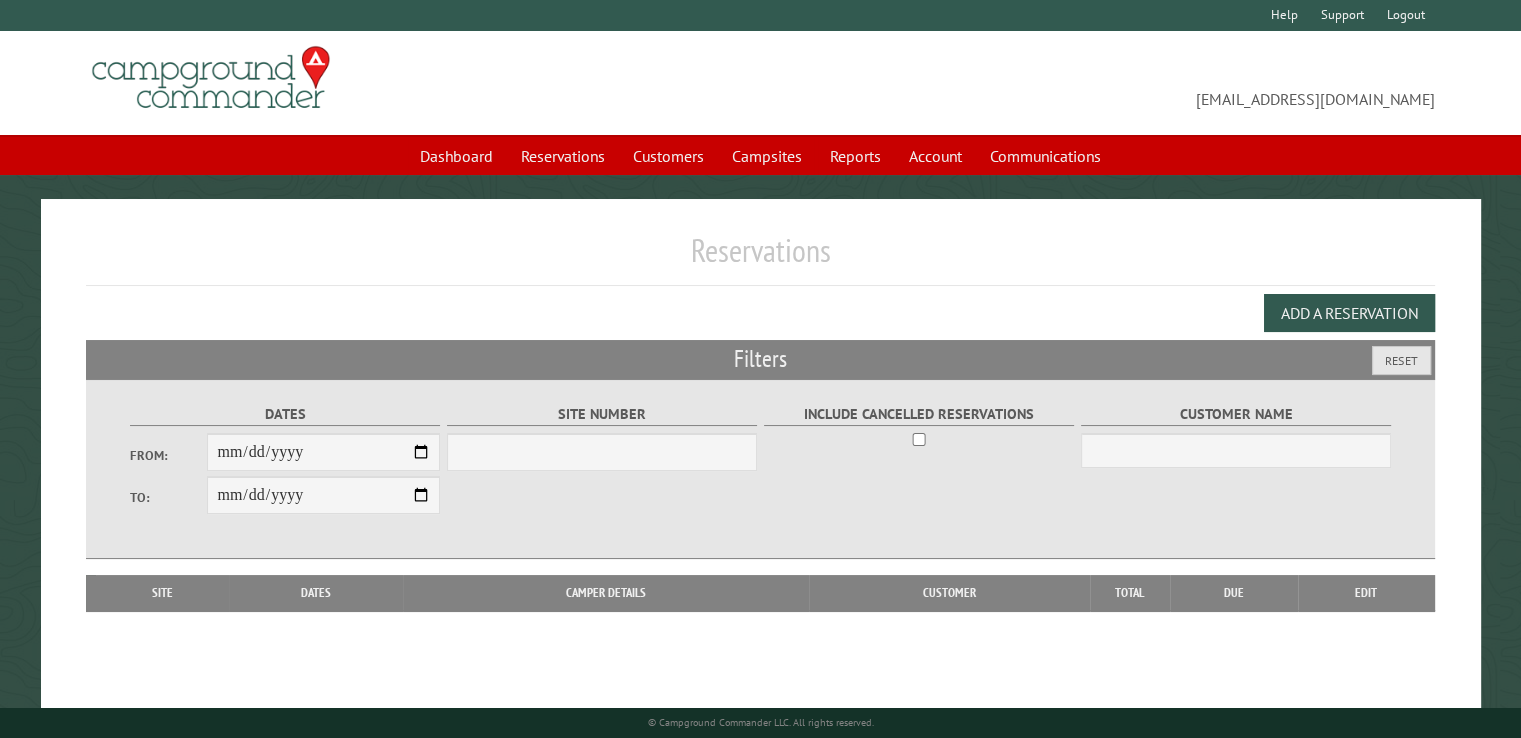 select on "***" 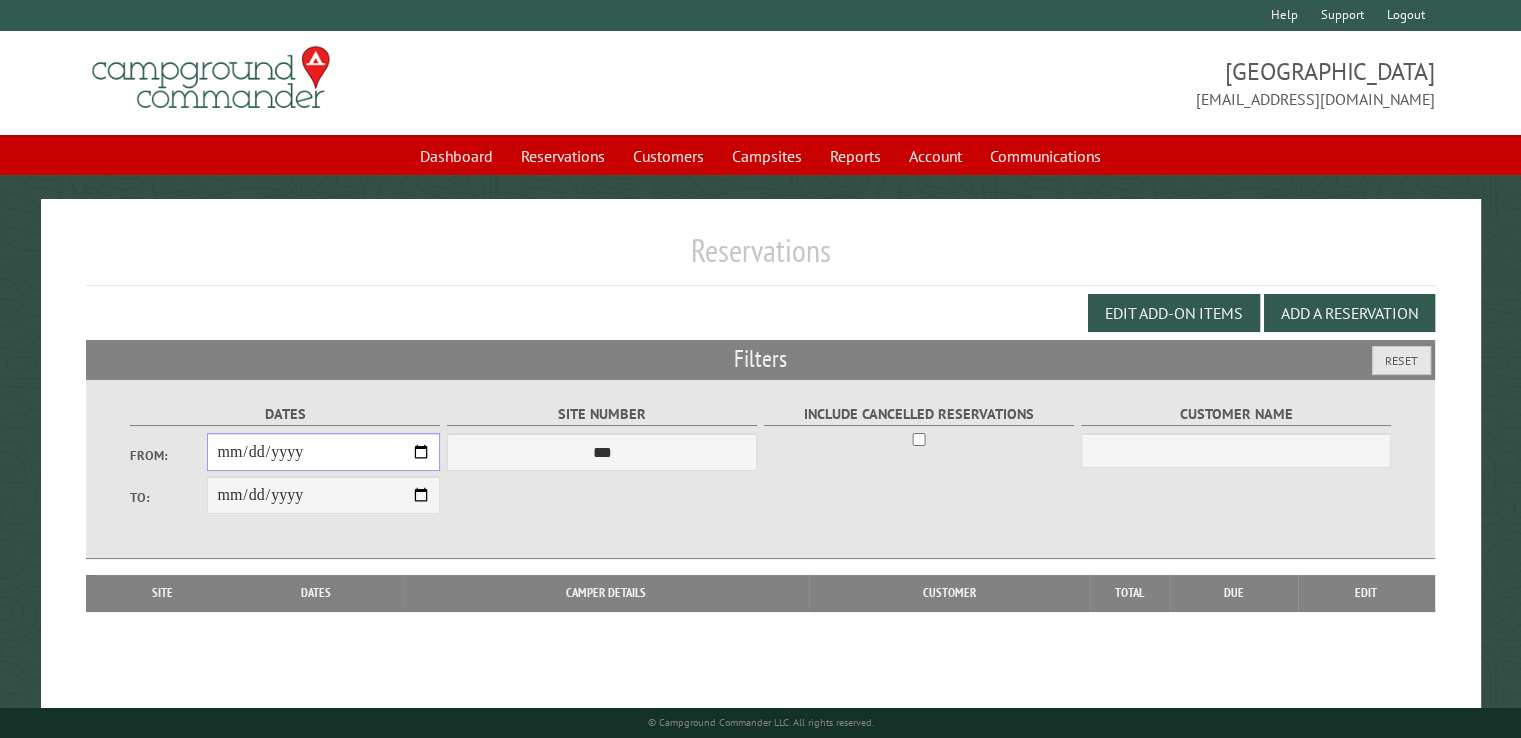 click on "From:" at bounding box center (323, 452) 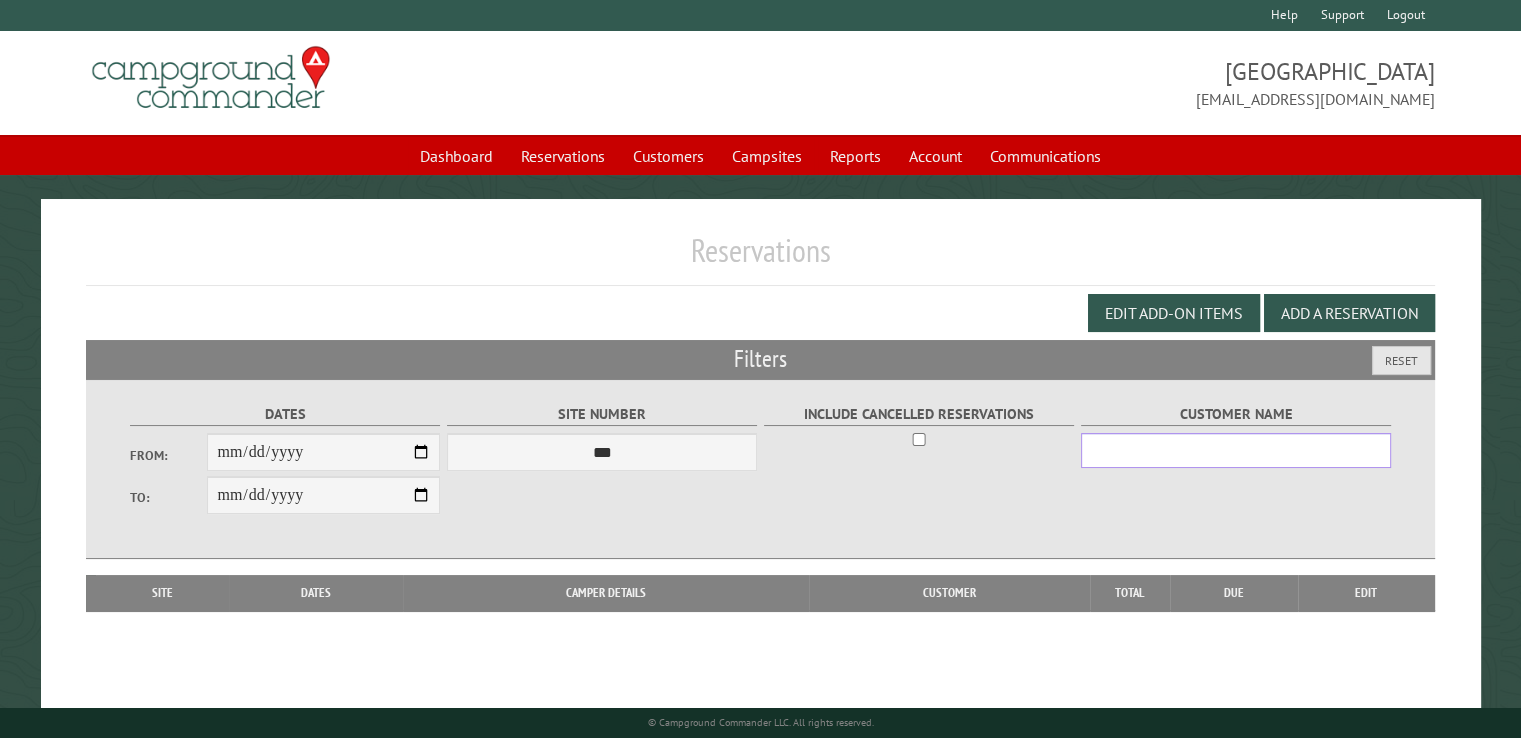 click on "Customer Name" at bounding box center [1236, 450] 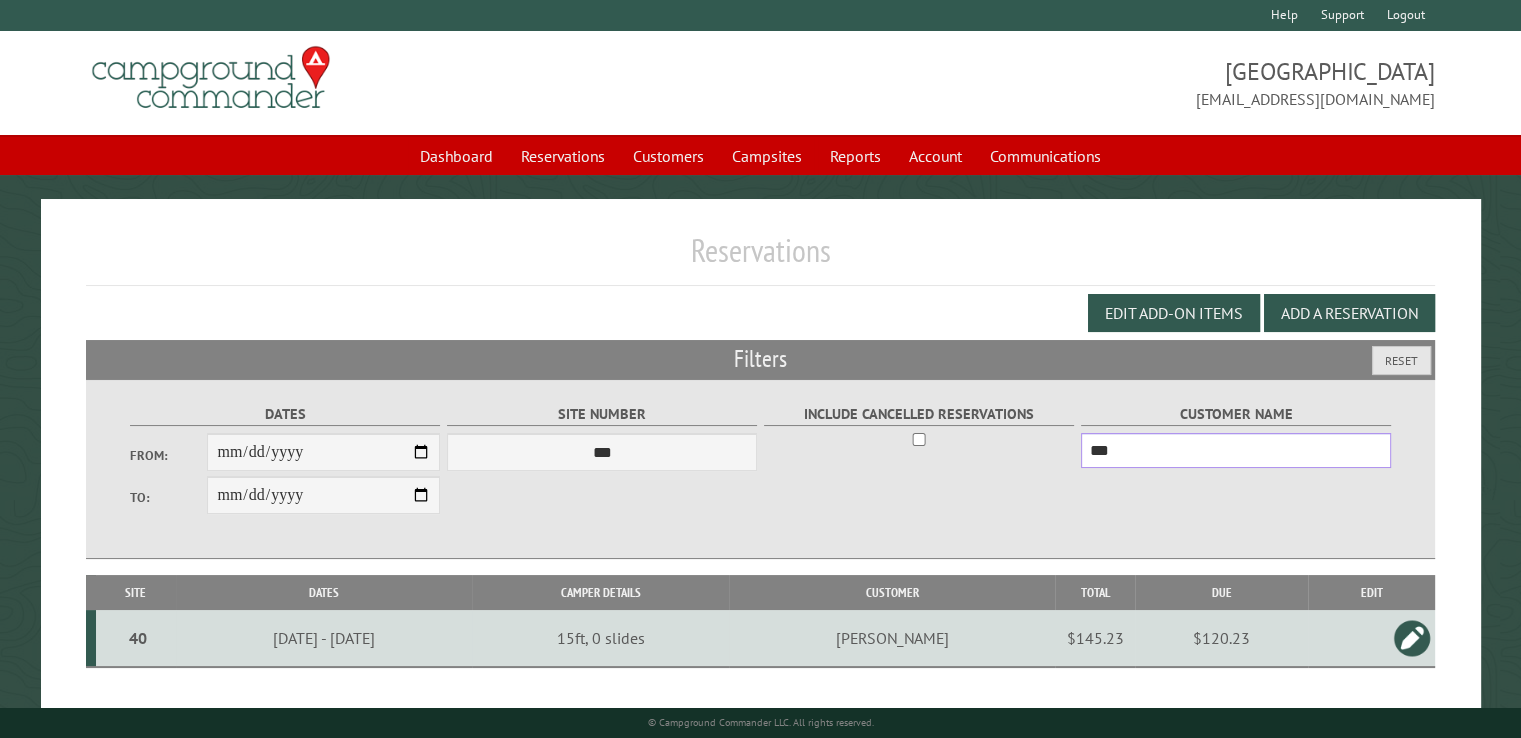type on "***" 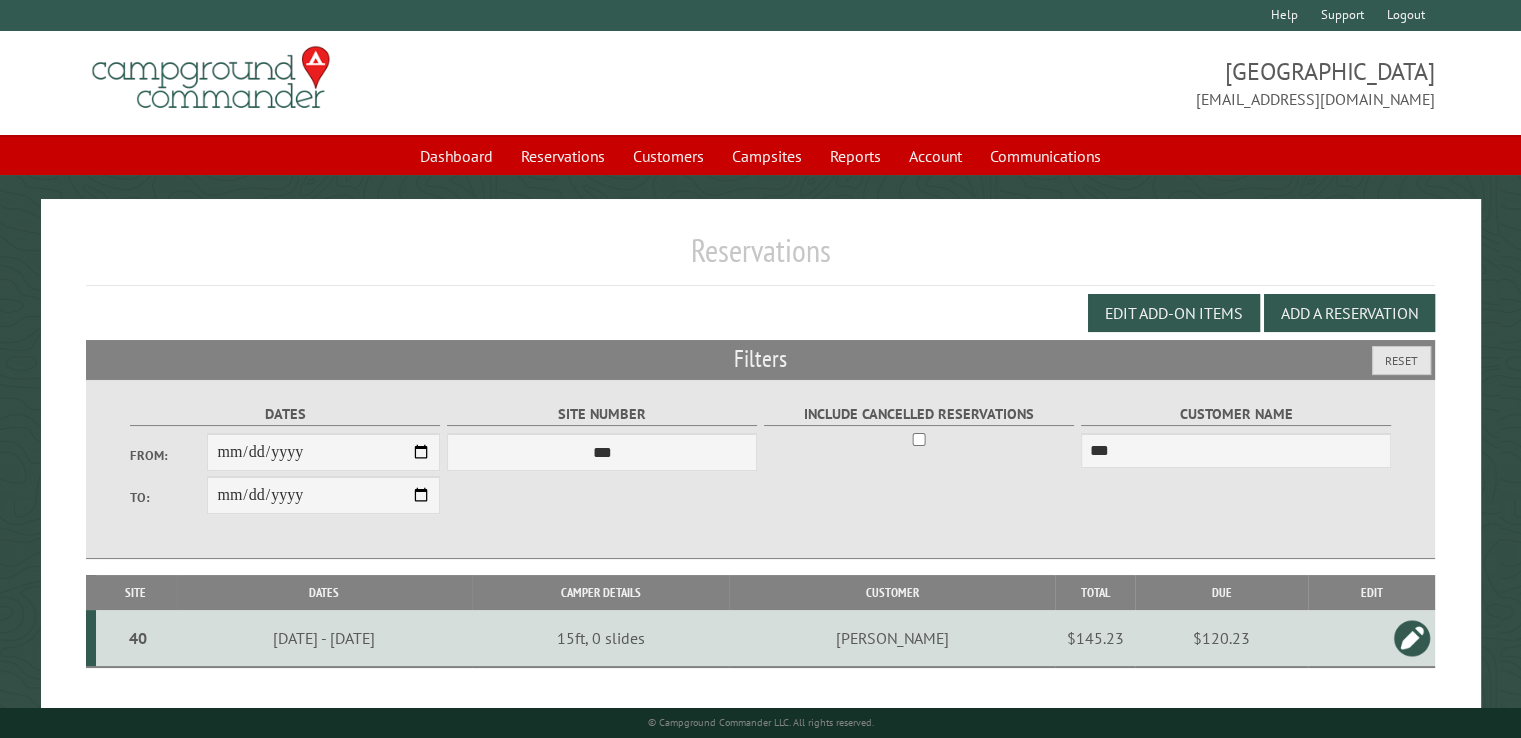 click on "$120.23" at bounding box center [1221, 638] 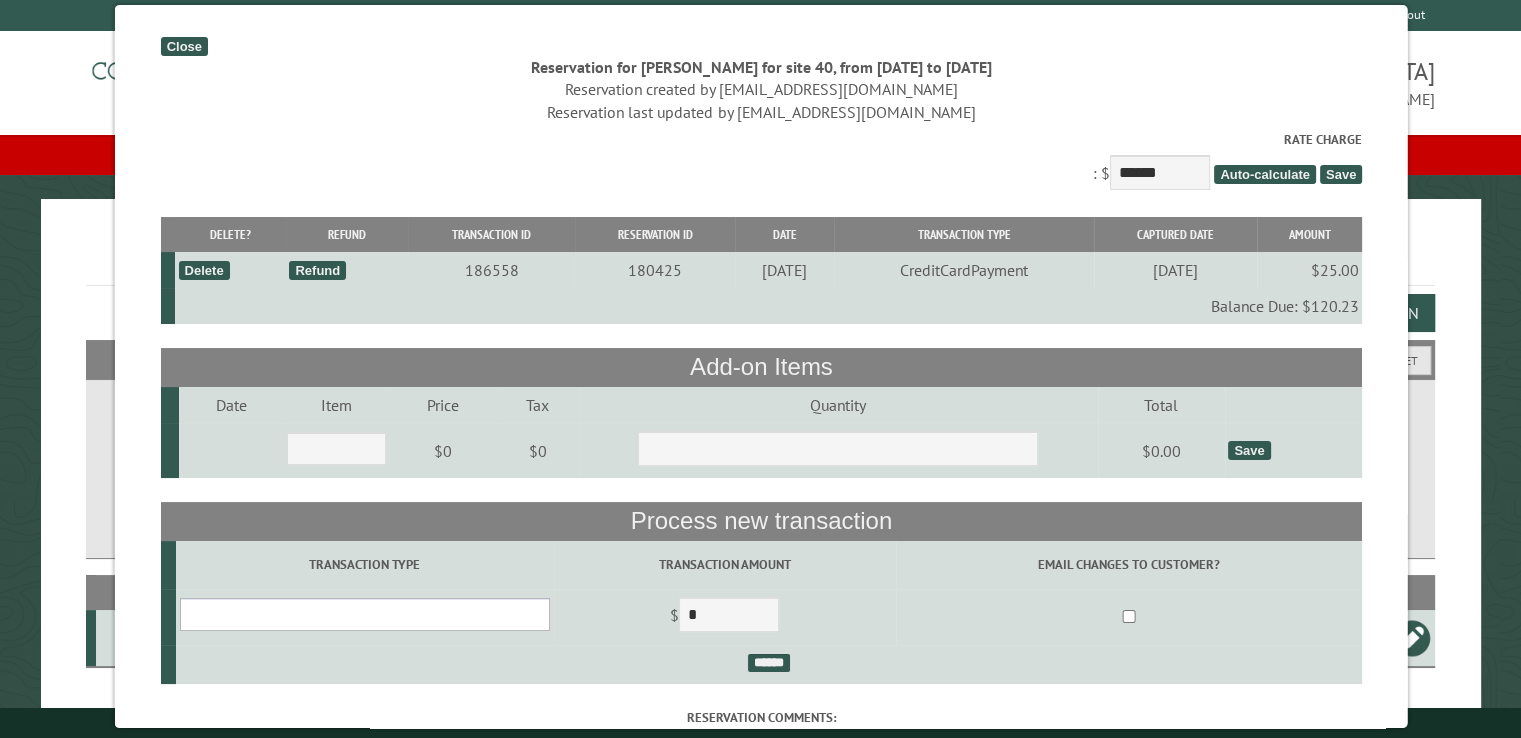click on "**********" at bounding box center [364, 614] 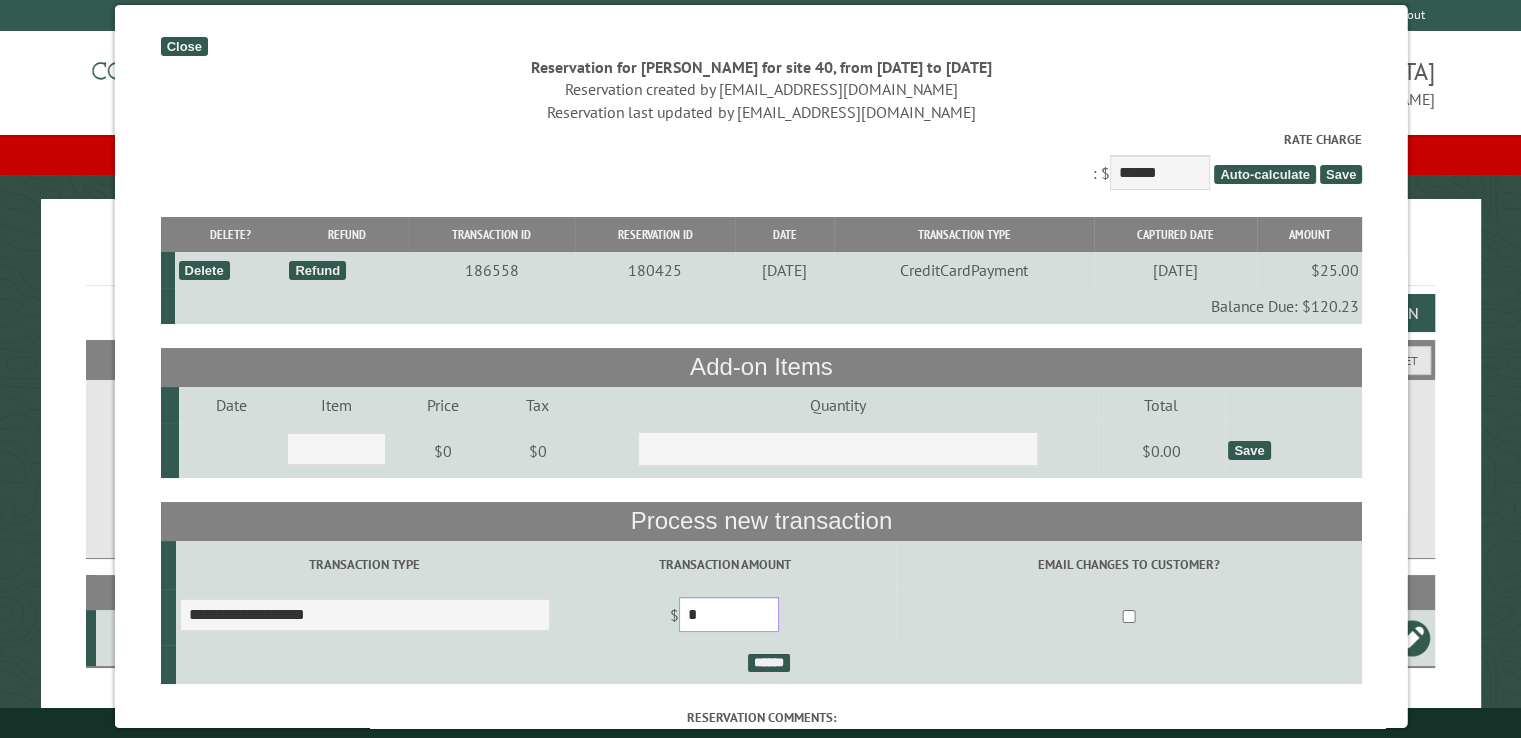 click on "*" at bounding box center [728, 614] 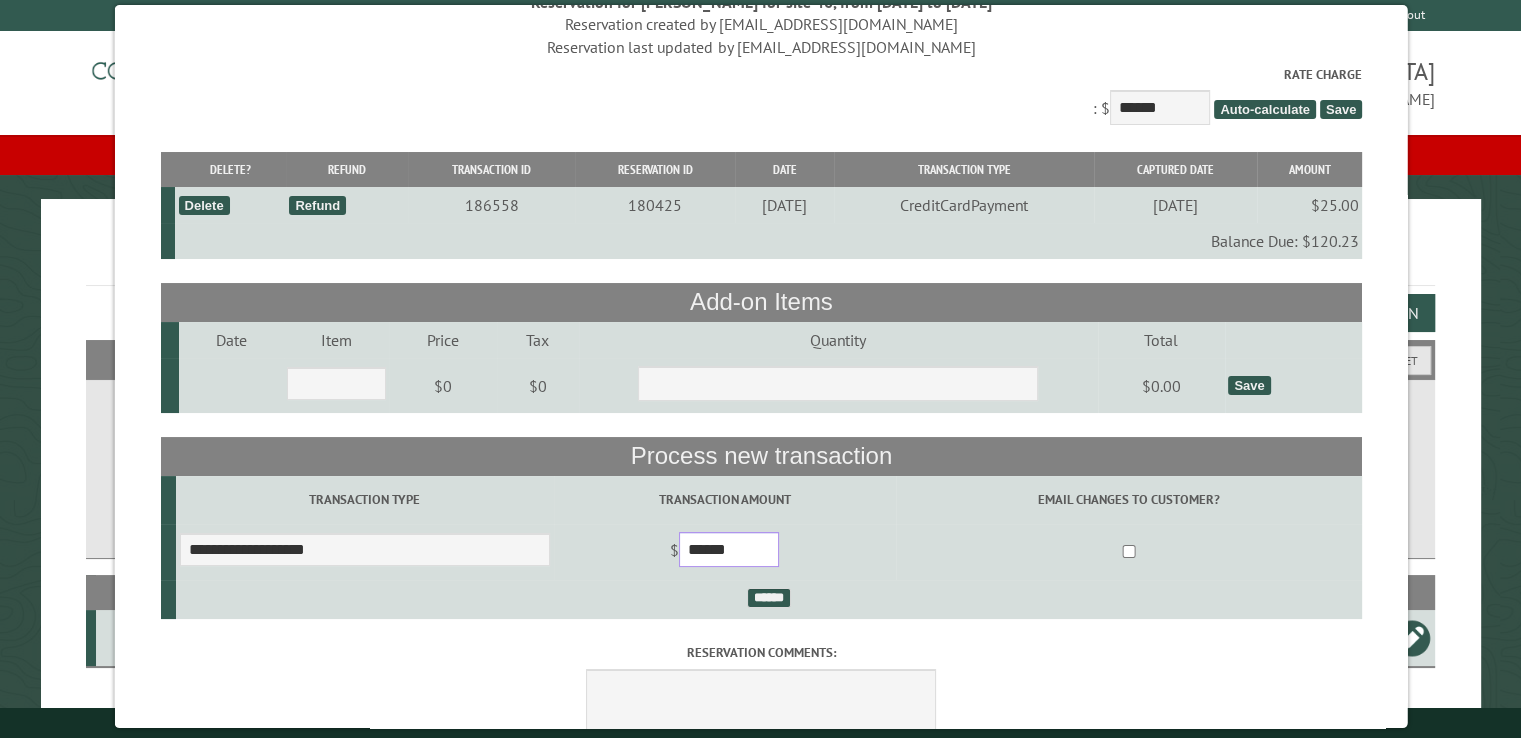 scroll, scrollTop: 100, scrollLeft: 0, axis: vertical 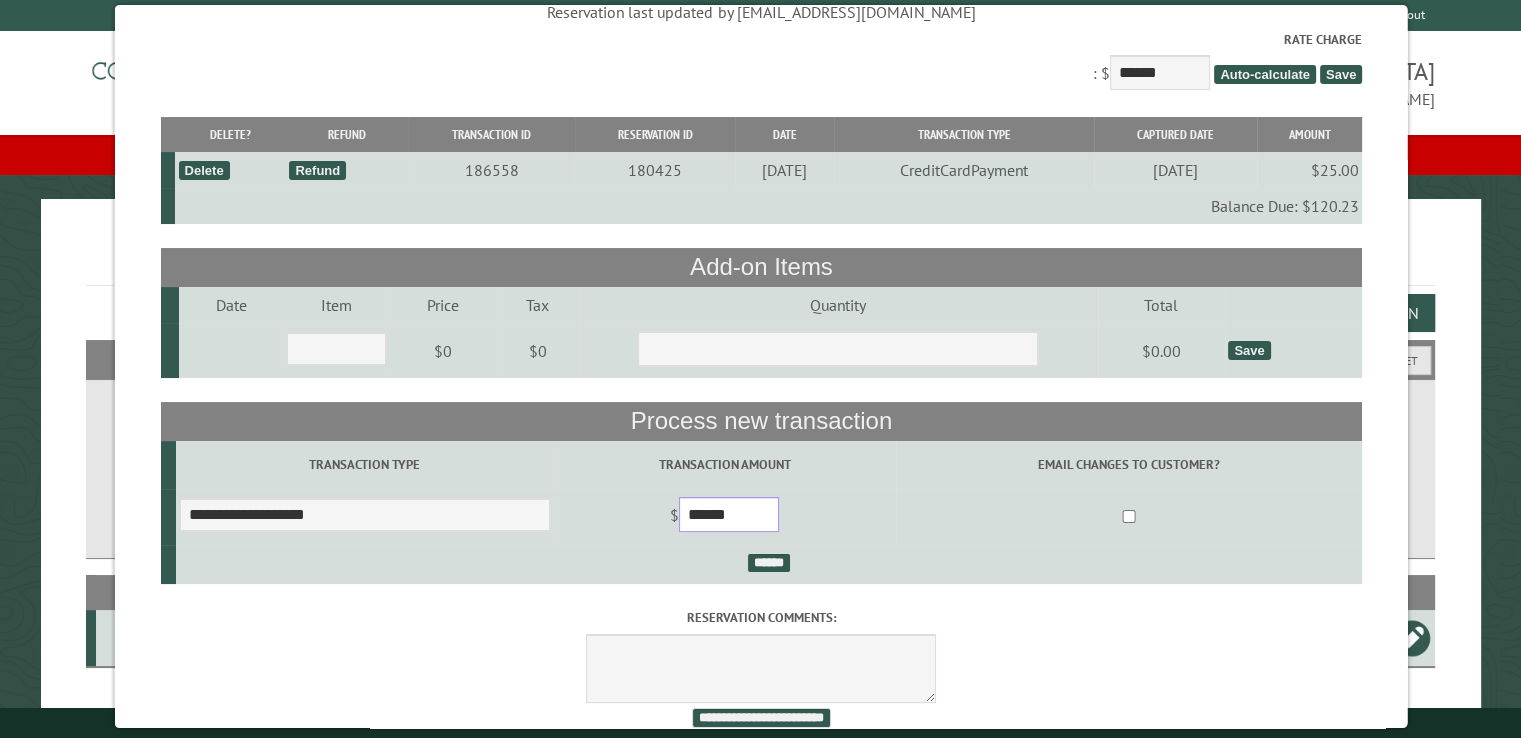 type on "******" 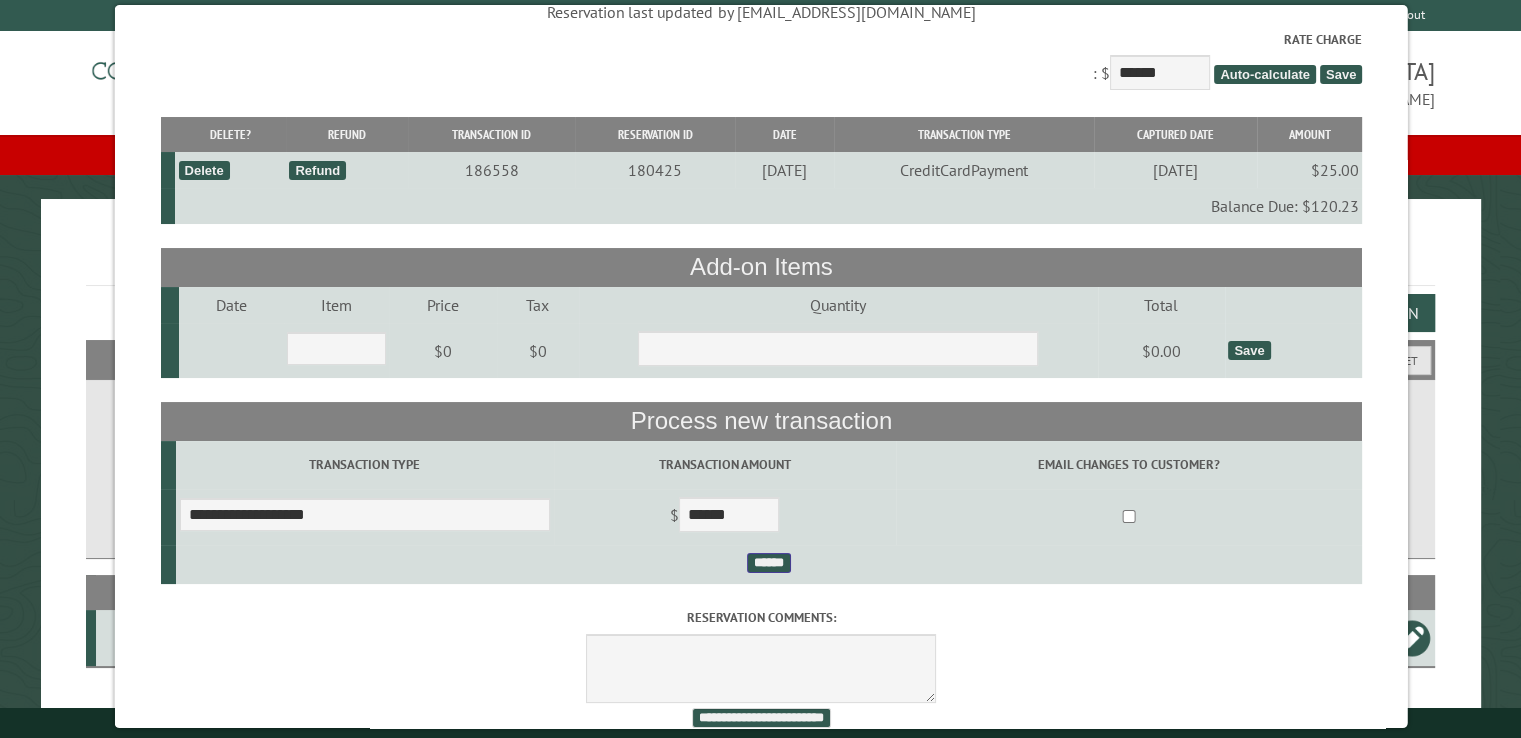 click on "******" at bounding box center [768, 563] 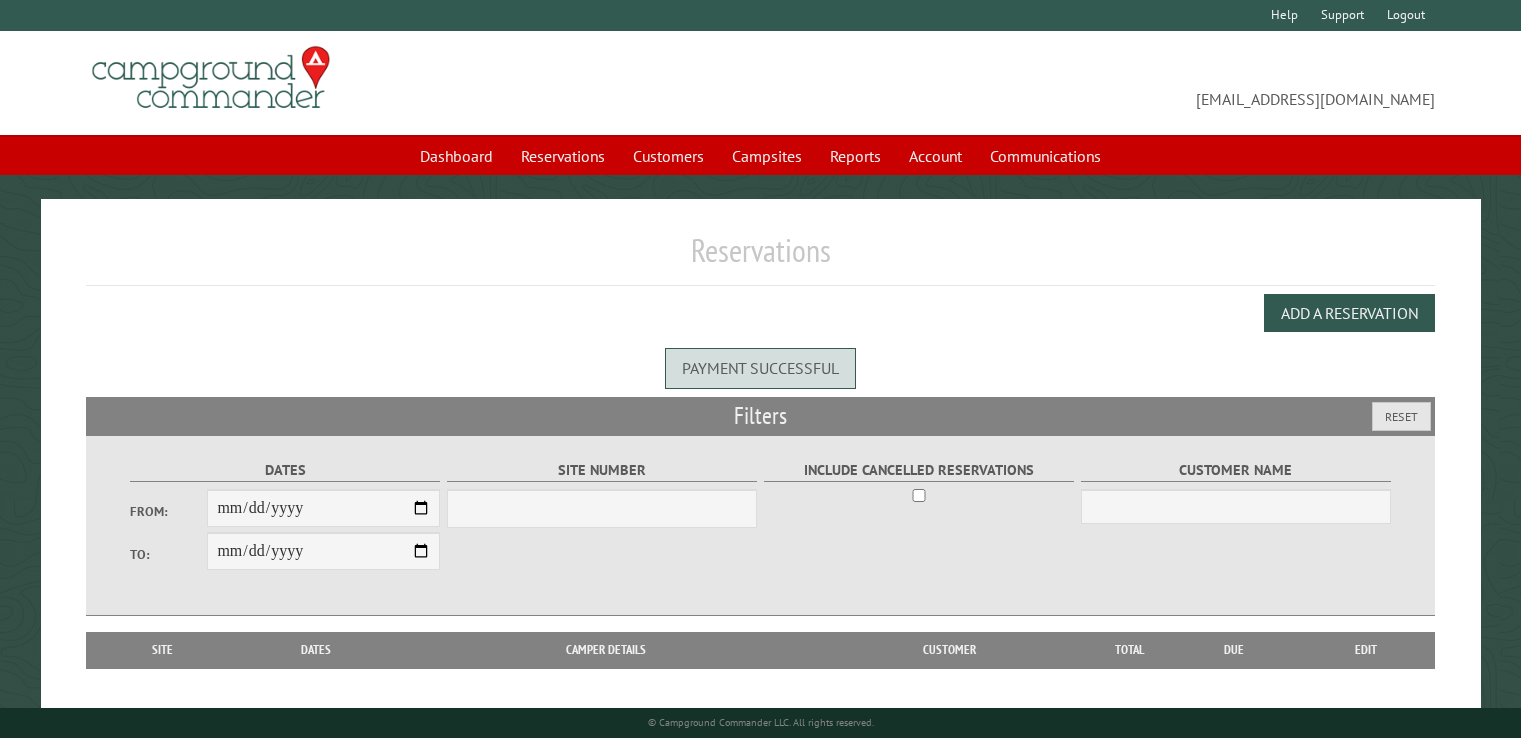scroll, scrollTop: 0, scrollLeft: 0, axis: both 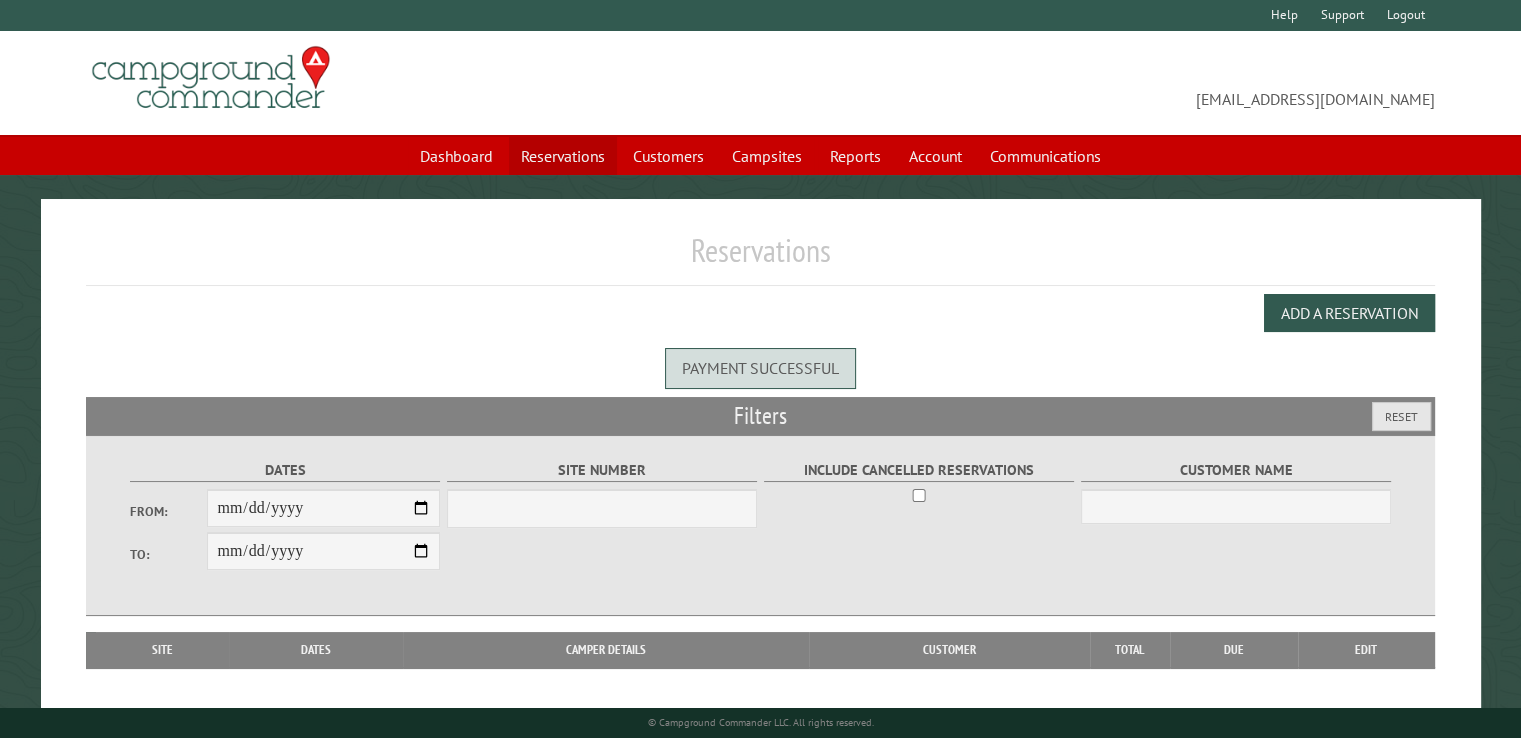 click on "Reservations" at bounding box center [563, 156] 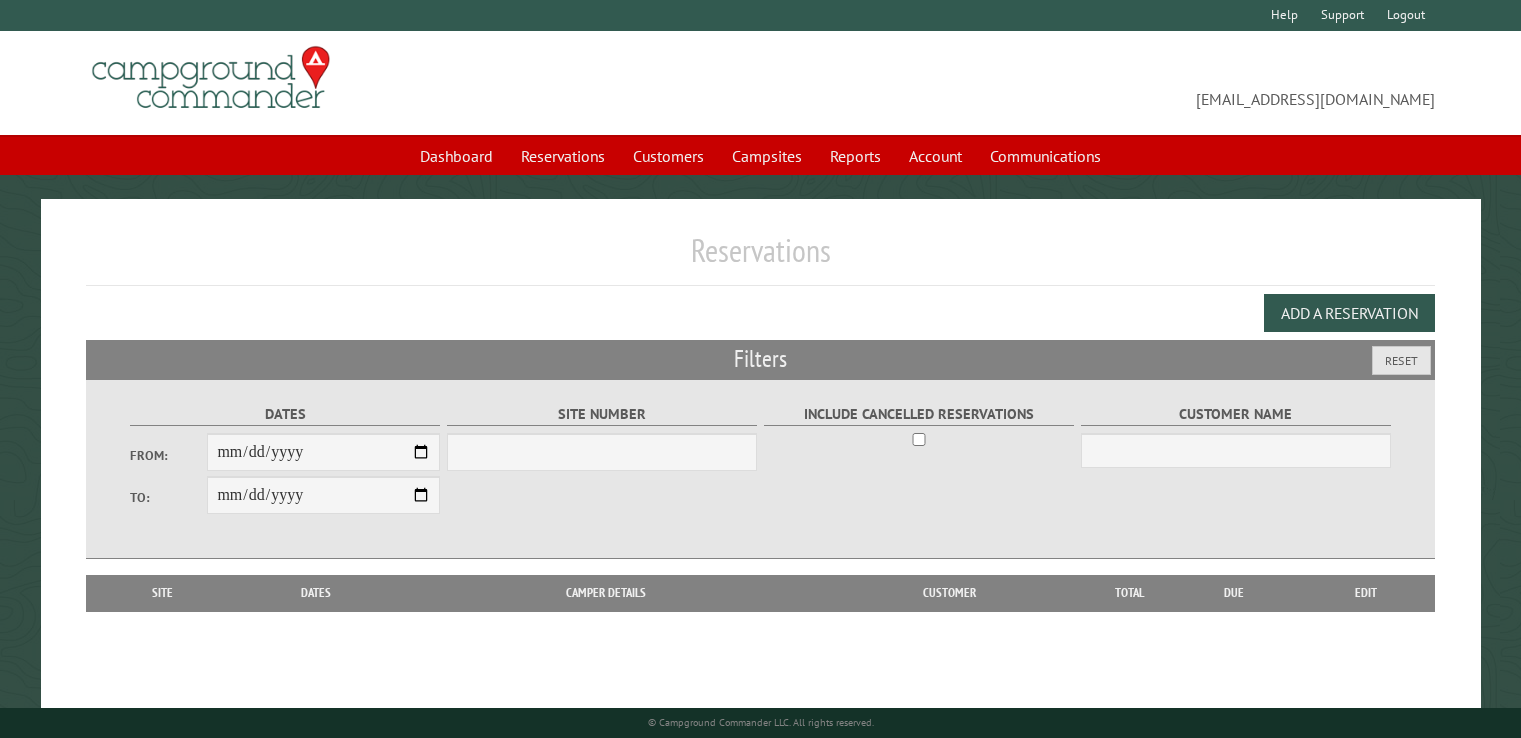 scroll, scrollTop: 0, scrollLeft: 0, axis: both 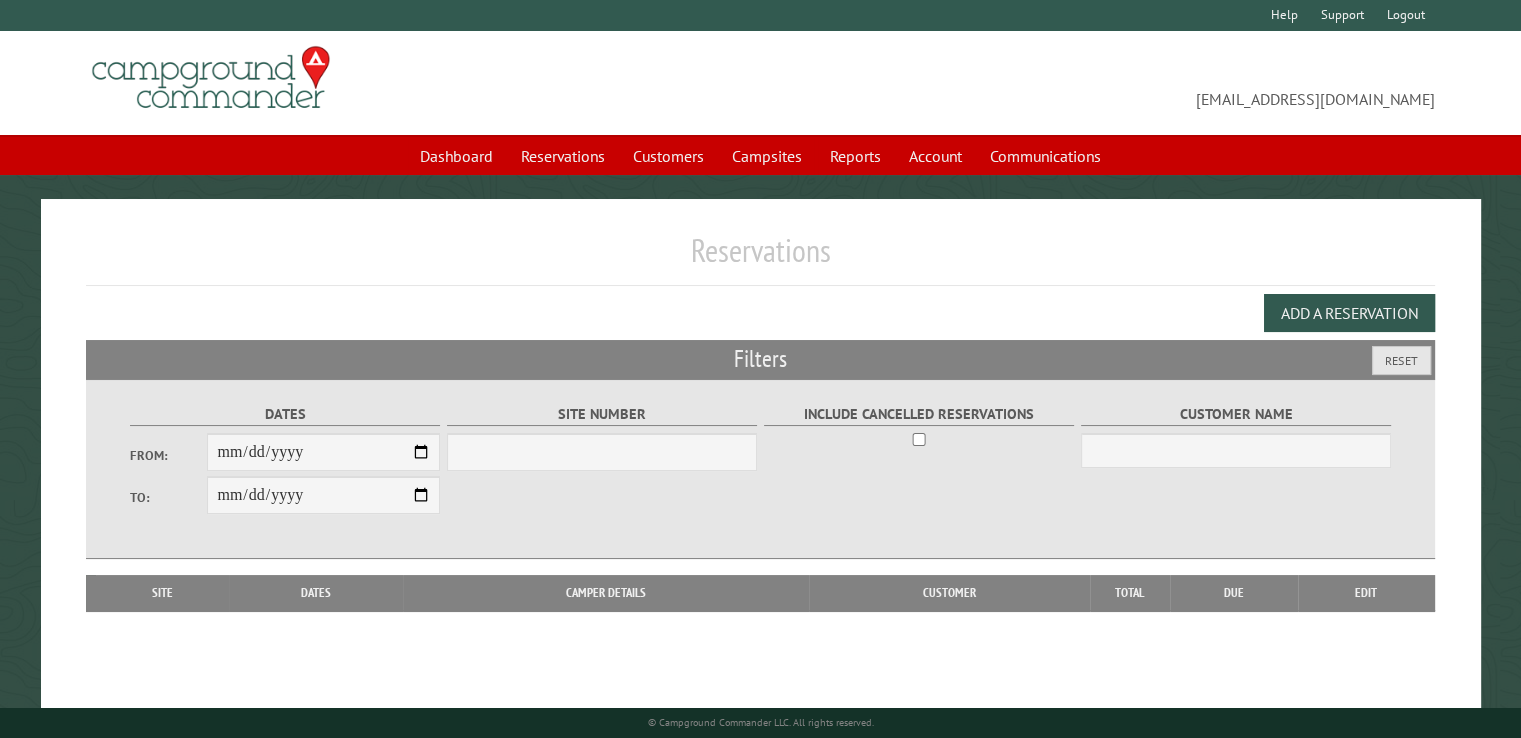select on "***" 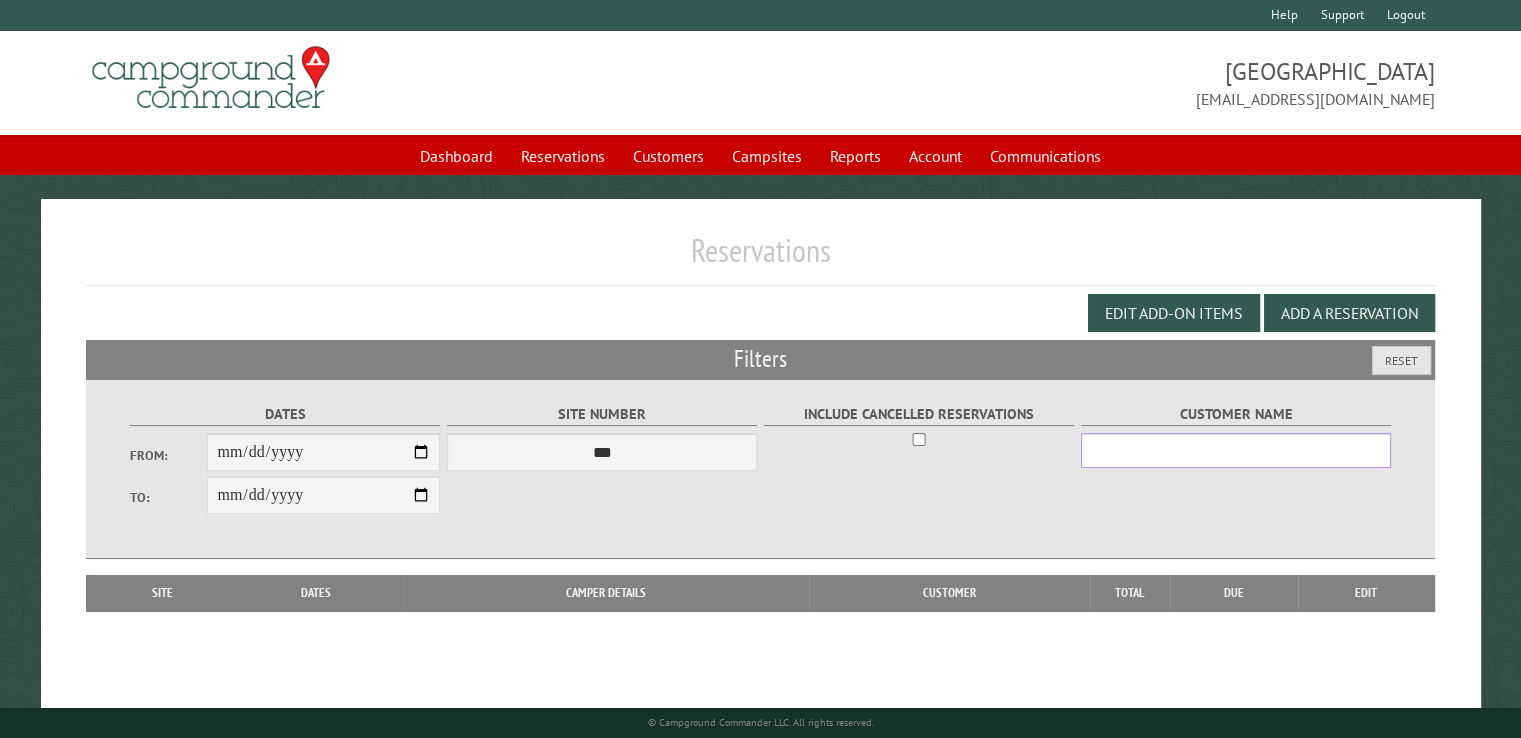 drag, startPoint x: 1177, startPoint y: 454, endPoint x: 1187, endPoint y: 378, distance: 76.655075 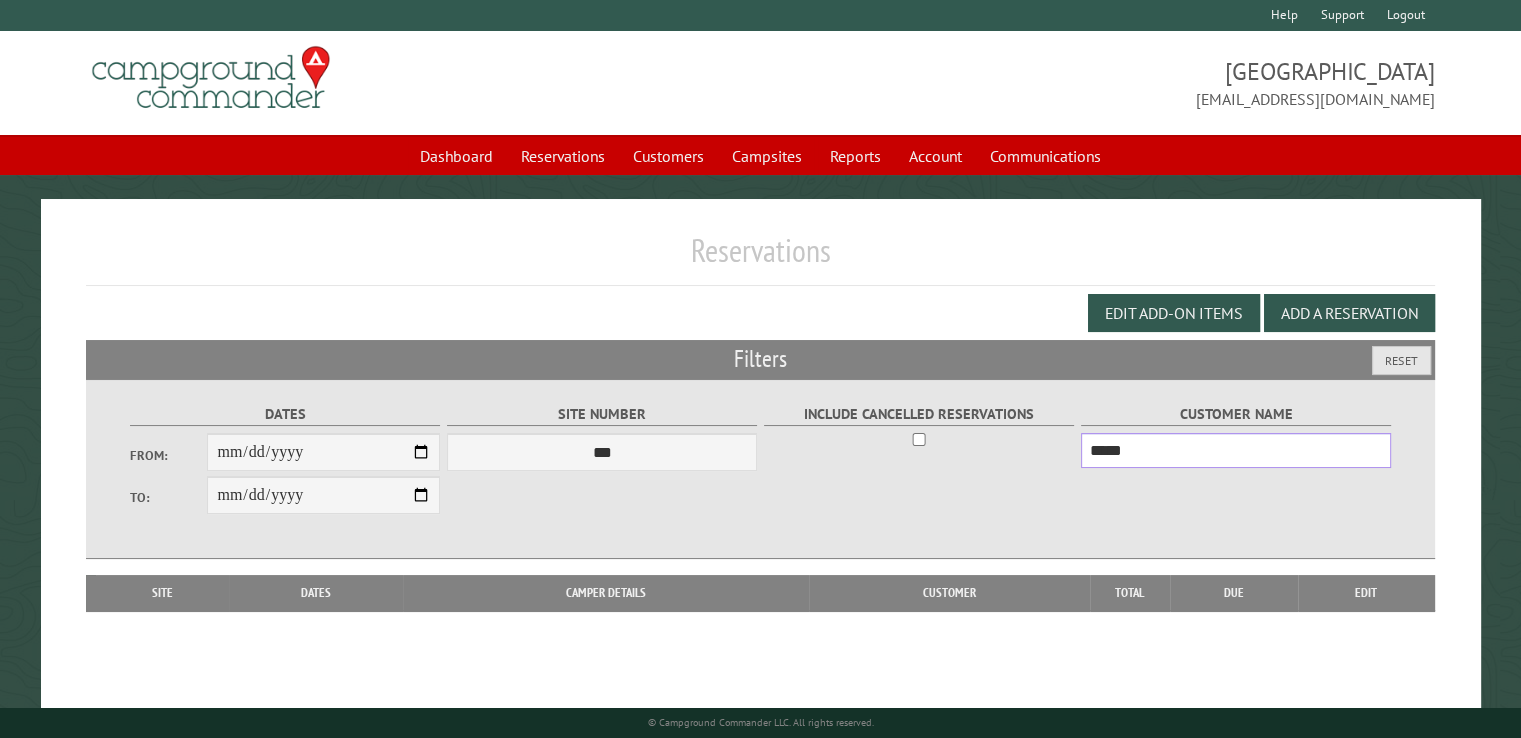 type on "*****" 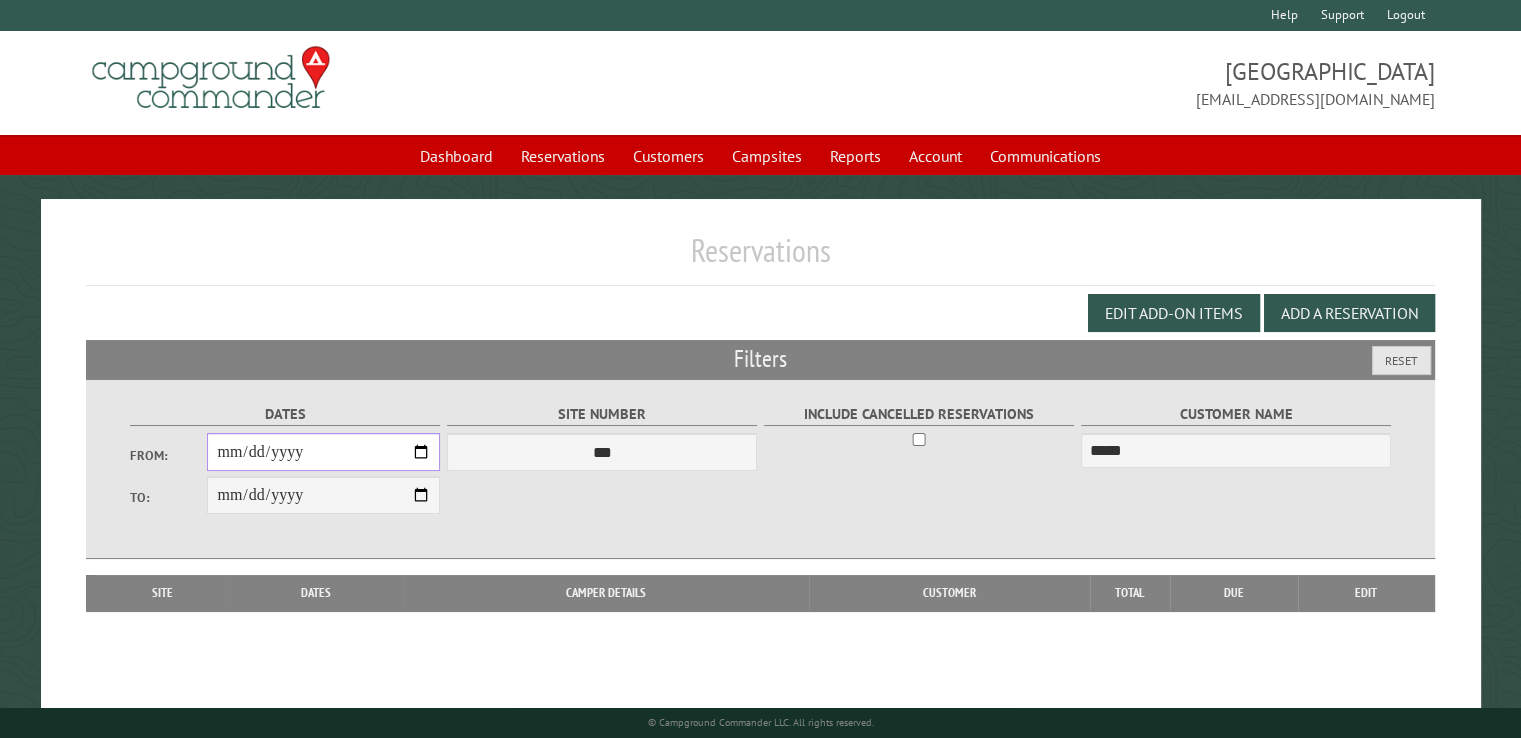 click on "From:" at bounding box center [323, 452] 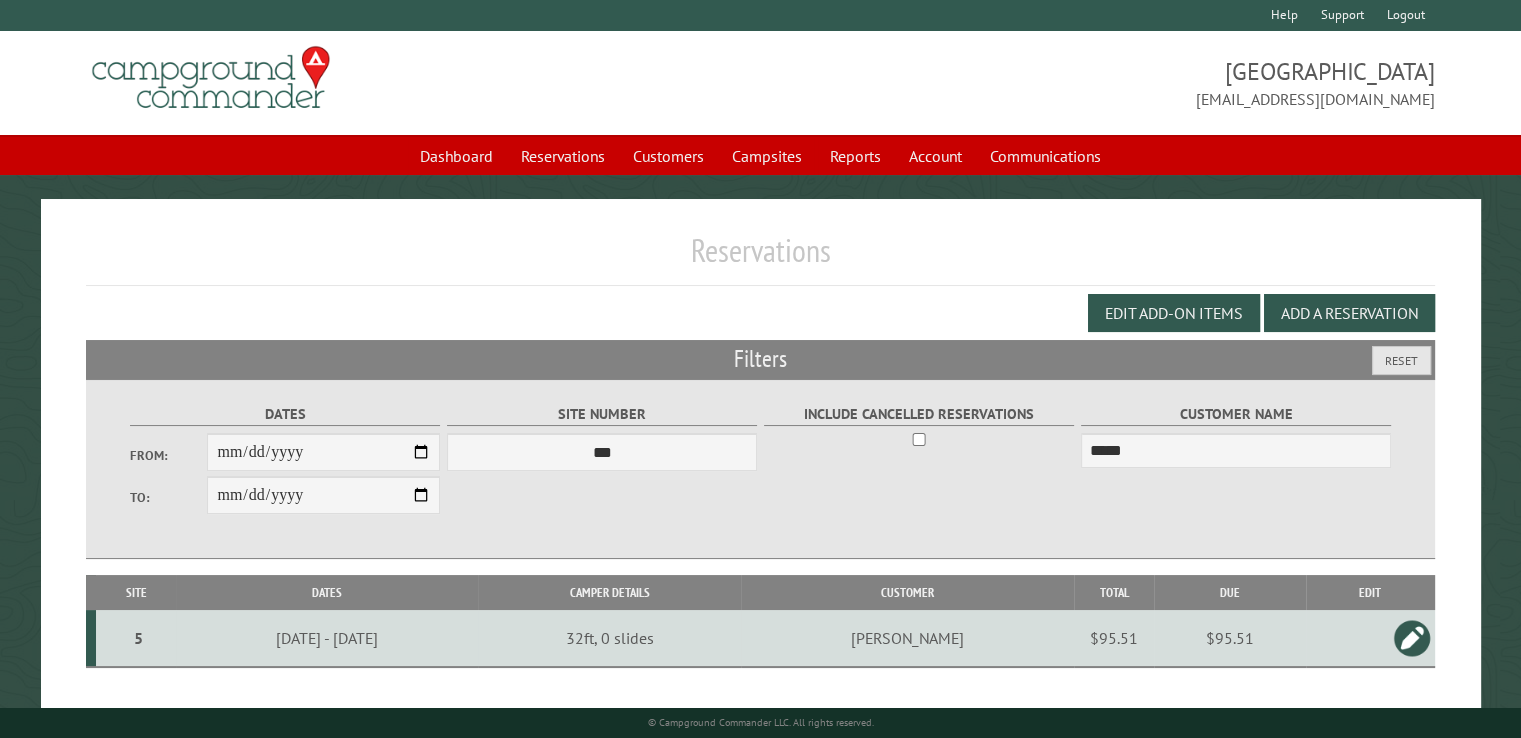 click on "$95.51" at bounding box center (1230, 638) 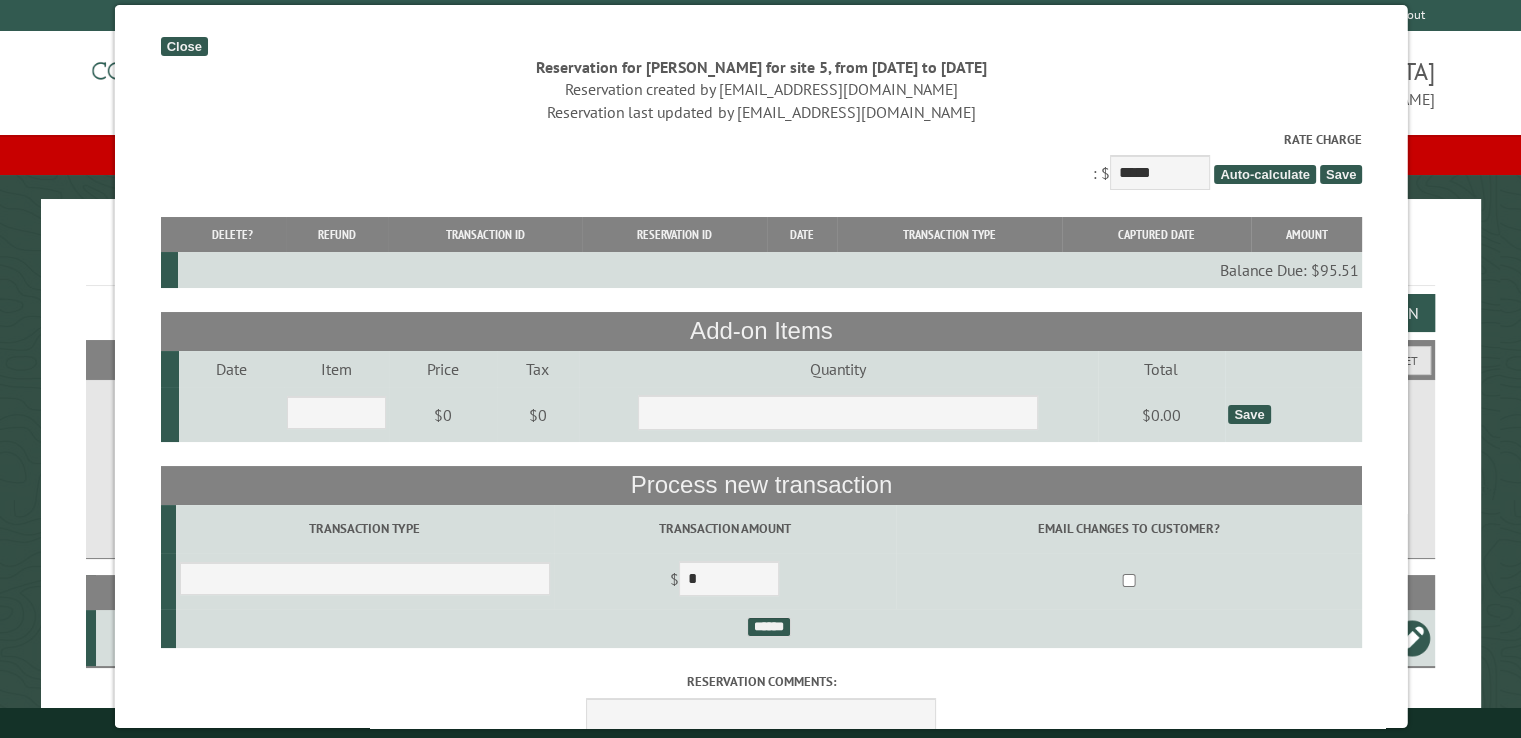 drag, startPoint x: 168, startPoint y: 45, endPoint x: 226, endPoint y: 57, distance: 59.22837 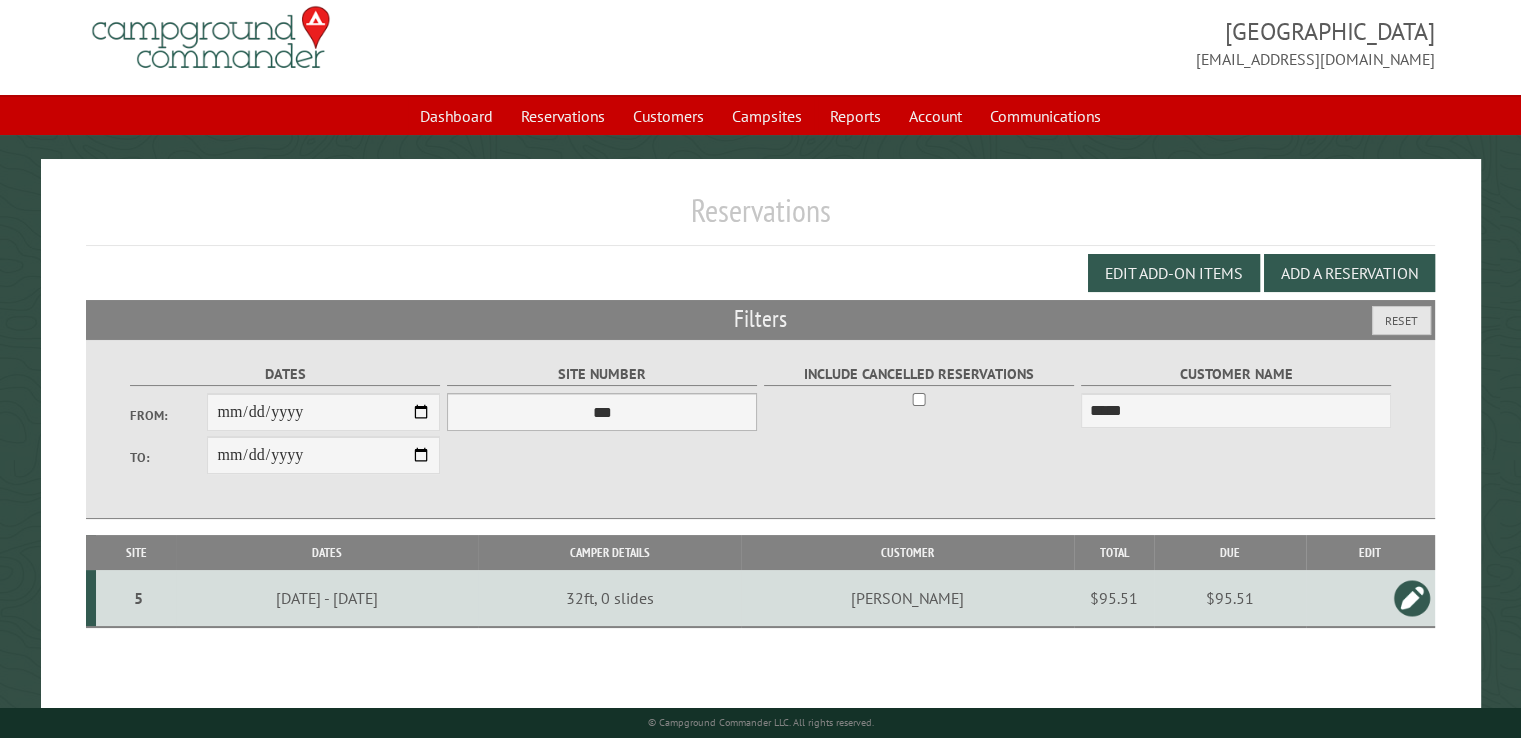 scroll, scrollTop: 99, scrollLeft: 0, axis: vertical 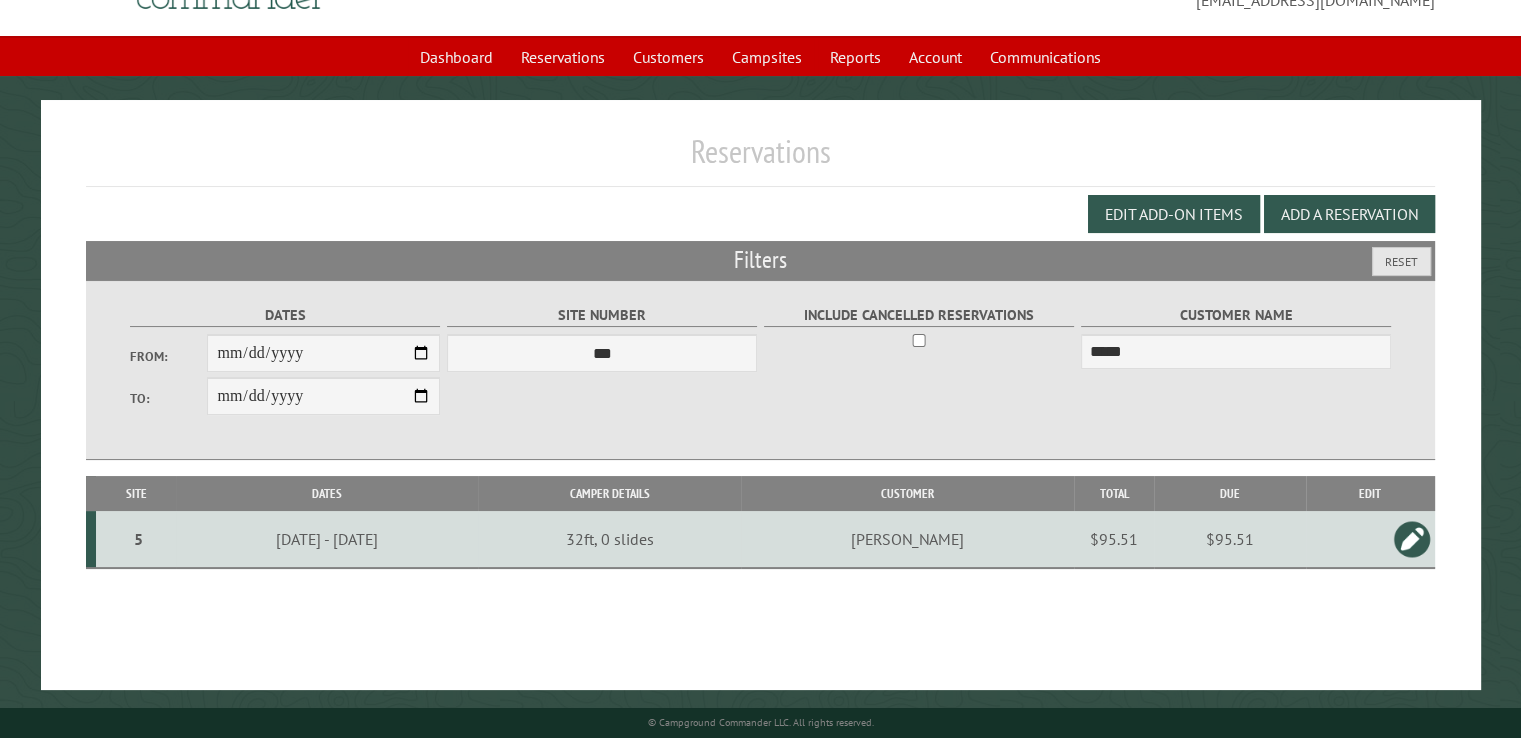 click on "$95.51" at bounding box center [1230, 539] 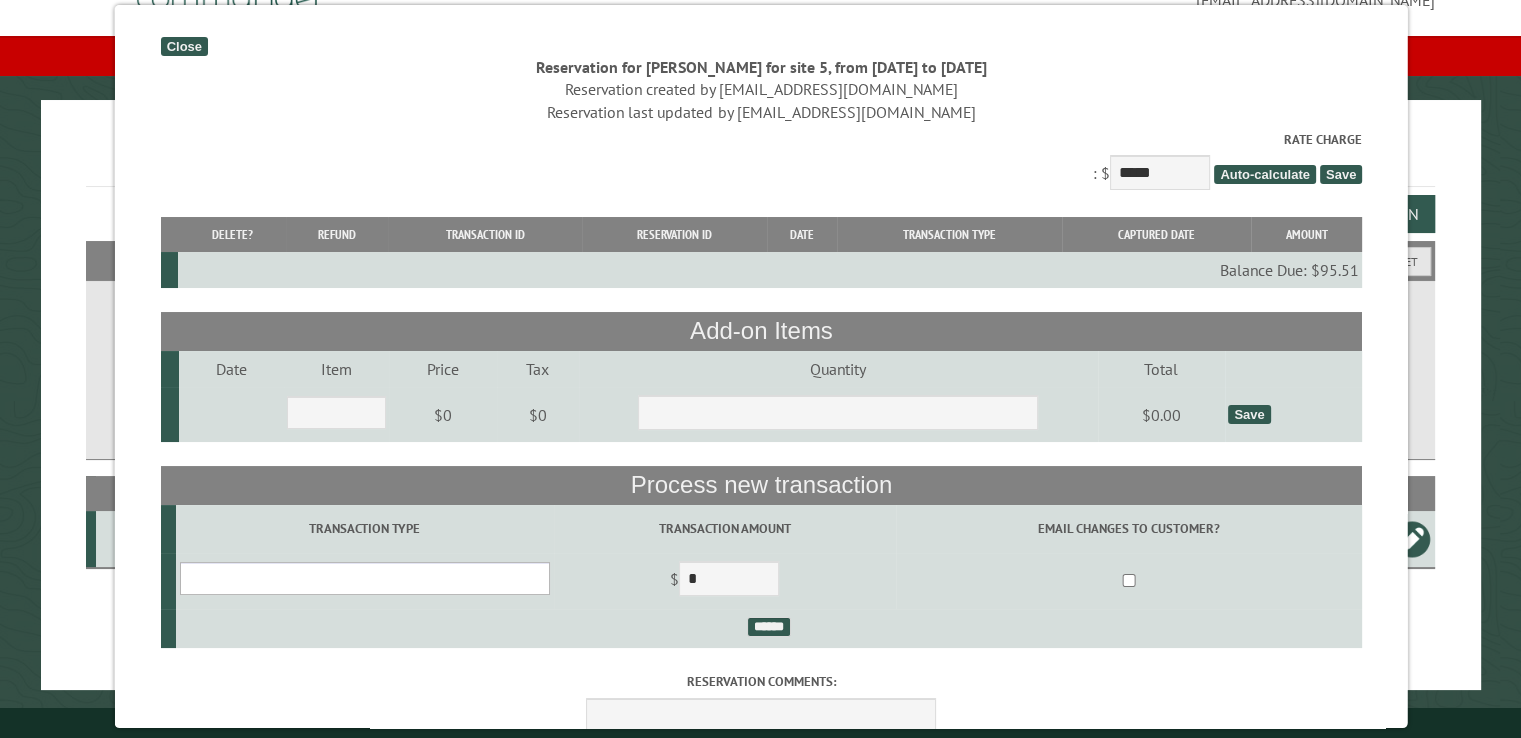 click on "**********" at bounding box center (364, 578) 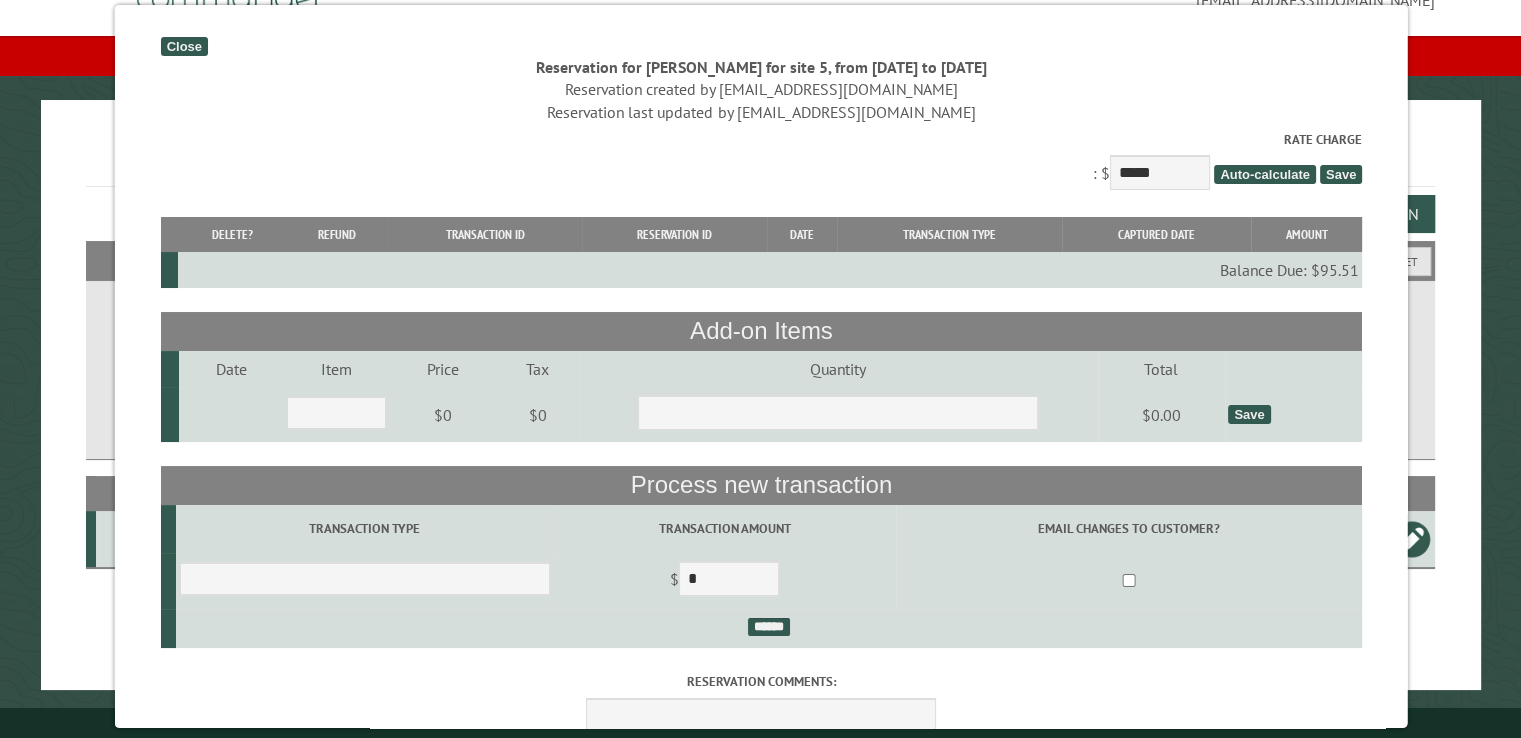 click on "$ *" at bounding box center (724, 581) 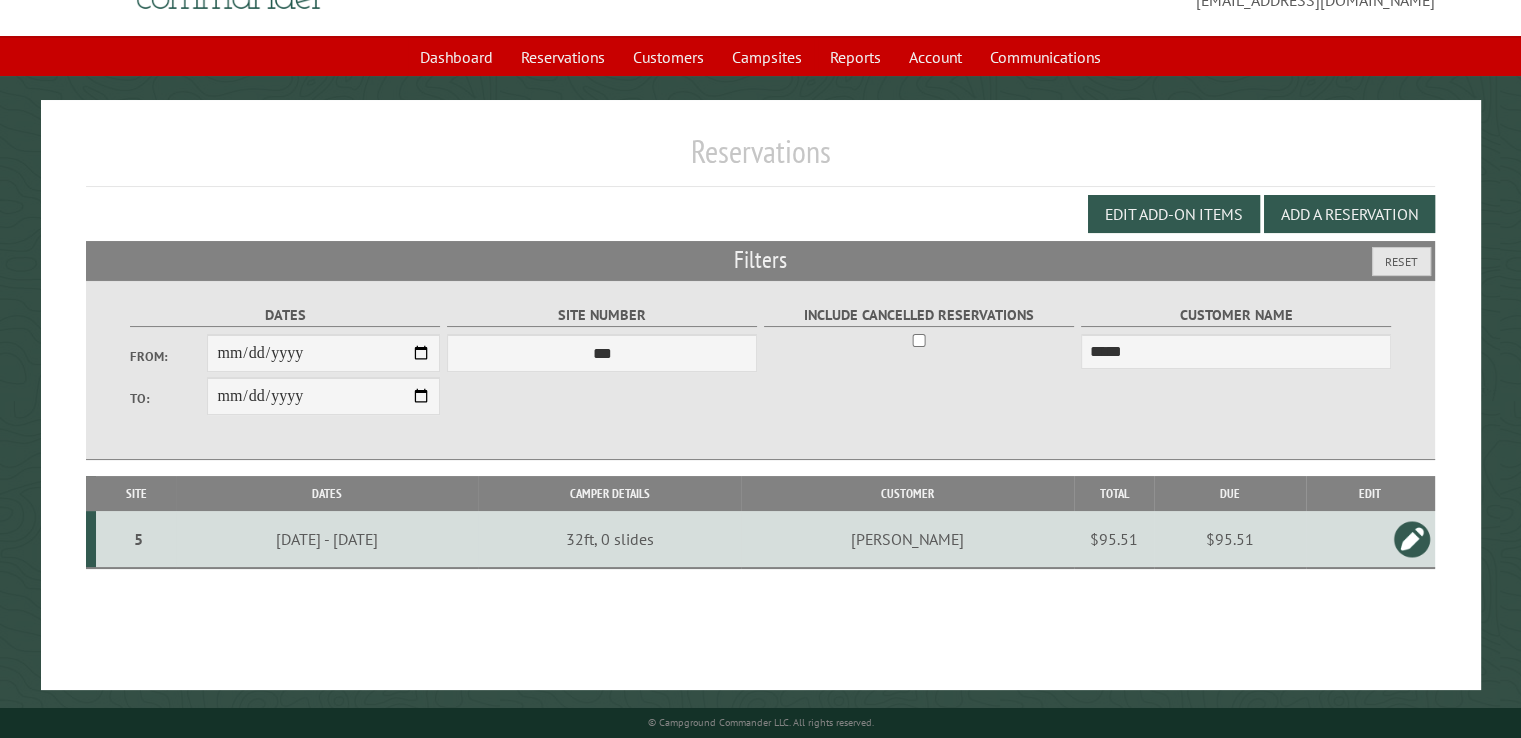 click on "$95.51" at bounding box center (1230, 539) 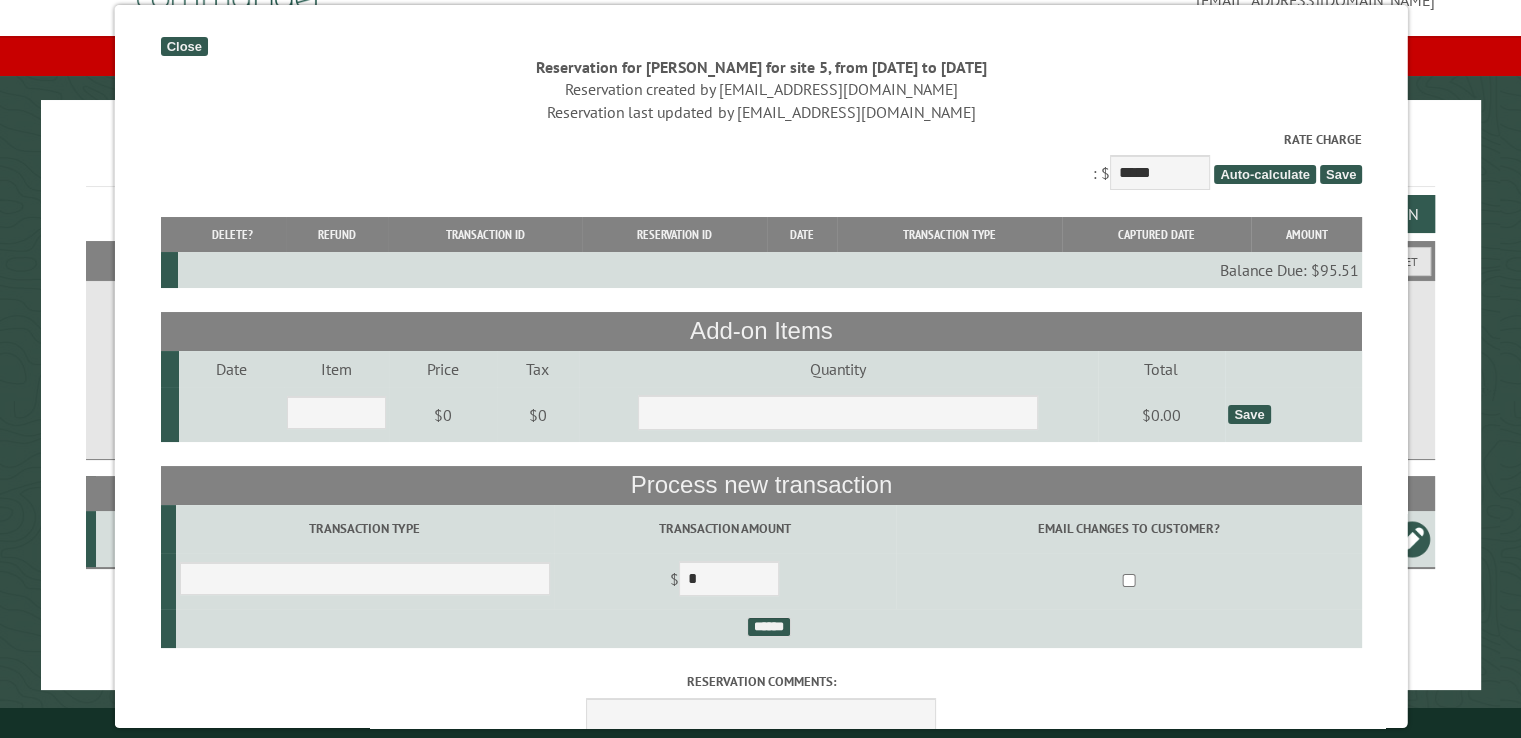 click on "Close" at bounding box center (183, 46) 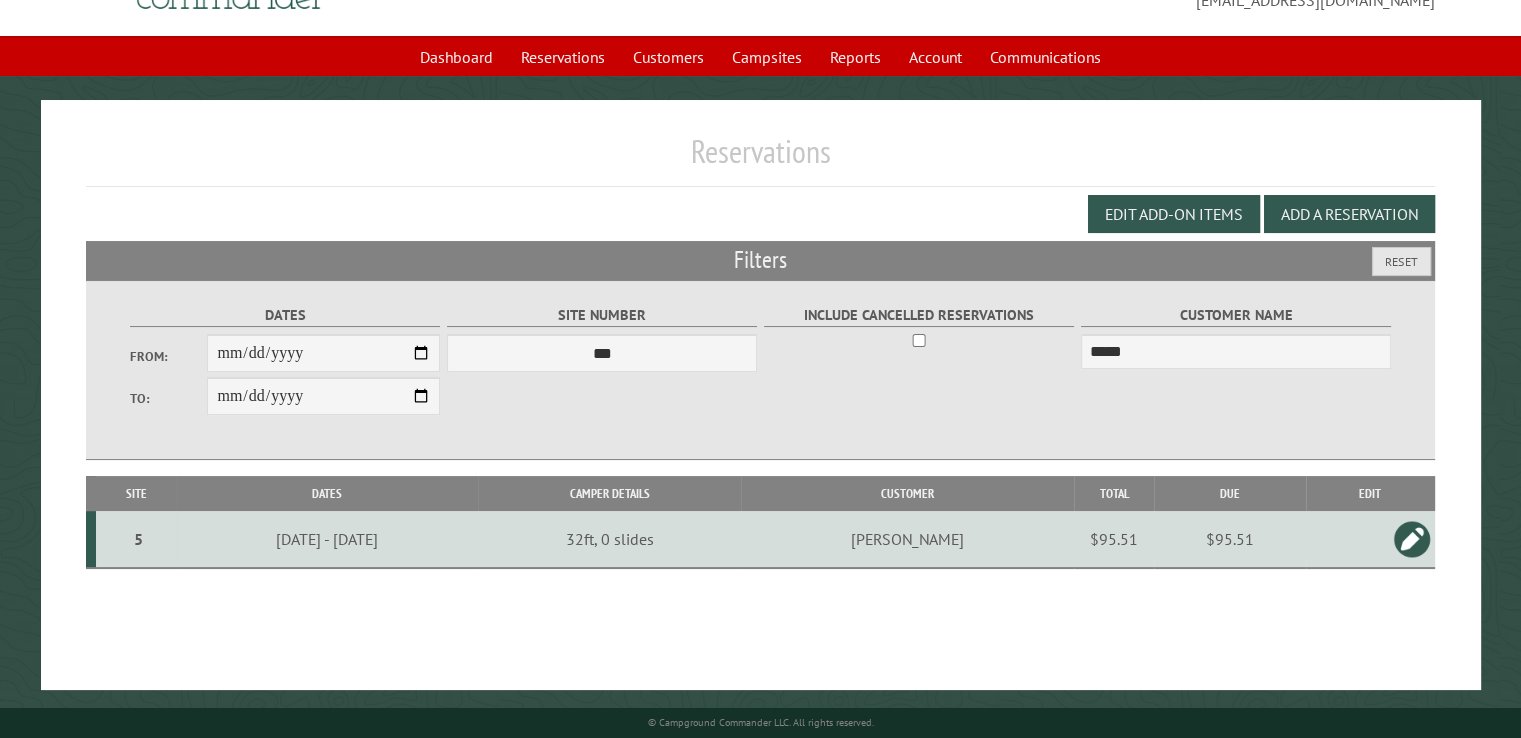 click on "$95.51" at bounding box center (1230, 539) 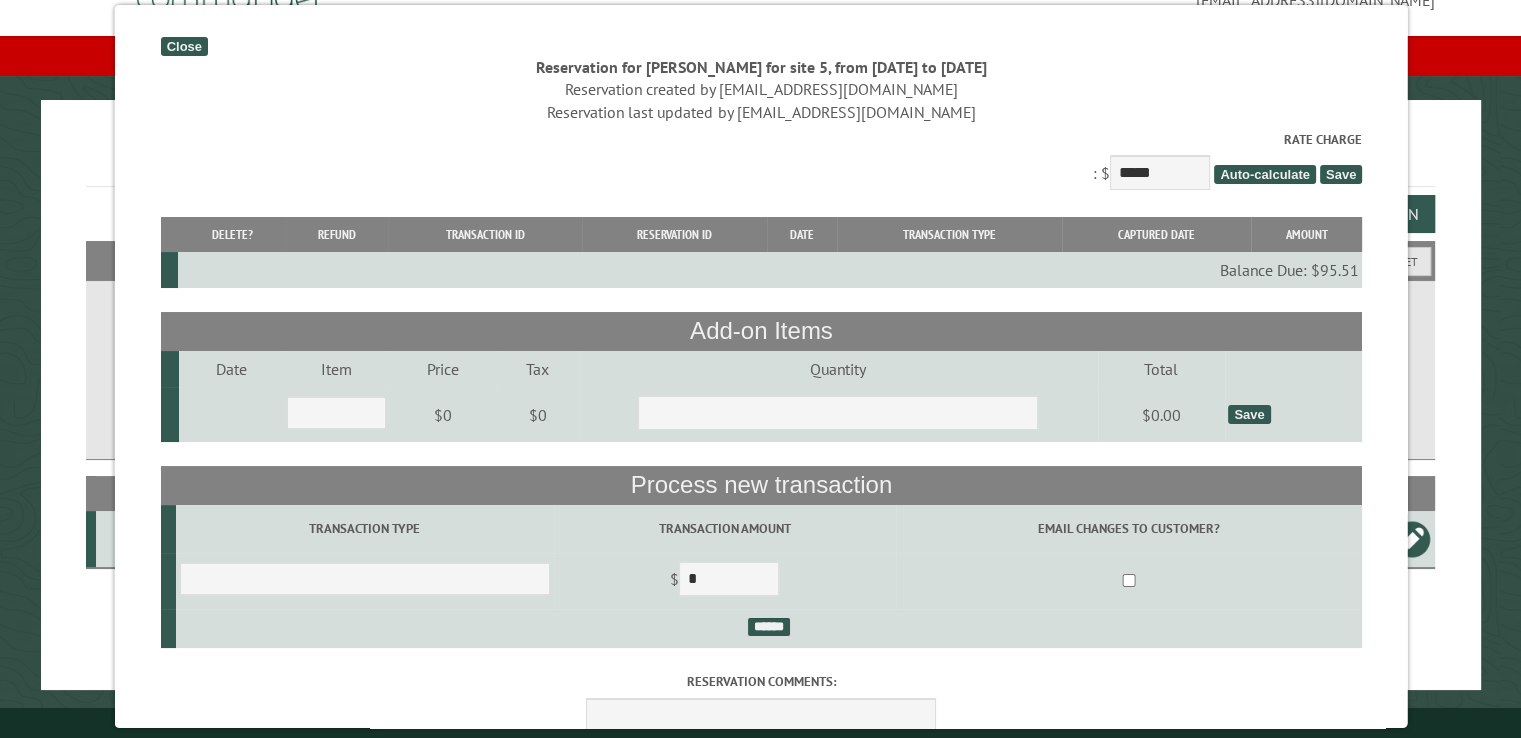 click on "Close" at bounding box center (183, 46) 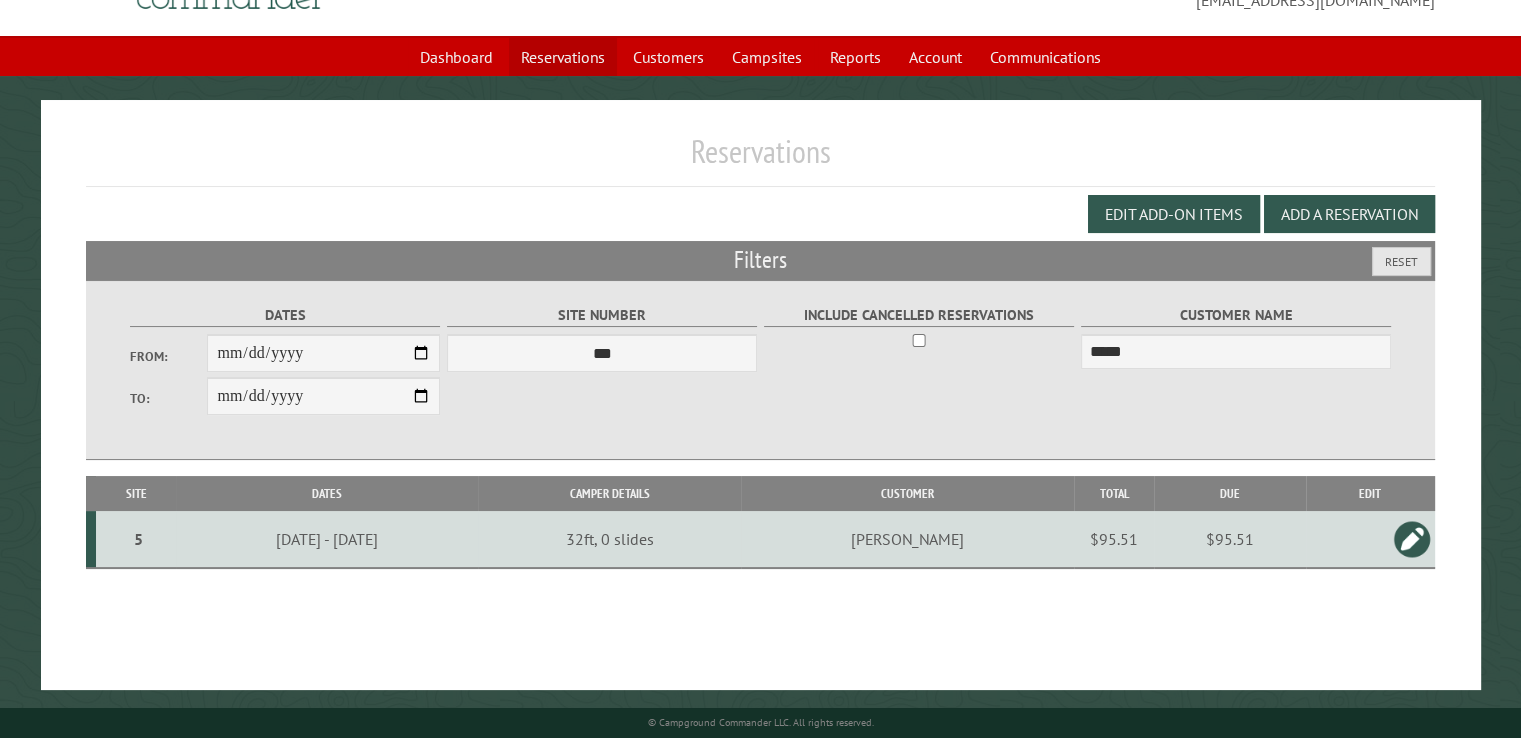 click on "Reservations" at bounding box center [563, 57] 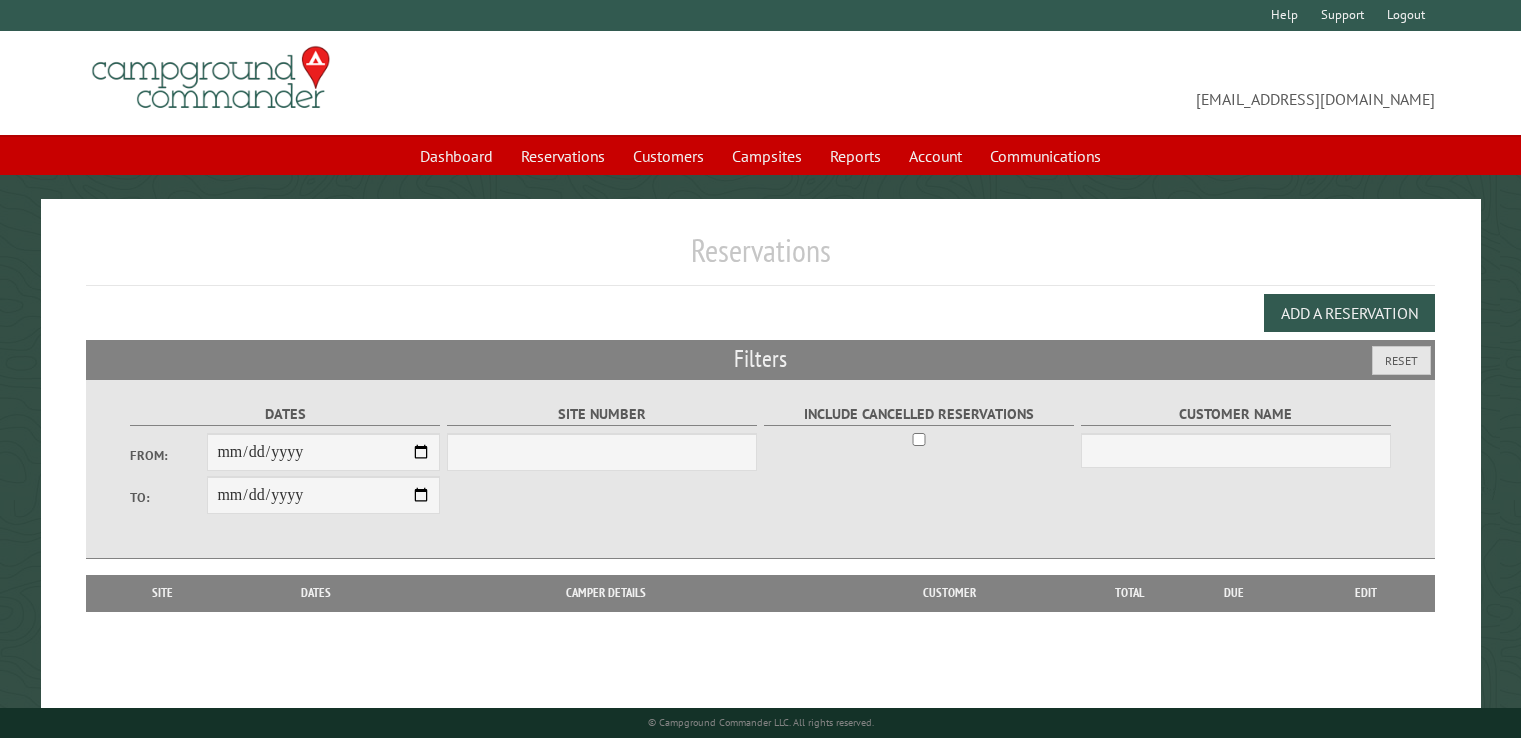 scroll, scrollTop: 0, scrollLeft: 0, axis: both 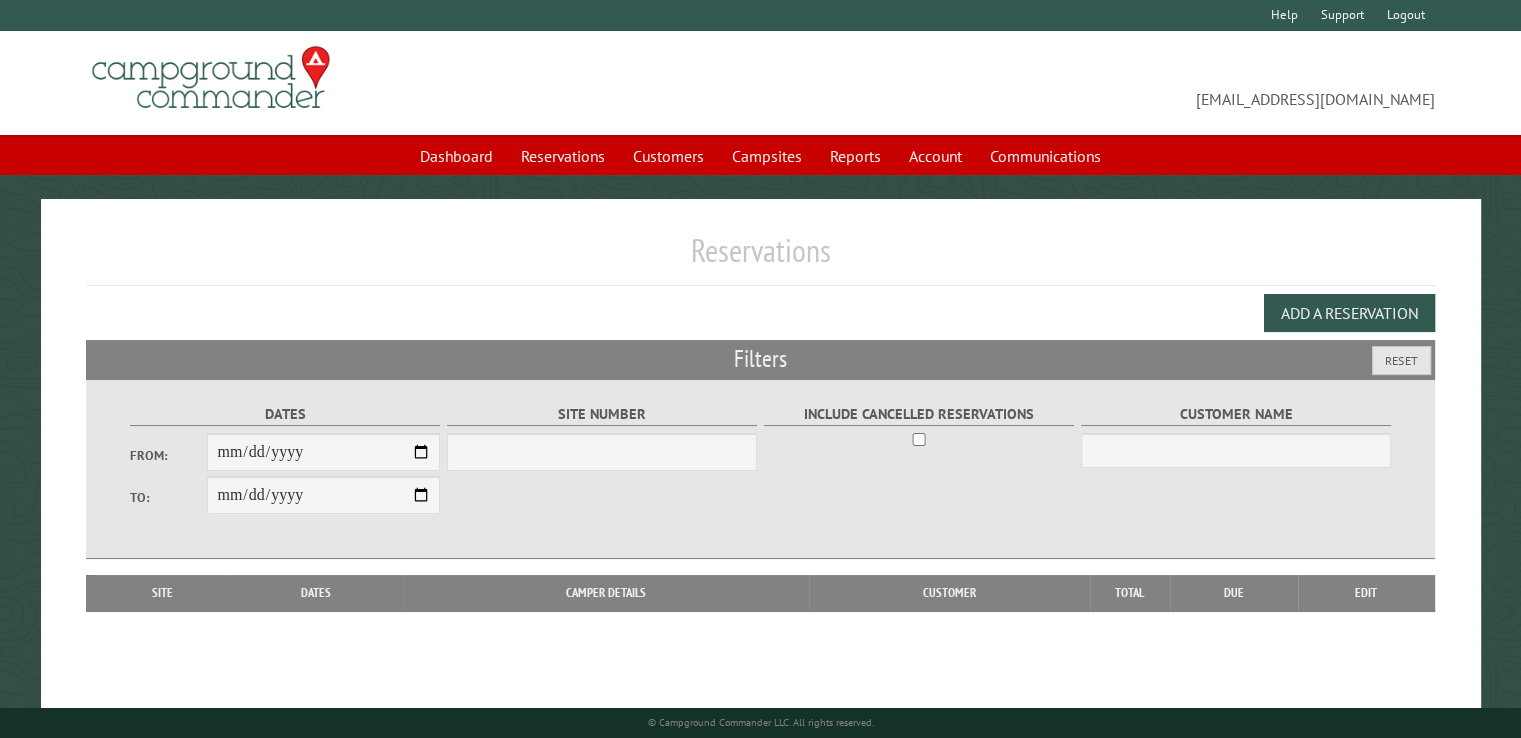 select on "***" 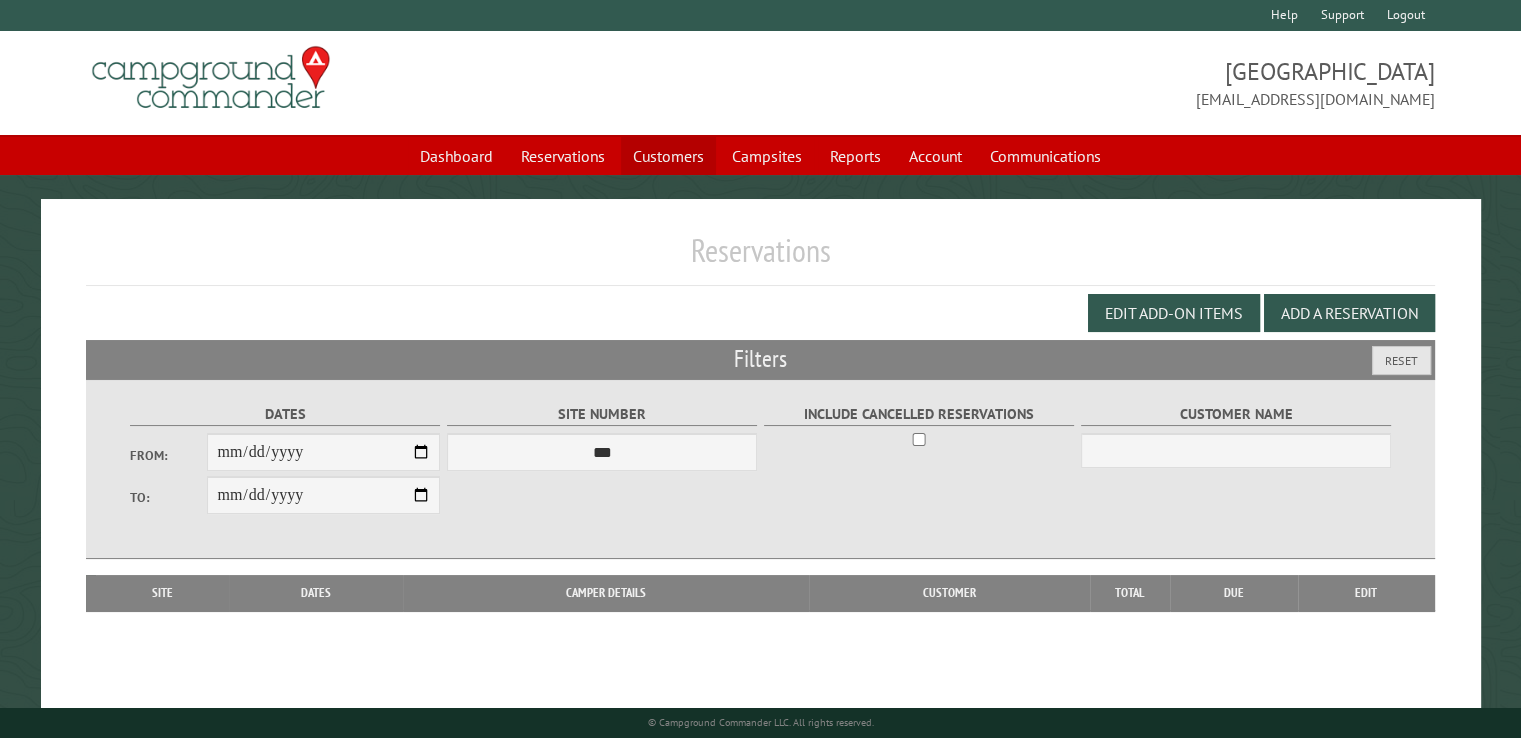 click on "Customers" at bounding box center (668, 156) 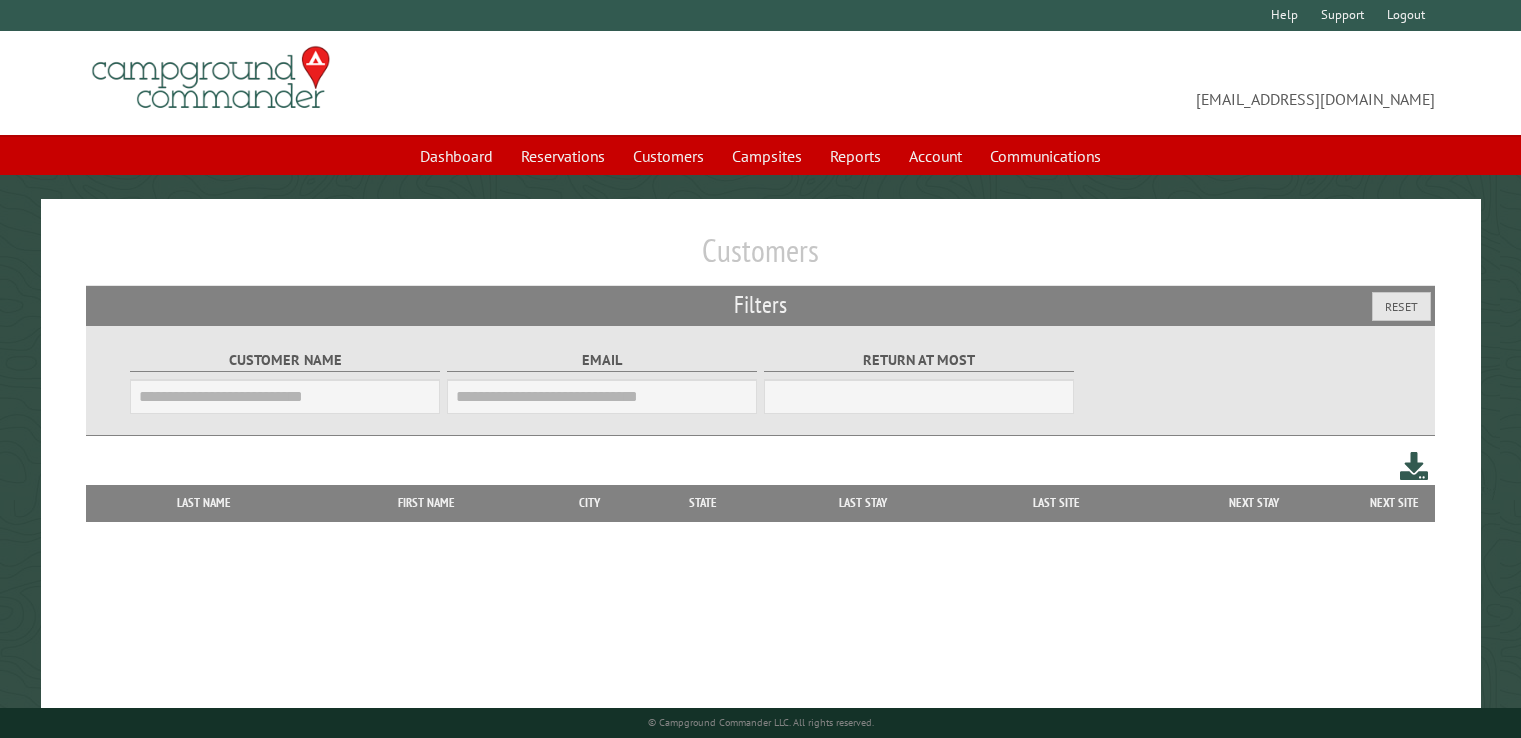 scroll, scrollTop: 0, scrollLeft: 0, axis: both 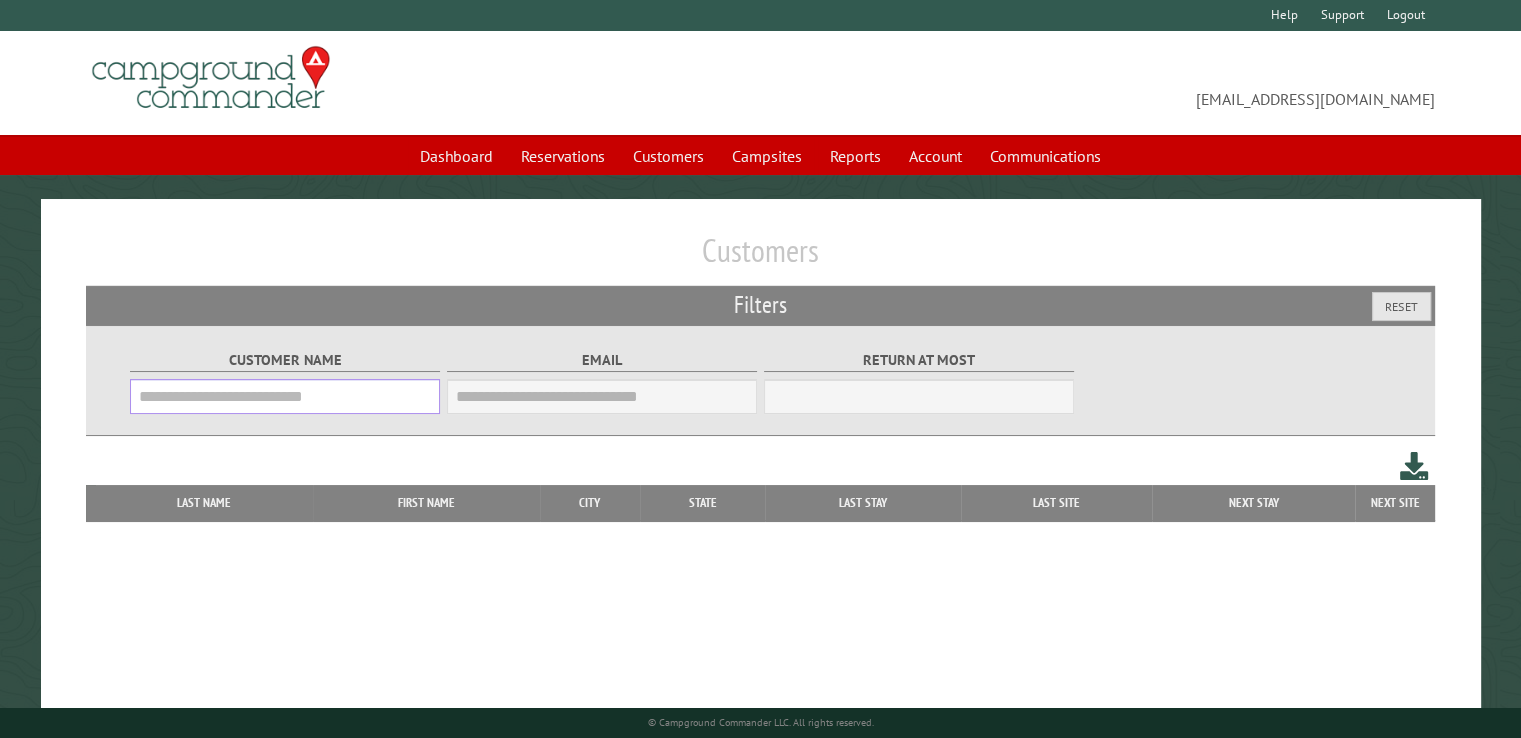 click on "Customer Name" at bounding box center (285, 396) 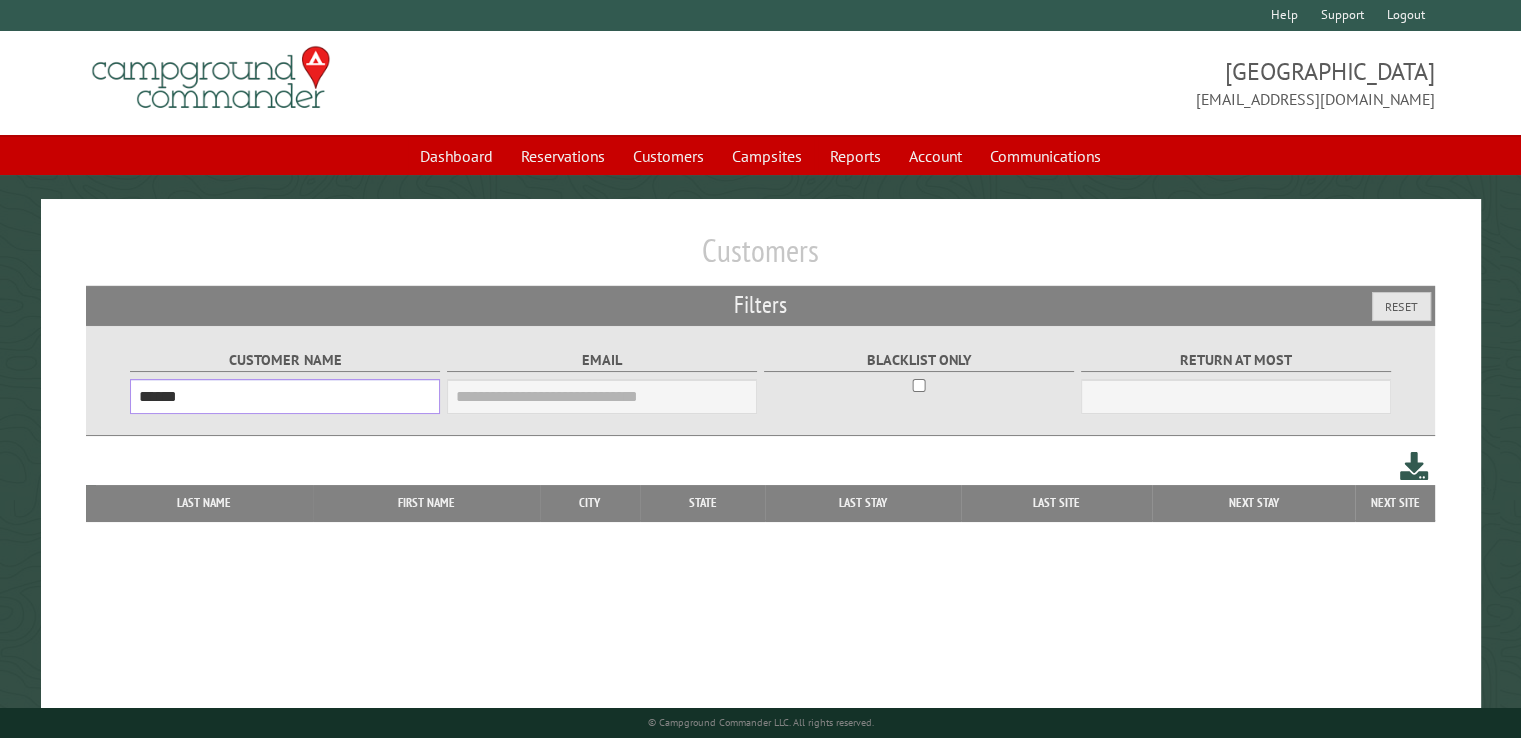 type on "******" 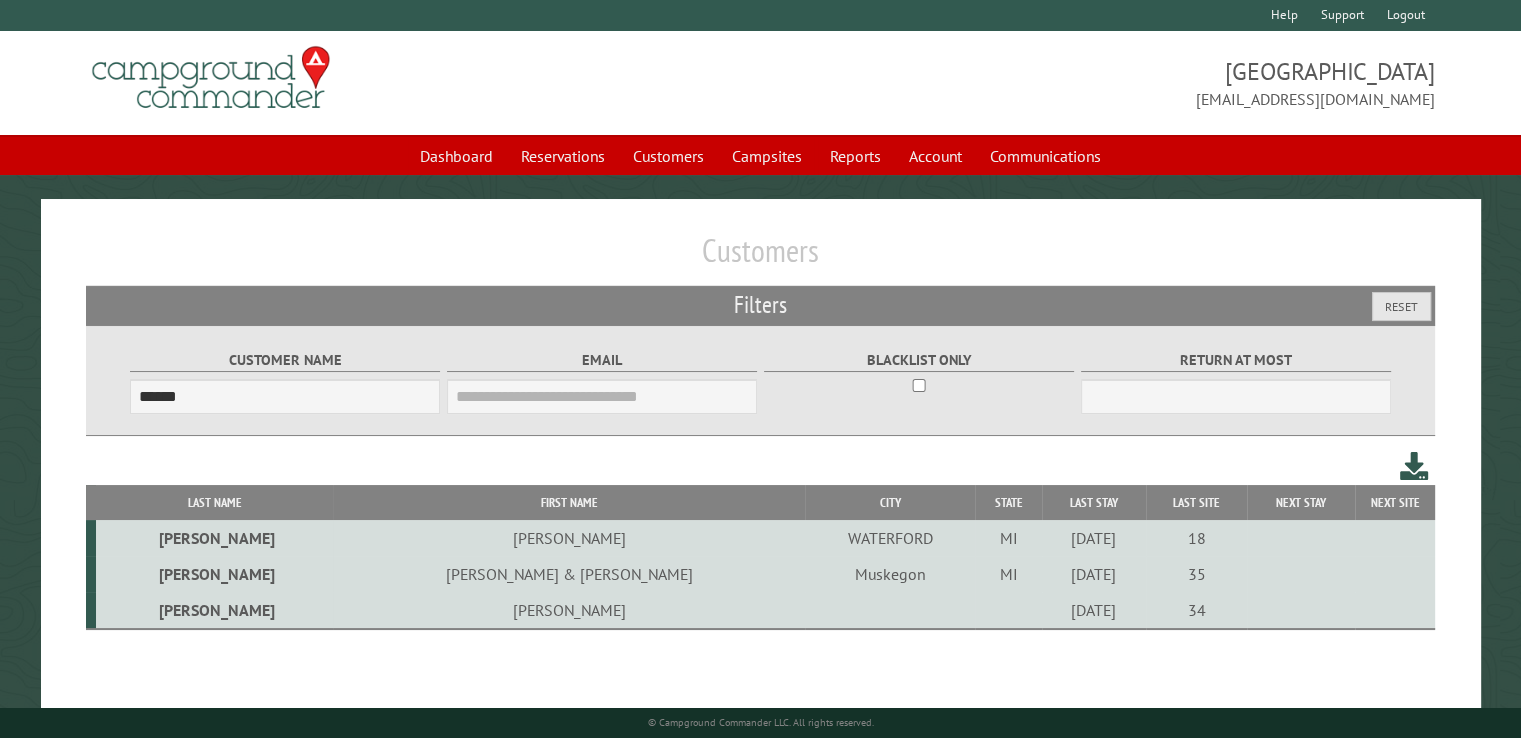 click on "[PERSON_NAME]" at bounding box center [214, 538] 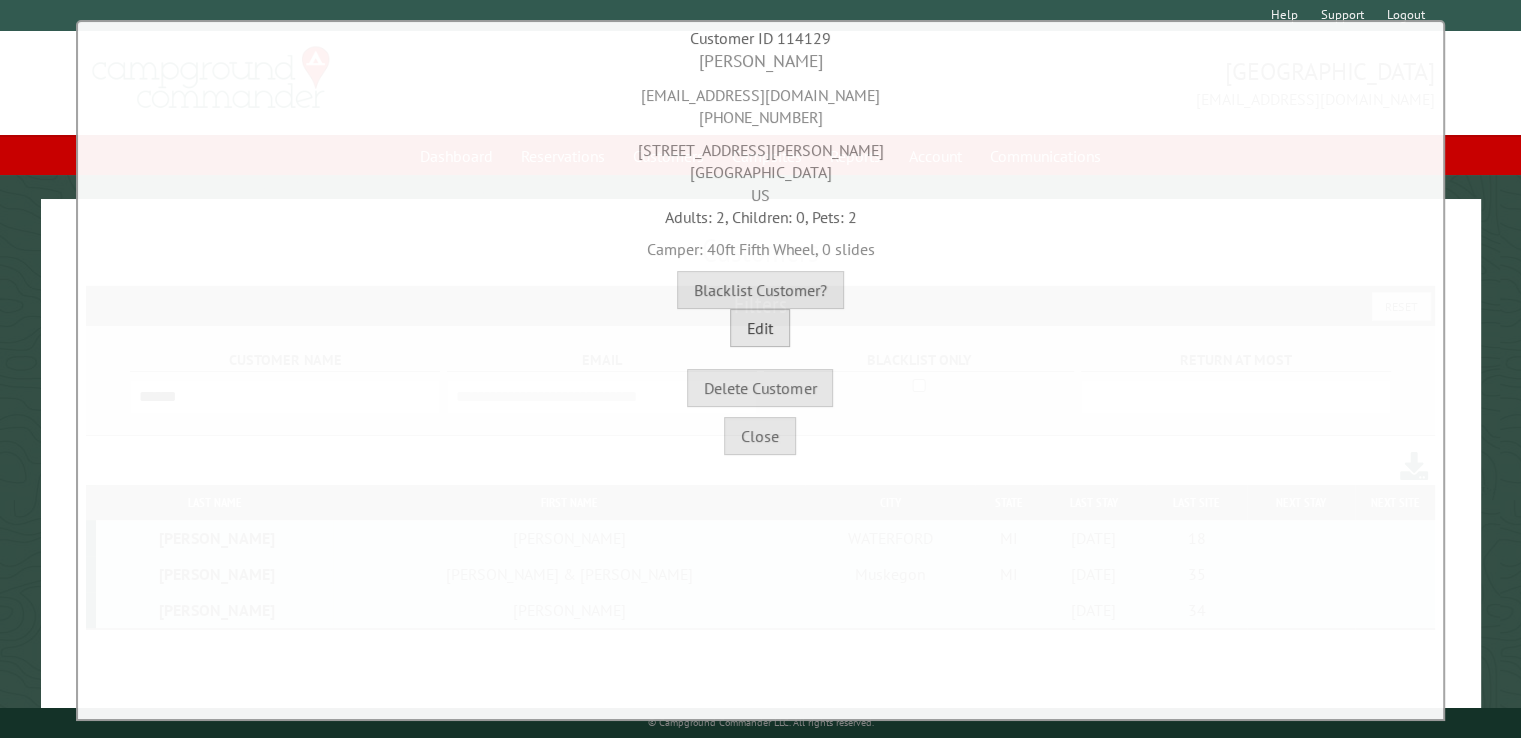 click on "Edit" at bounding box center (760, 328) 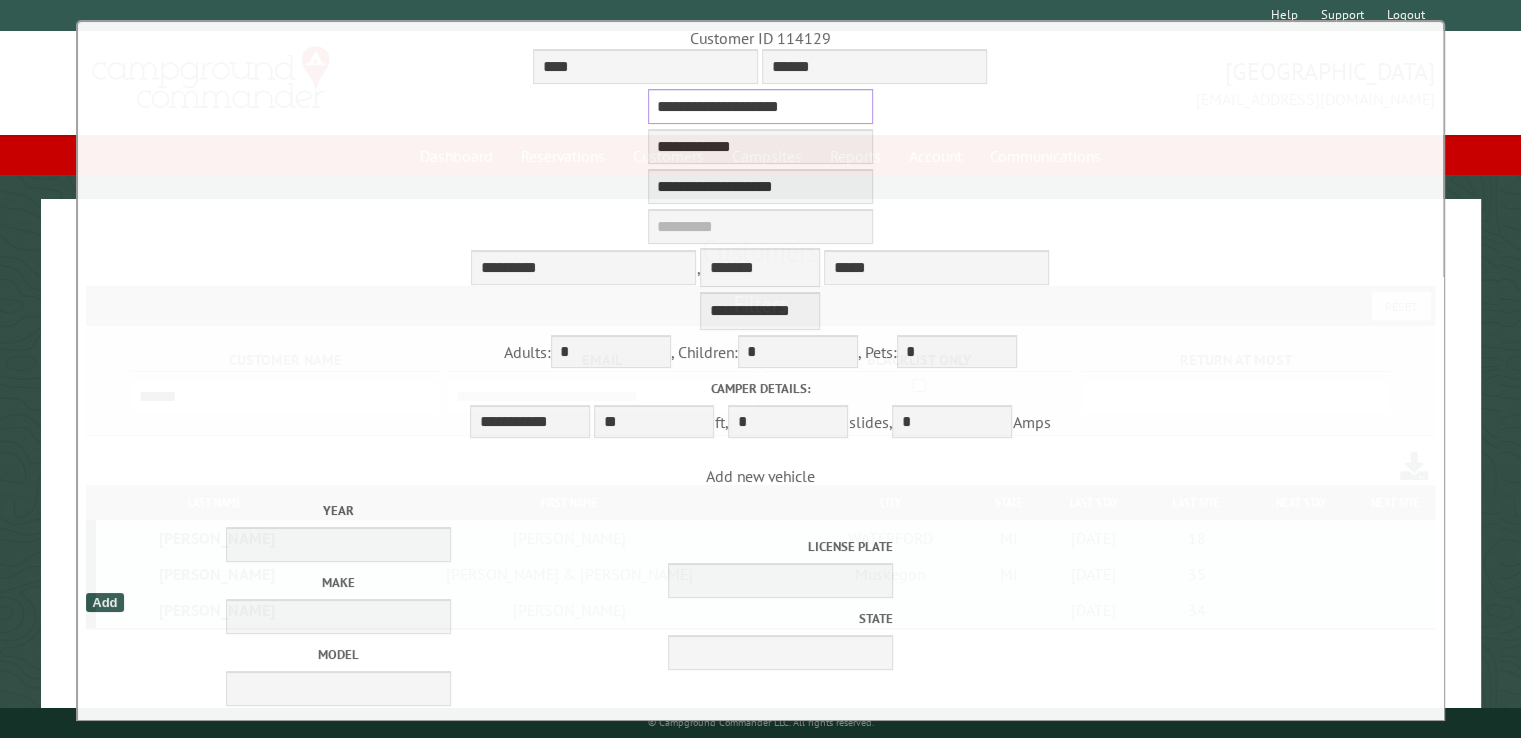 drag, startPoint x: 800, startPoint y: 111, endPoint x: 766, endPoint y: 141, distance: 45.343136 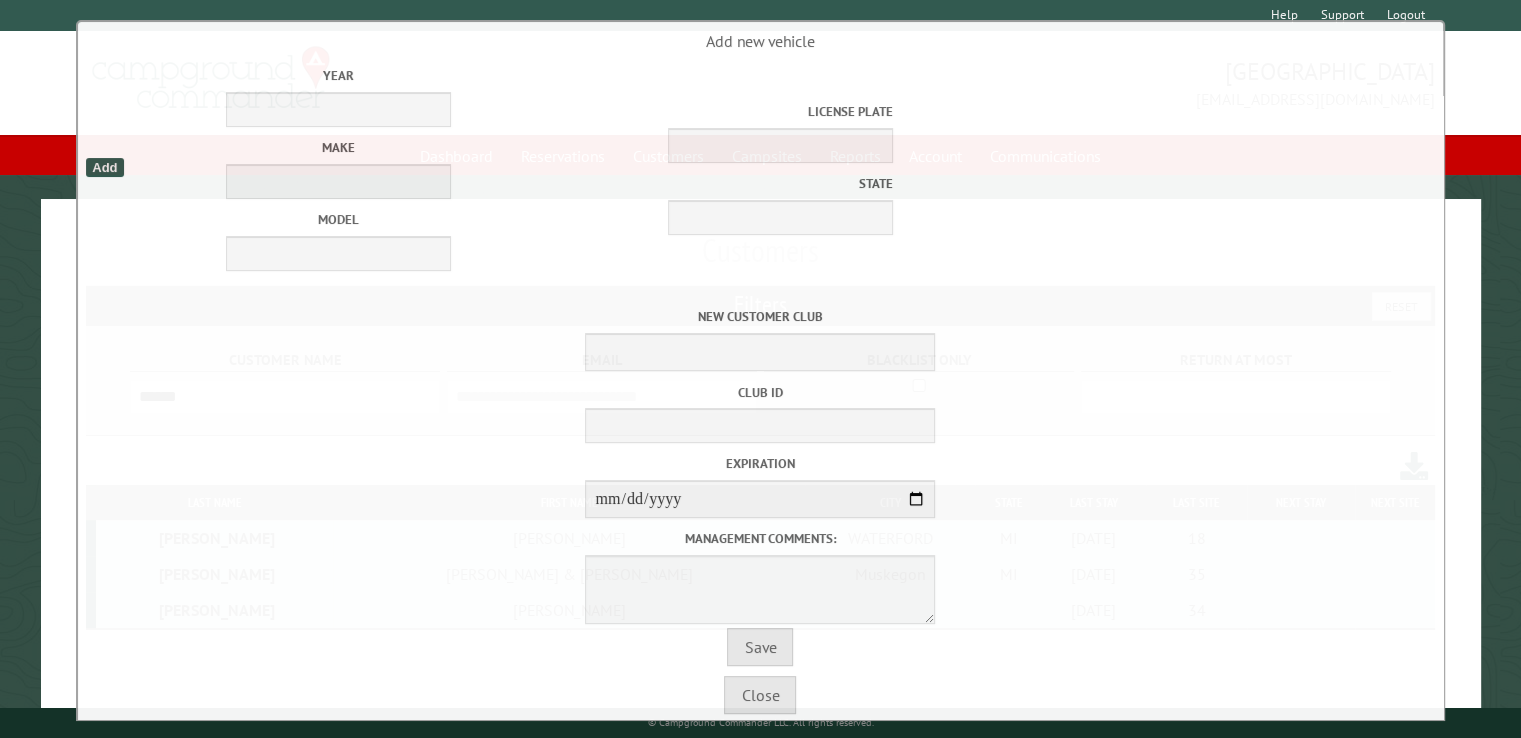 scroll, scrollTop: 491, scrollLeft: 0, axis: vertical 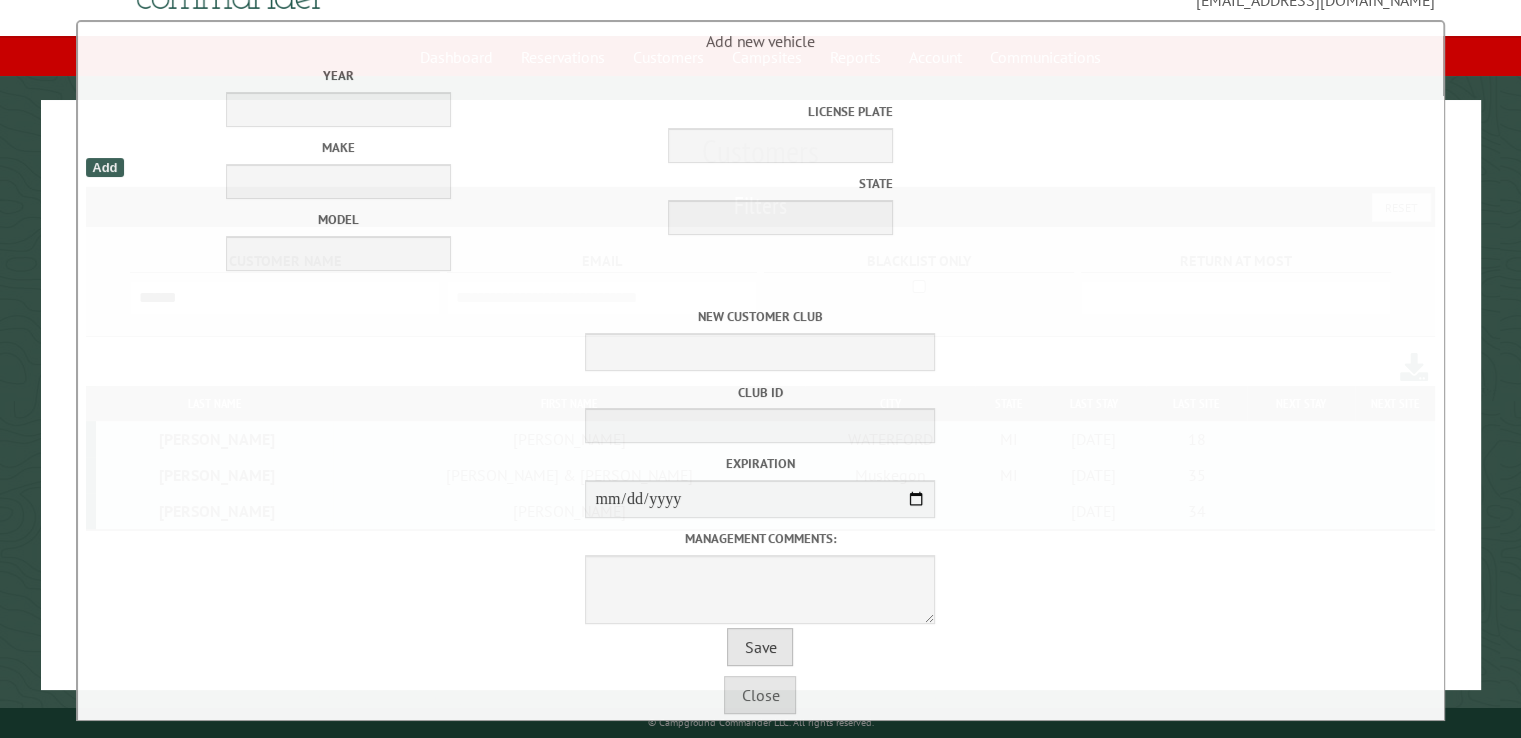 type on "**********" 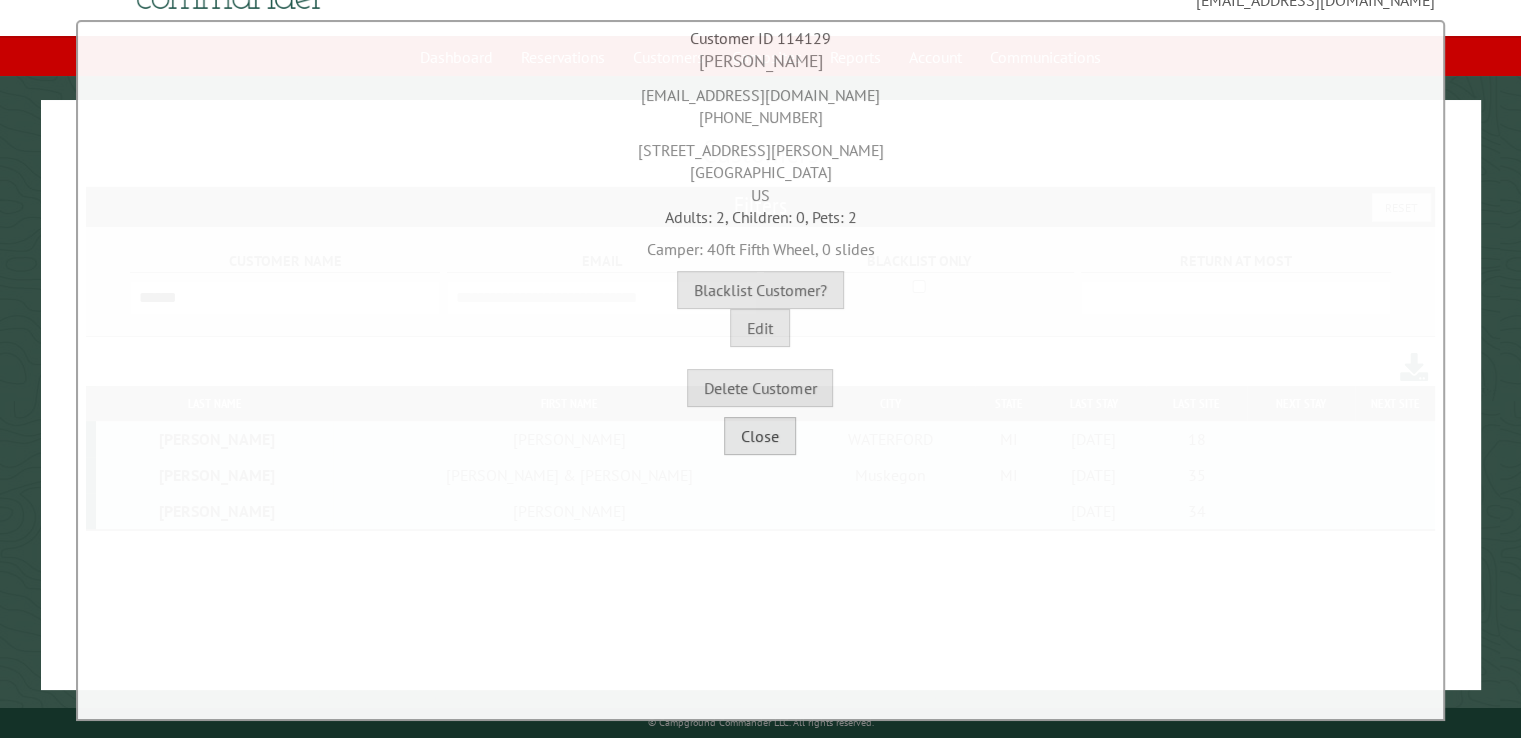 click on "Close" at bounding box center [760, 436] 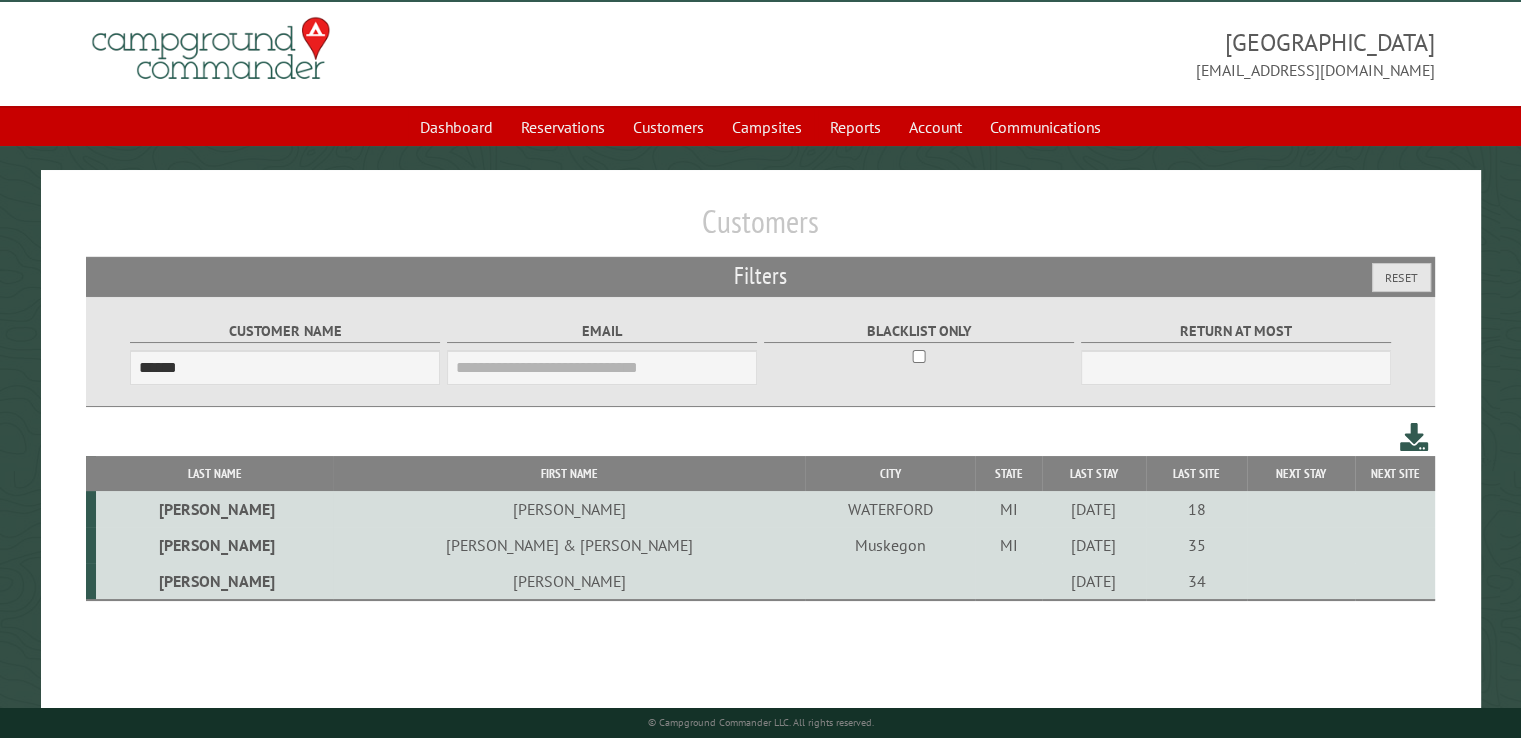 scroll, scrollTop: 0, scrollLeft: 0, axis: both 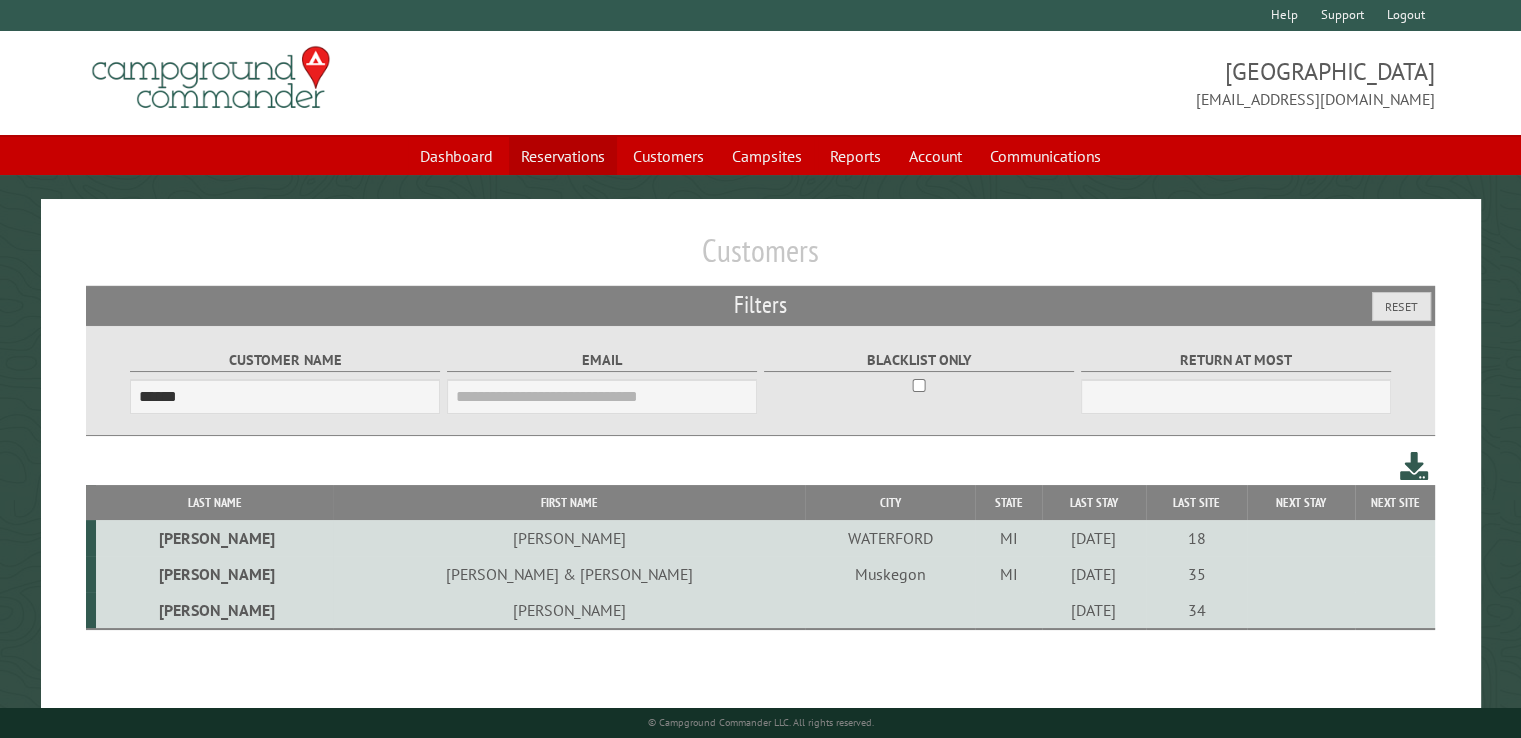 click on "Reservations" at bounding box center [563, 156] 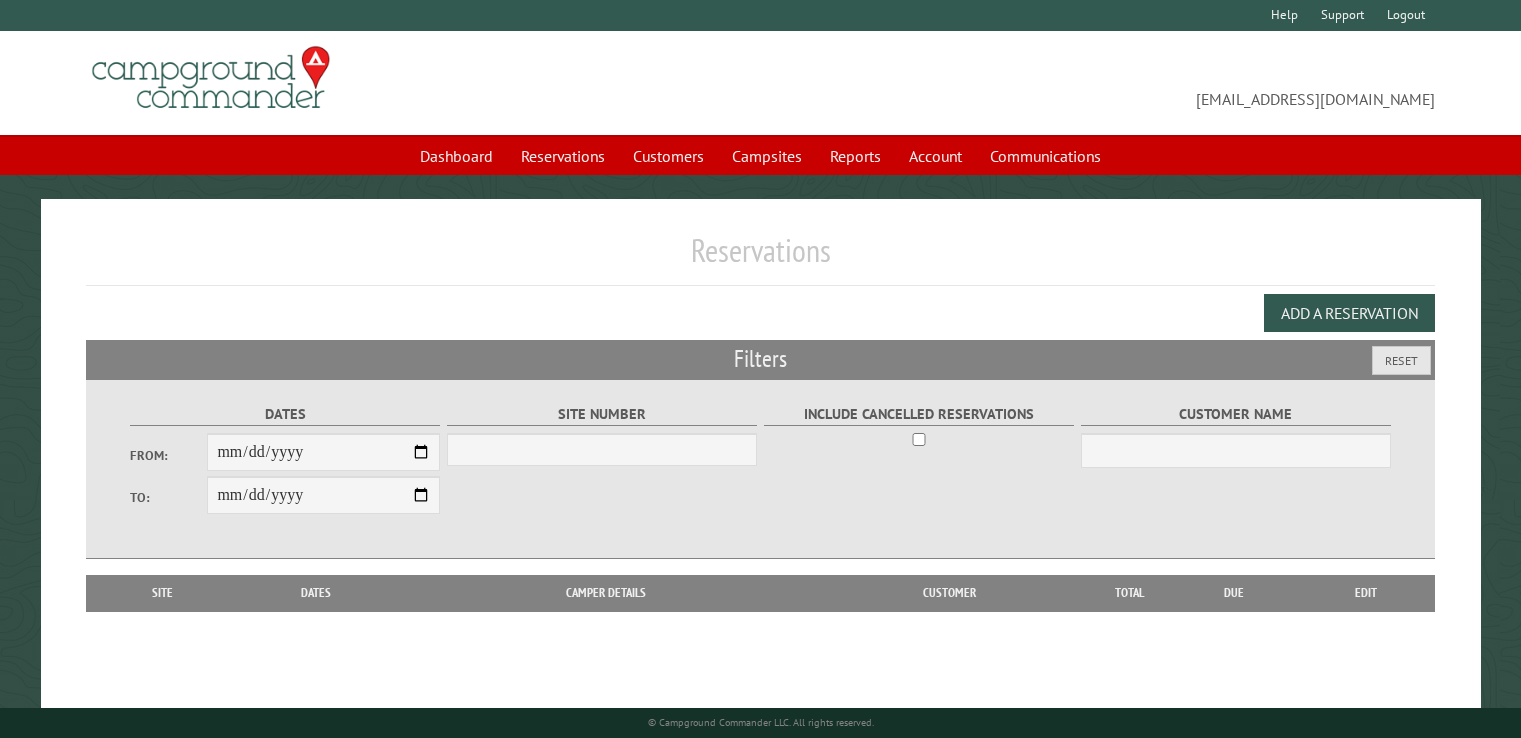 click on "Add a Reservation" at bounding box center (1349, 313) 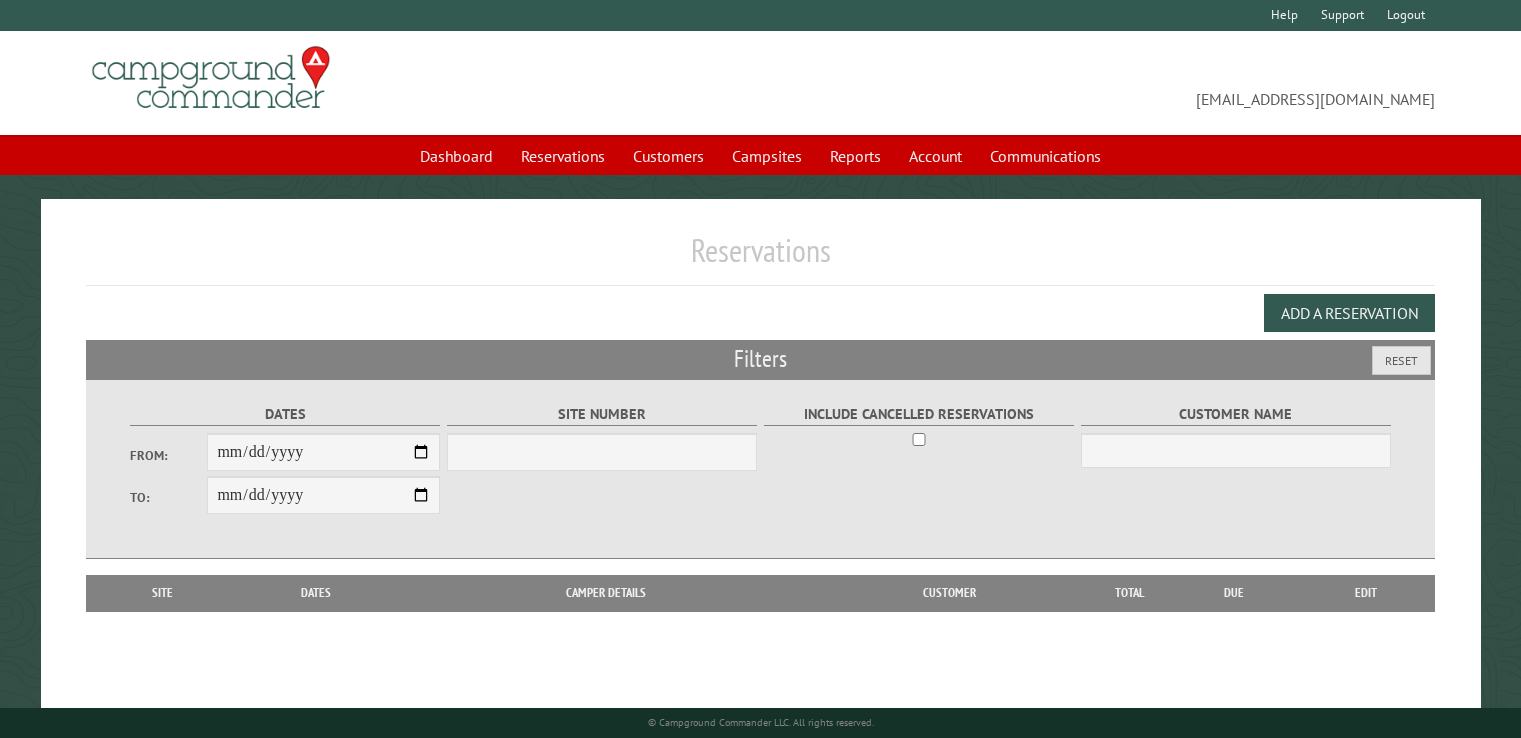 scroll, scrollTop: 0, scrollLeft: 0, axis: both 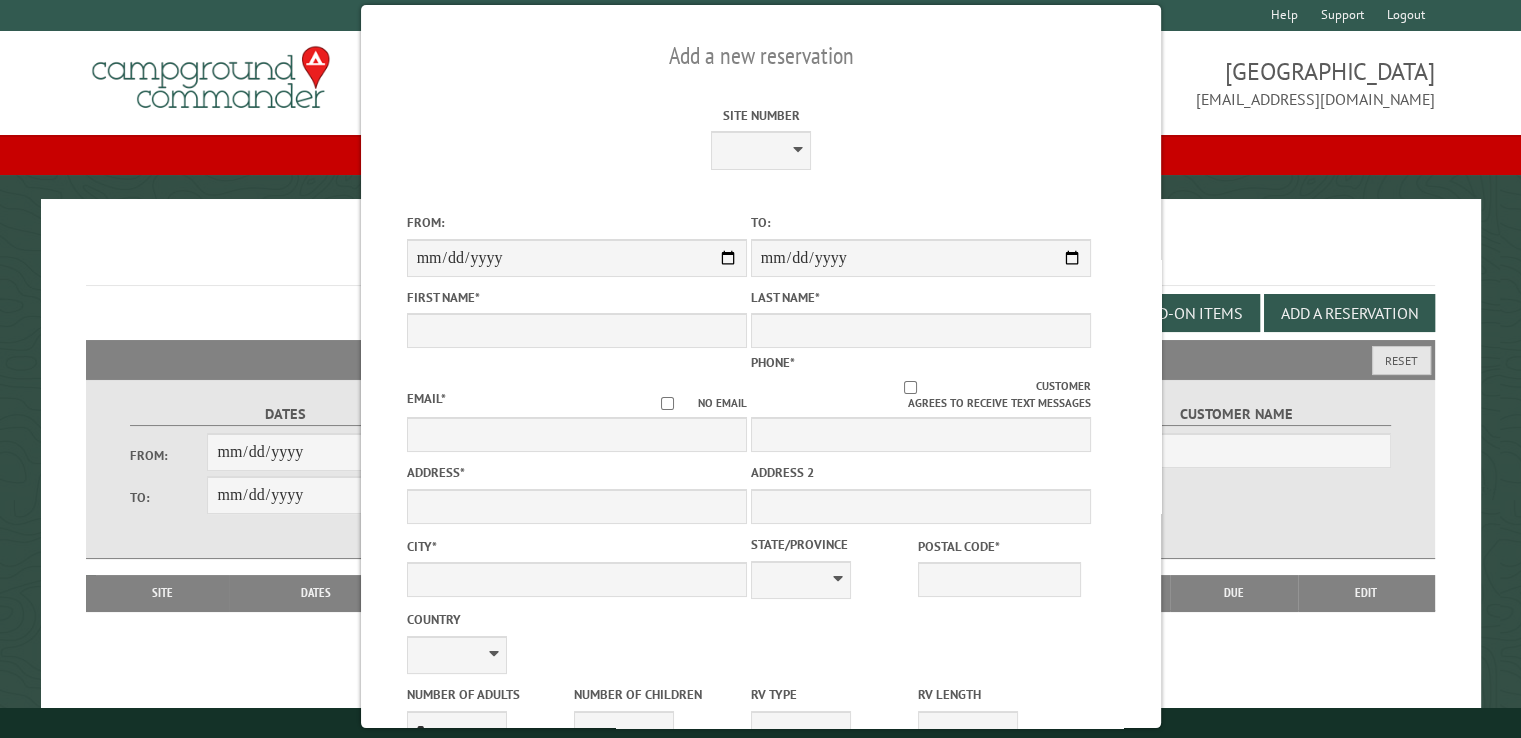 select on "***" 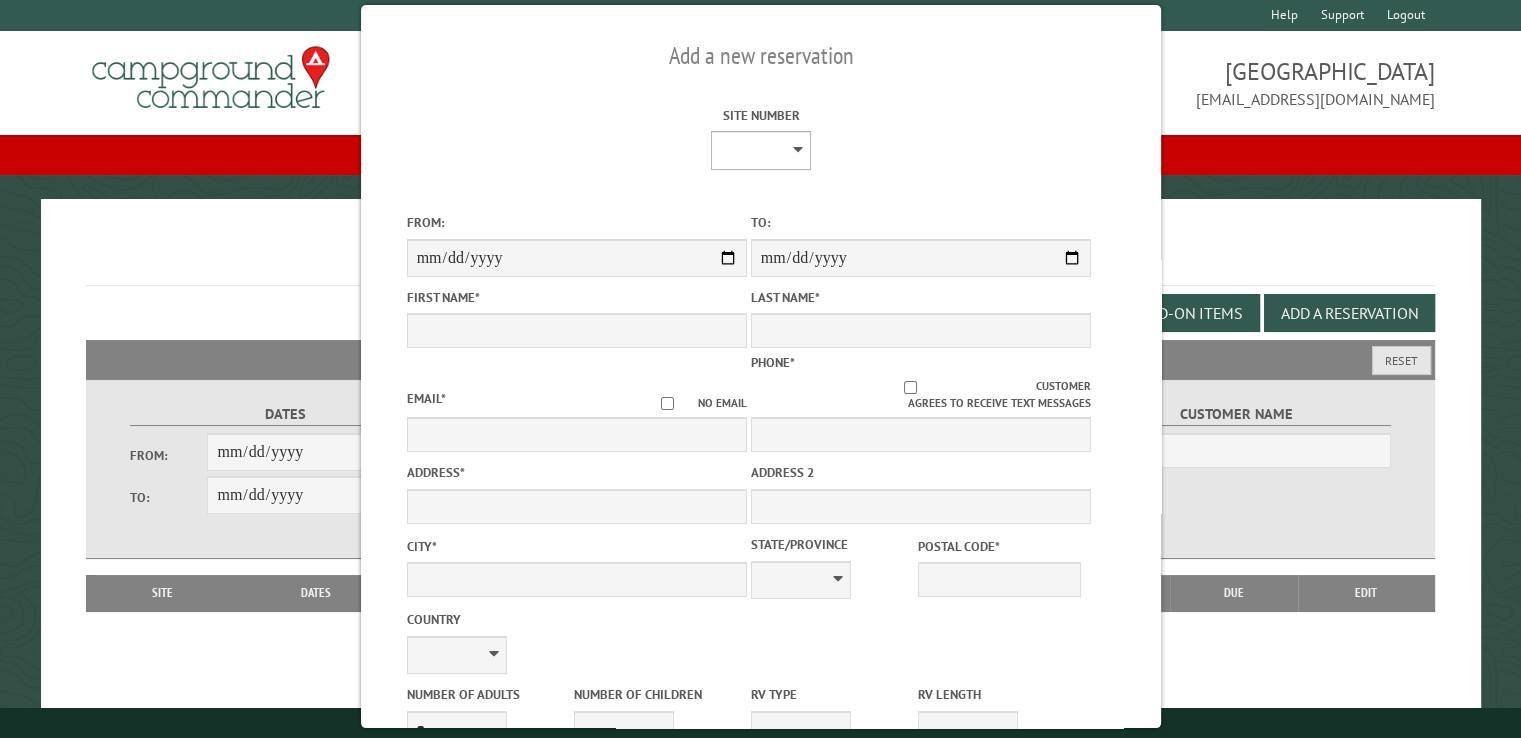 click on "**********" at bounding box center [761, 150] 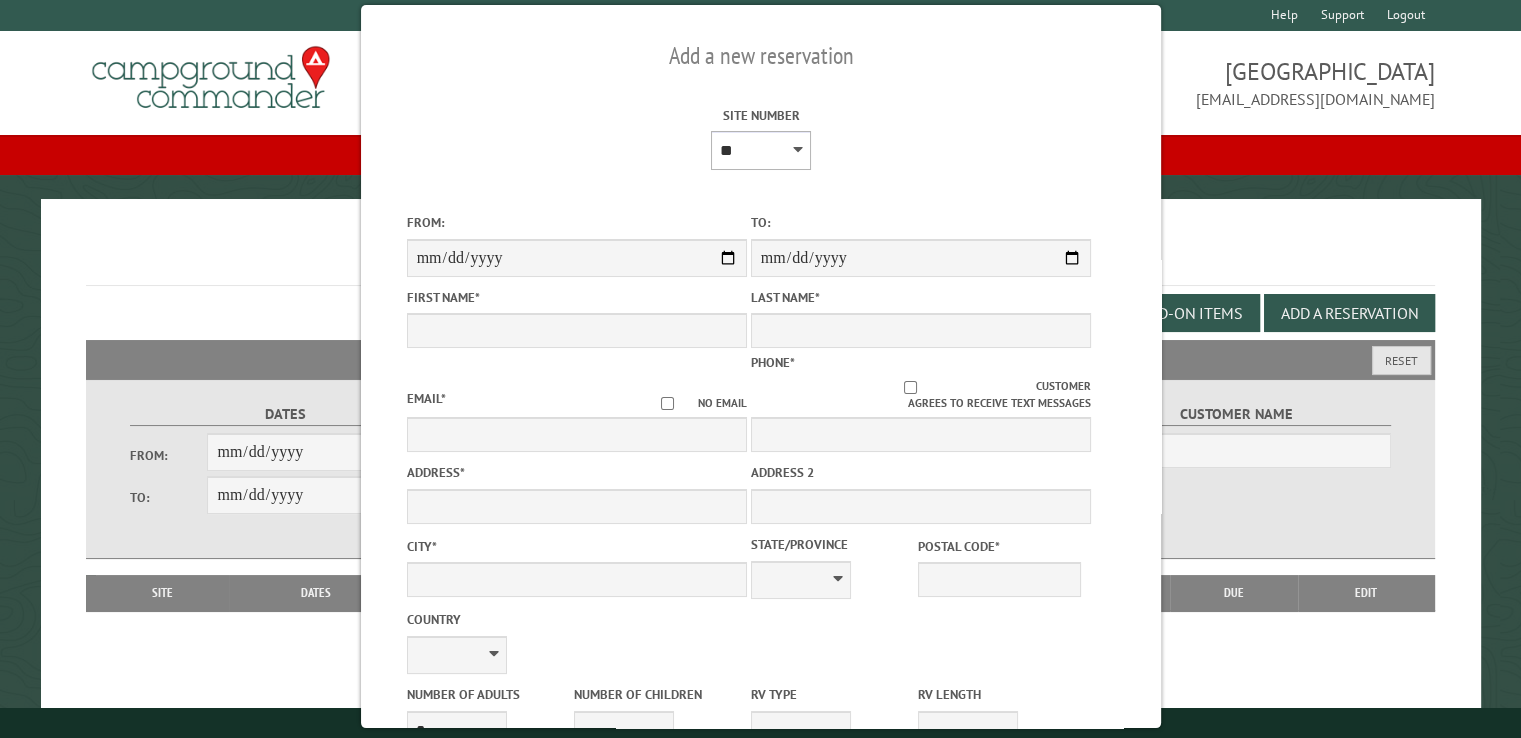 click on "**********" at bounding box center (761, 150) 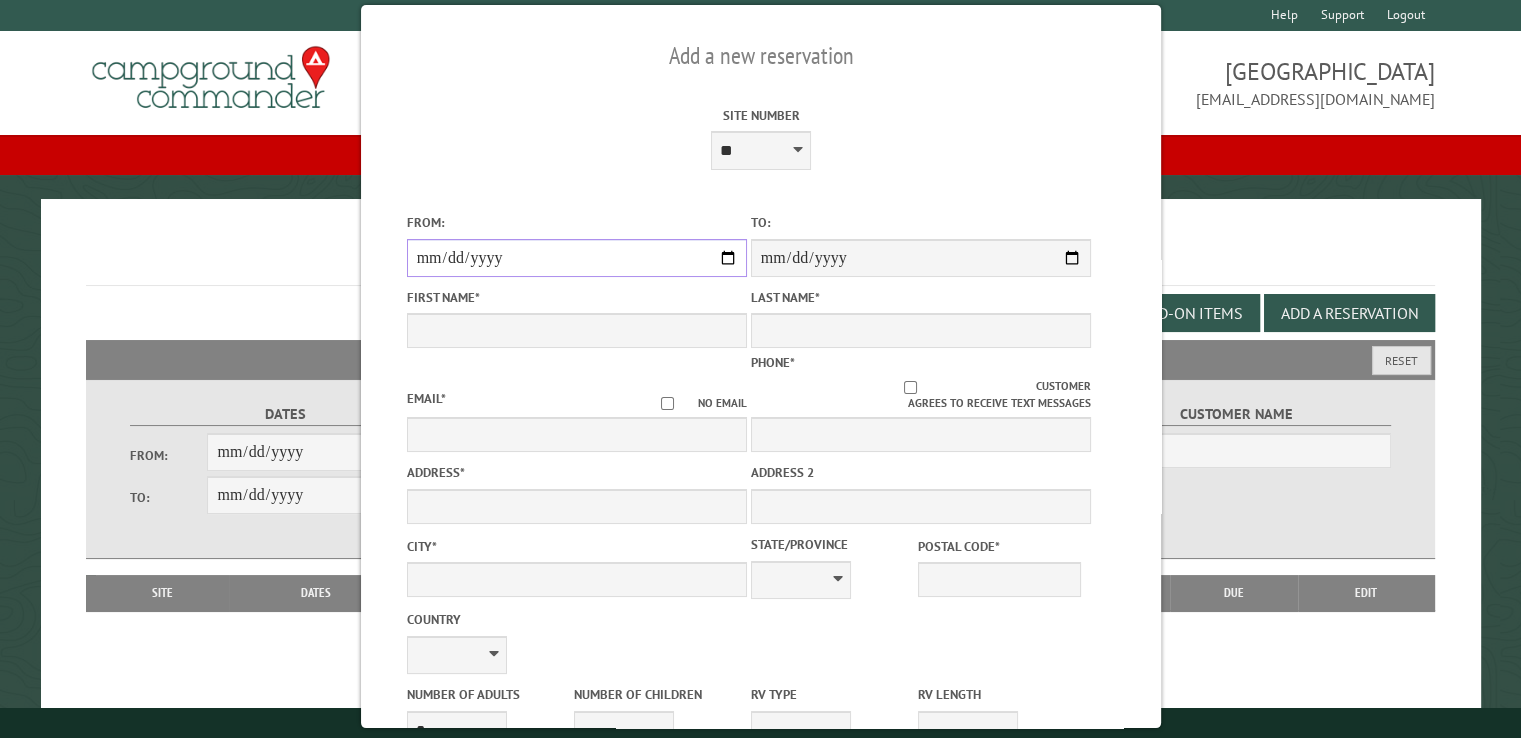 click on "From:" at bounding box center [576, 258] 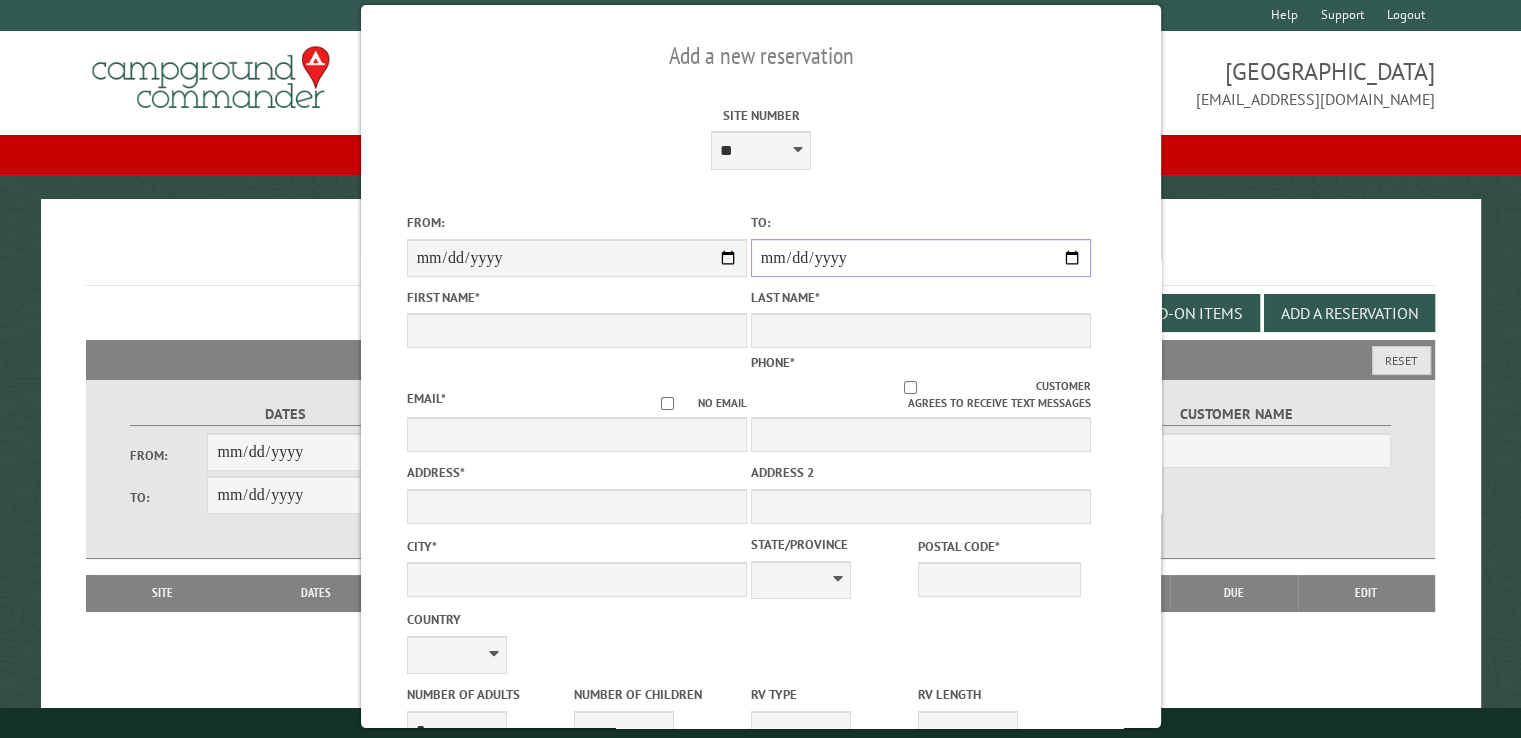click on "**********" at bounding box center (920, 258) 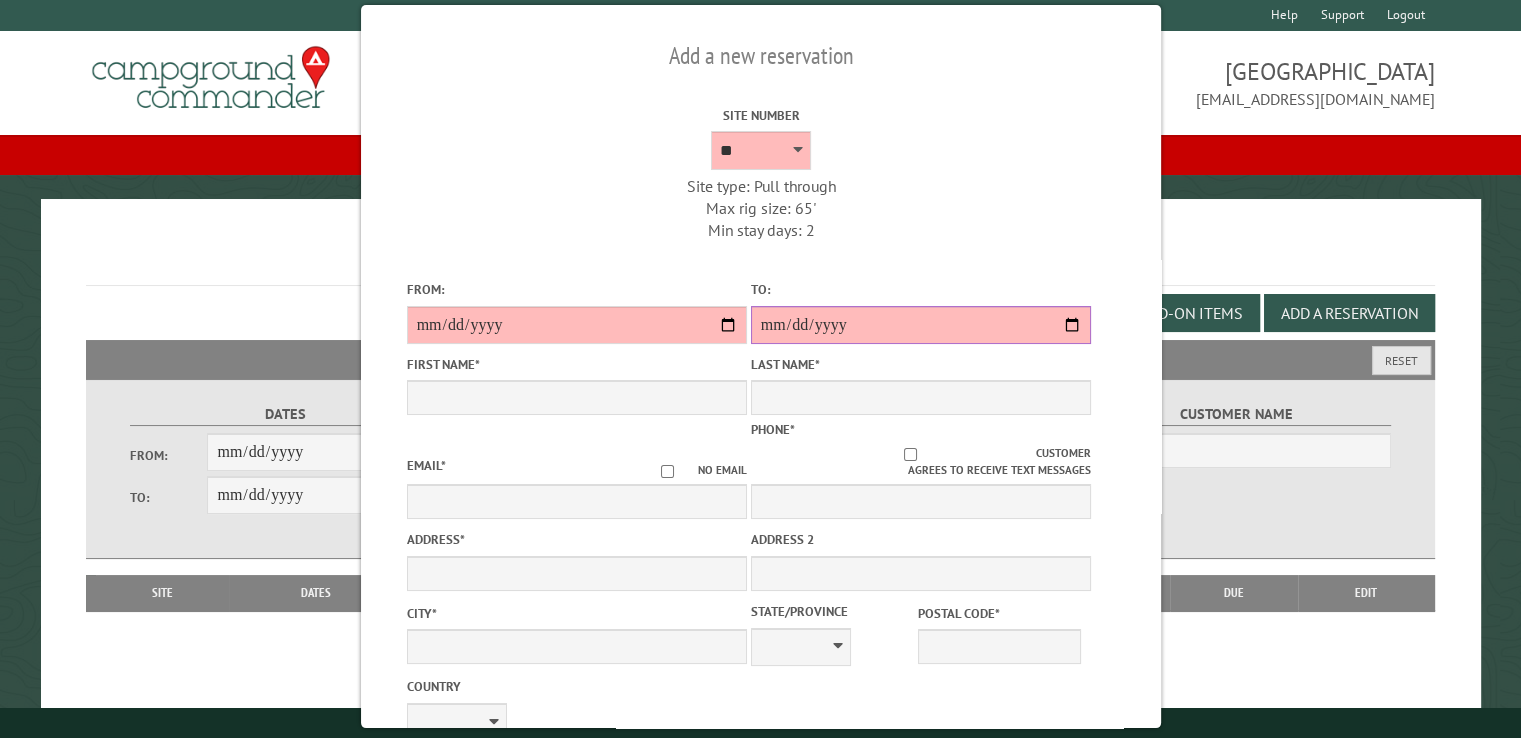 type on "*****" 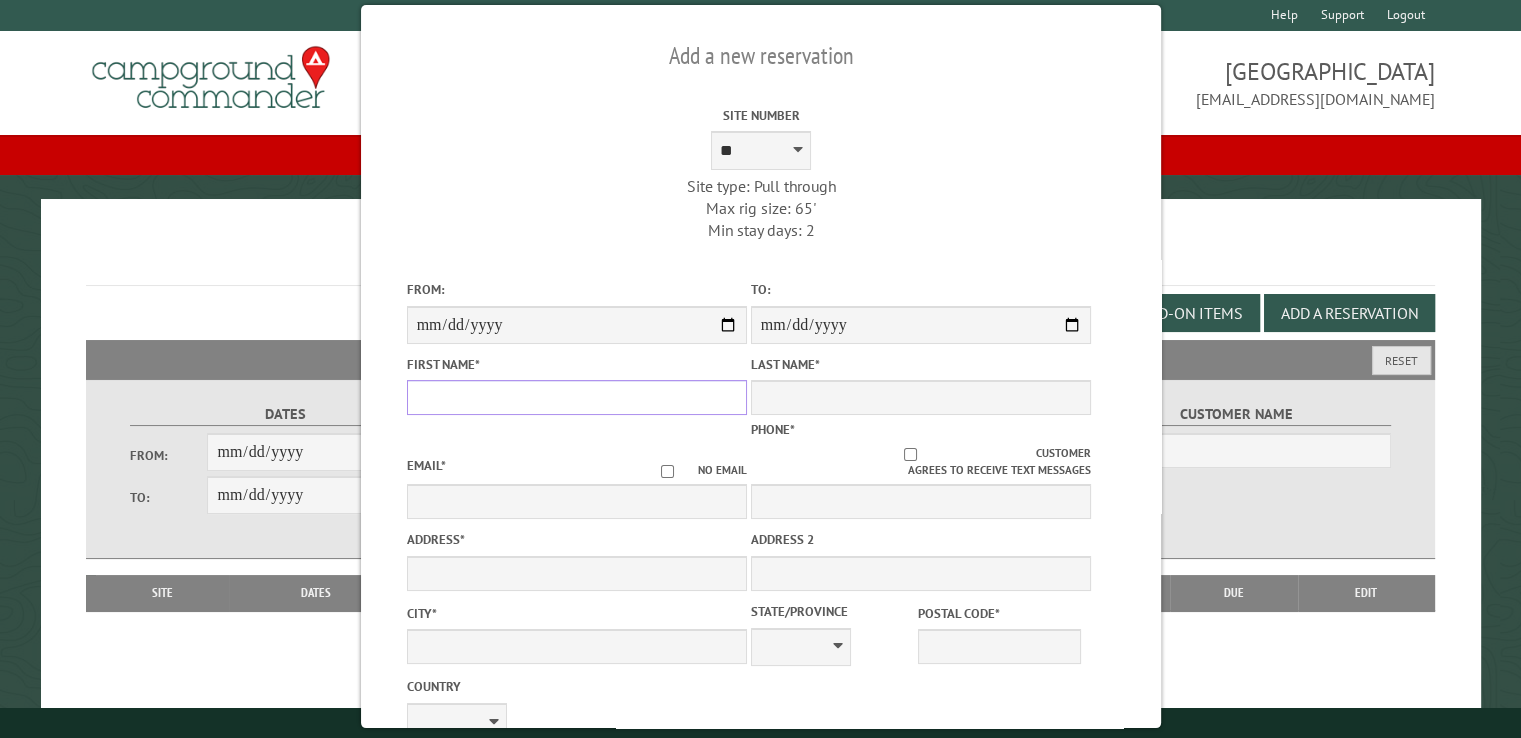 click on "First Name *" at bounding box center (576, 397) 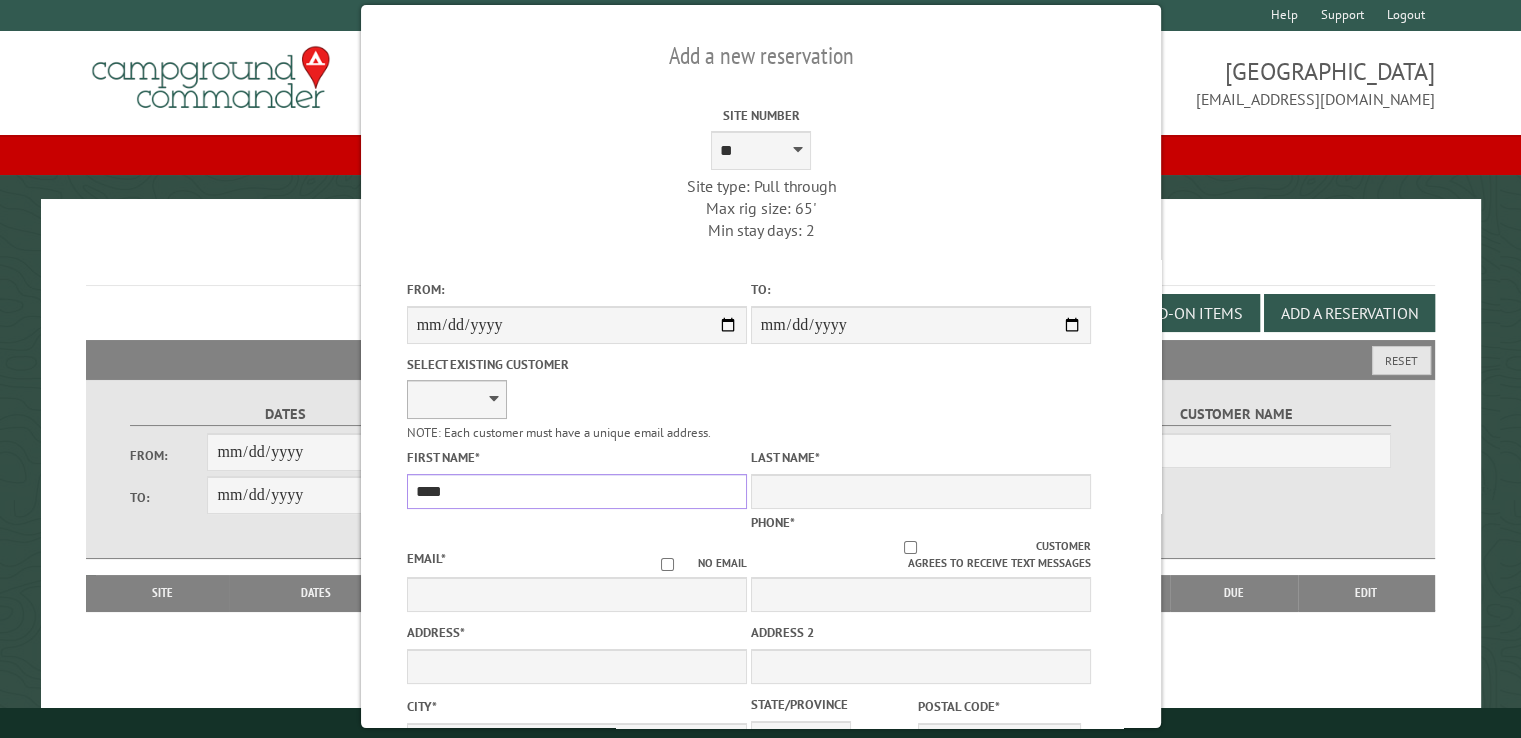 type on "****" 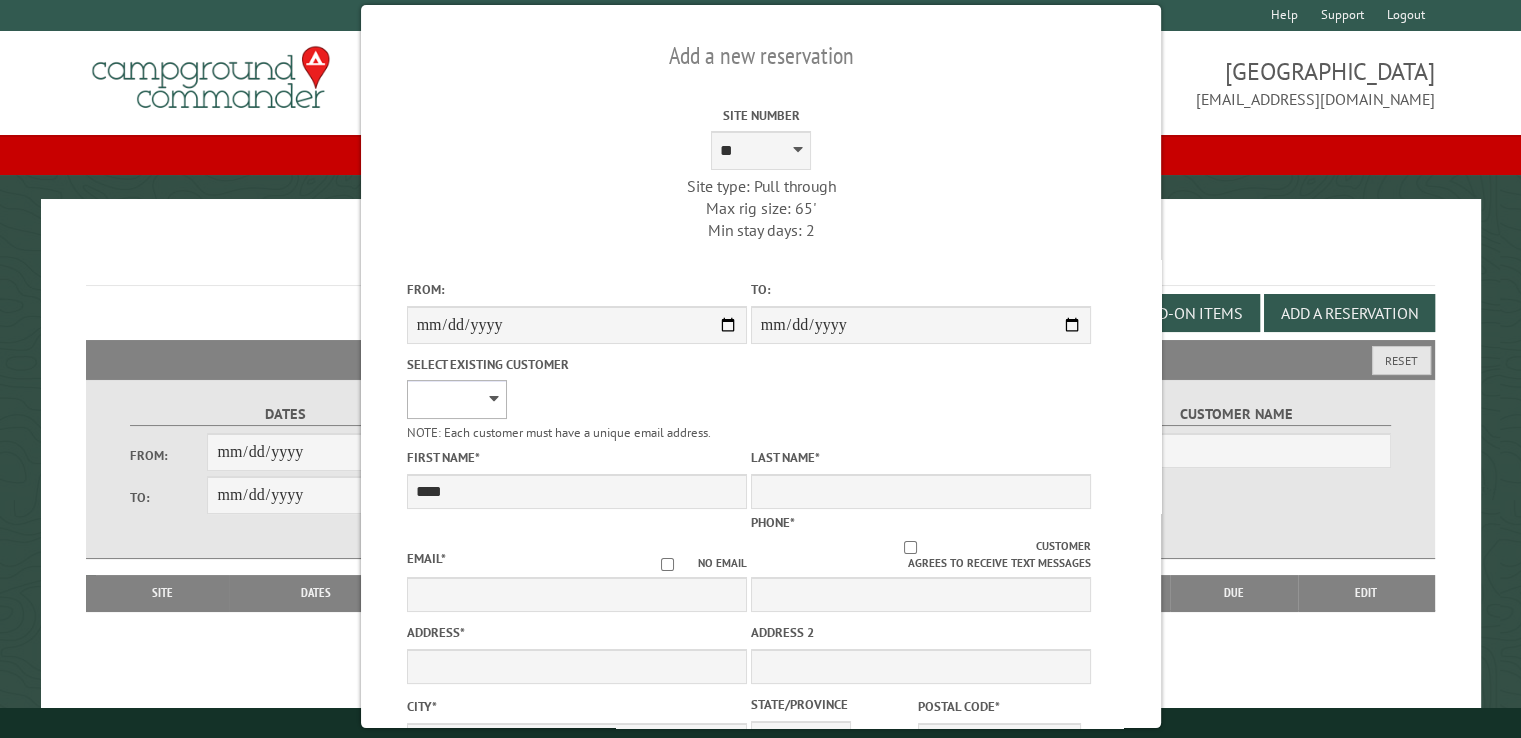 click on "**********" at bounding box center (456, 399) 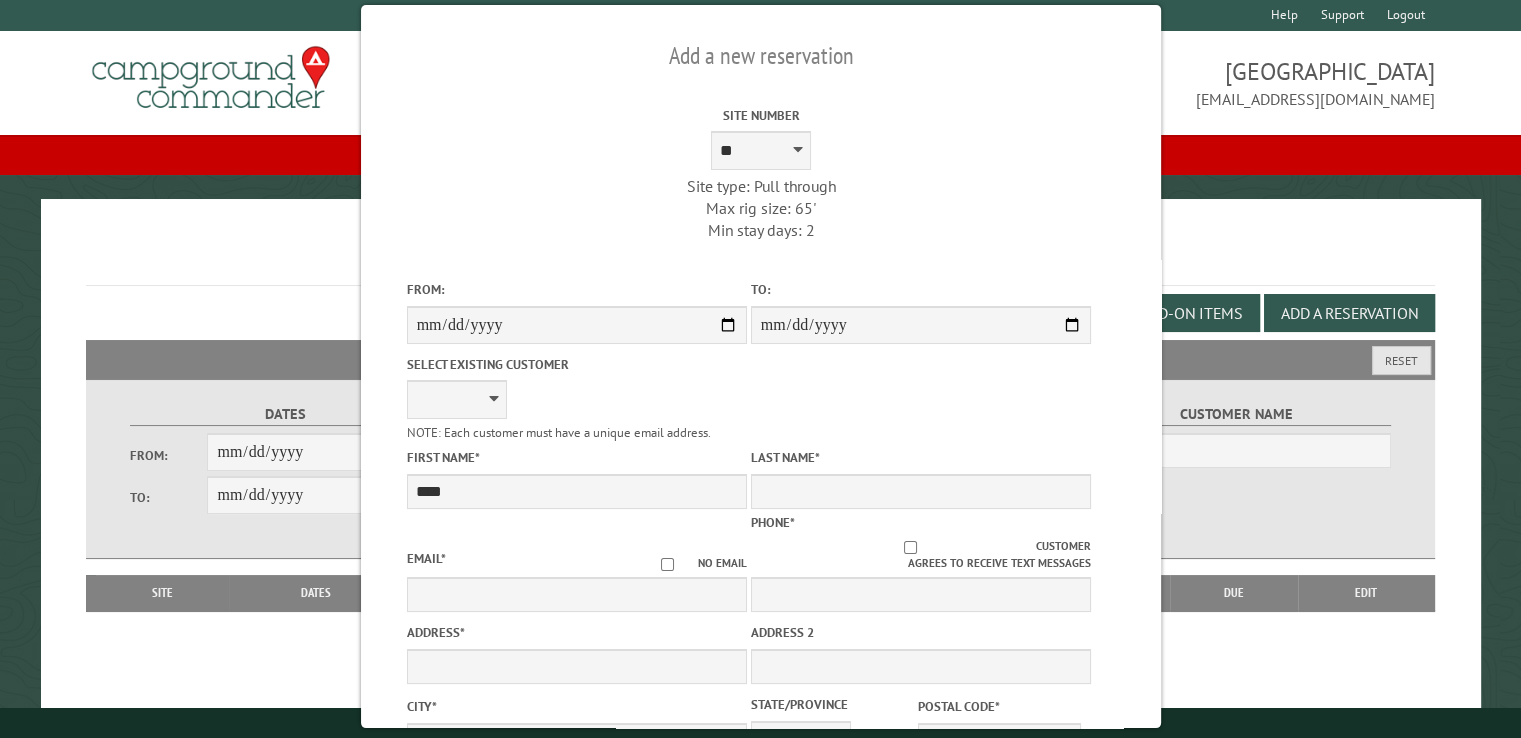 click on "**********" at bounding box center (576, 394) 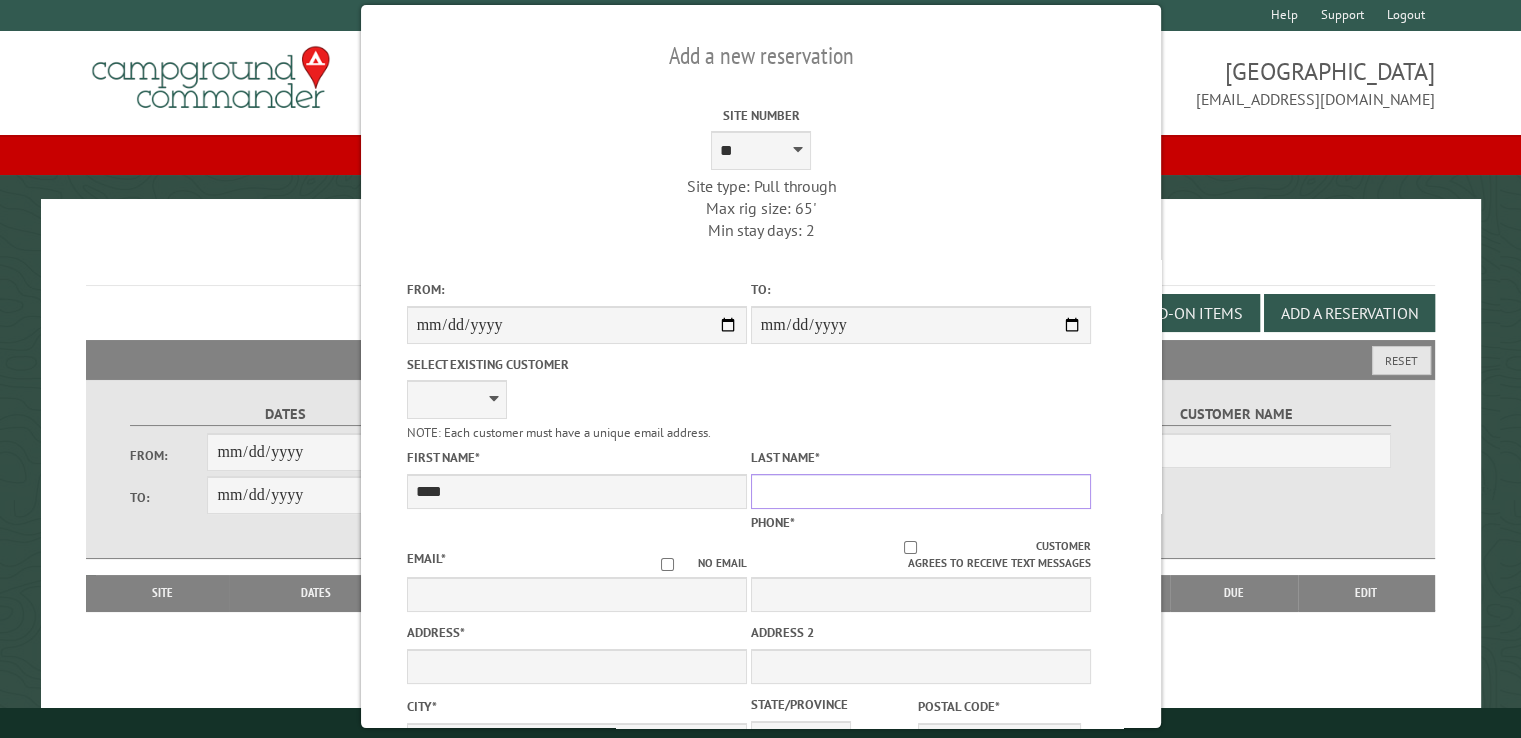 click on "Last Name *" at bounding box center (920, 491) 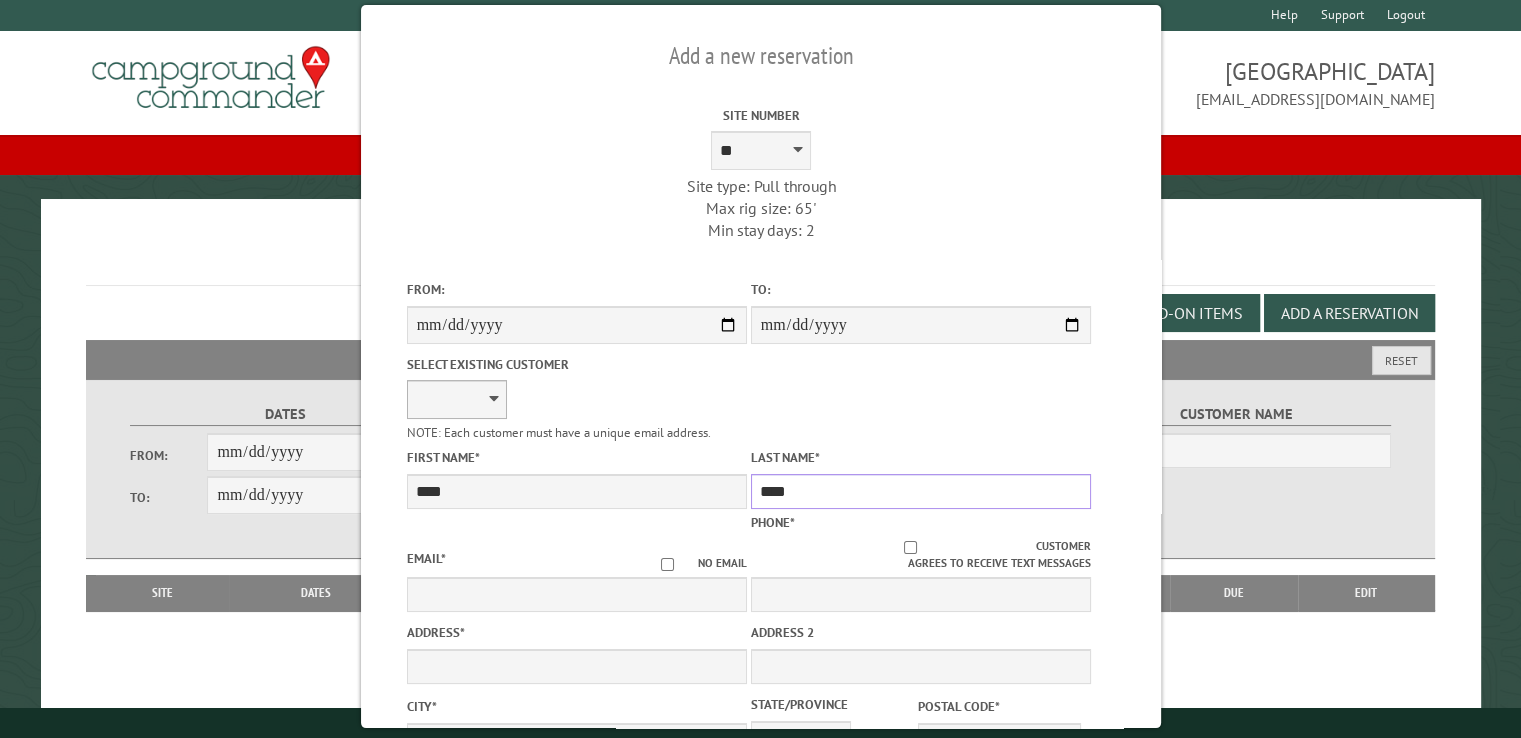 type on "****" 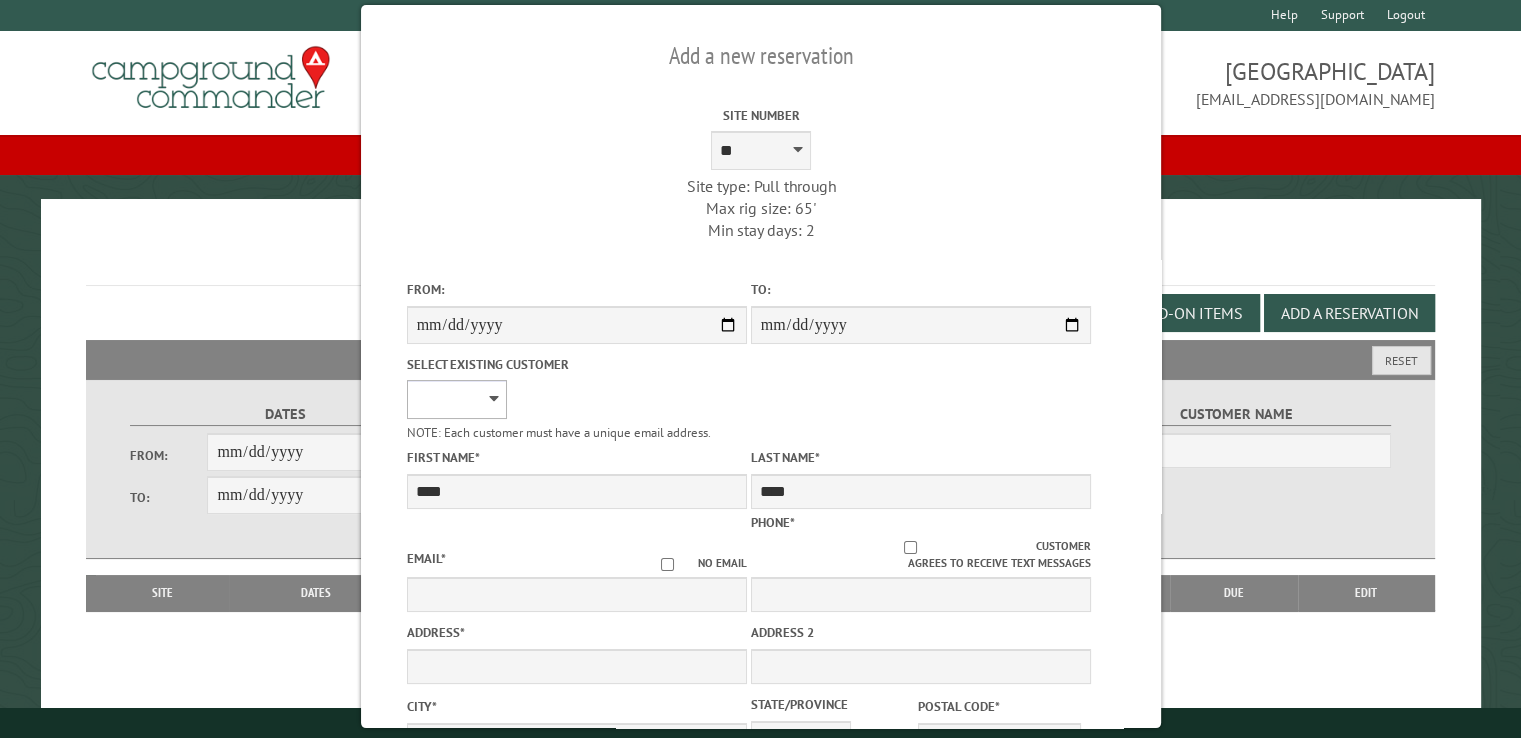 click on "**********" at bounding box center [456, 399] 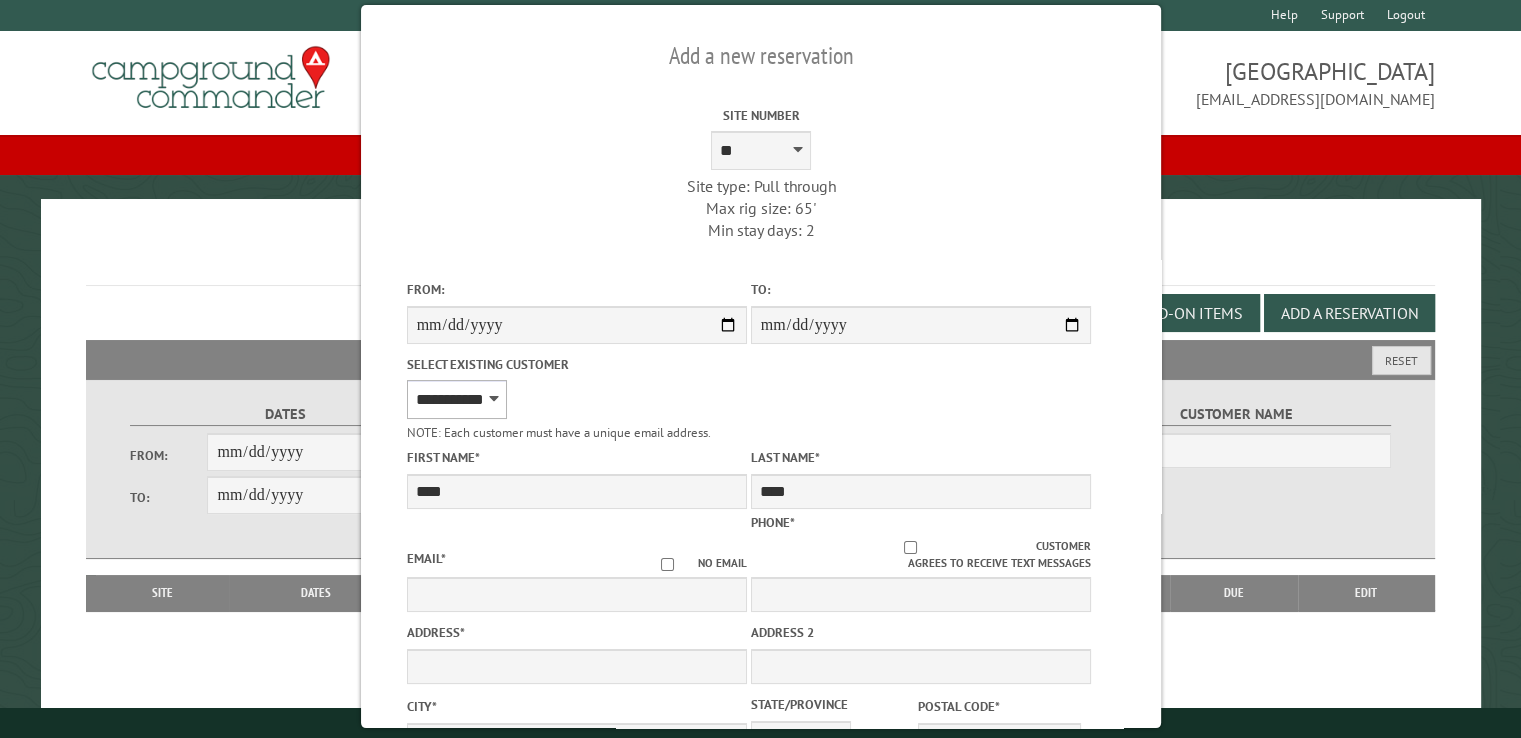 click on "**********" at bounding box center (456, 399) 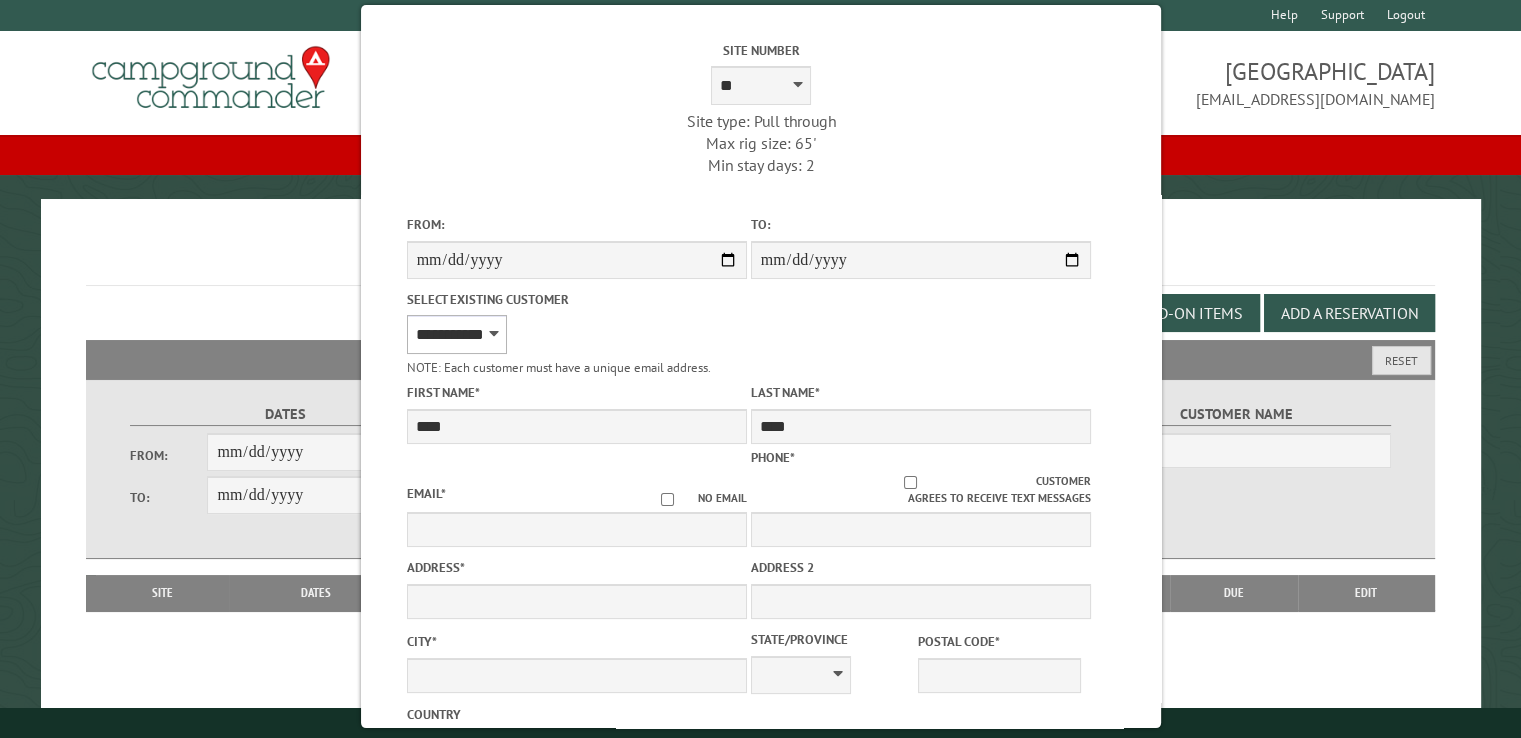 scroll, scrollTop: 100, scrollLeft: 0, axis: vertical 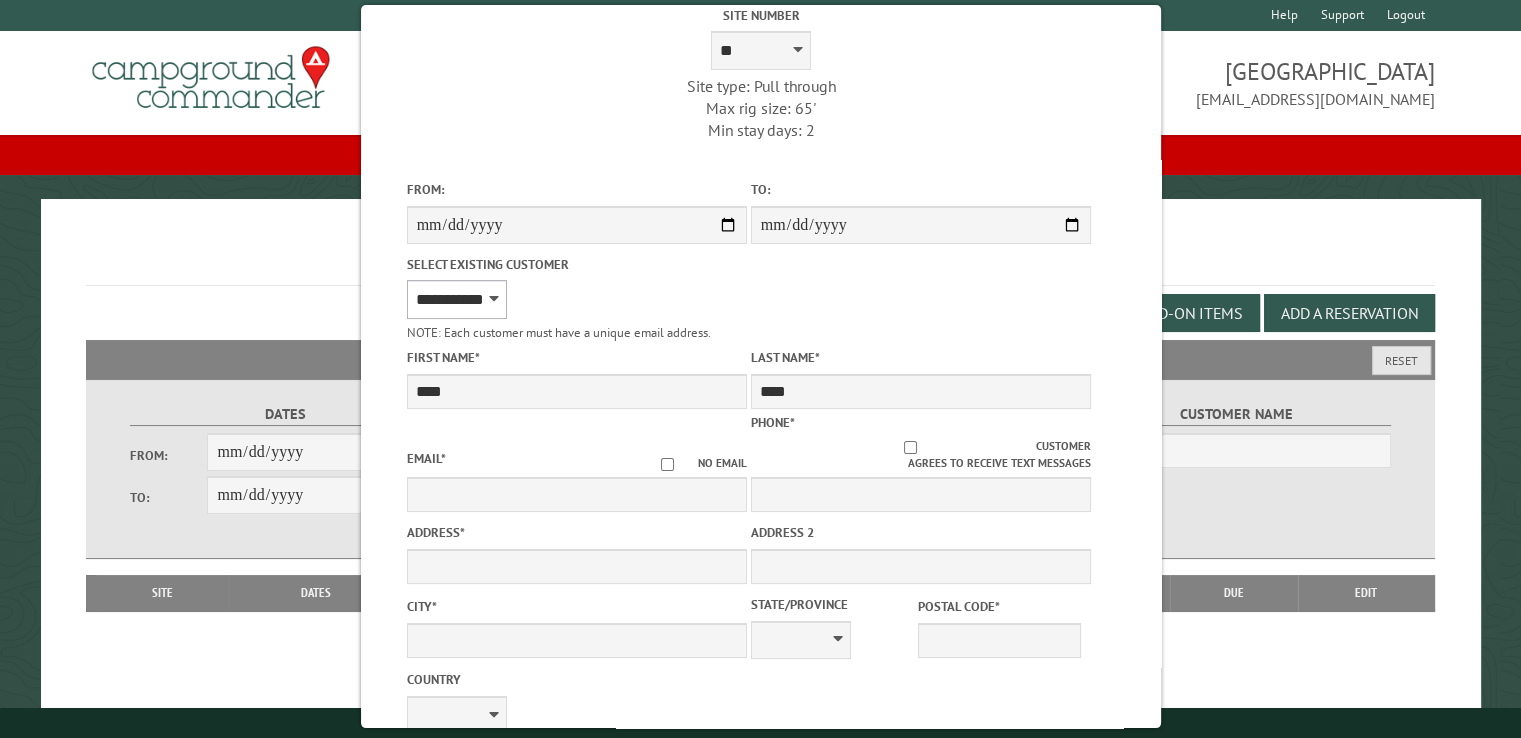 type on "******" 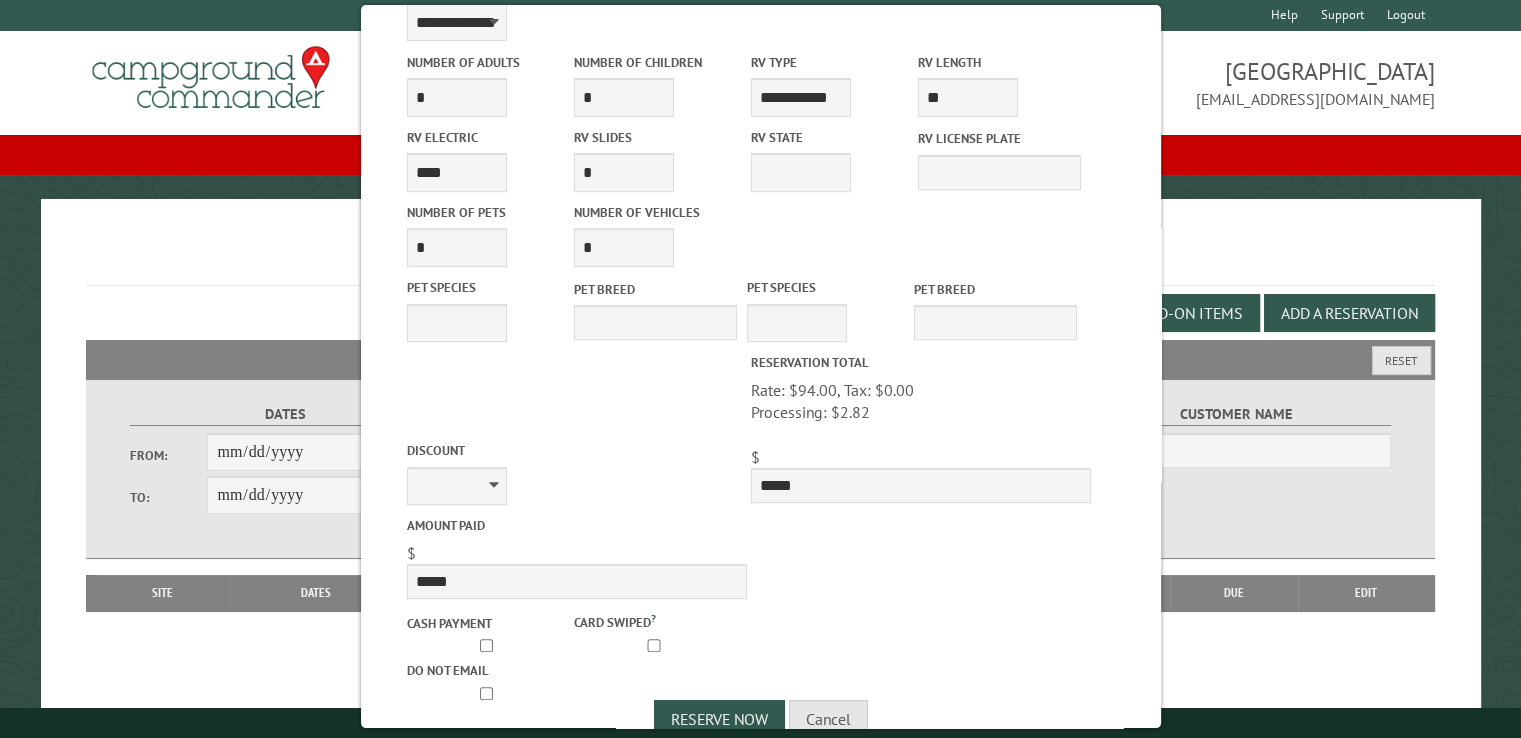 scroll, scrollTop: 829, scrollLeft: 0, axis: vertical 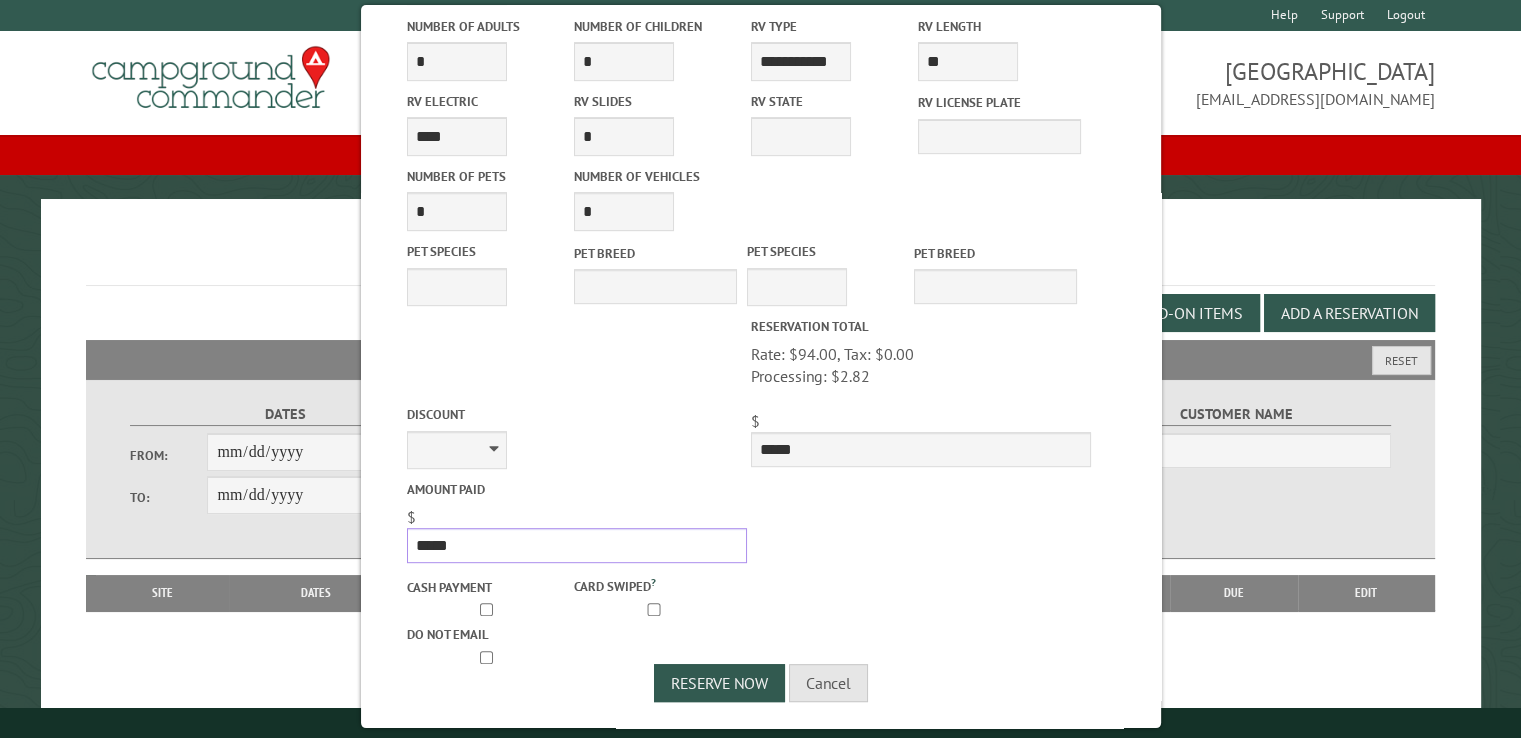 drag, startPoint x: 505, startPoint y: 540, endPoint x: 415, endPoint y: 529, distance: 90.66973 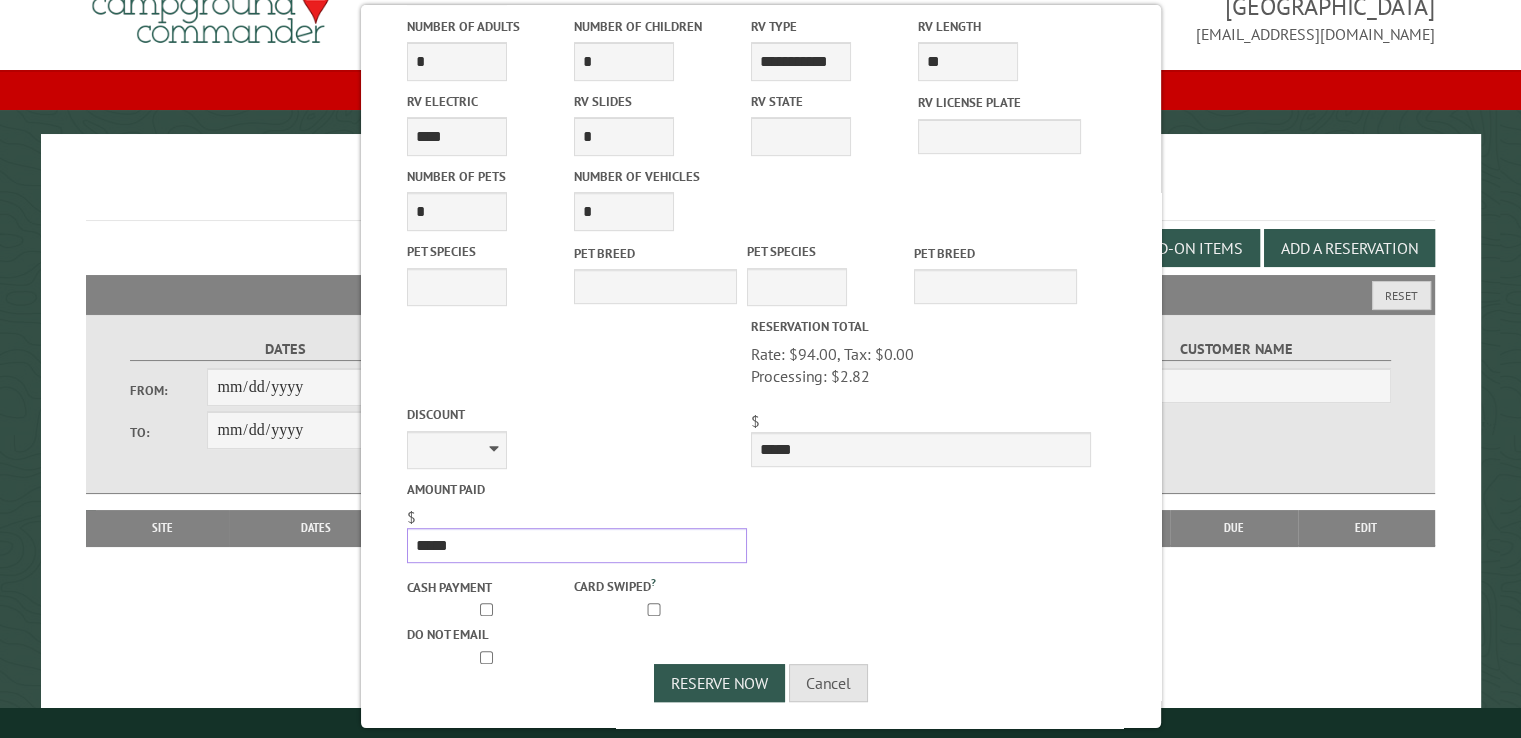 scroll, scrollTop: 99, scrollLeft: 0, axis: vertical 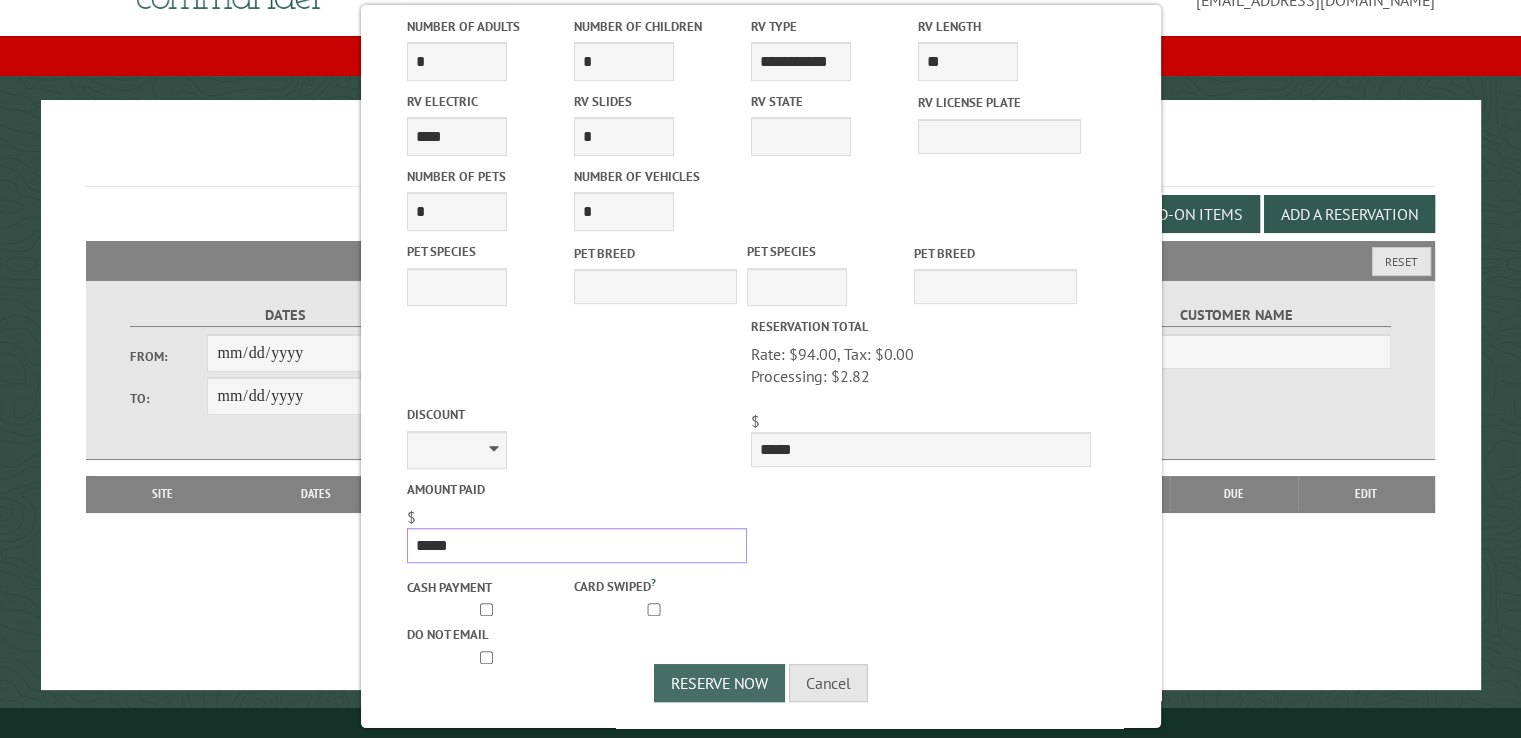 type on "*****" 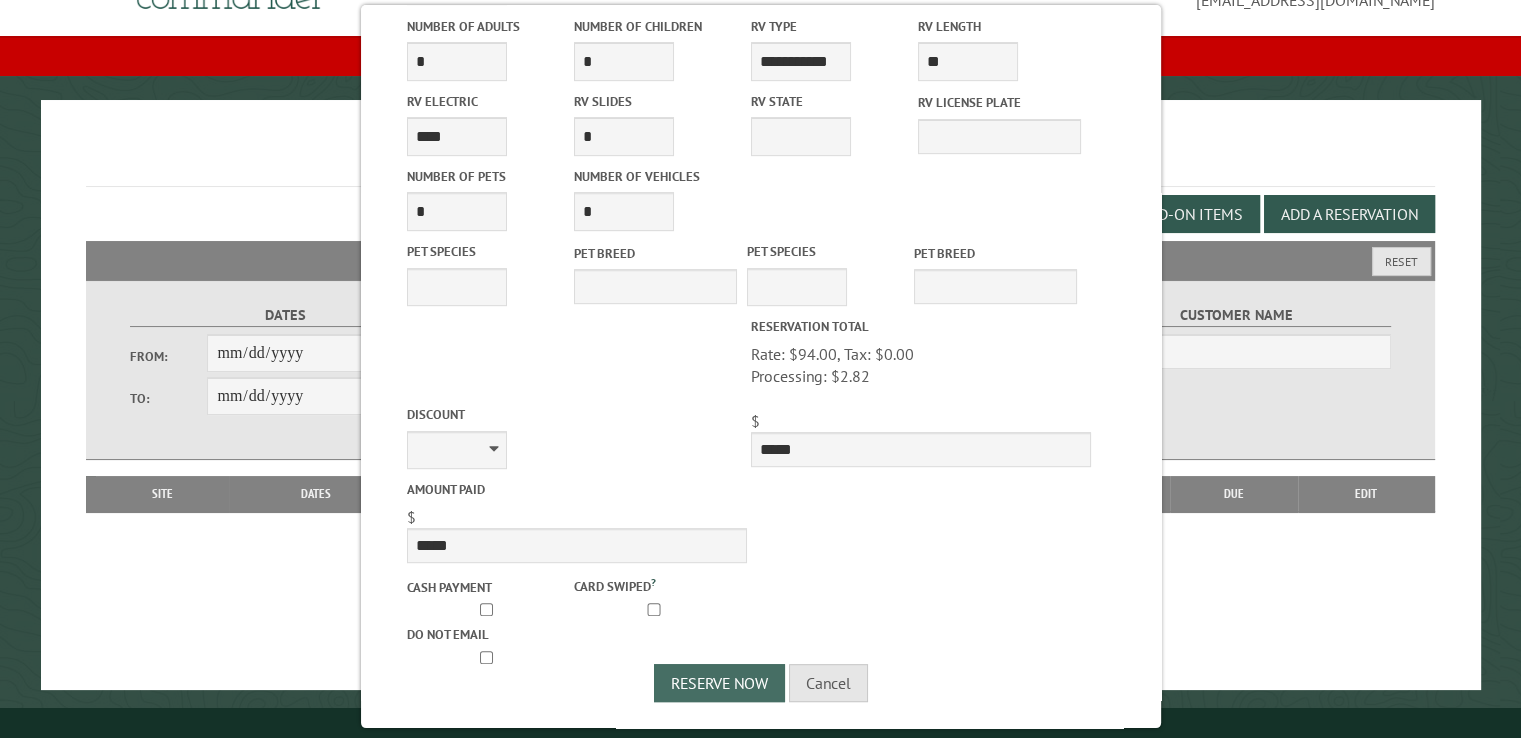 click on "Reserve Now" at bounding box center [719, 683] 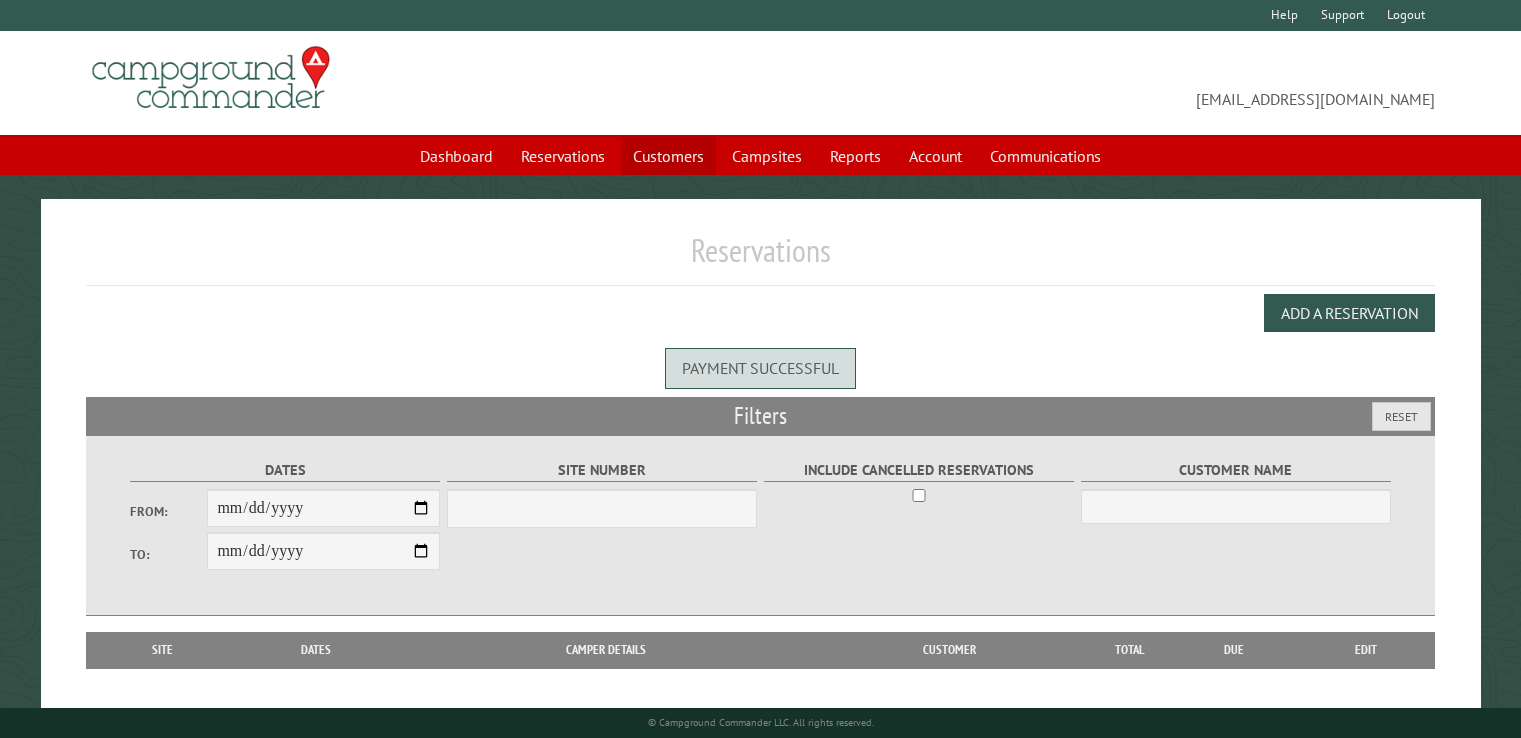 scroll, scrollTop: 0, scrollLeft: 0, axis: both 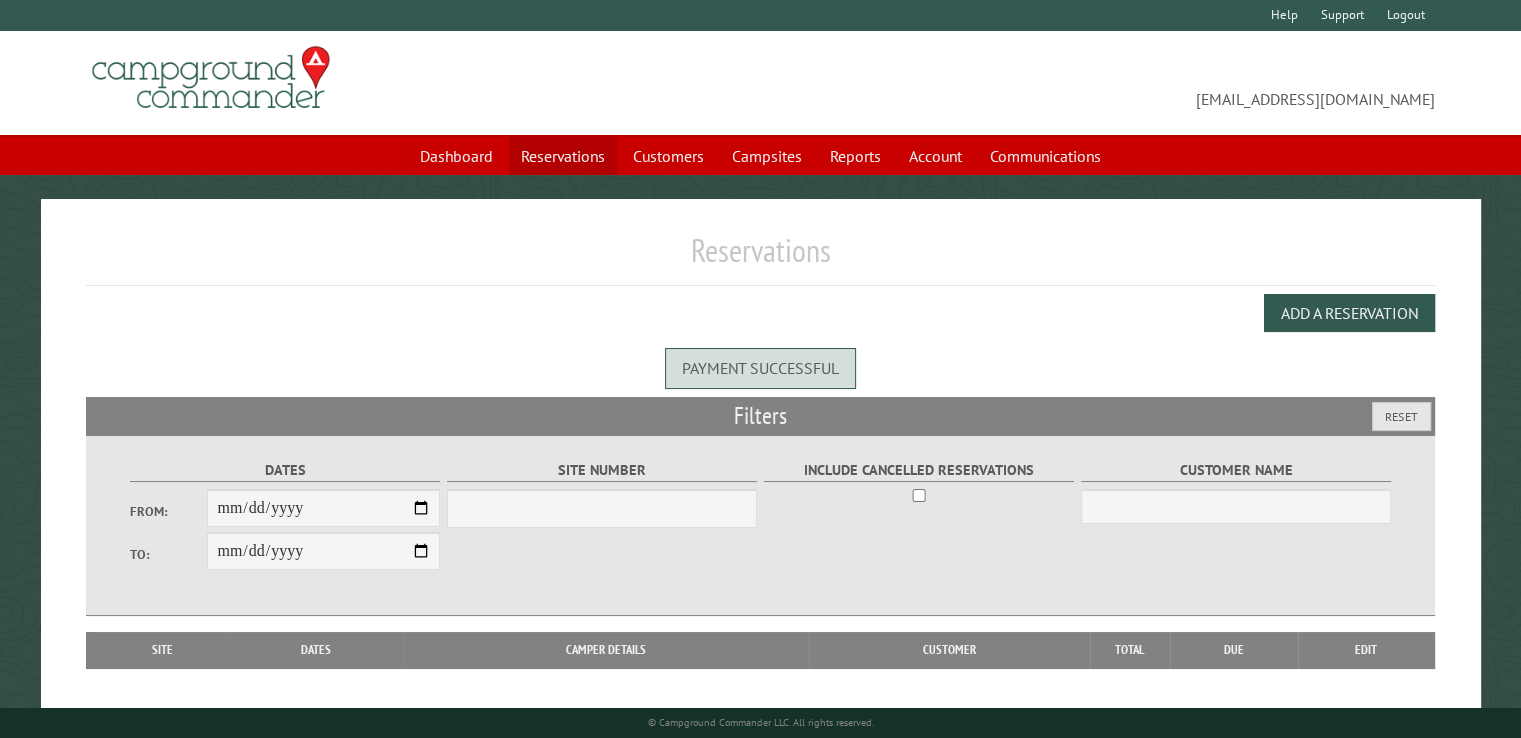select on "***" 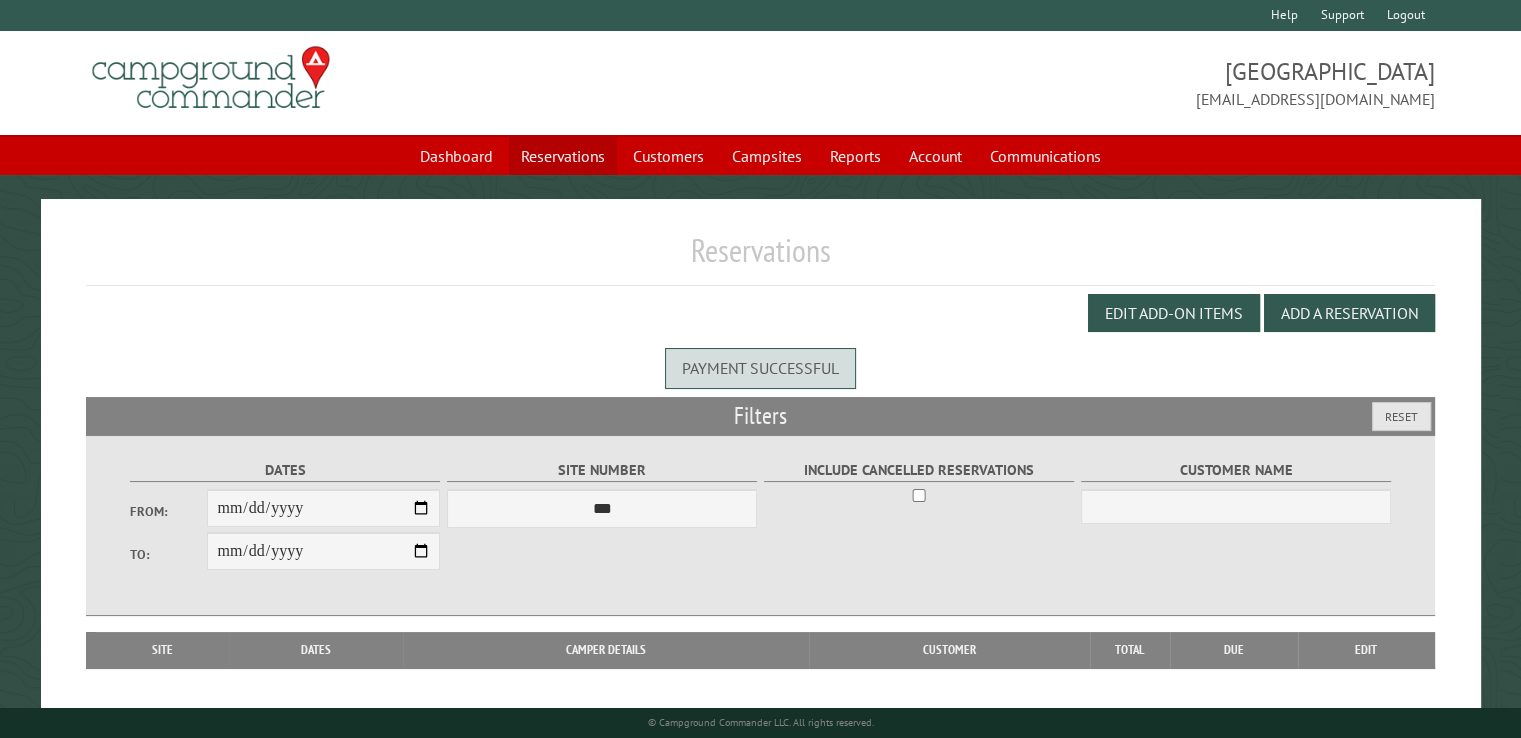 click on "Reservations" at bounding box center (563, 156) 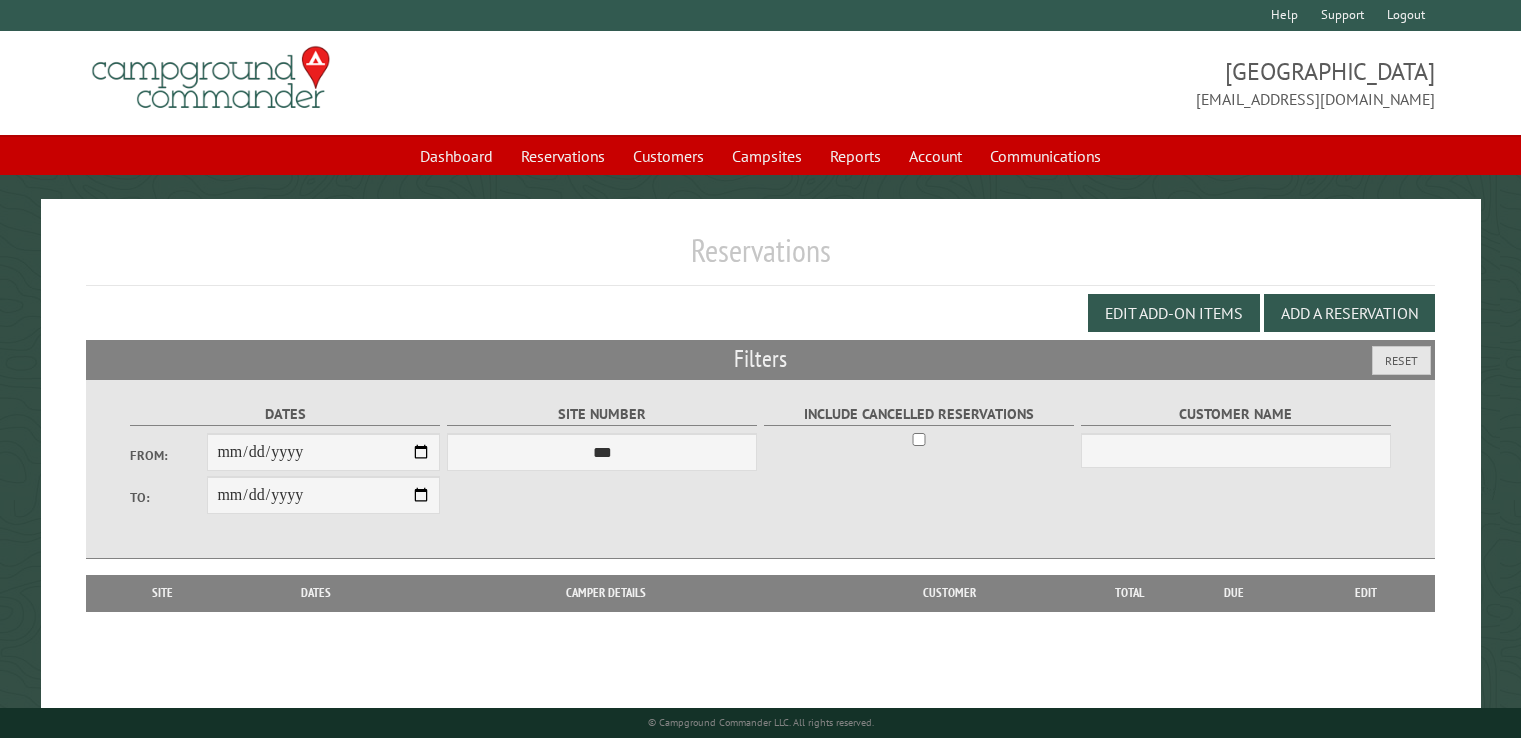 scroll, scrollTop: 0, scrollLeft: 0, axis: both 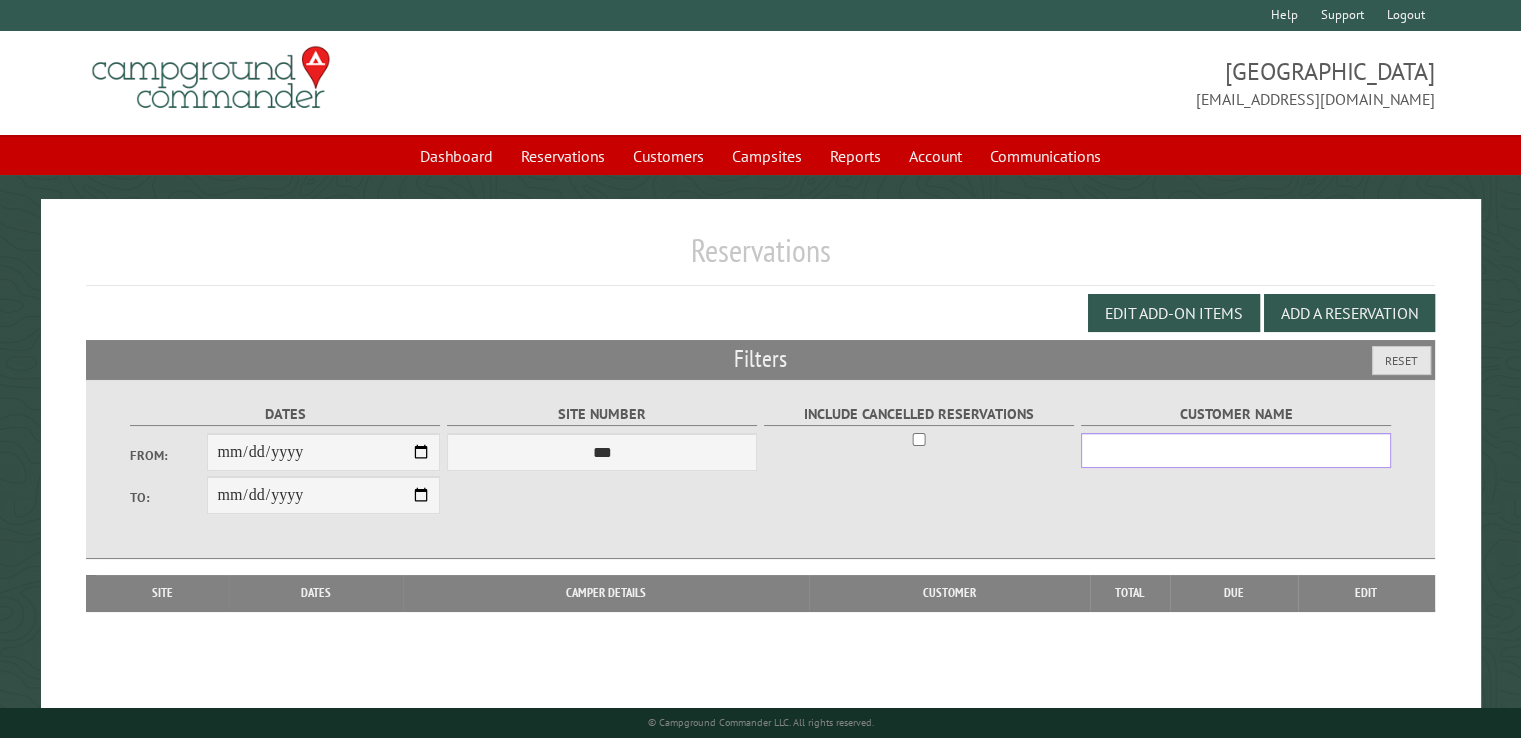 click on "Customer Name" at bounding box center (1236, 450) 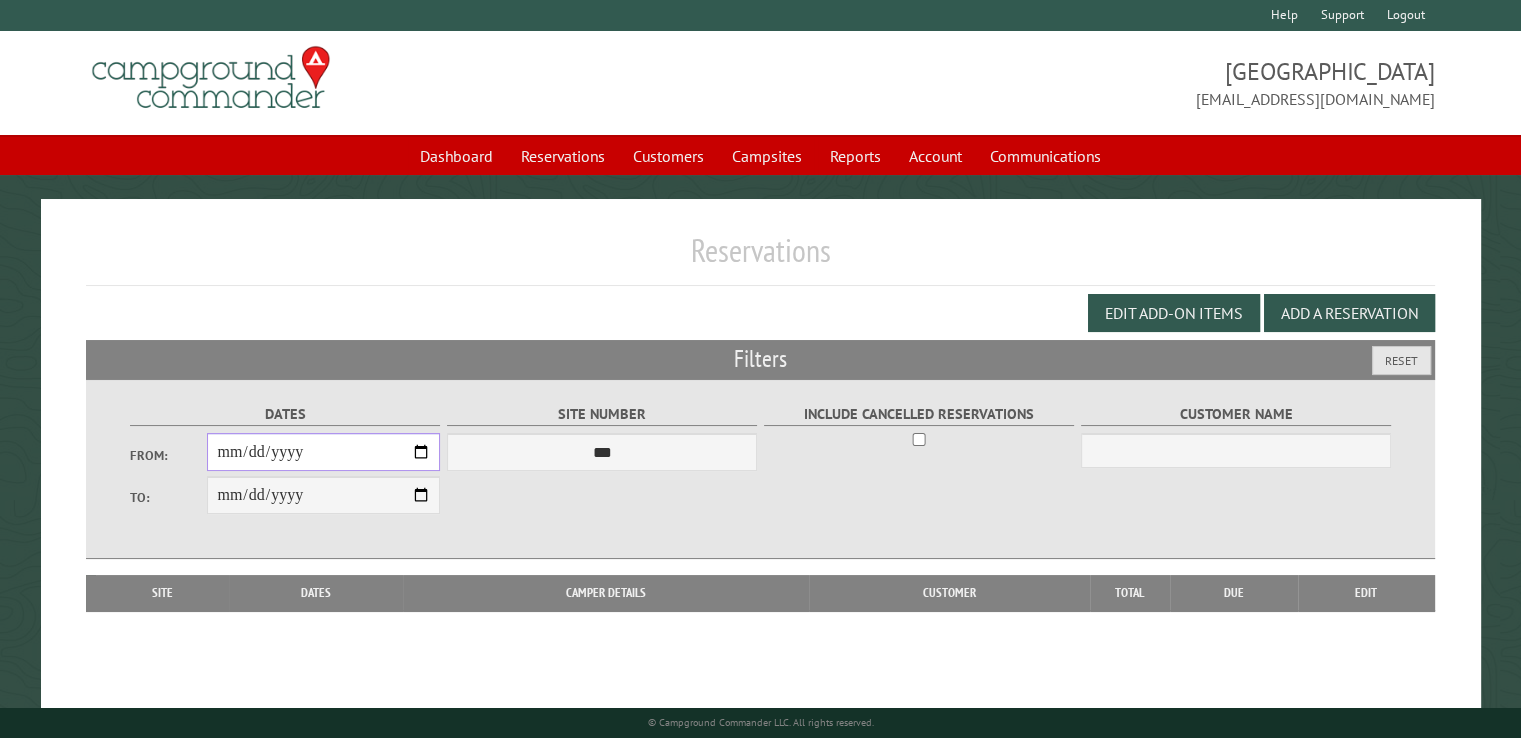 click on "From:" at bounding box center [323, 452] 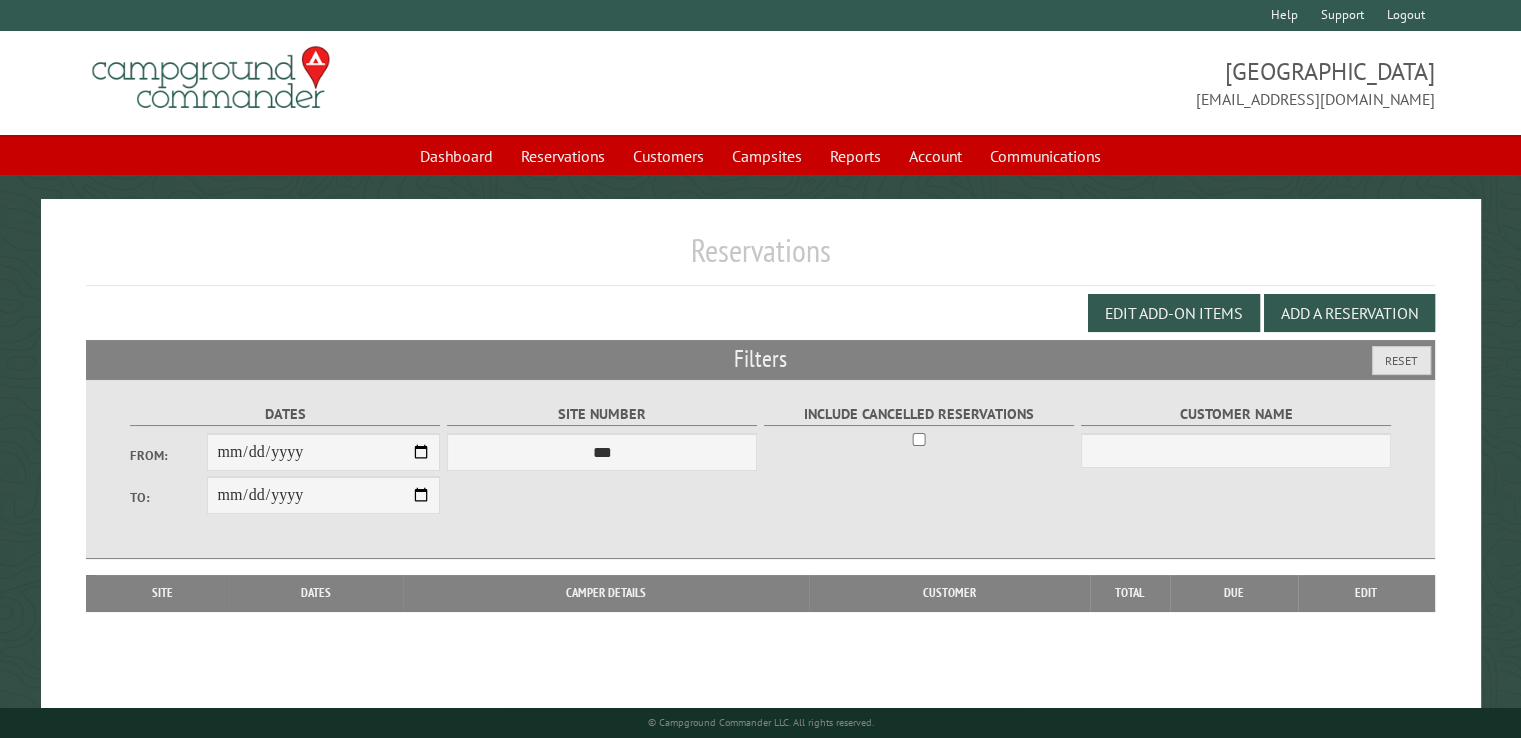 click on "Reservations" at bounding box center [760, 258] 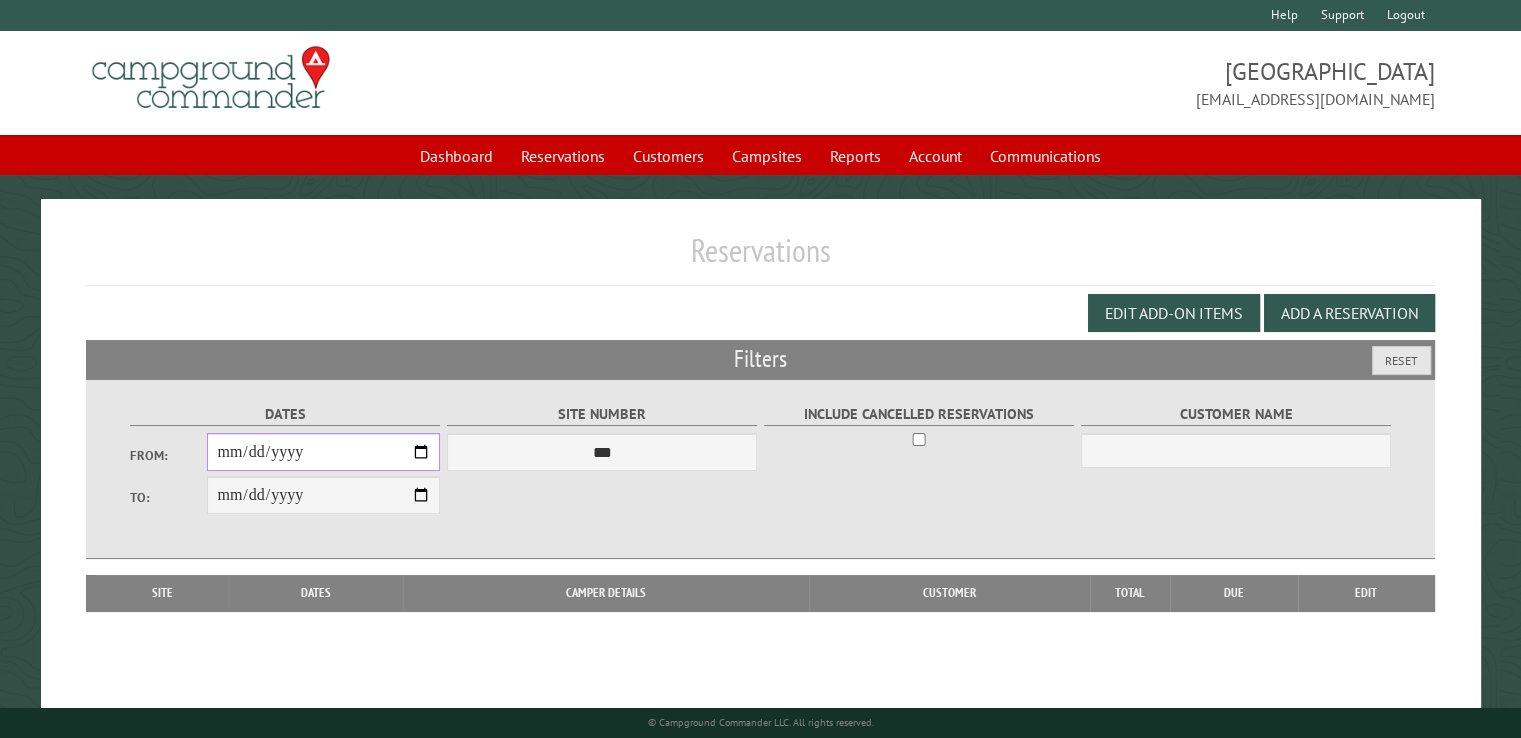click on "From:" at bounding box center (323, 452) 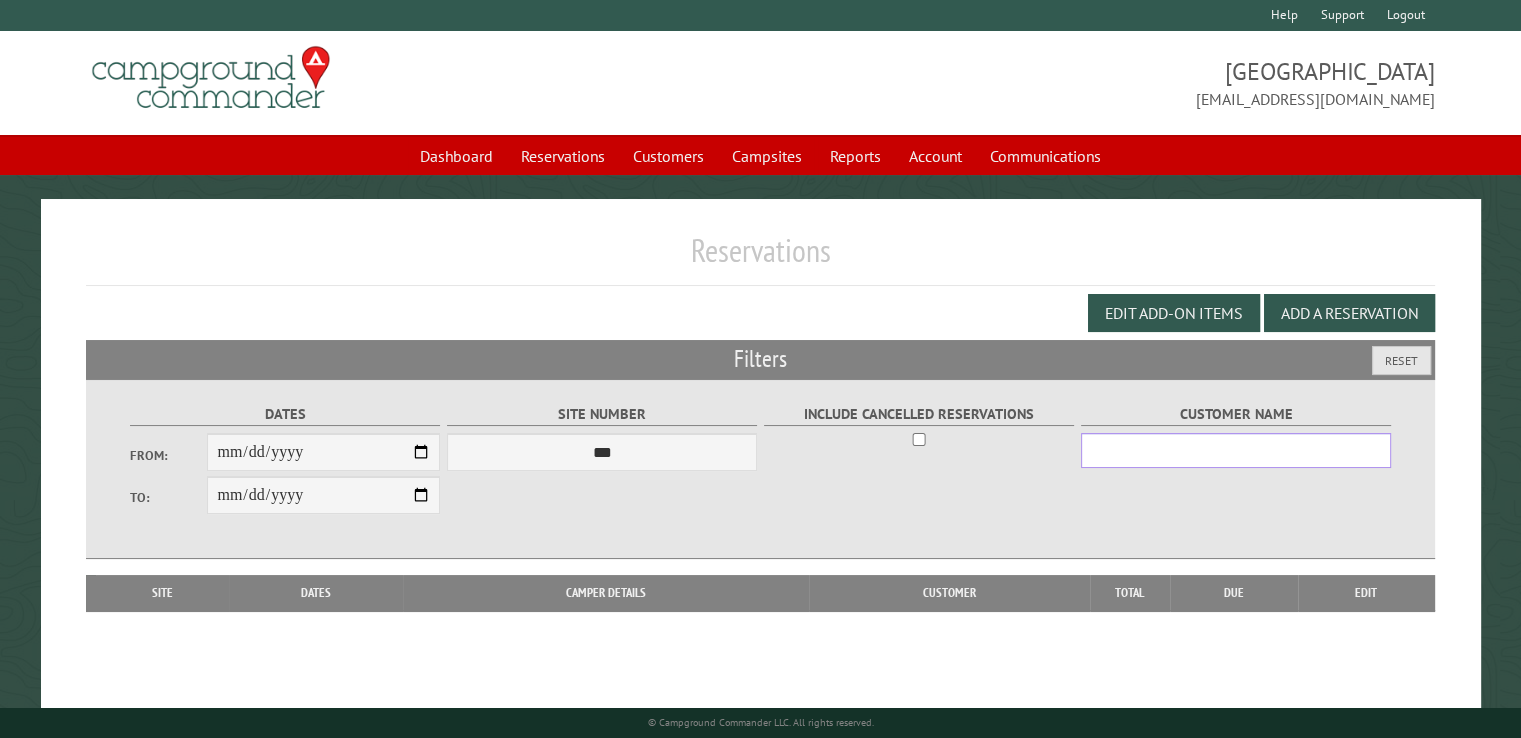 drag, startPoint x: 1136, startPoint y: 450, endPoint x: 1140, endPoint y: 471, distance: 21.377558 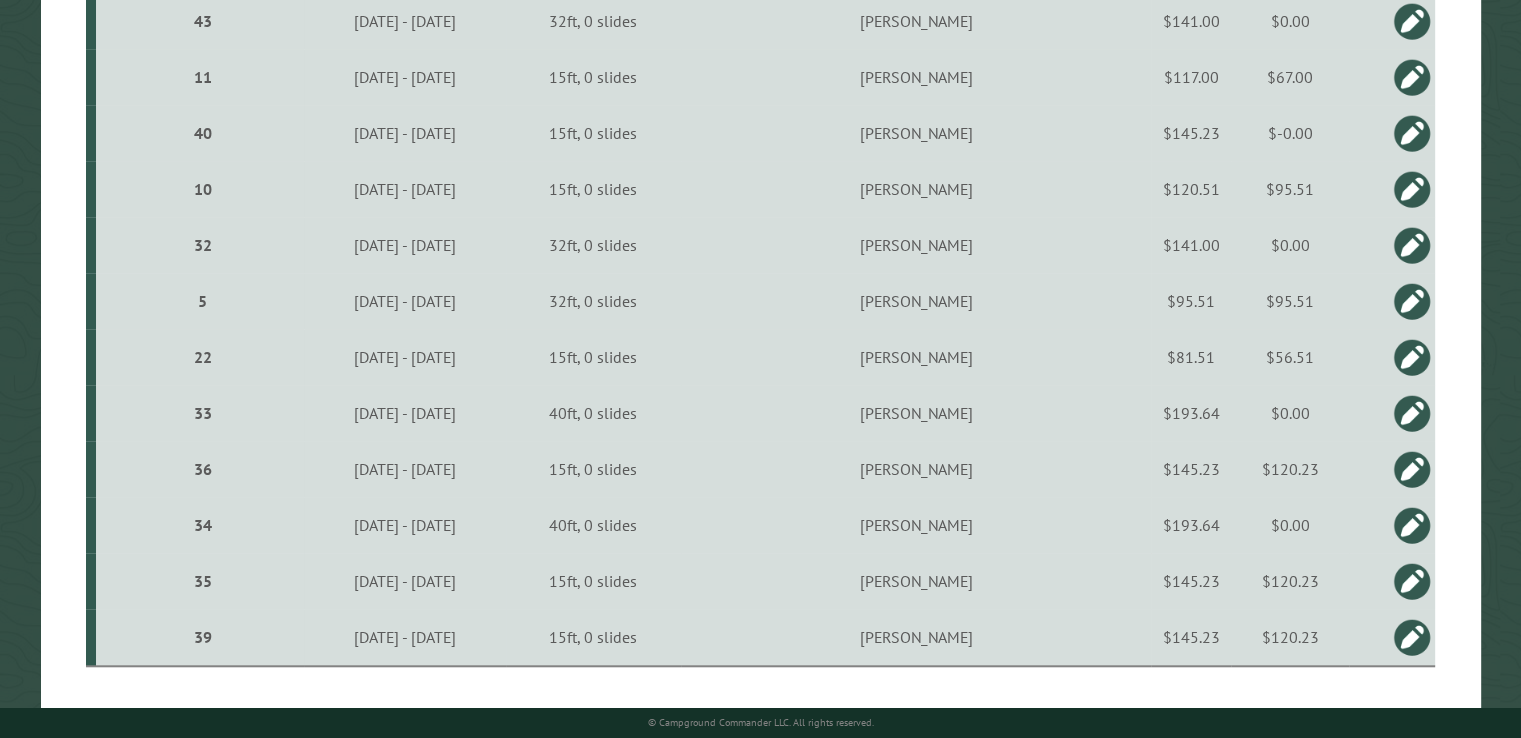 scroll, scrollTop: 1660, scrollLeft: 0, axis: vertical 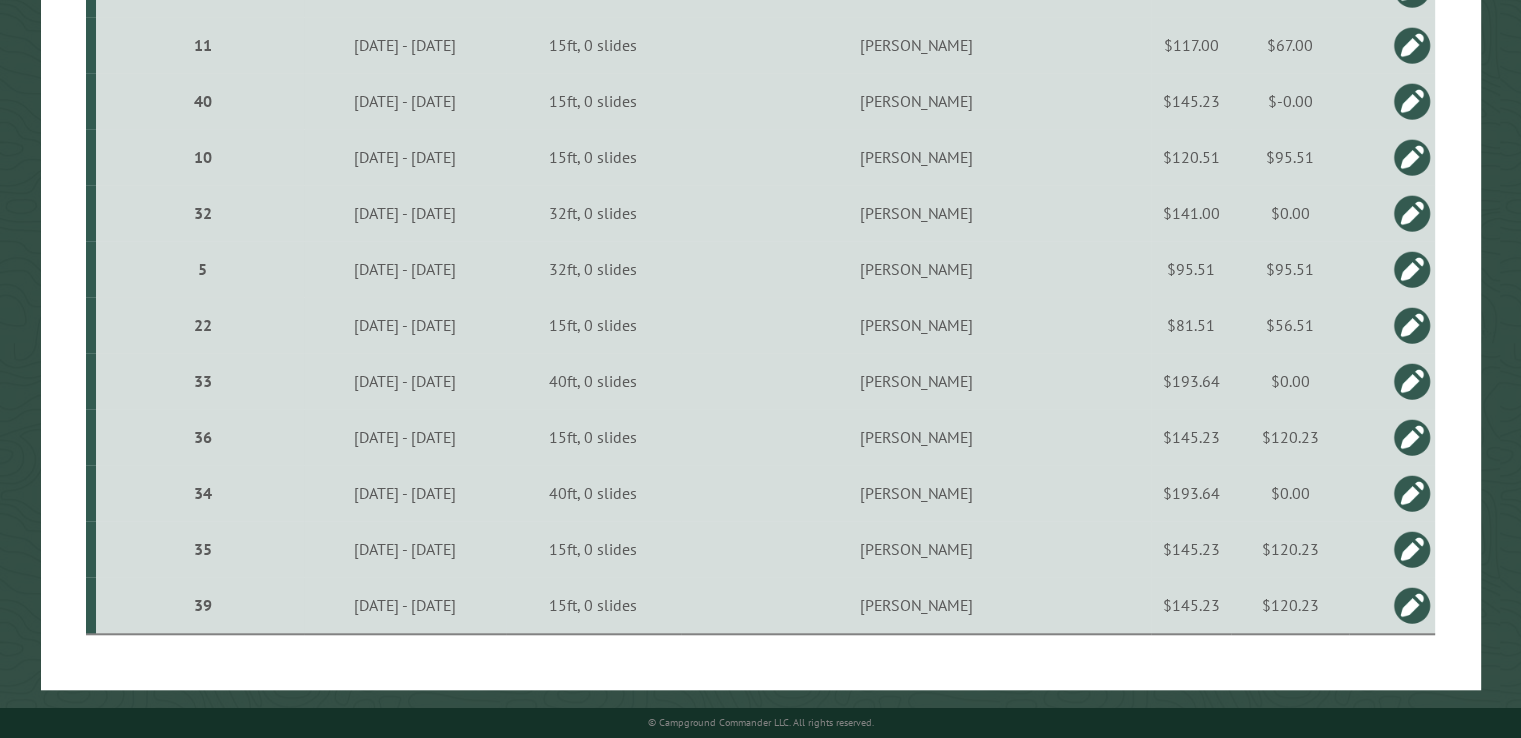 click on "$120.23" at bounding box center [1290, 437] 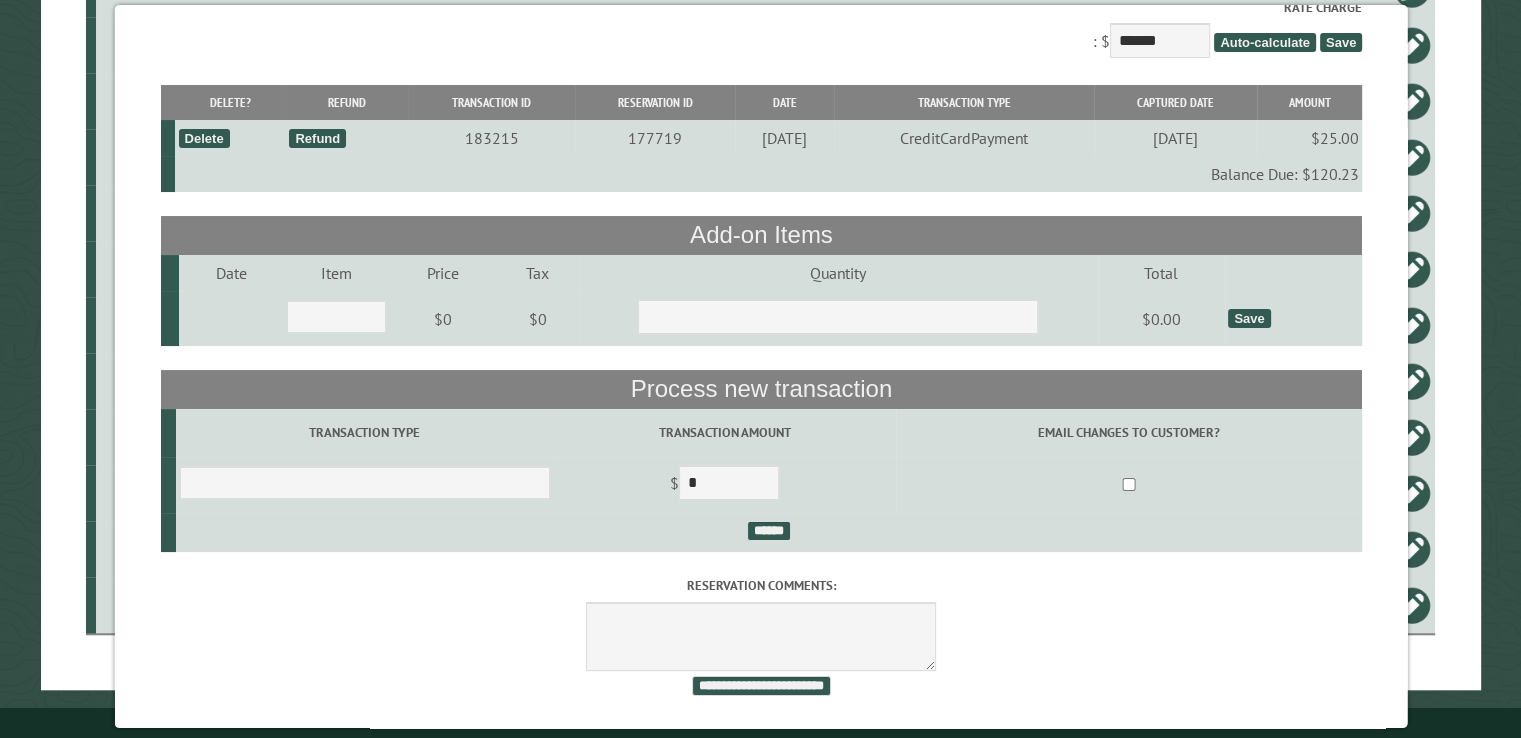 scroll, scrollTop: 160, scrollLeft: 0, axis: vertical 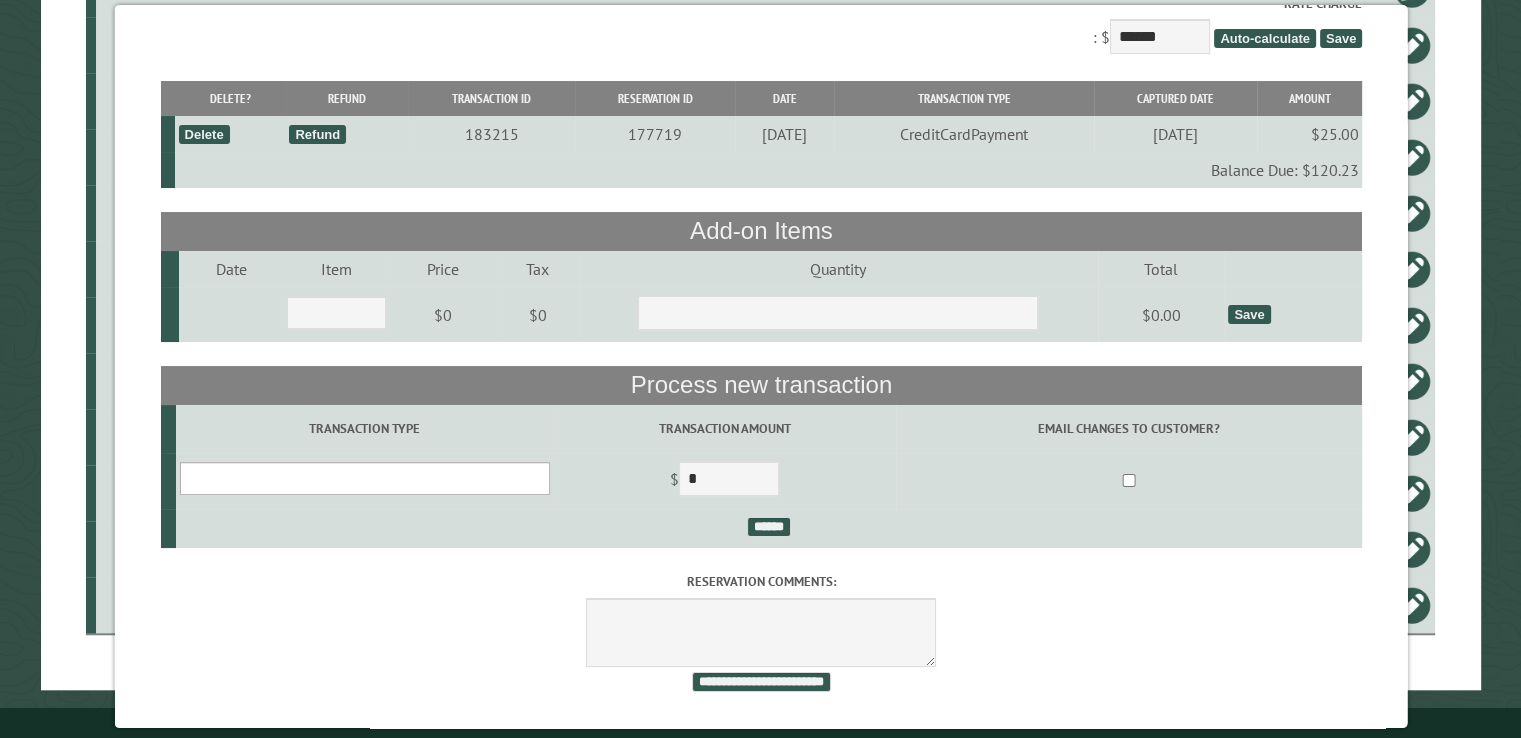 click on "**********" at bounding box center (364, 478) 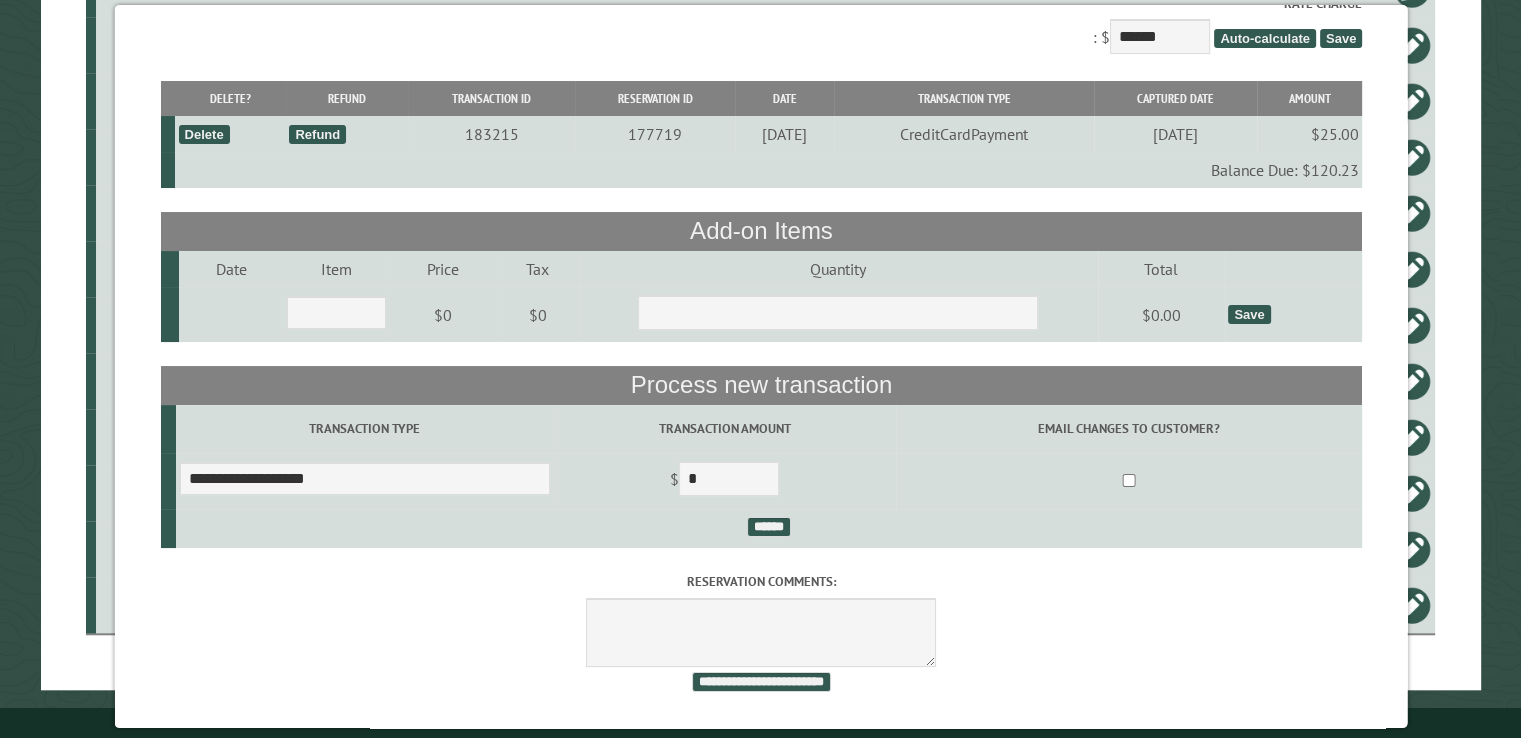 click on "$ *" at bounding box center (724, 481) 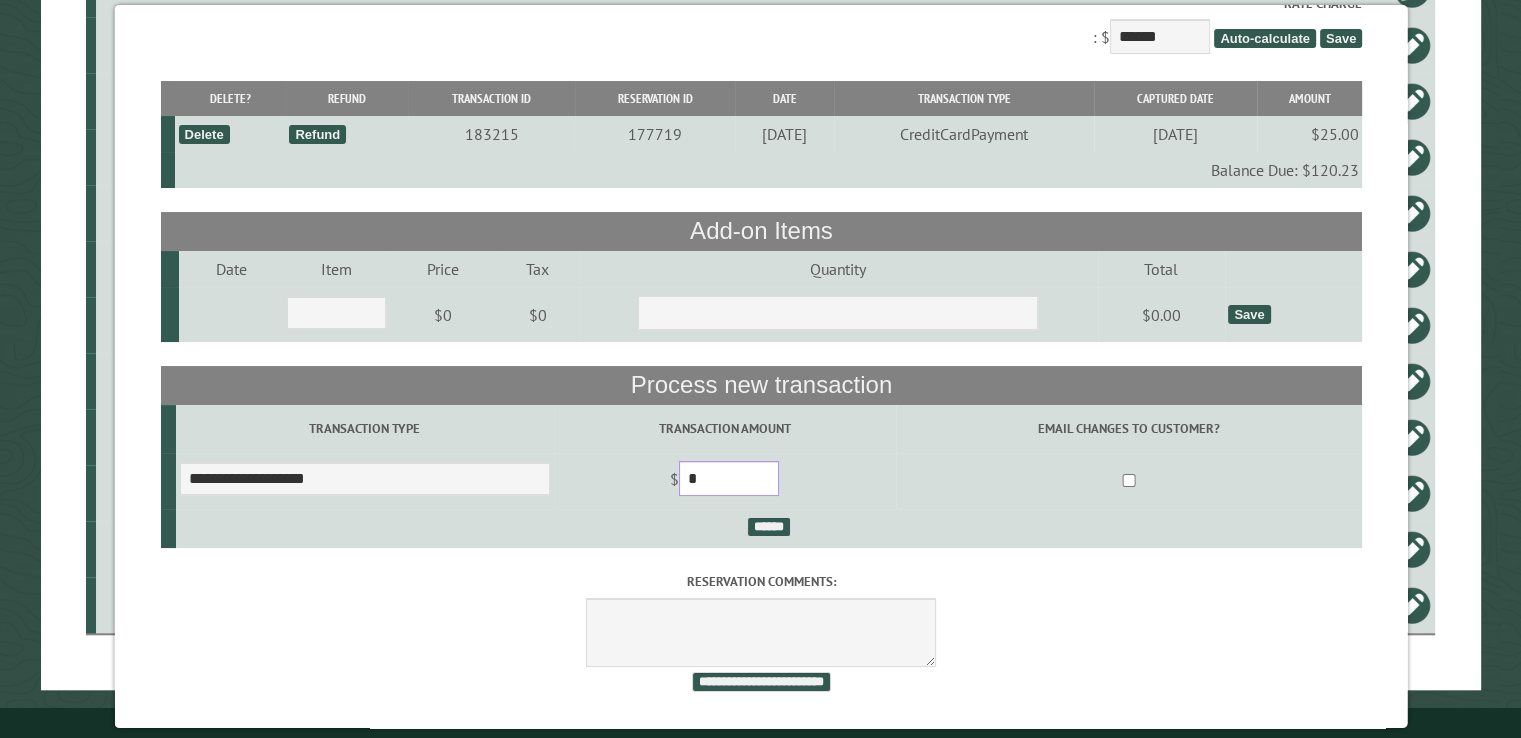 click on "*" at bounding box center (728, 478) 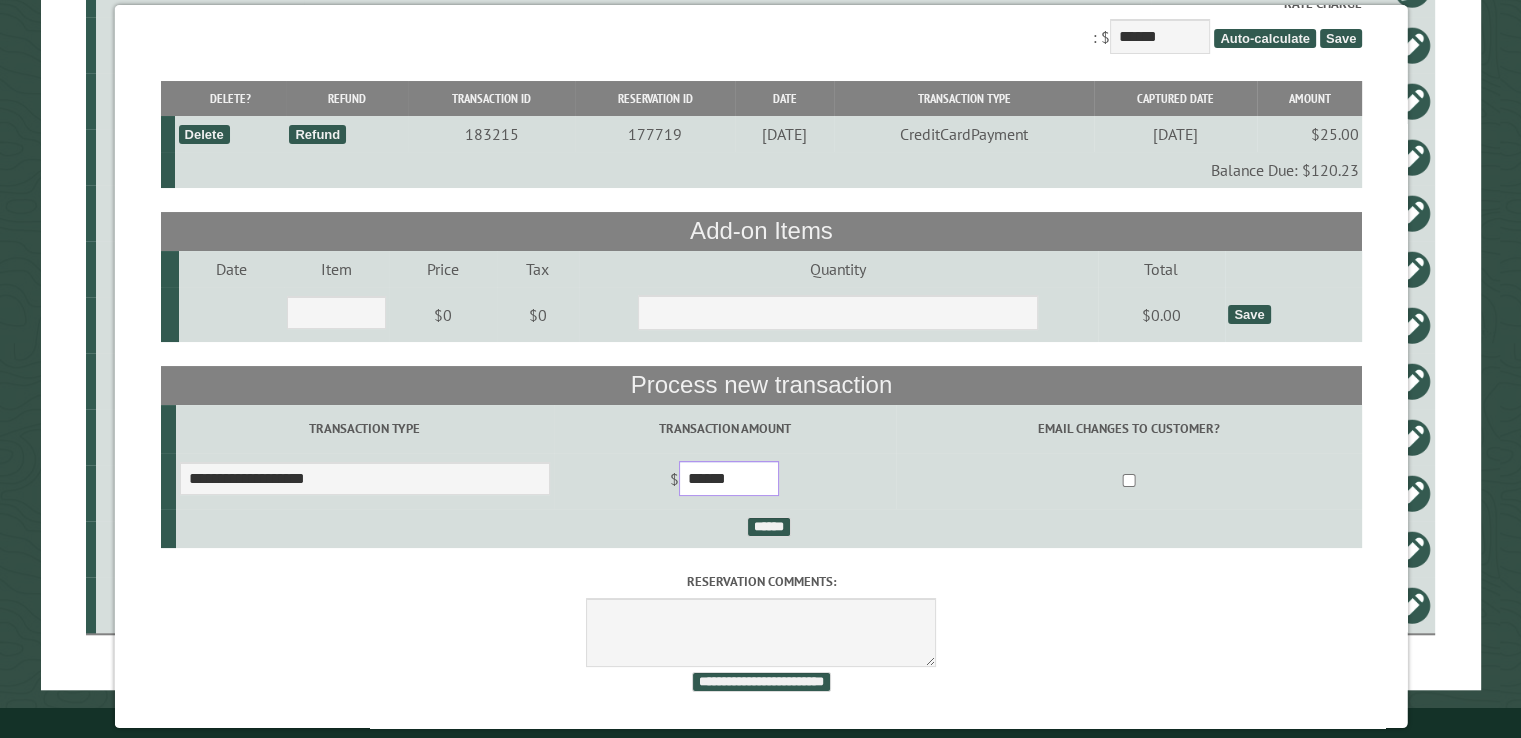type on "******" 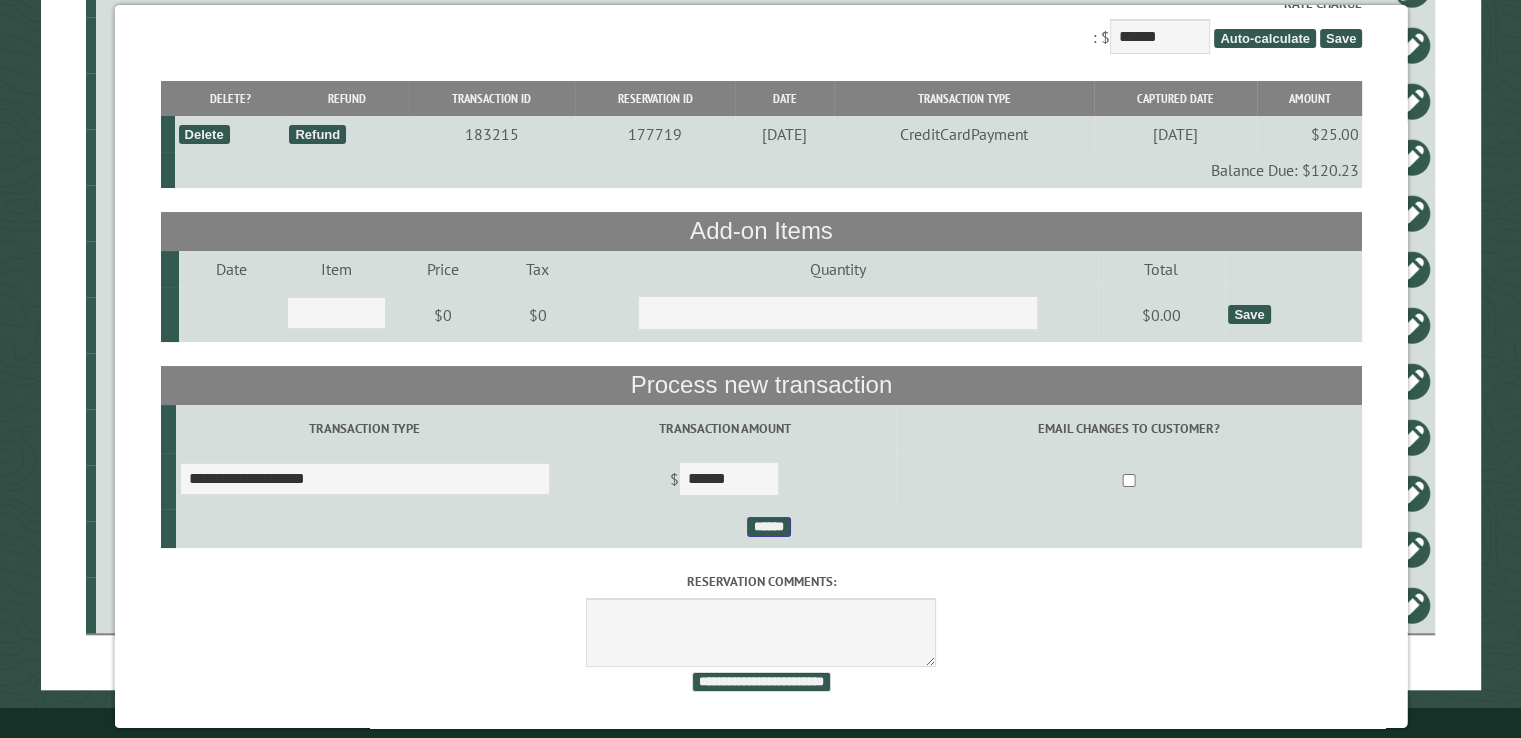 click on "******" at bounding box center (768, 527) 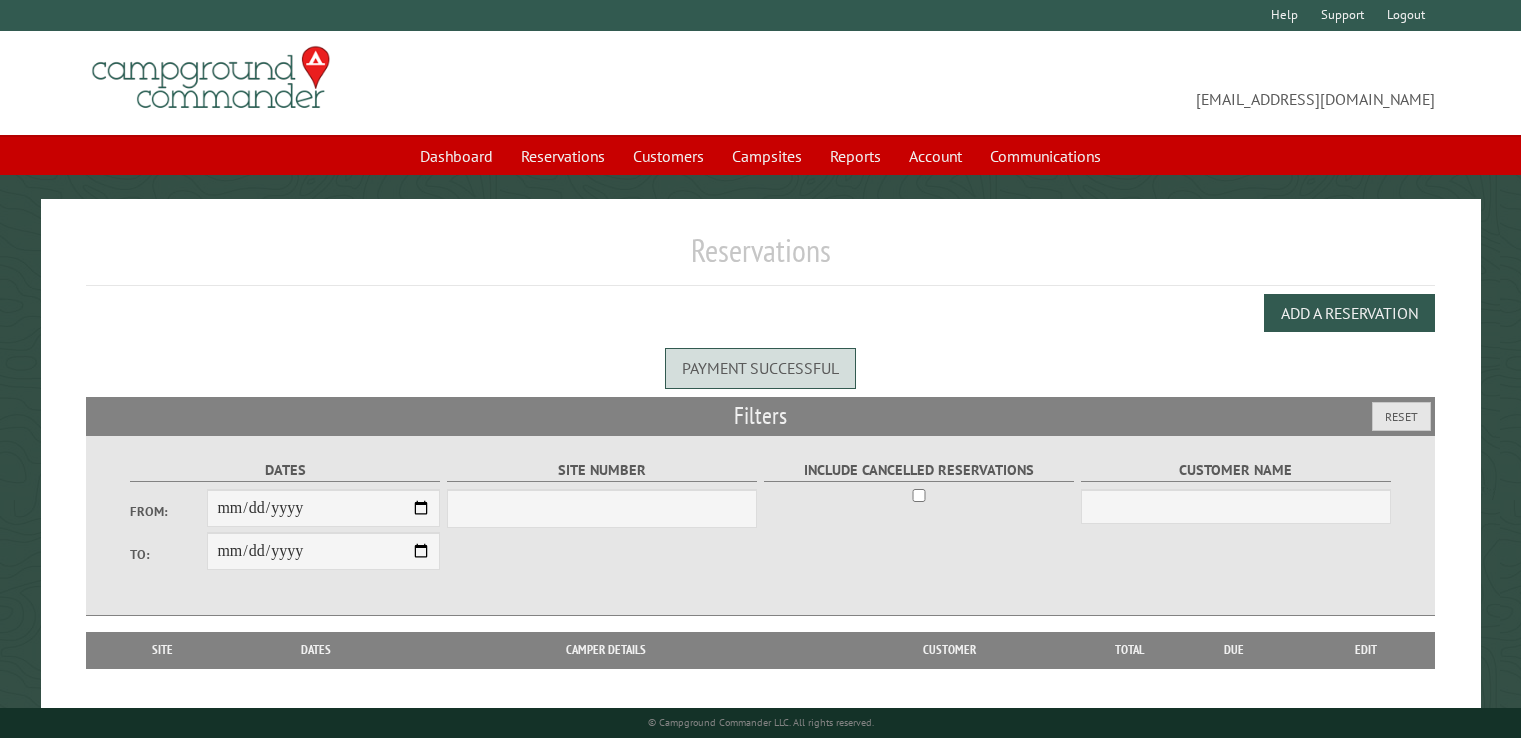 scroll, scrollTop: 0, scrollLeft: 0, axis: both 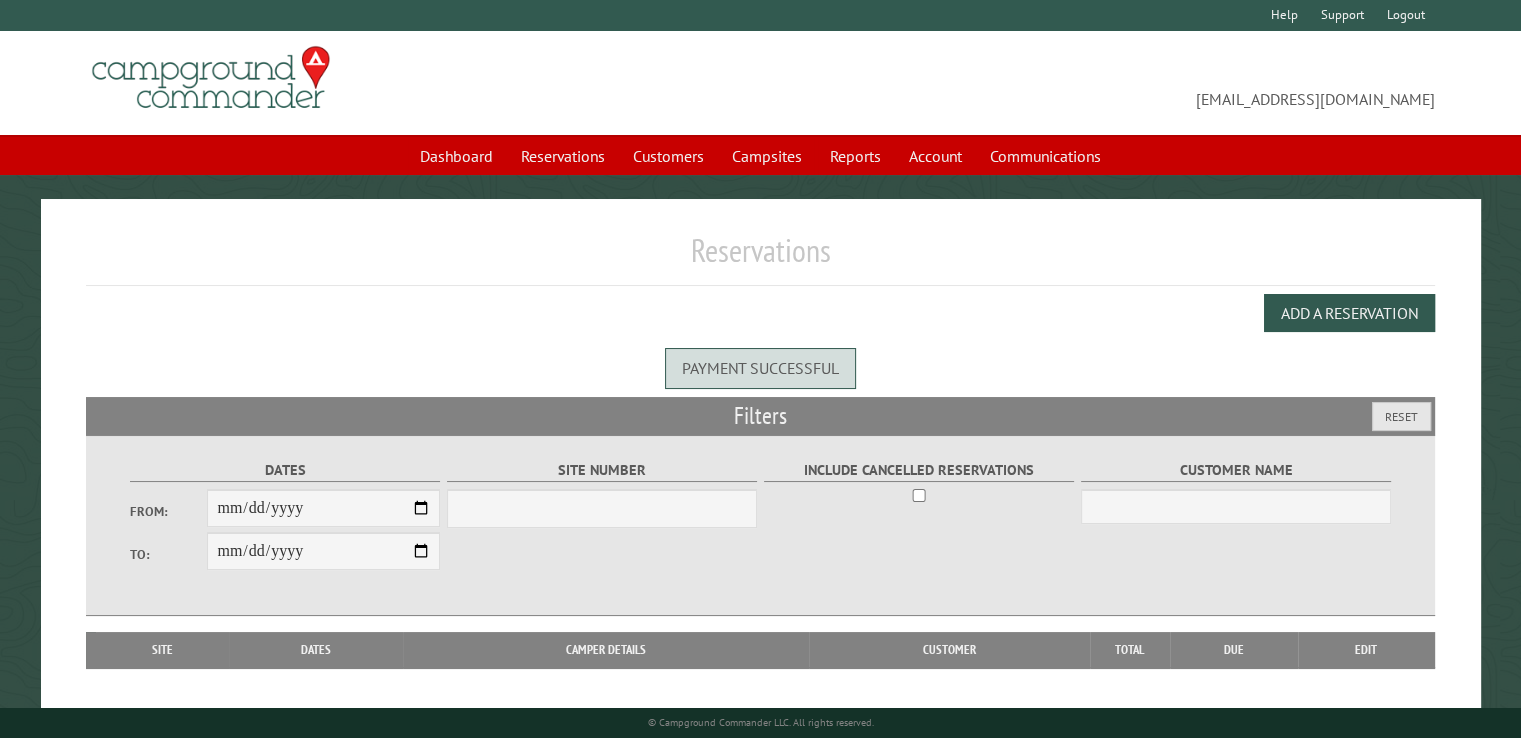select on "***" 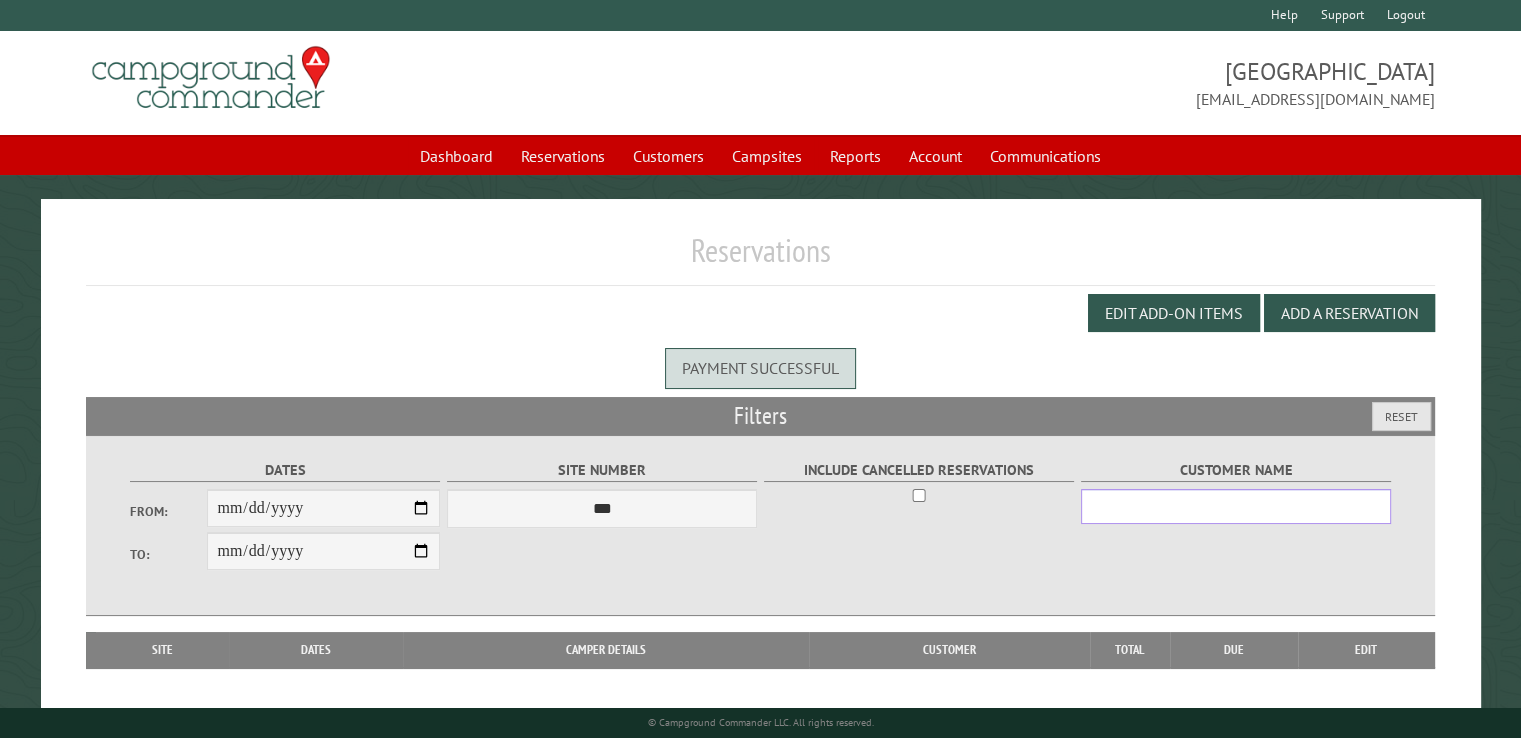 click on "Customer Name" at bounding box center (1236, 506) 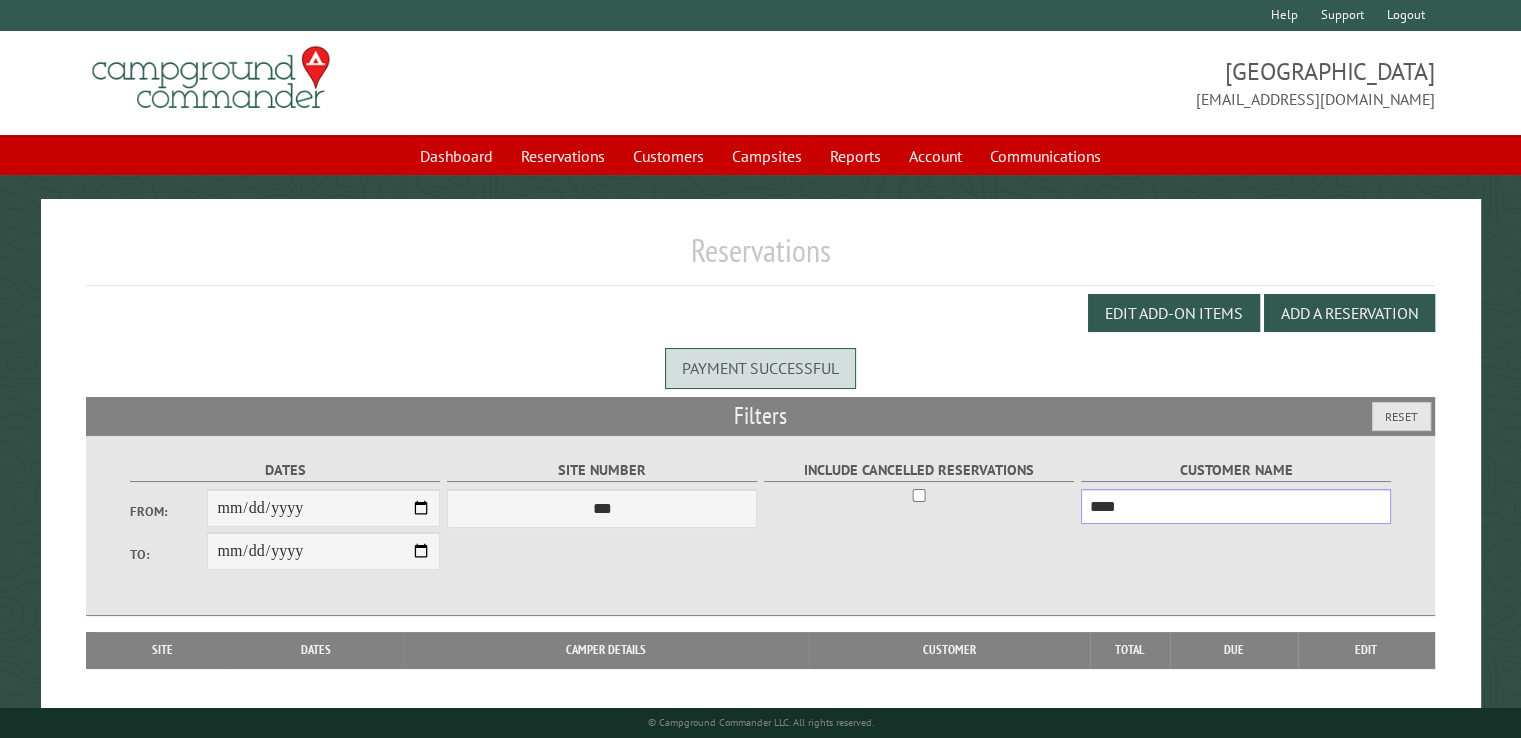 type on "****" 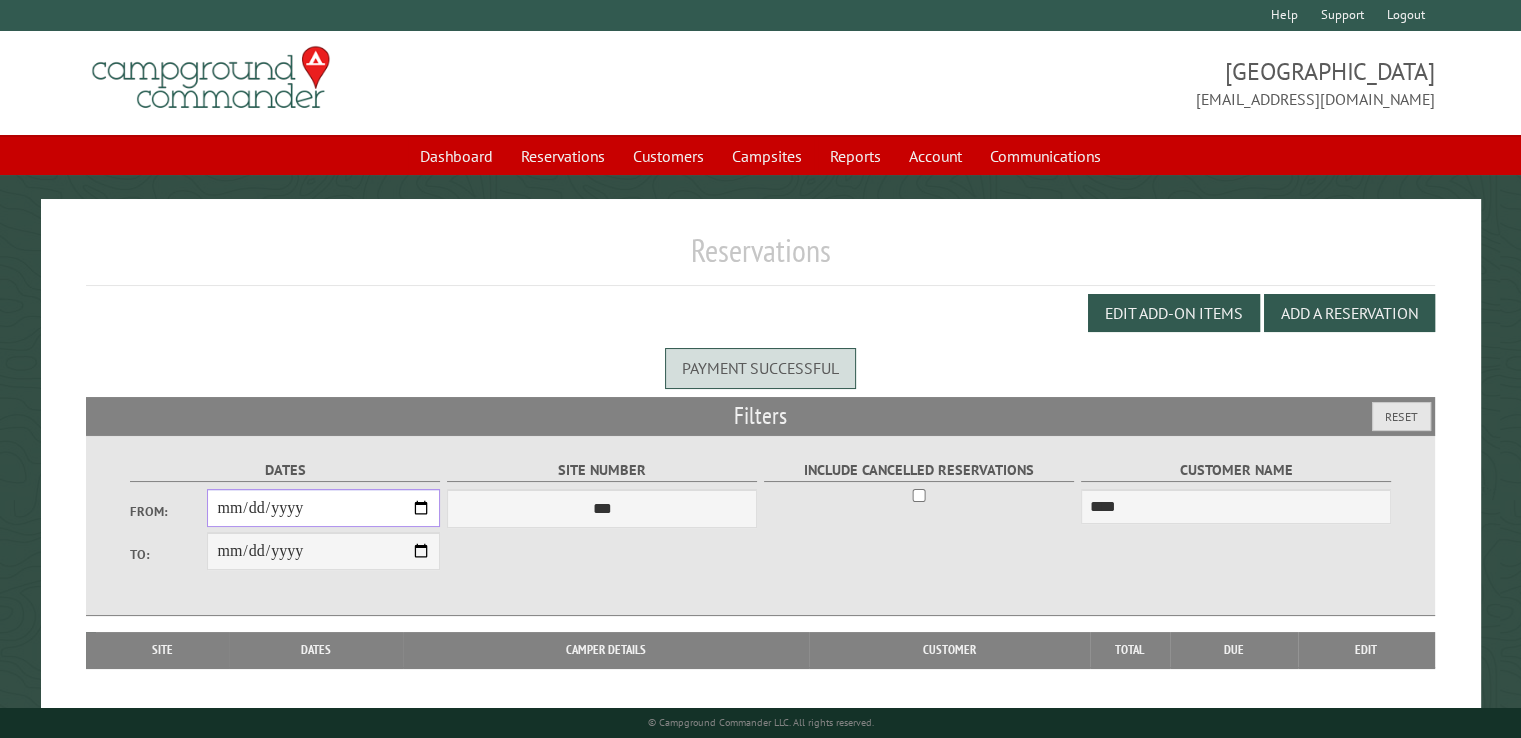 click on "From:" at bounding box center [323, 508] 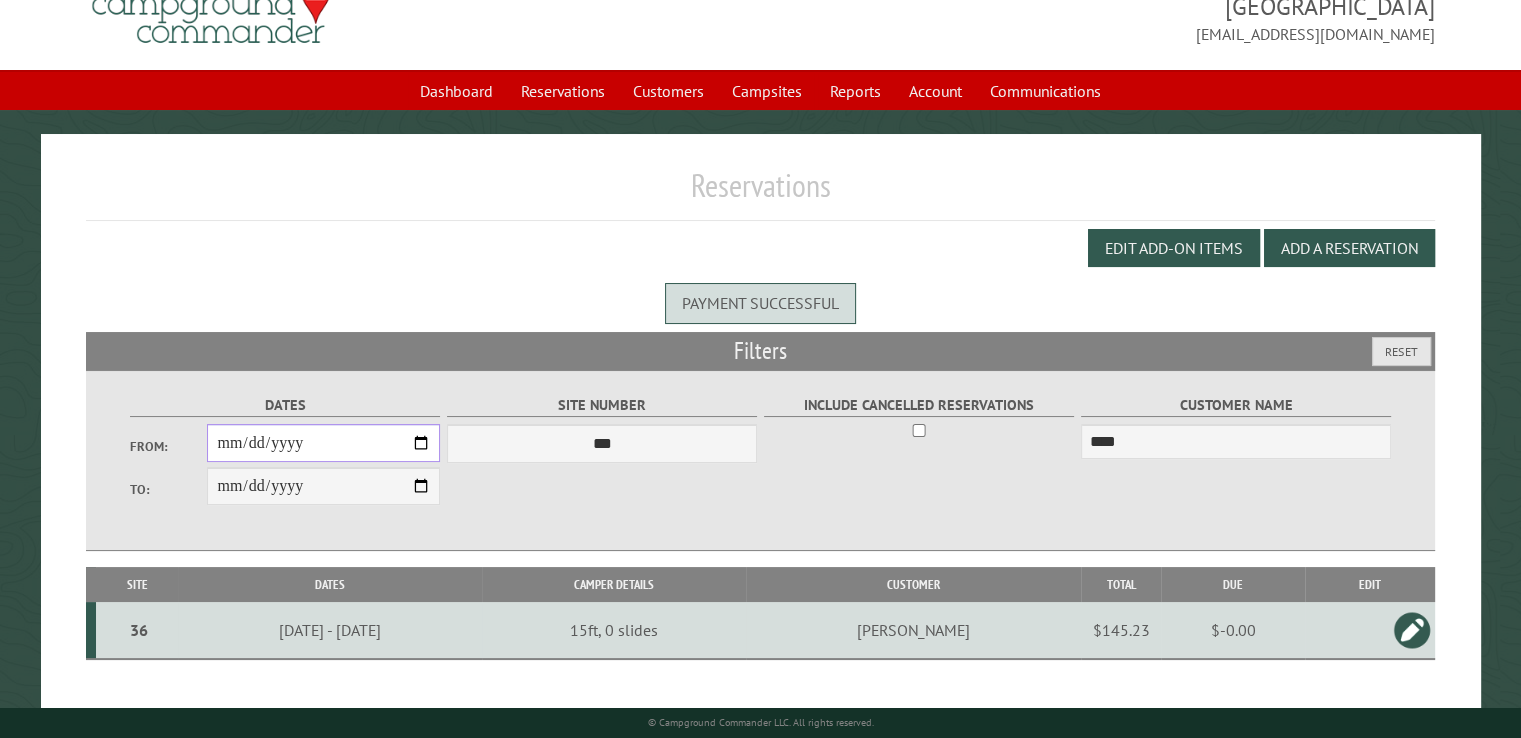 scroll, scrollTop: 99, scrollLeft: 0, axis: vertical 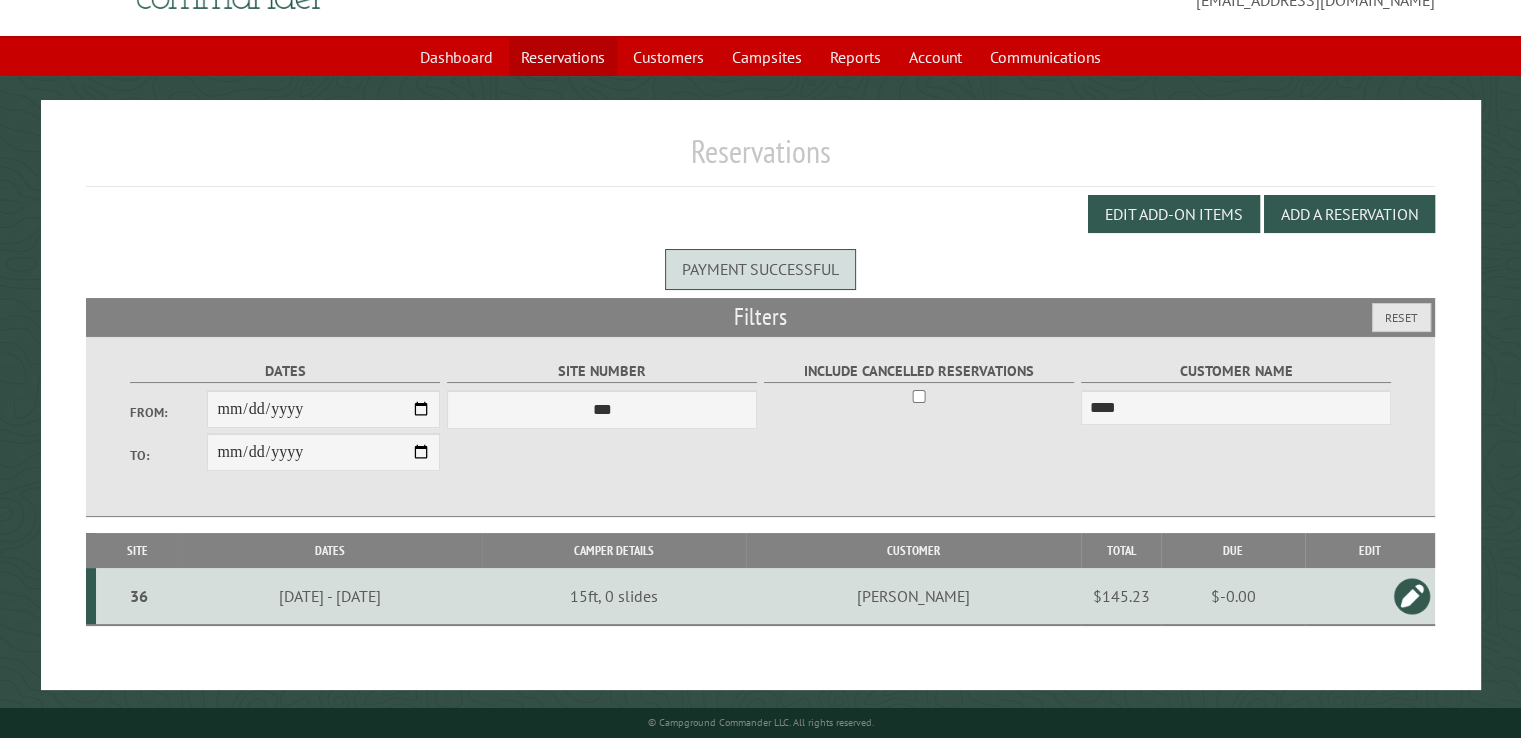 click on "Reservations" at bounding box center [563, 57] 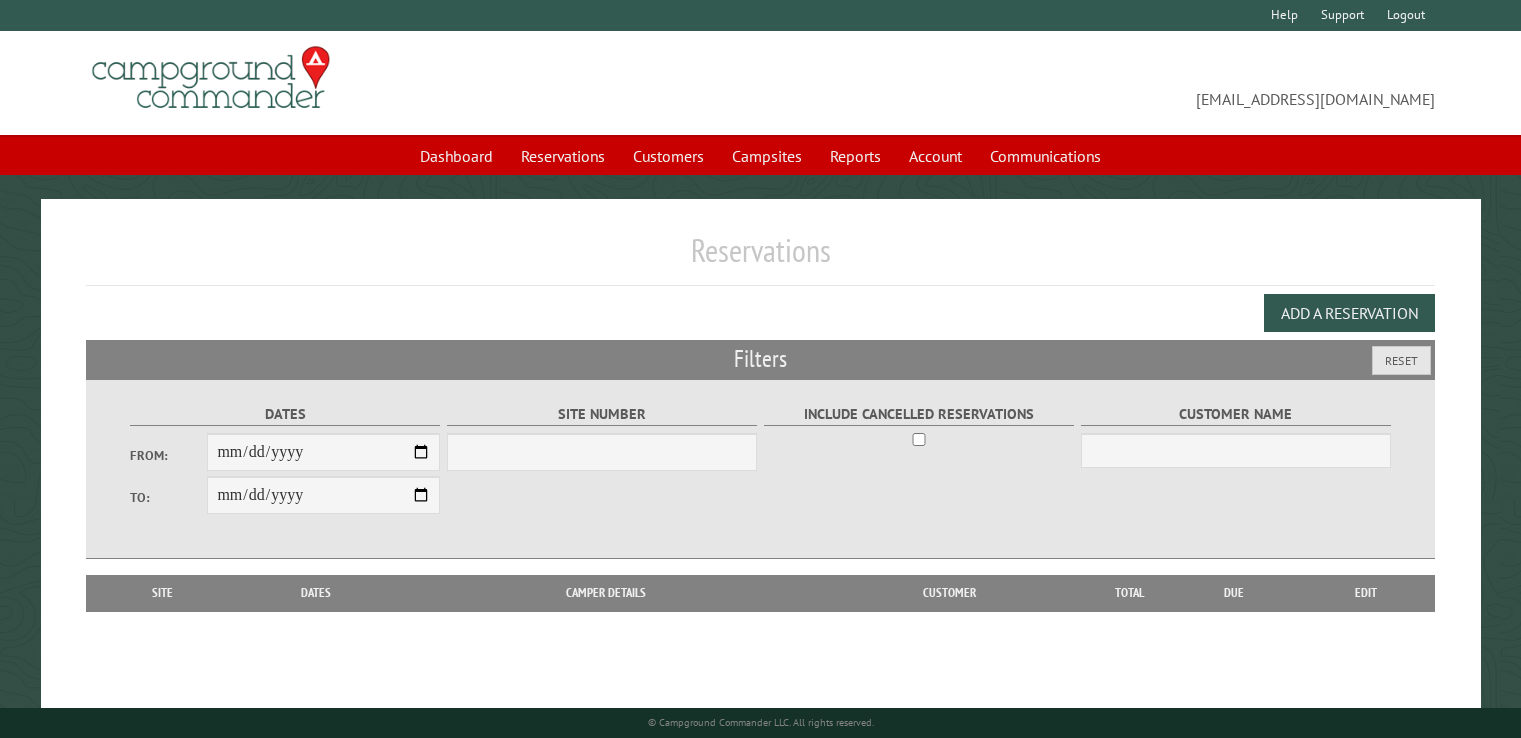 scroll, scrollTop: 0, scrollLeft: 0, axis: both 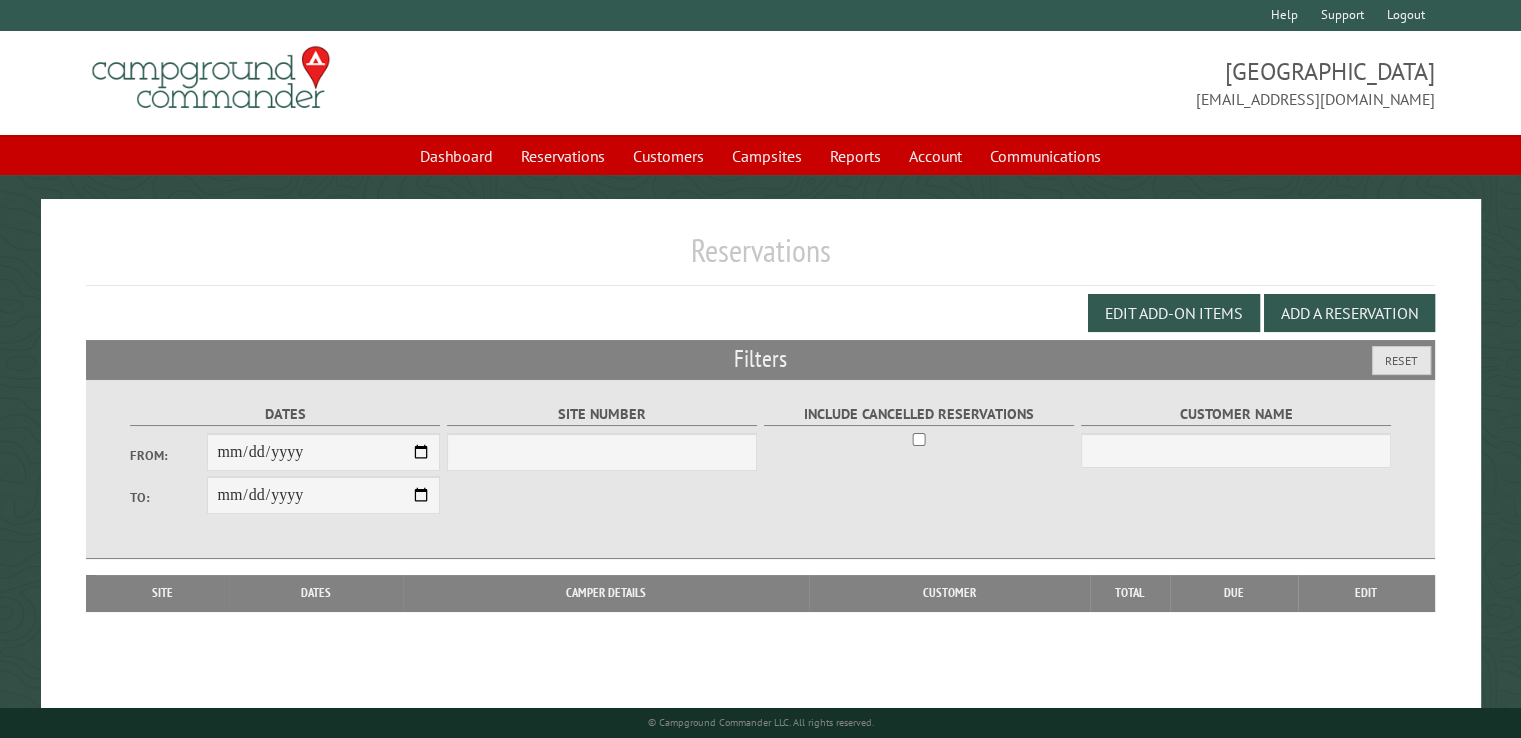 select on "***" 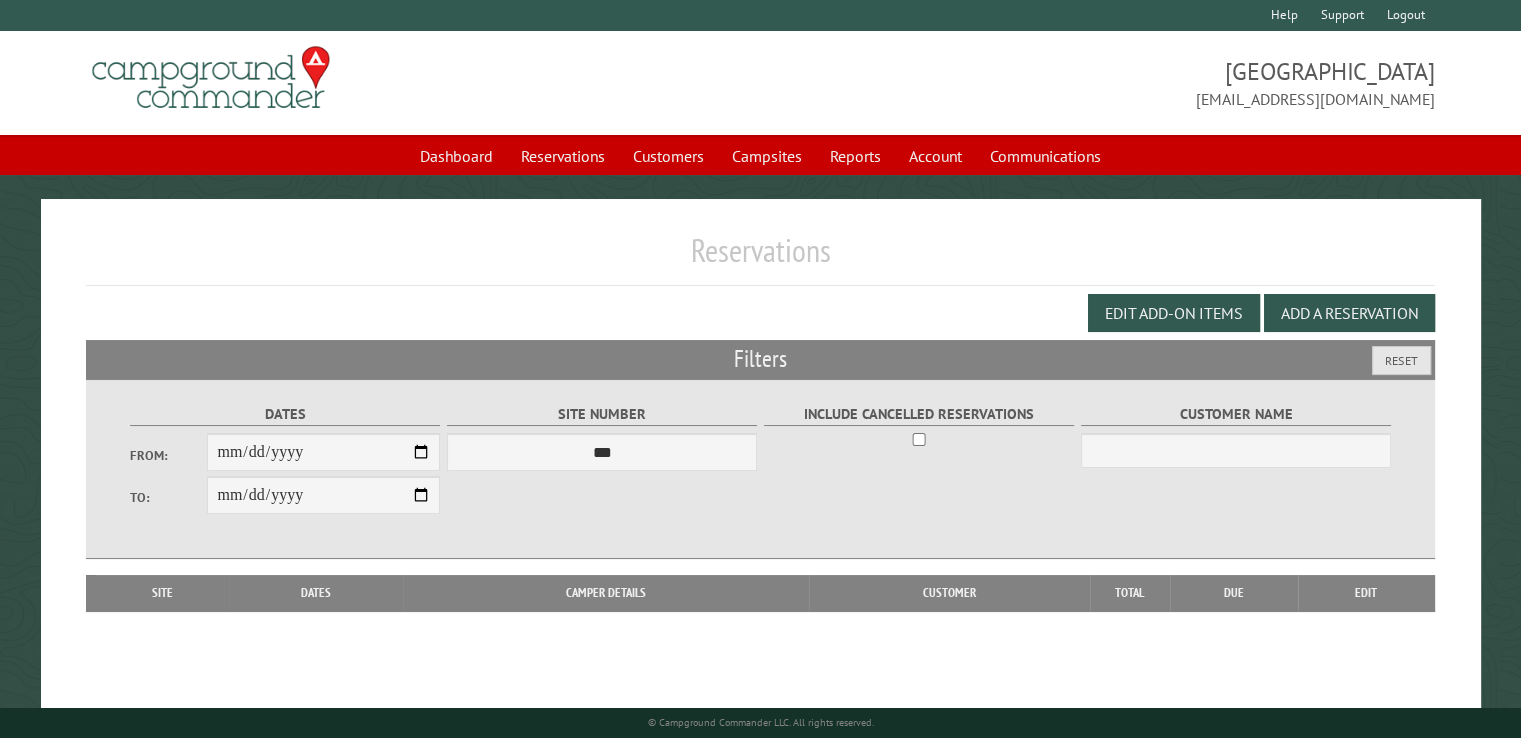 drag, startPoint x: 1377, startPoint y: 146, endPoint x: 1165, endPoint y: 641, distance: 538.4877 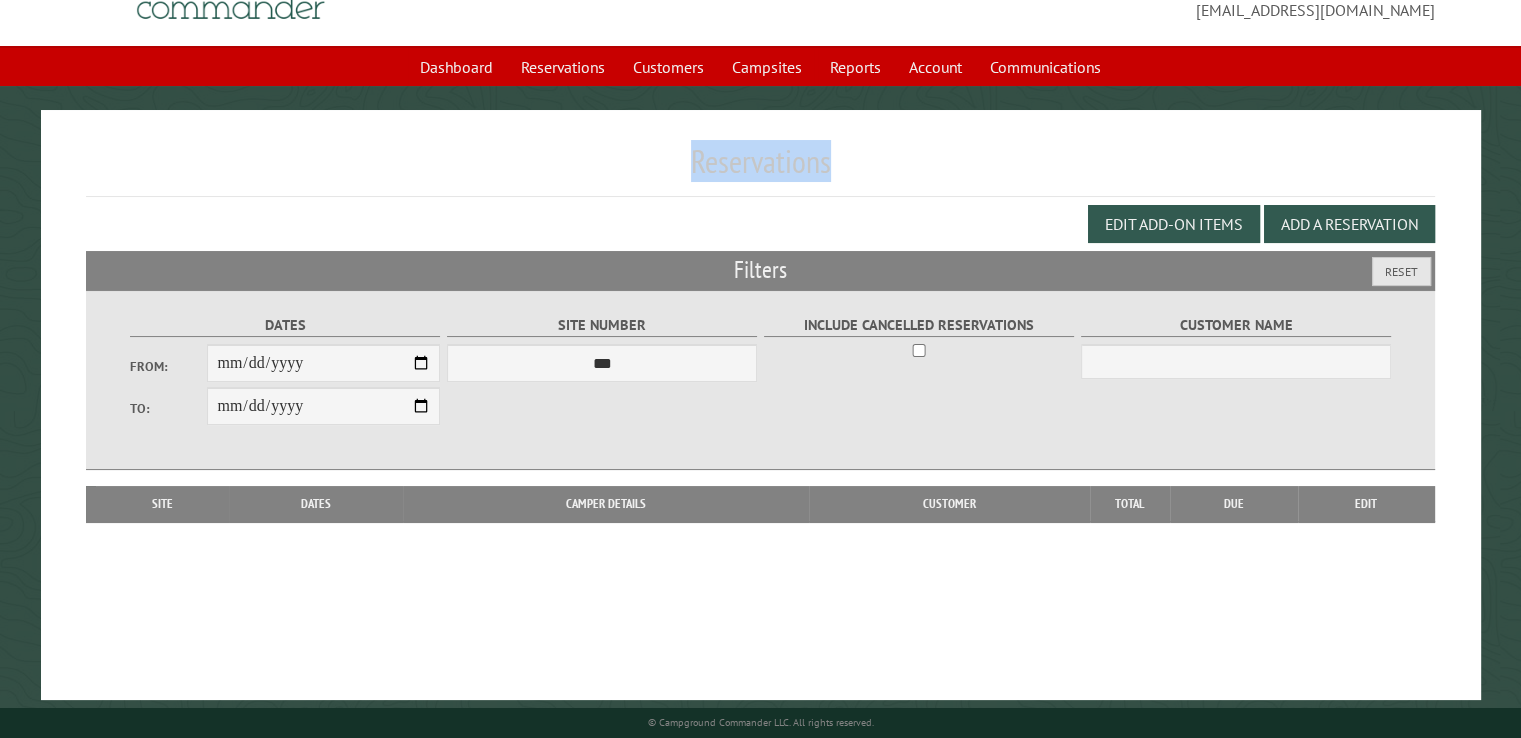 scroll, scrollTop: 99, scrollLeft: 0, axis: vertical 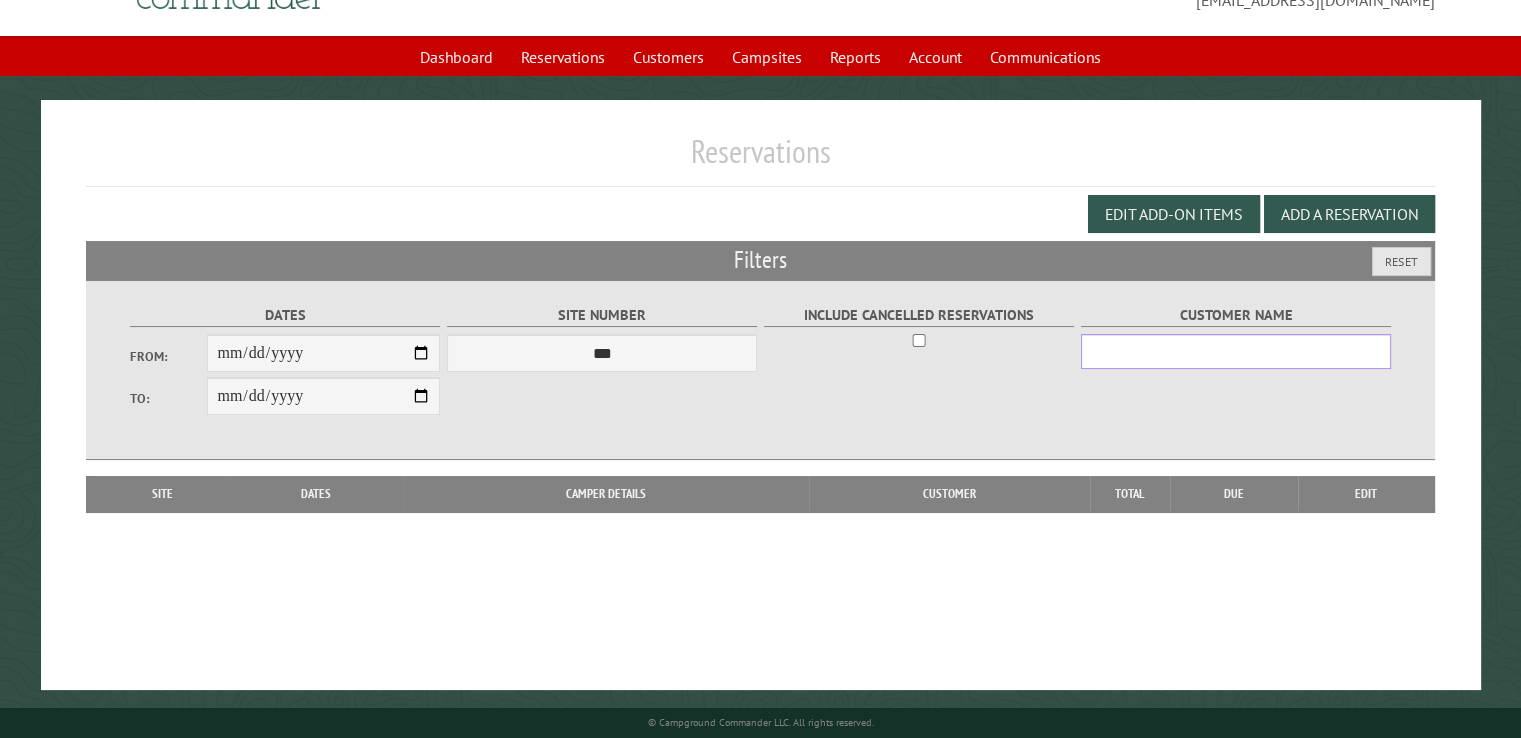 click on "Customer Name" at bounding box center [1236, 351] 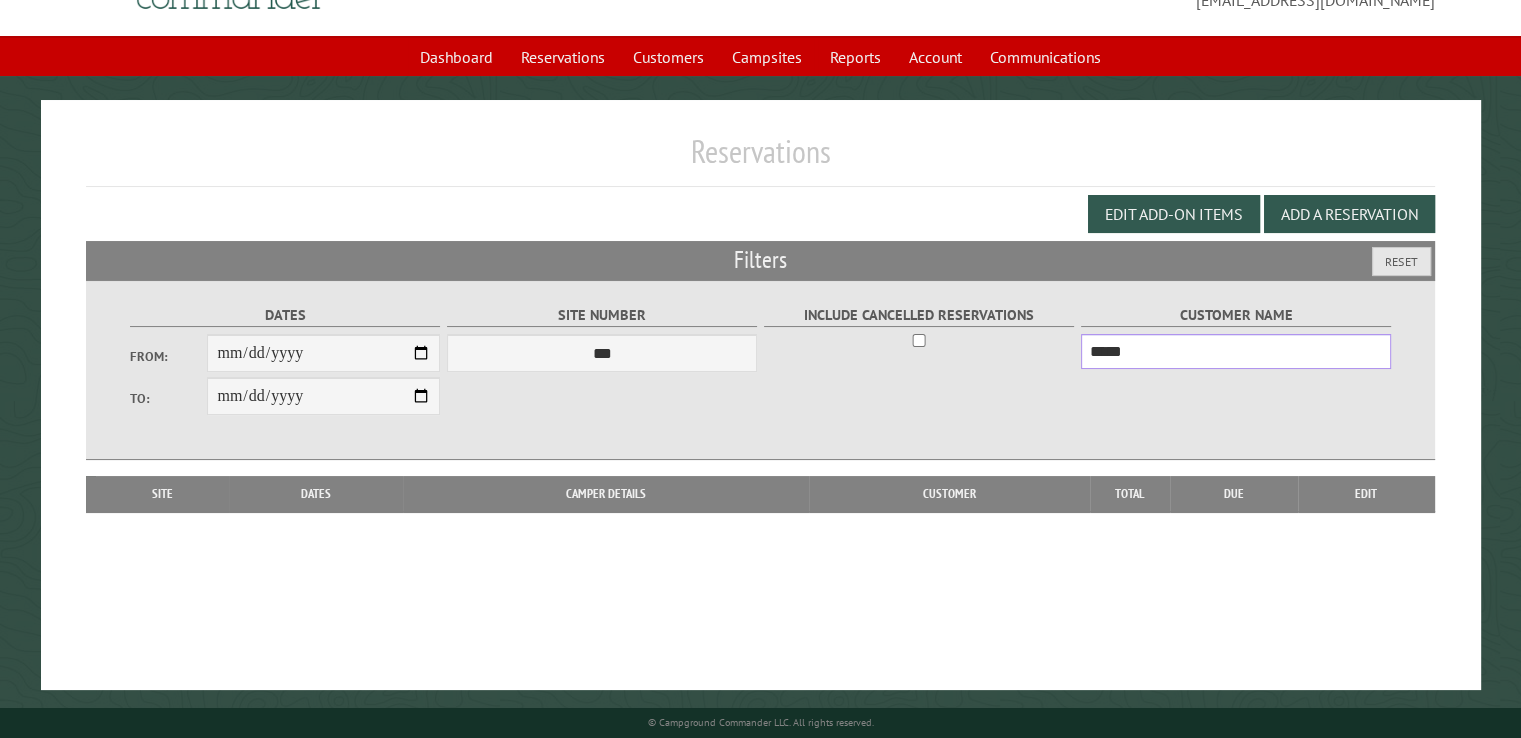 type on "*****" 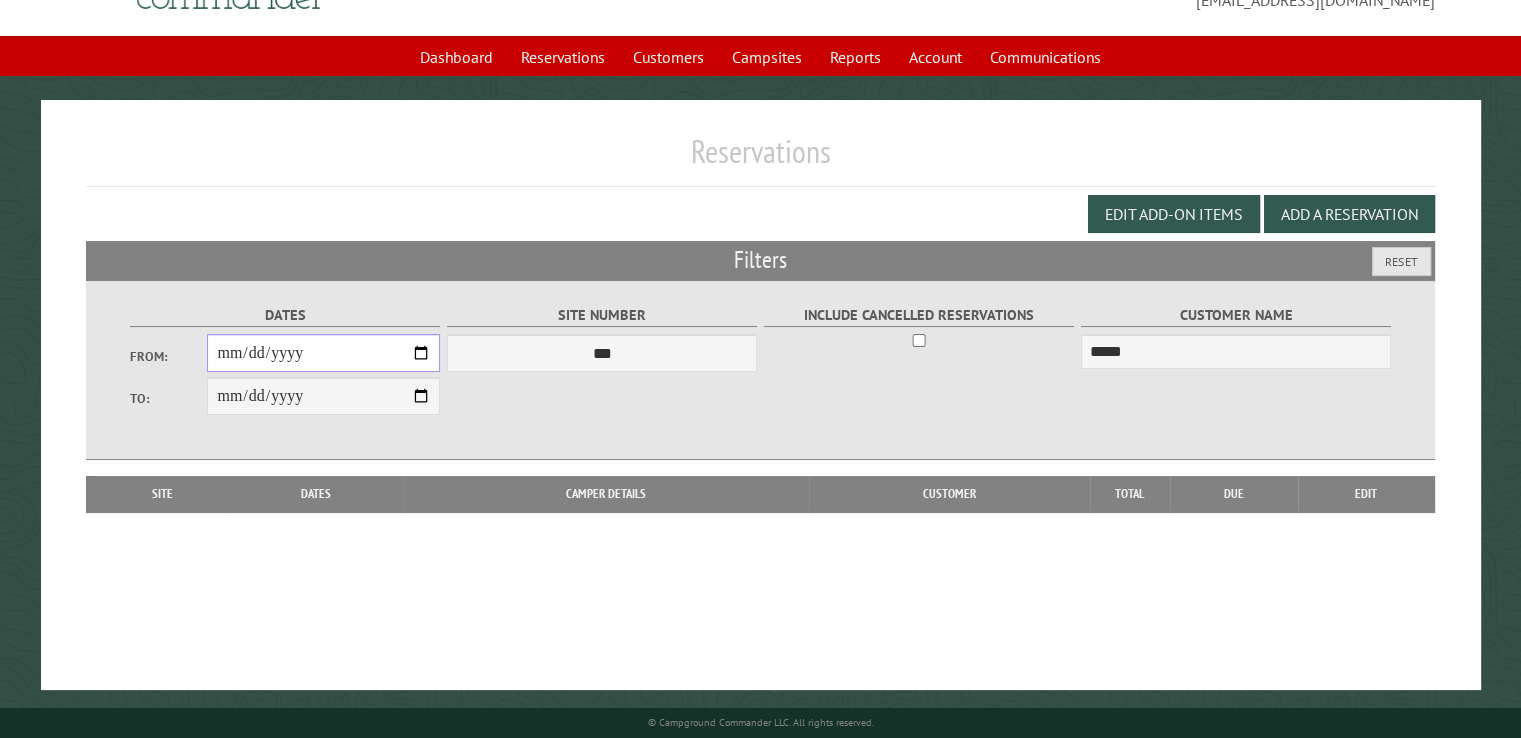 click on "From:" at bounding box center (323, 353) 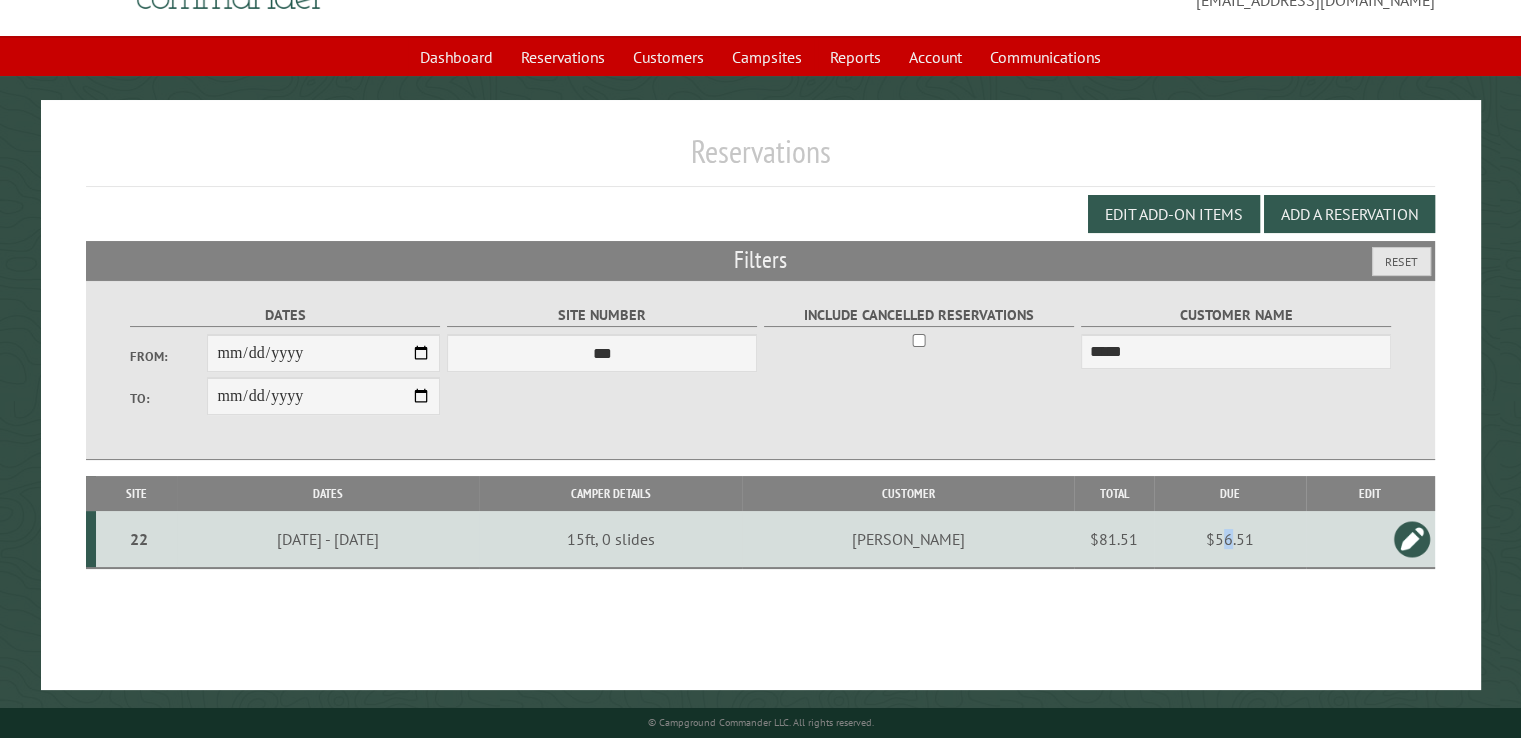 click on "$56.51" at bounding box center (1229, 539) 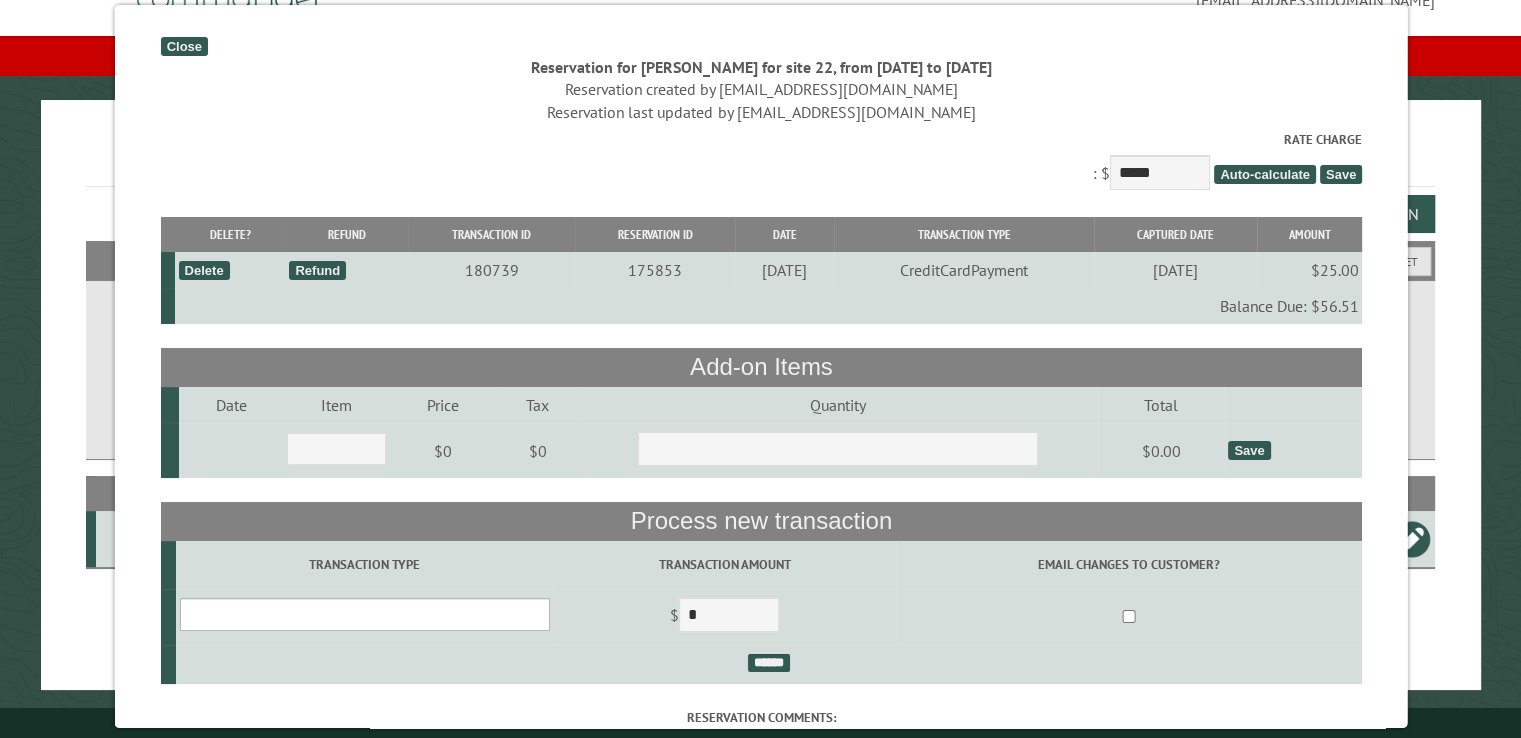 click on "**********" at bounding box center (364, 614) 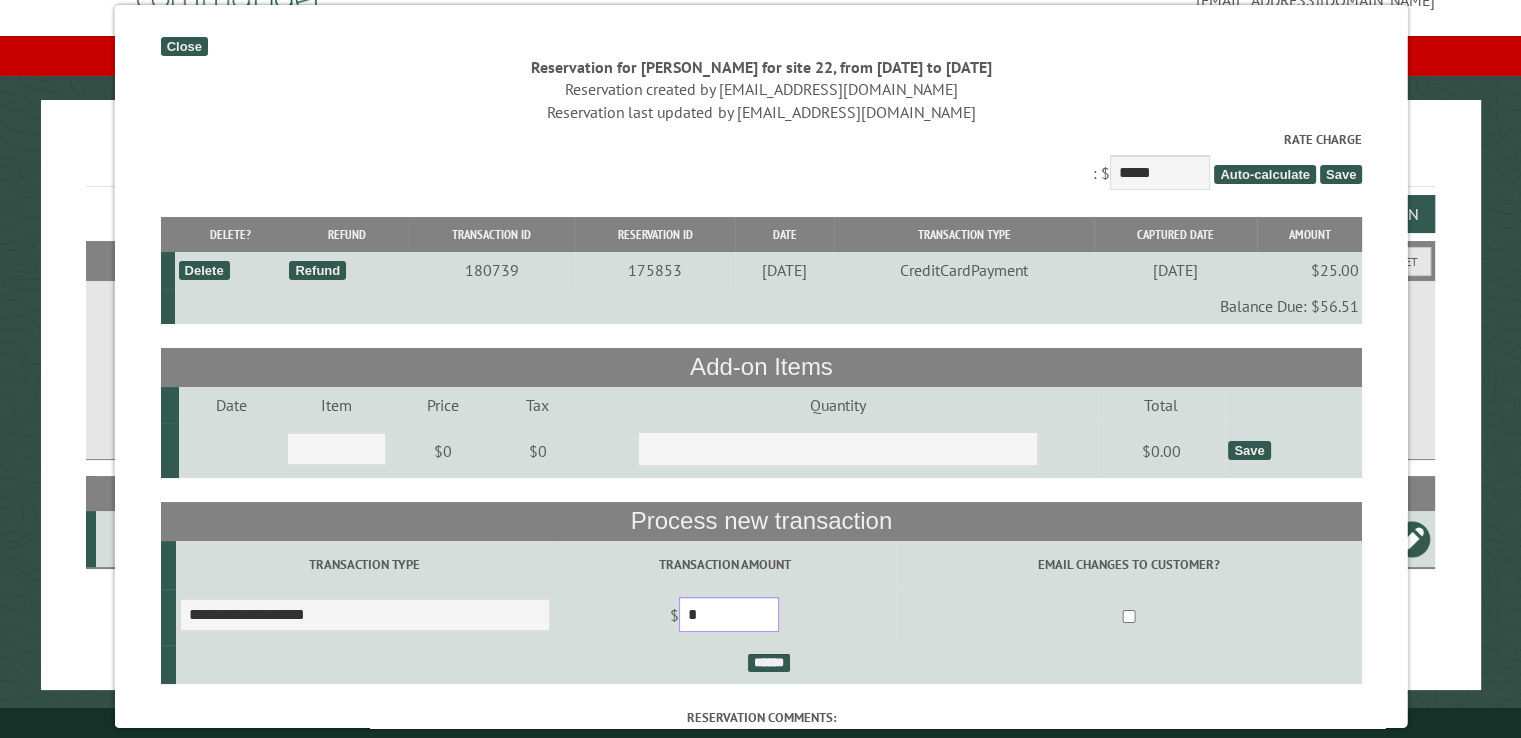 click on "*" at bounding box center (728, 614) 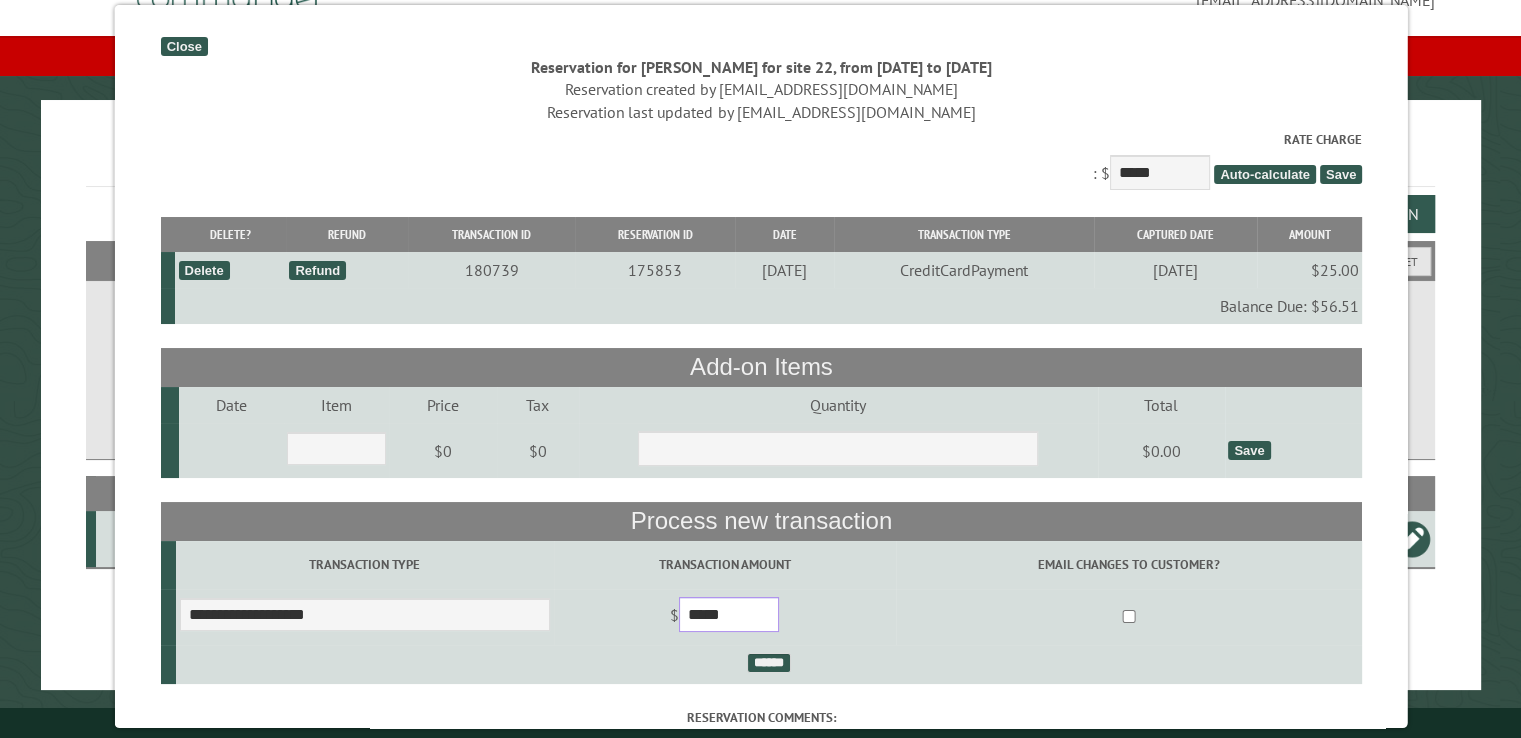 type on "*****" 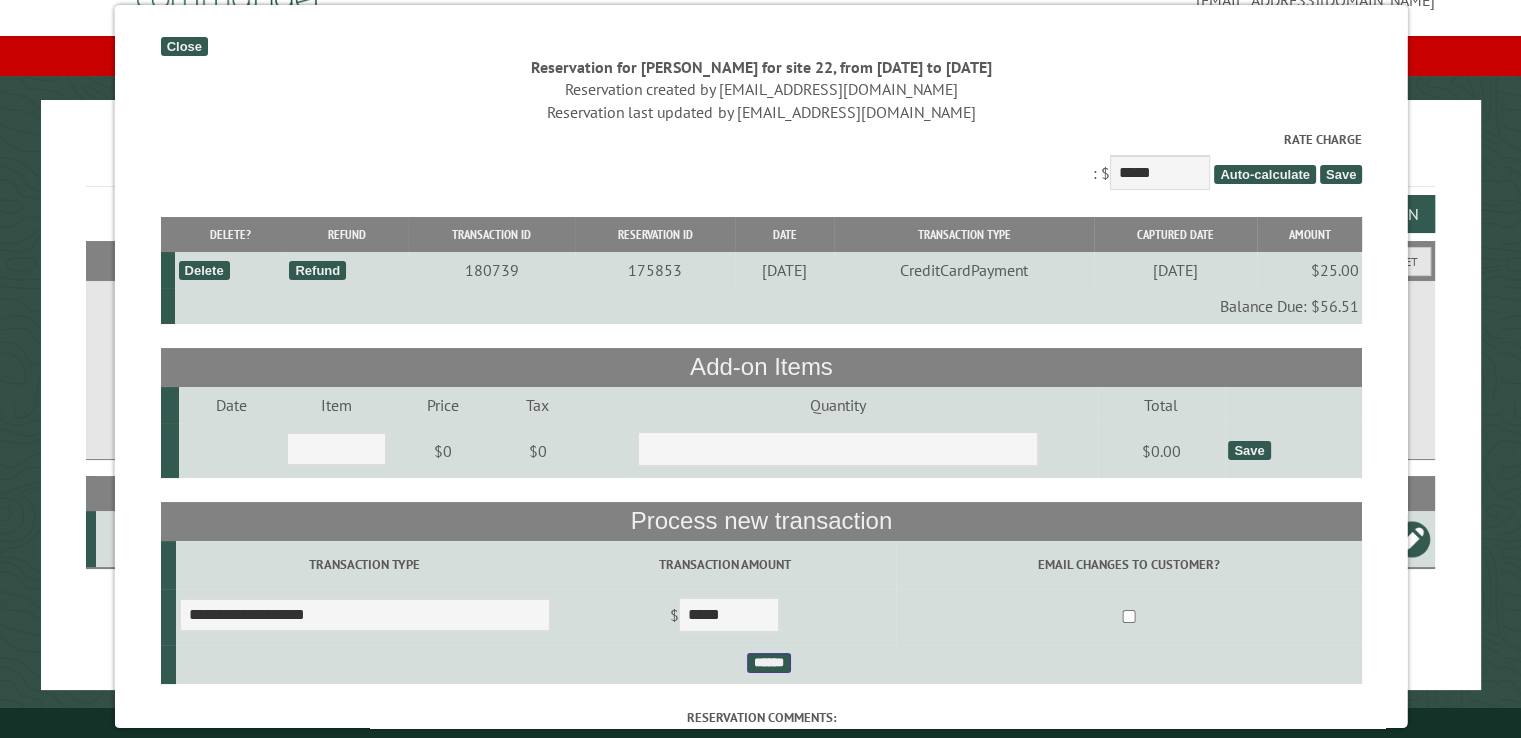 click on "******" at bounding box center (768, 663) 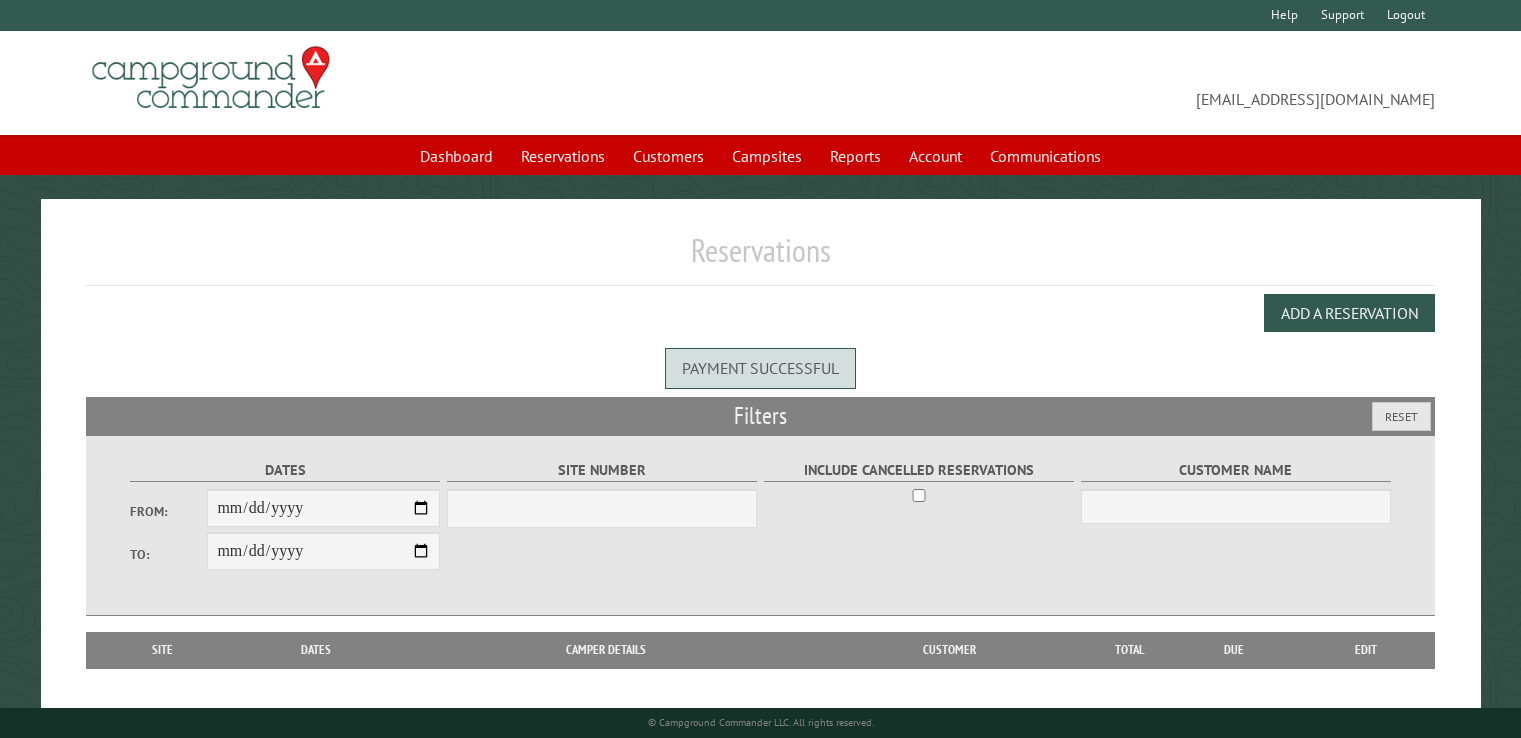 scroll, scrollTop: 0, scrollLeft: 0, axis: both 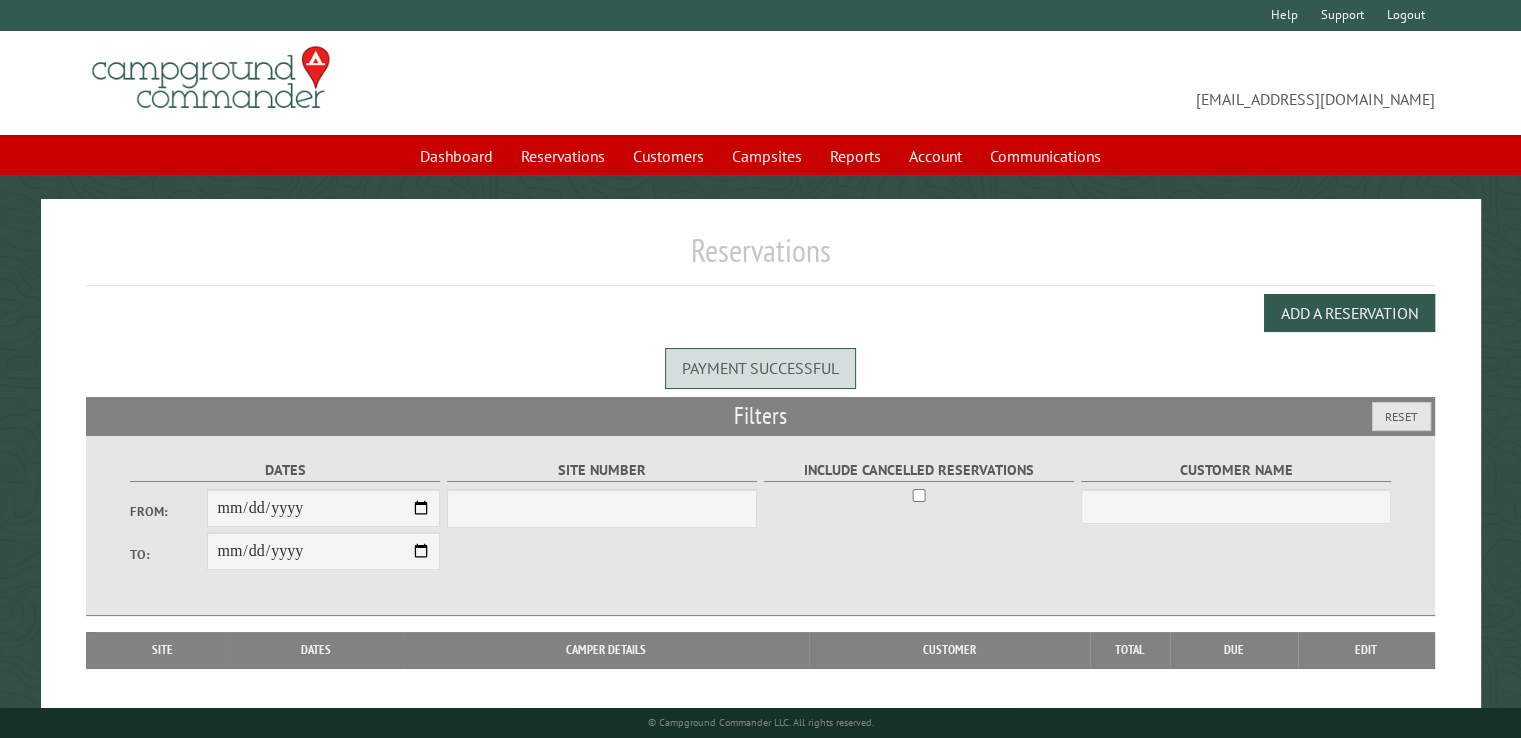 select on "***" 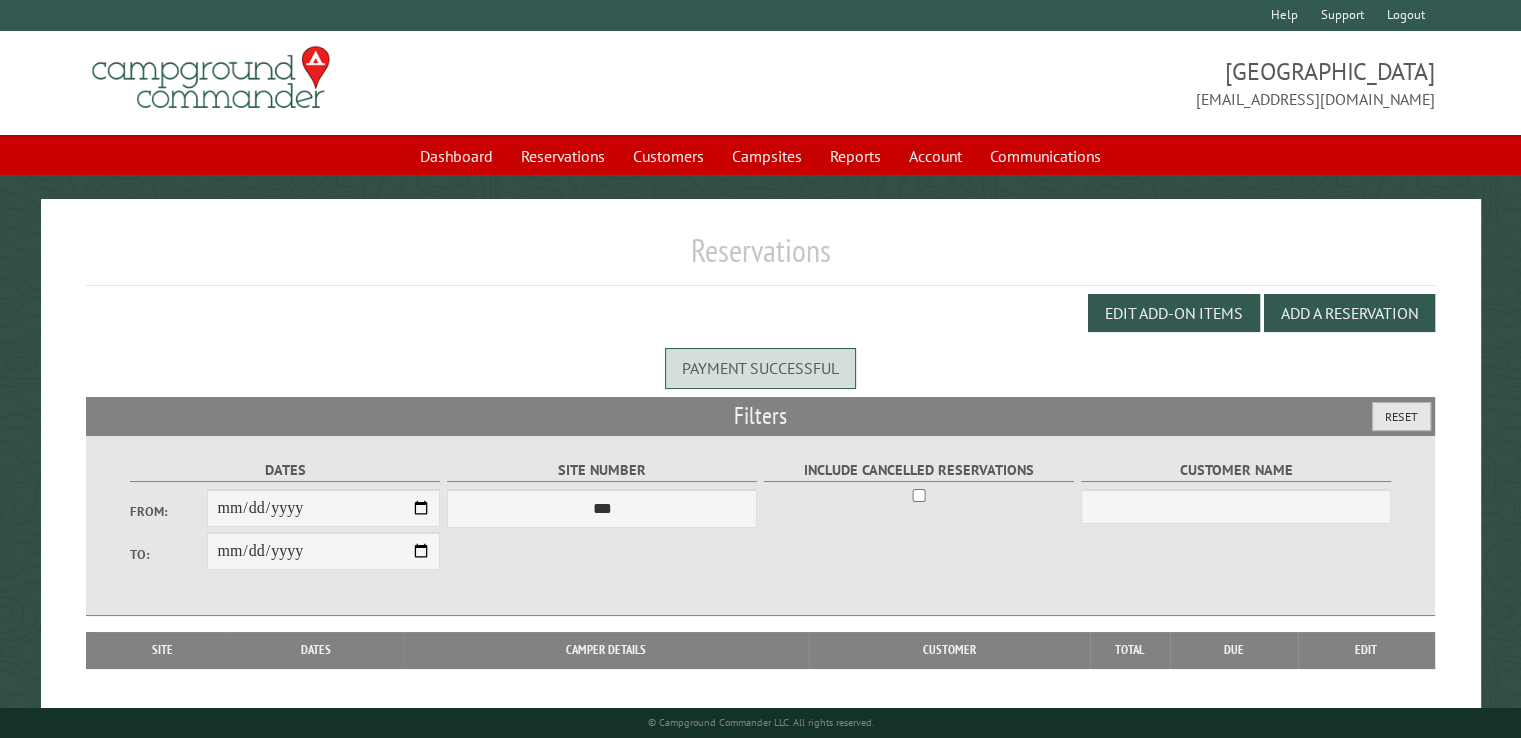 type 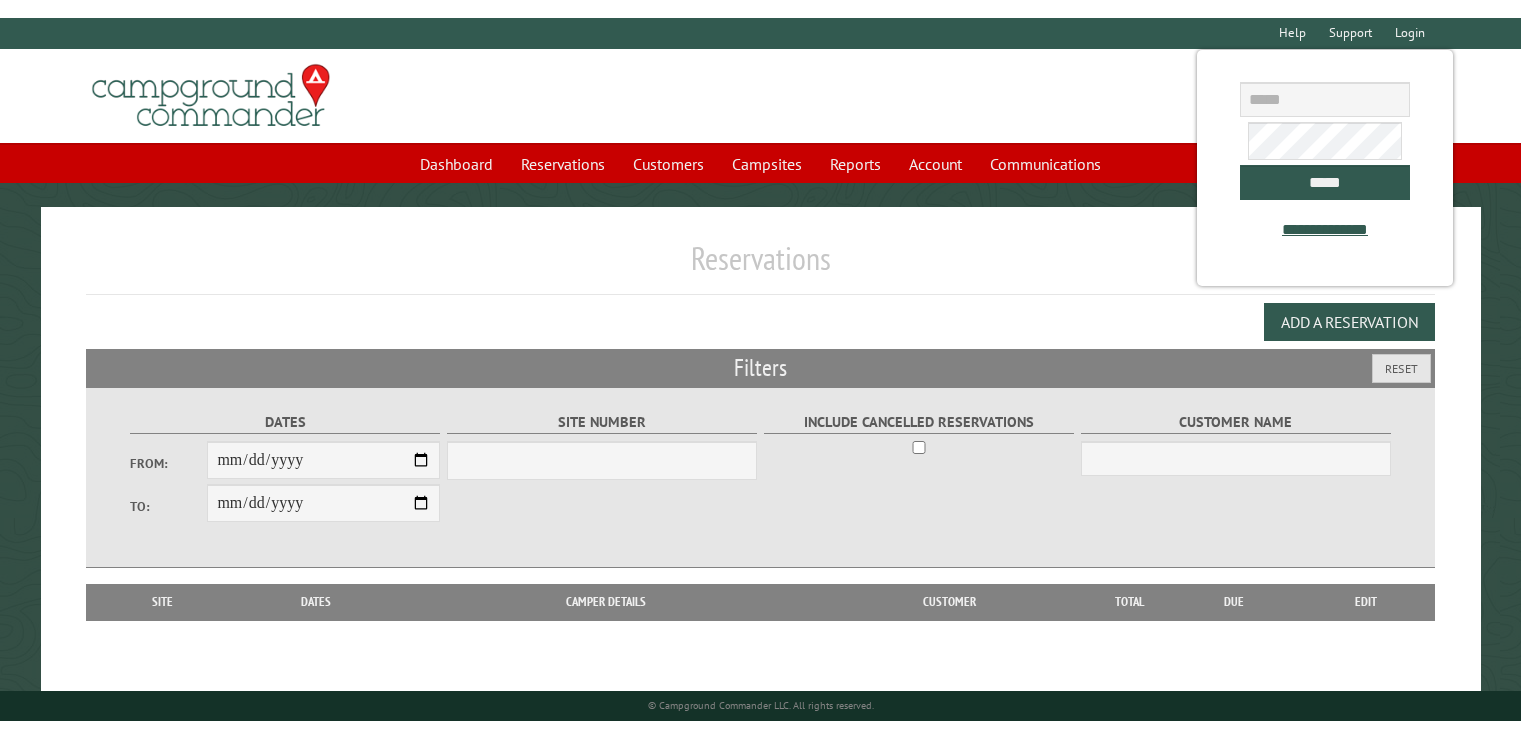 scroll, scrollTop: 0, scrollLeft: 0, axis: both 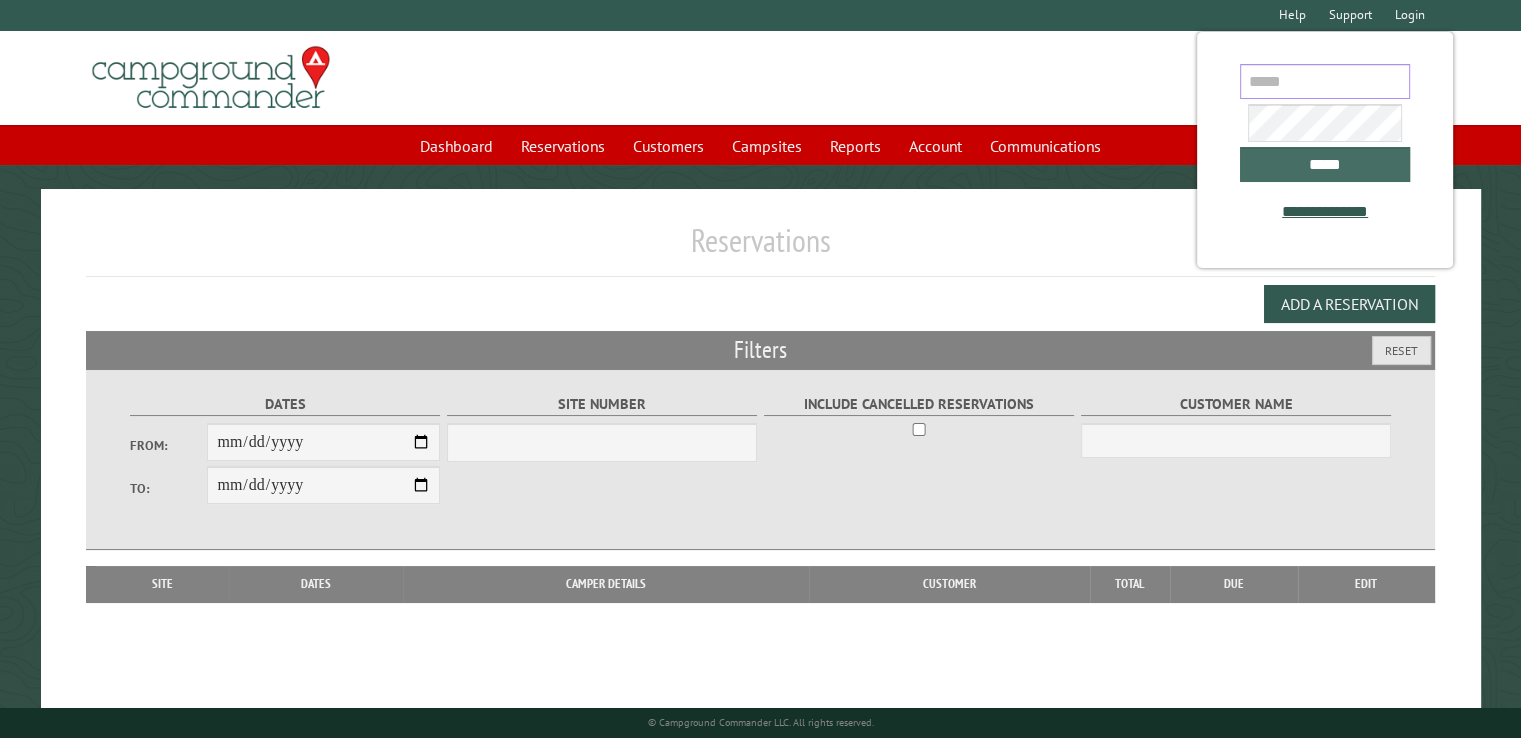 type on "**********" 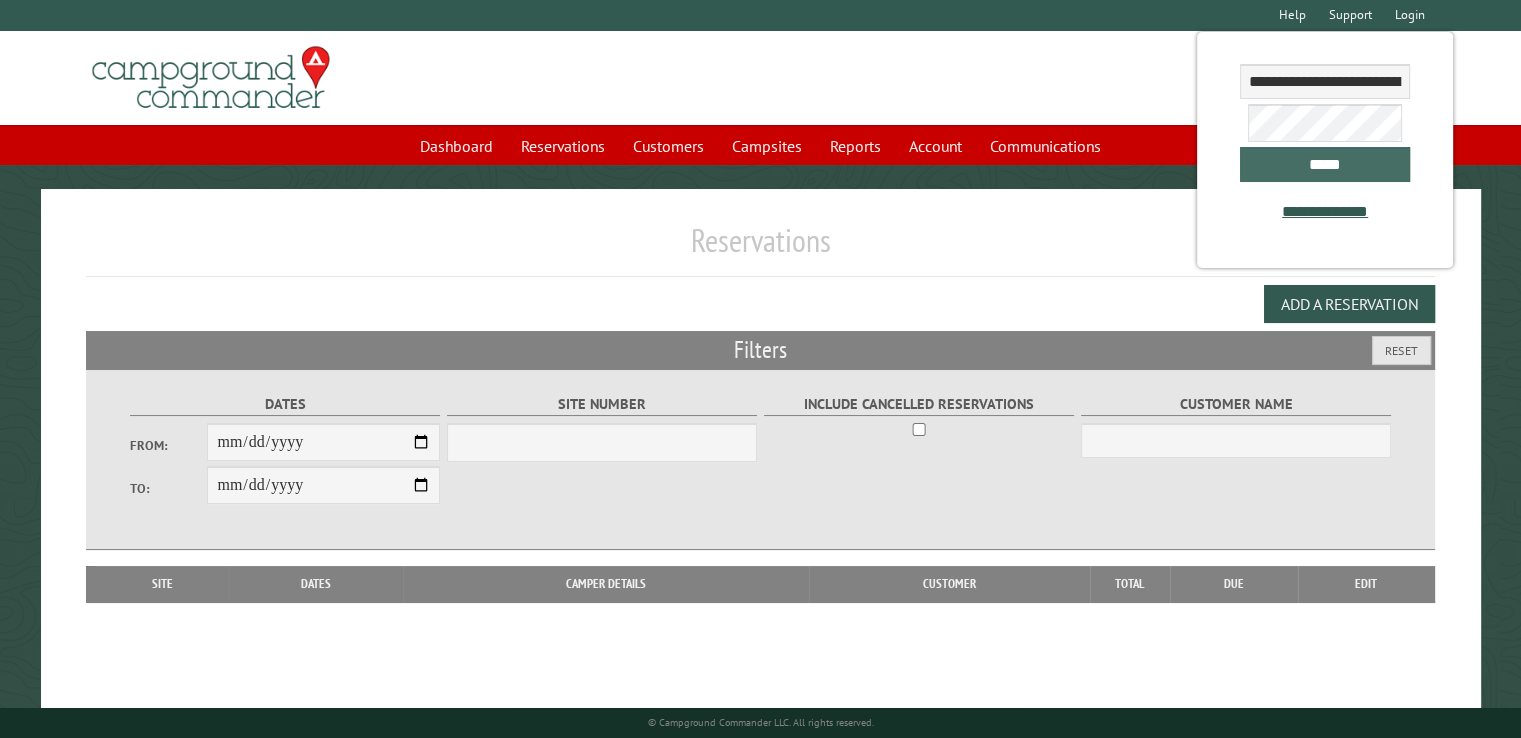 click on "*****" at bounding box center (1325, 164) 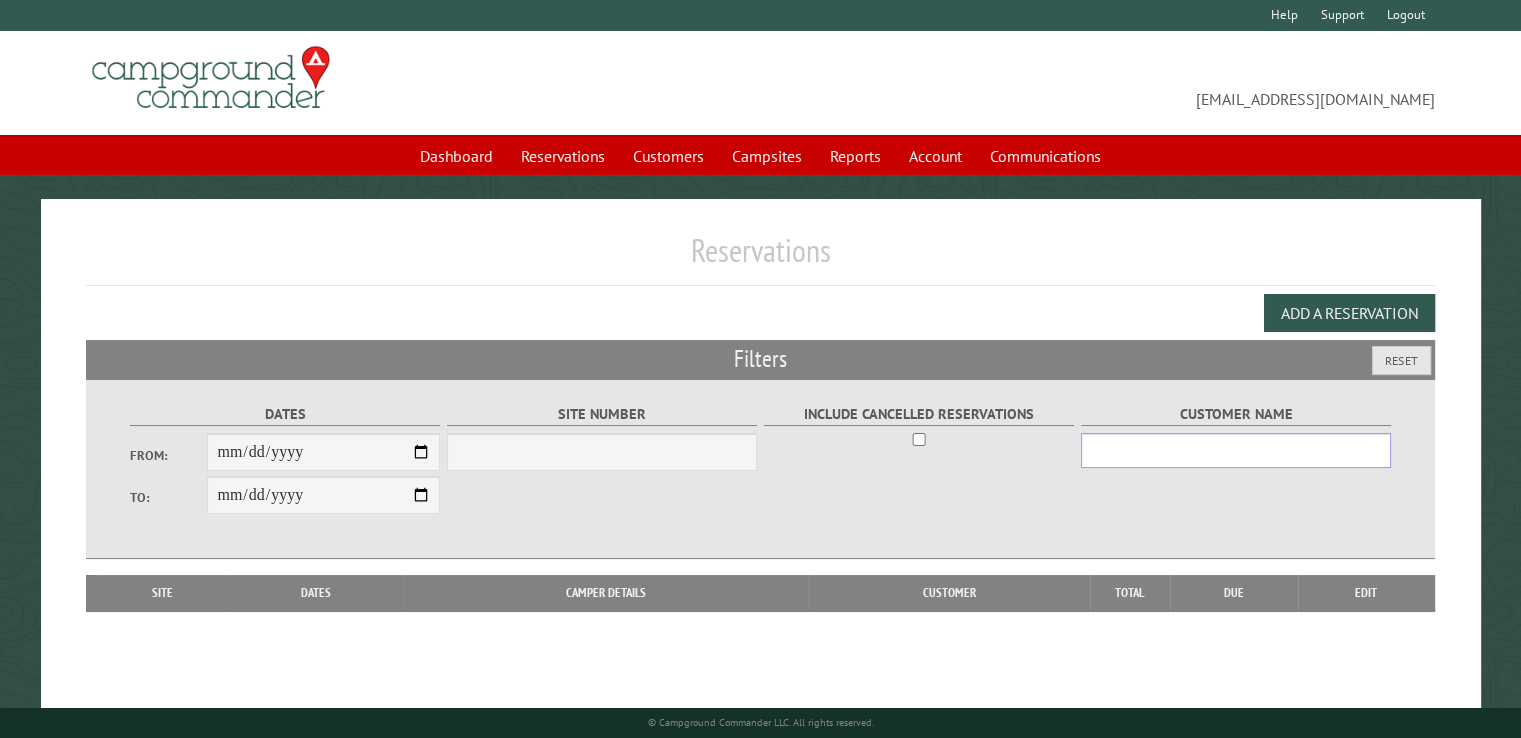 click on "Customer Name" at bounding box center [1236, 450] 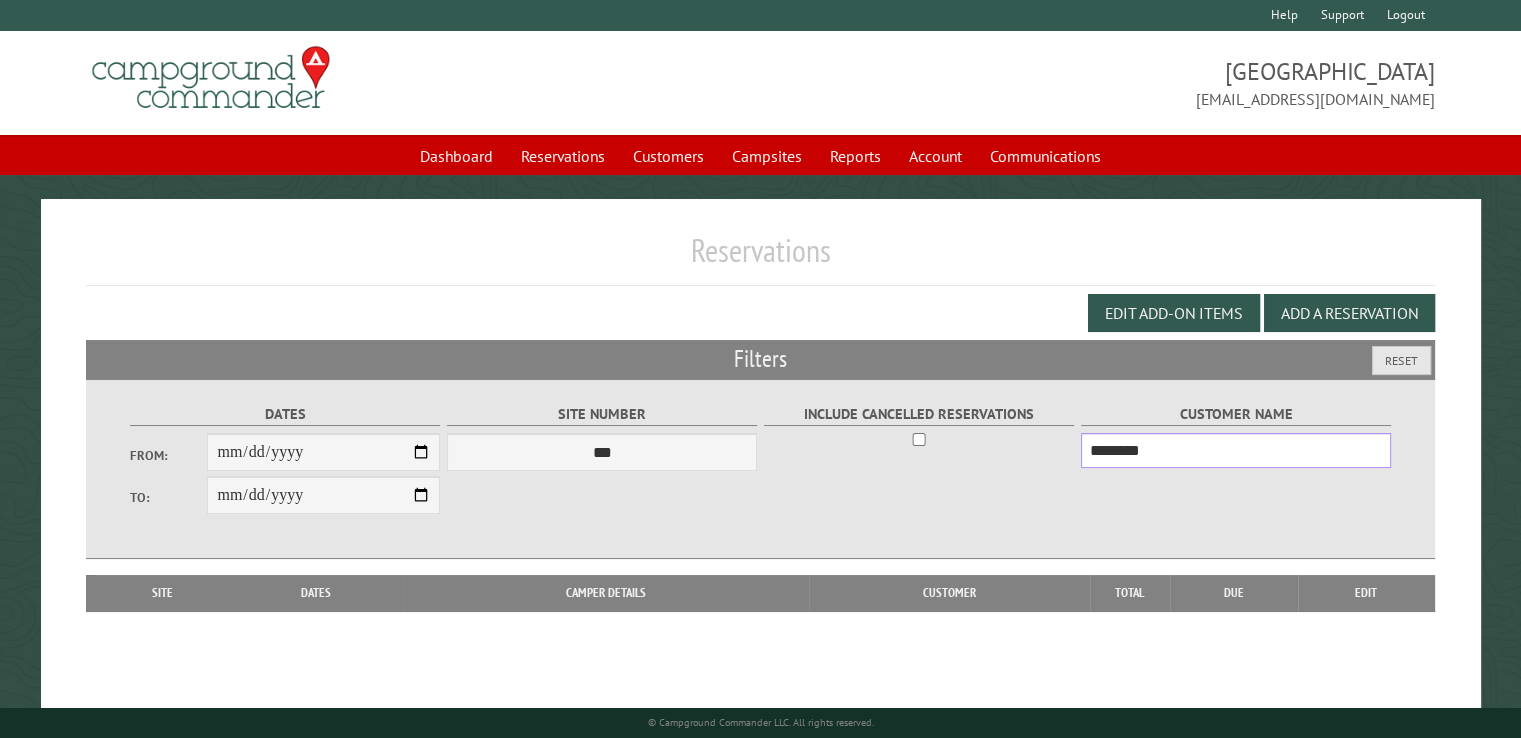 type on "********" 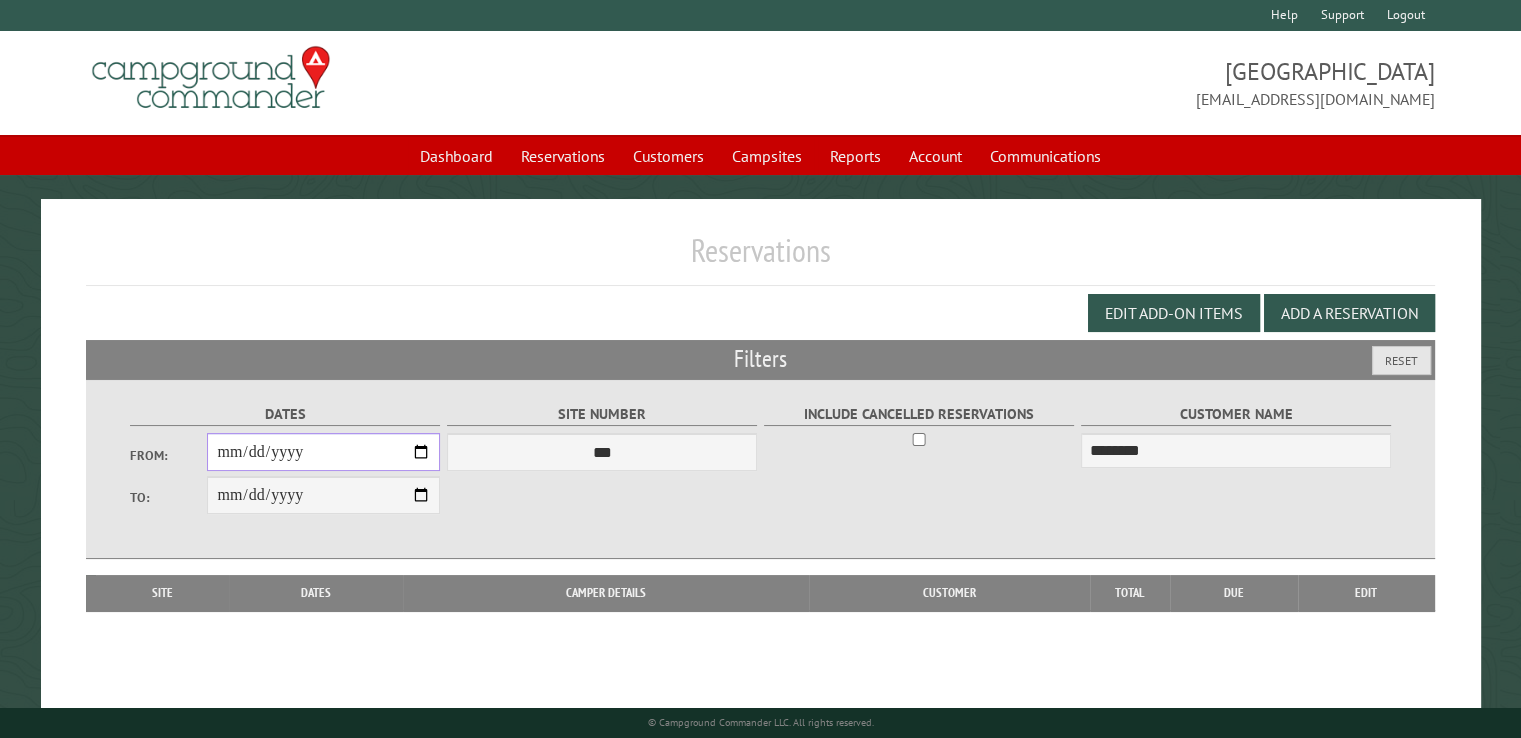 click on "From:" at bounding box center (323, 452) 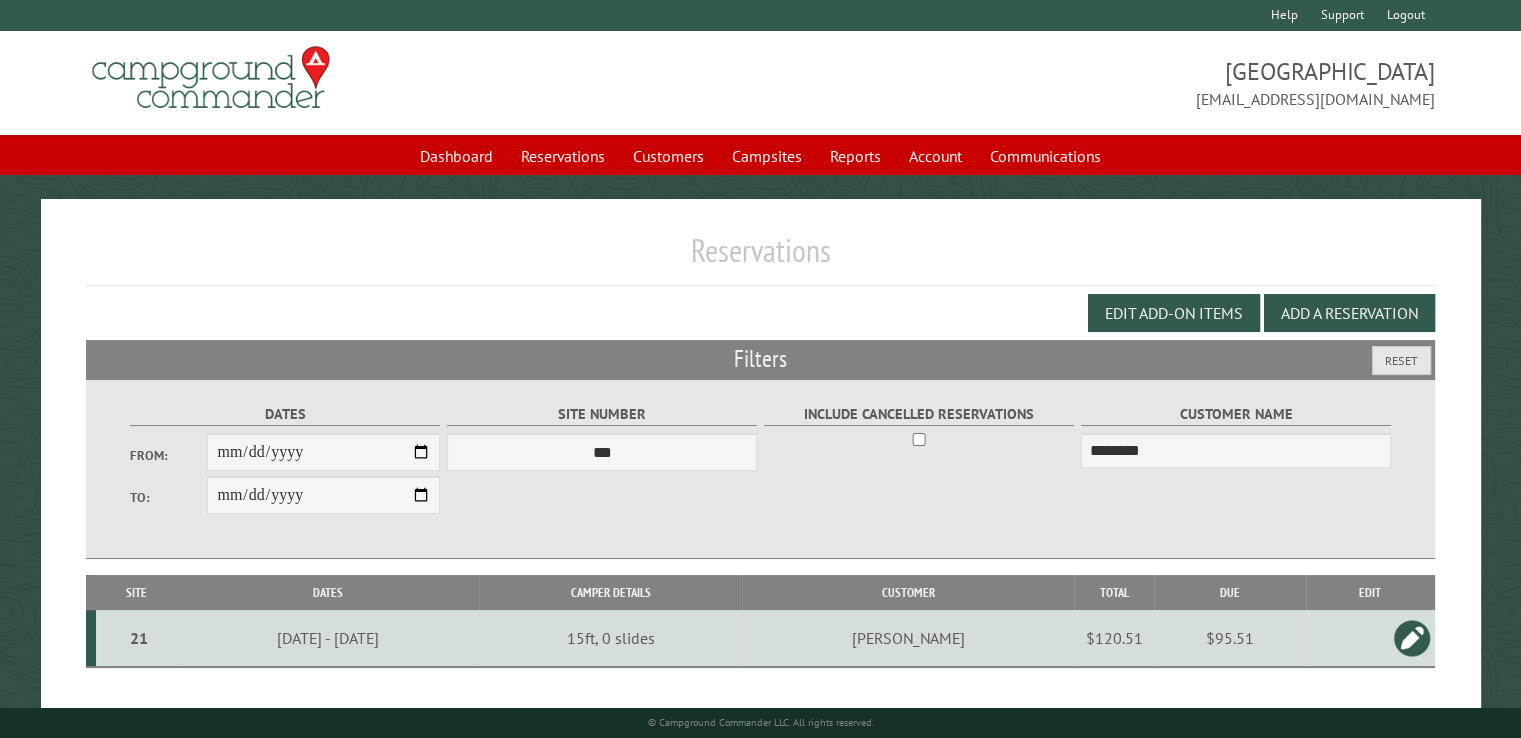 click on "$95.51" at bounding box center [1229, 638] 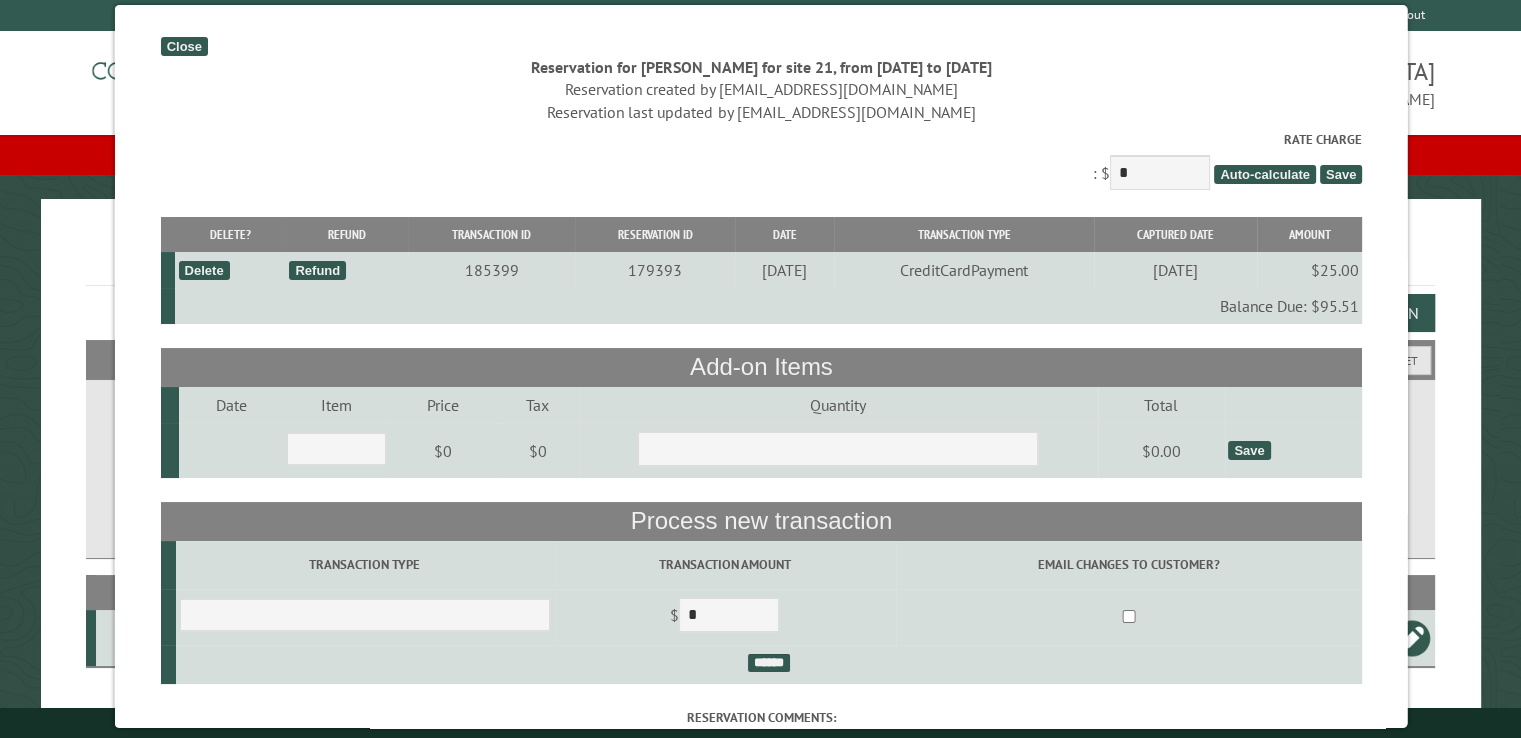 type on "******" 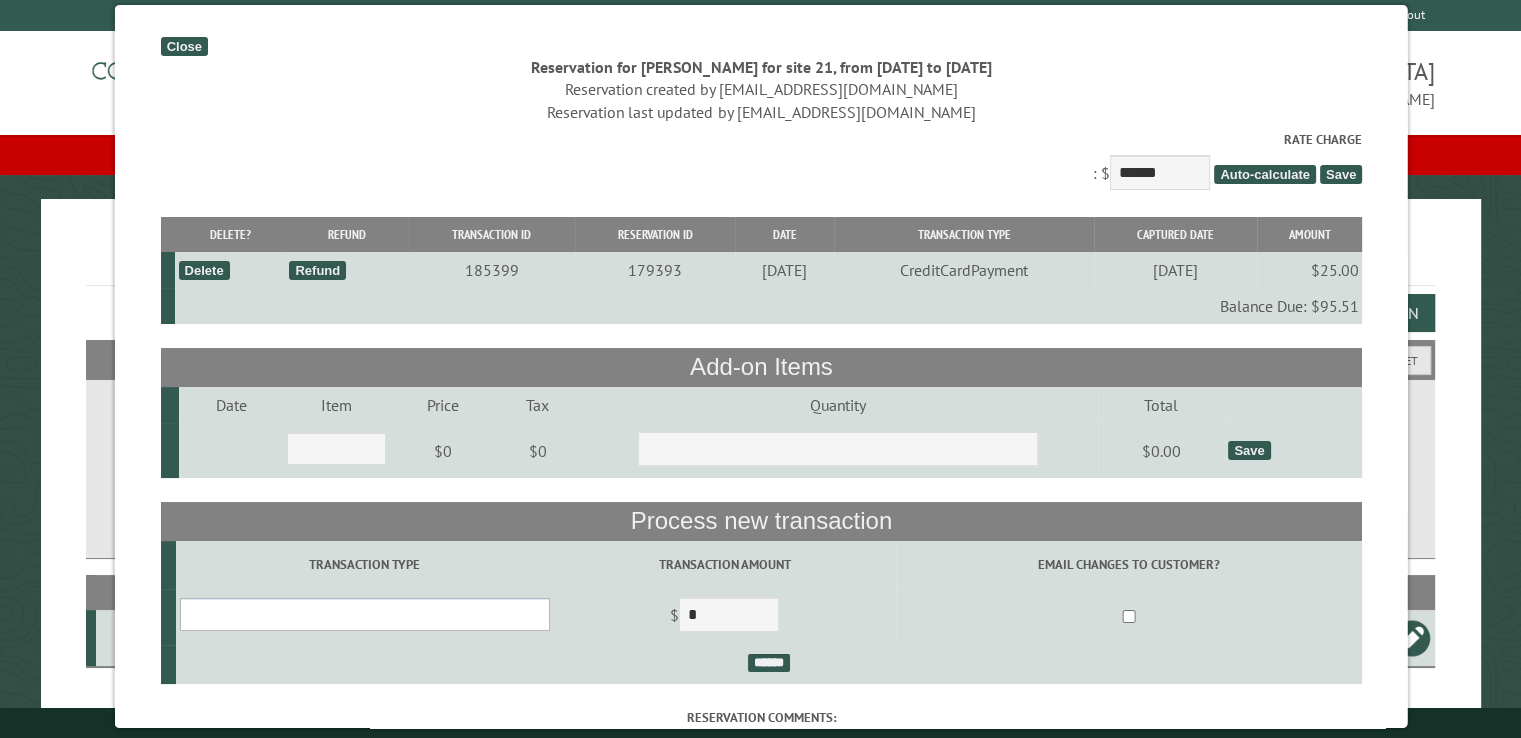 click on "**********" at bounding box center [364, 614] 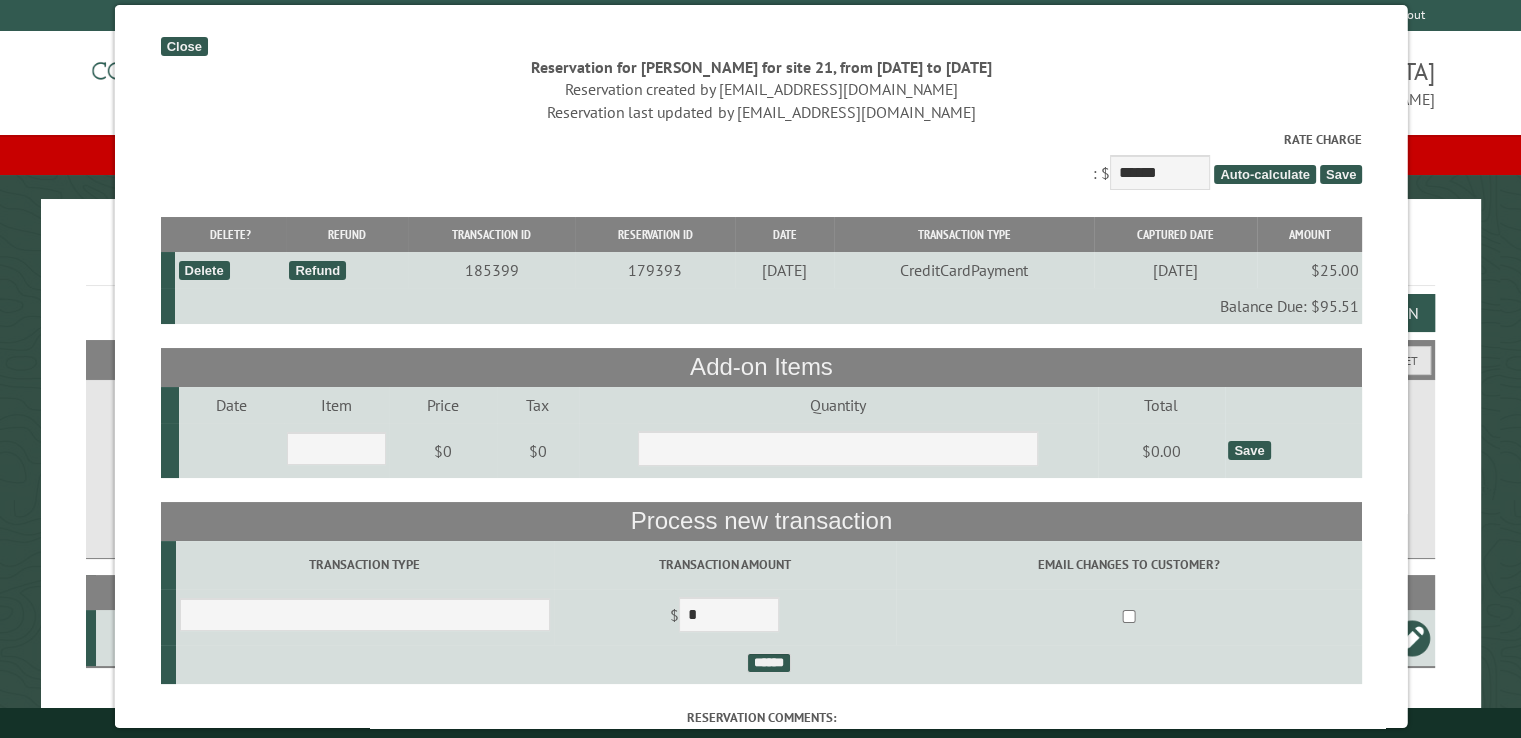 click at bounding box center [230, 451] 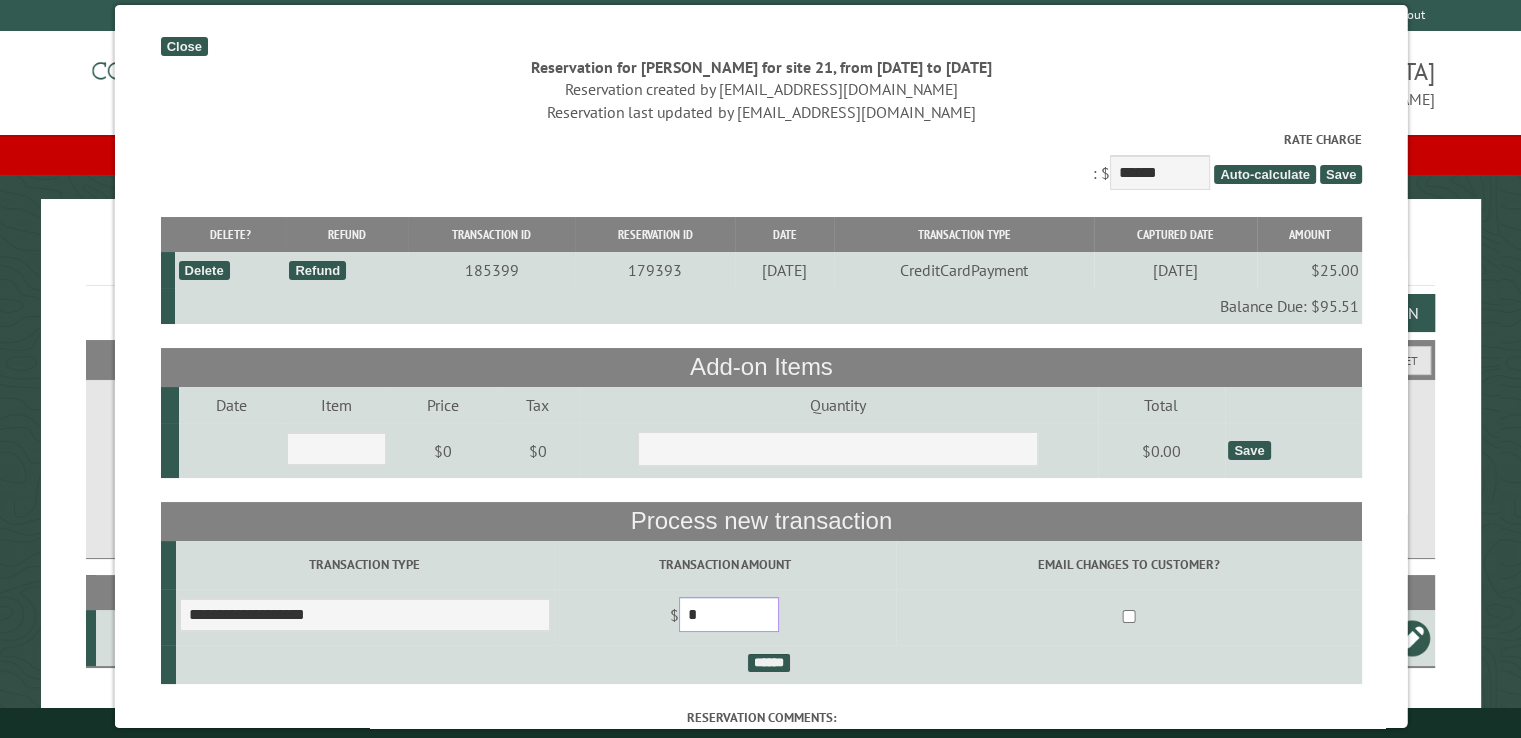click on "*" at bounding box center [728, 614] 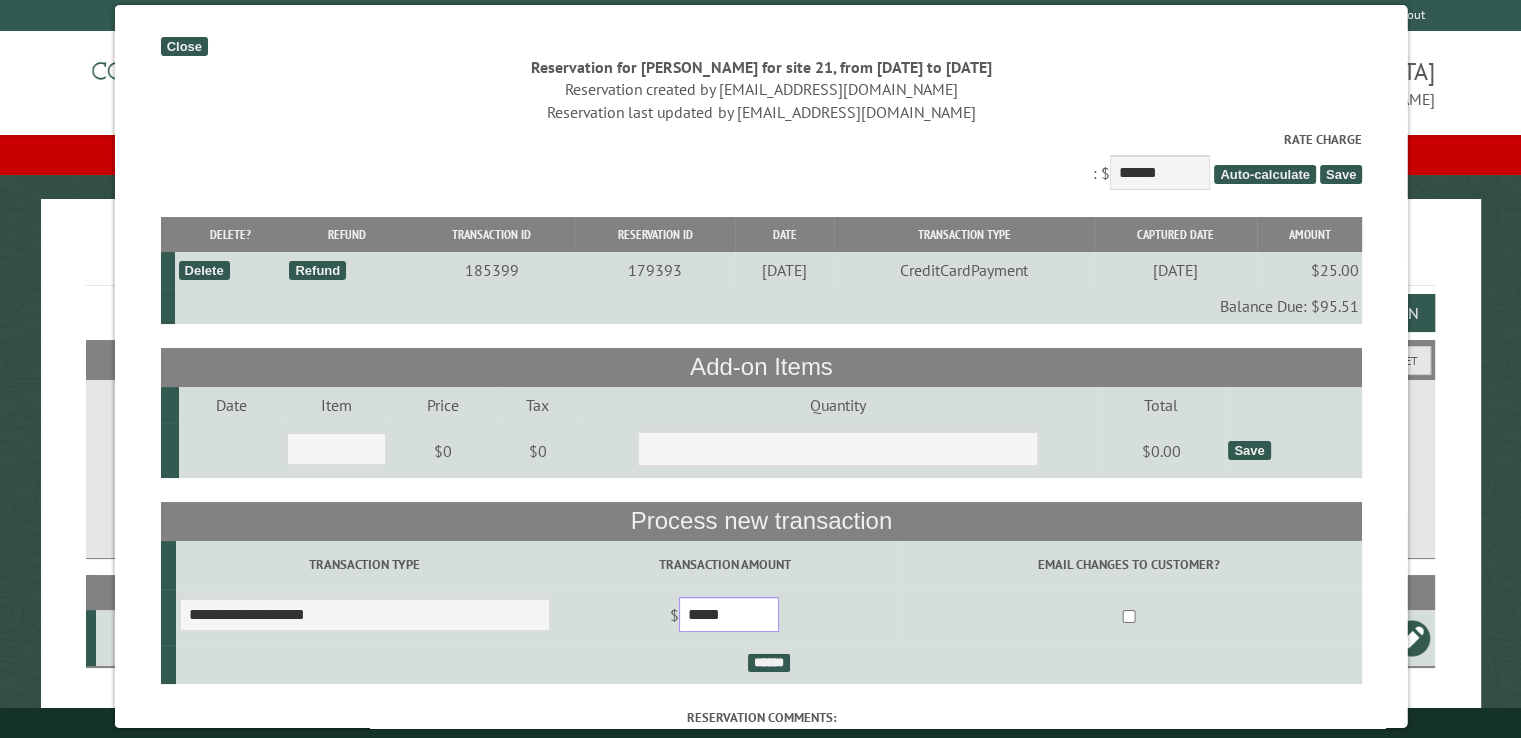 type on "*****" 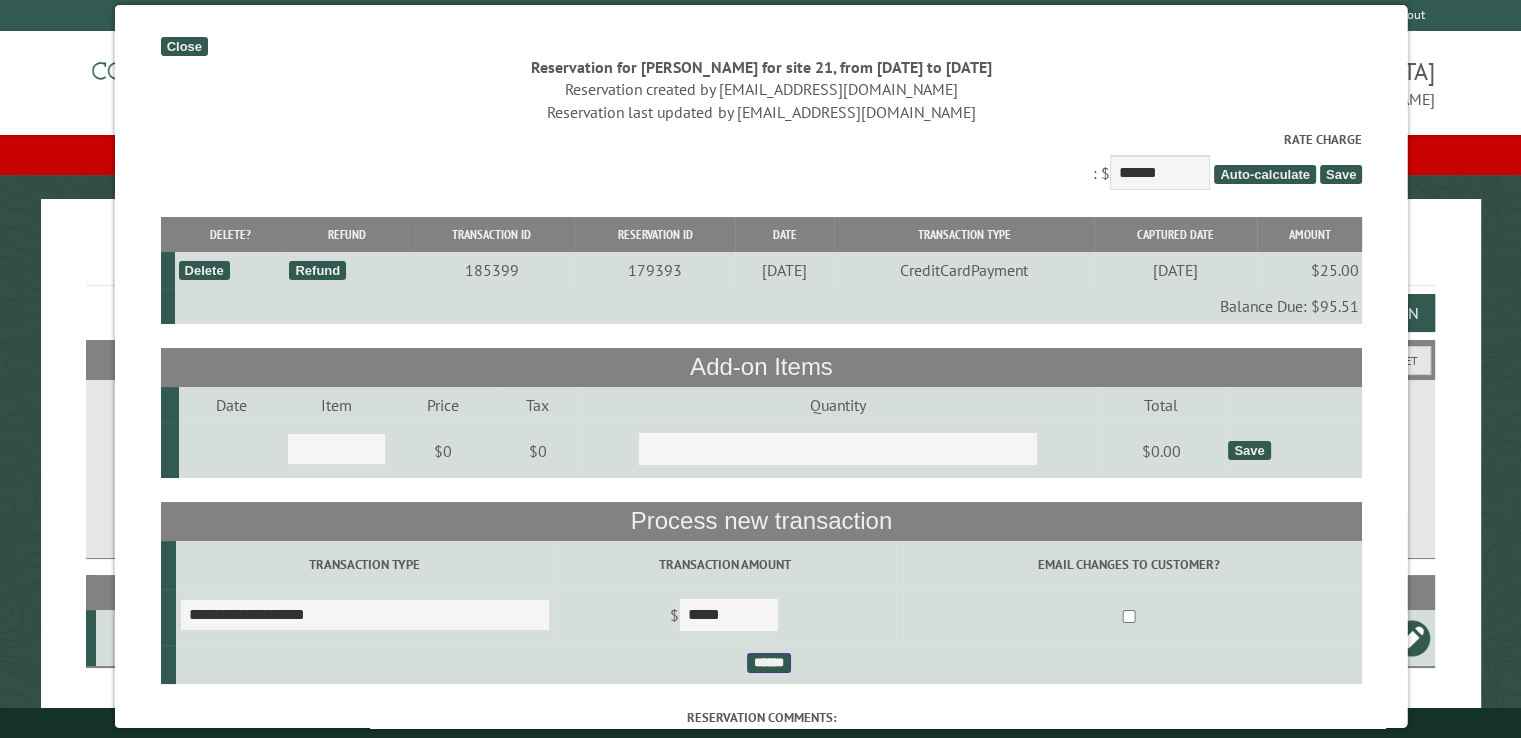 click on "******" at bounding box center (768, 663) 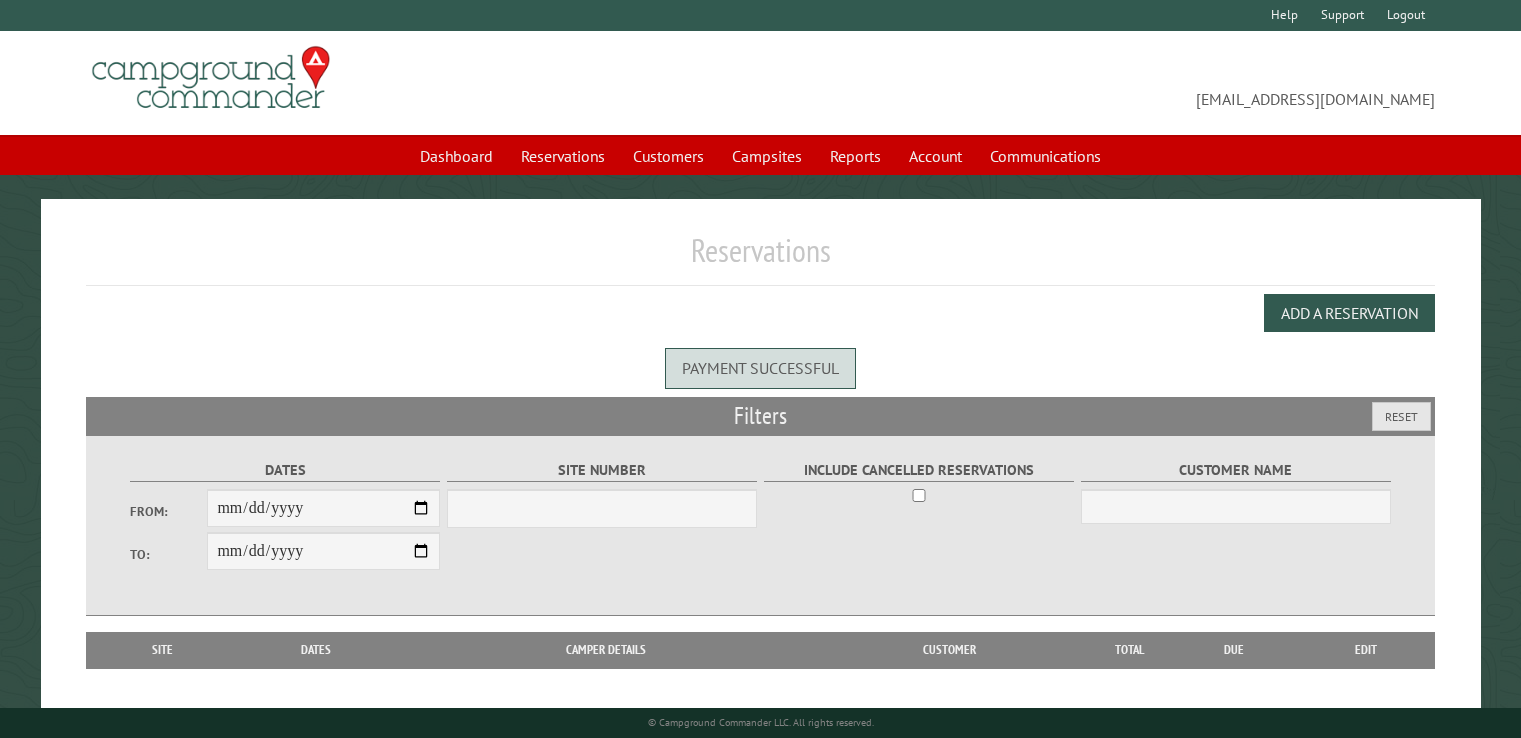scroll, scrollTop: 0, scrollLeft: 0, axis: both 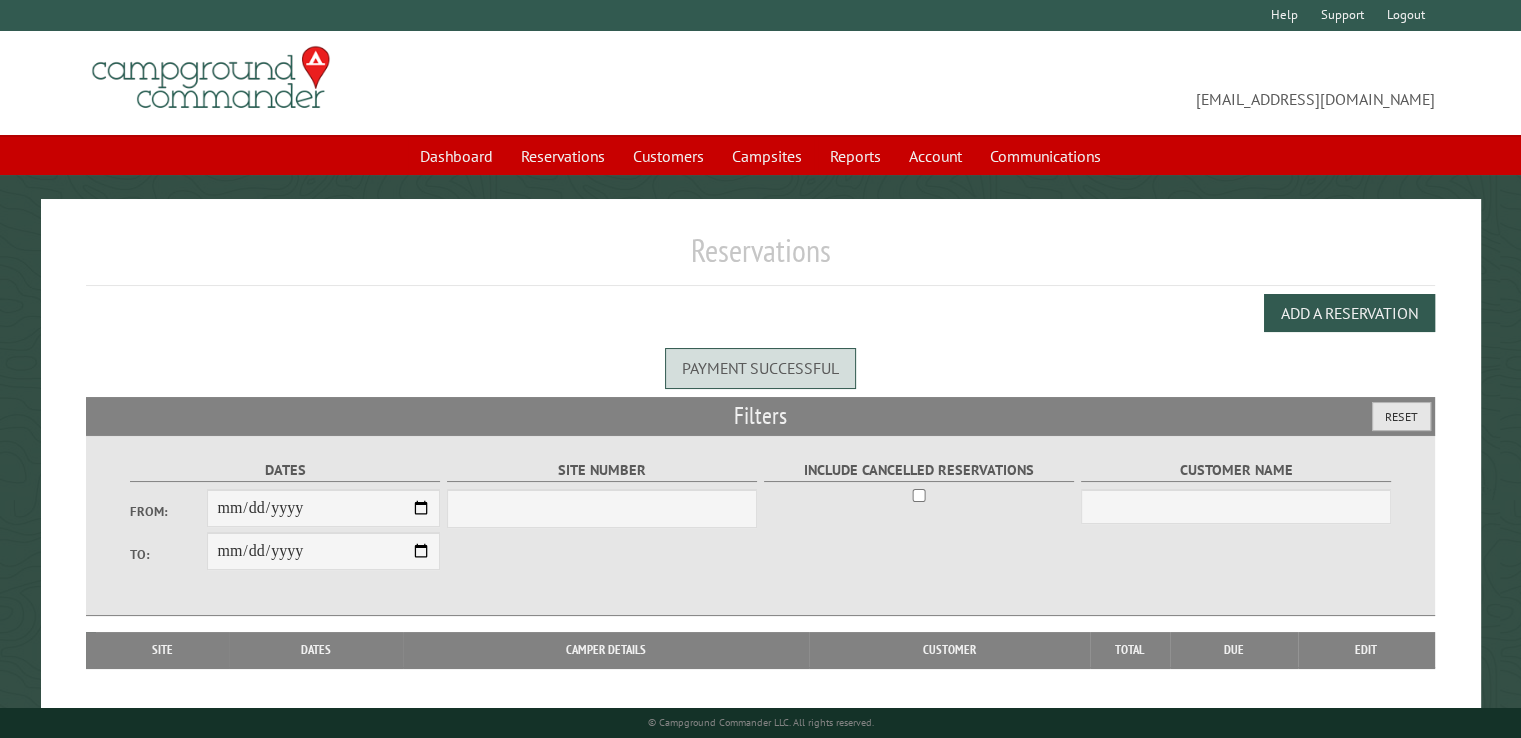 select on "***" 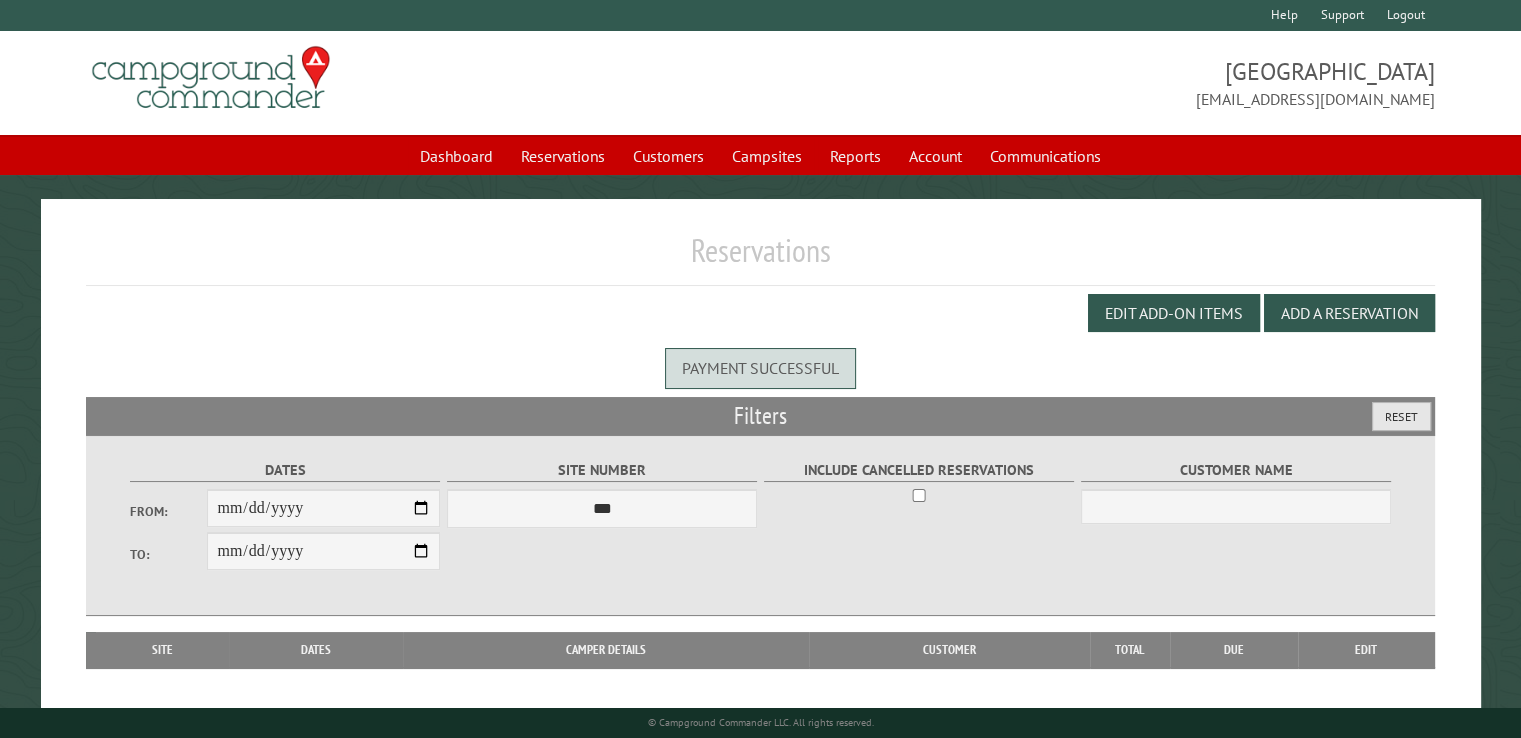 click on "Reset" at bounding box center (1401, 416) 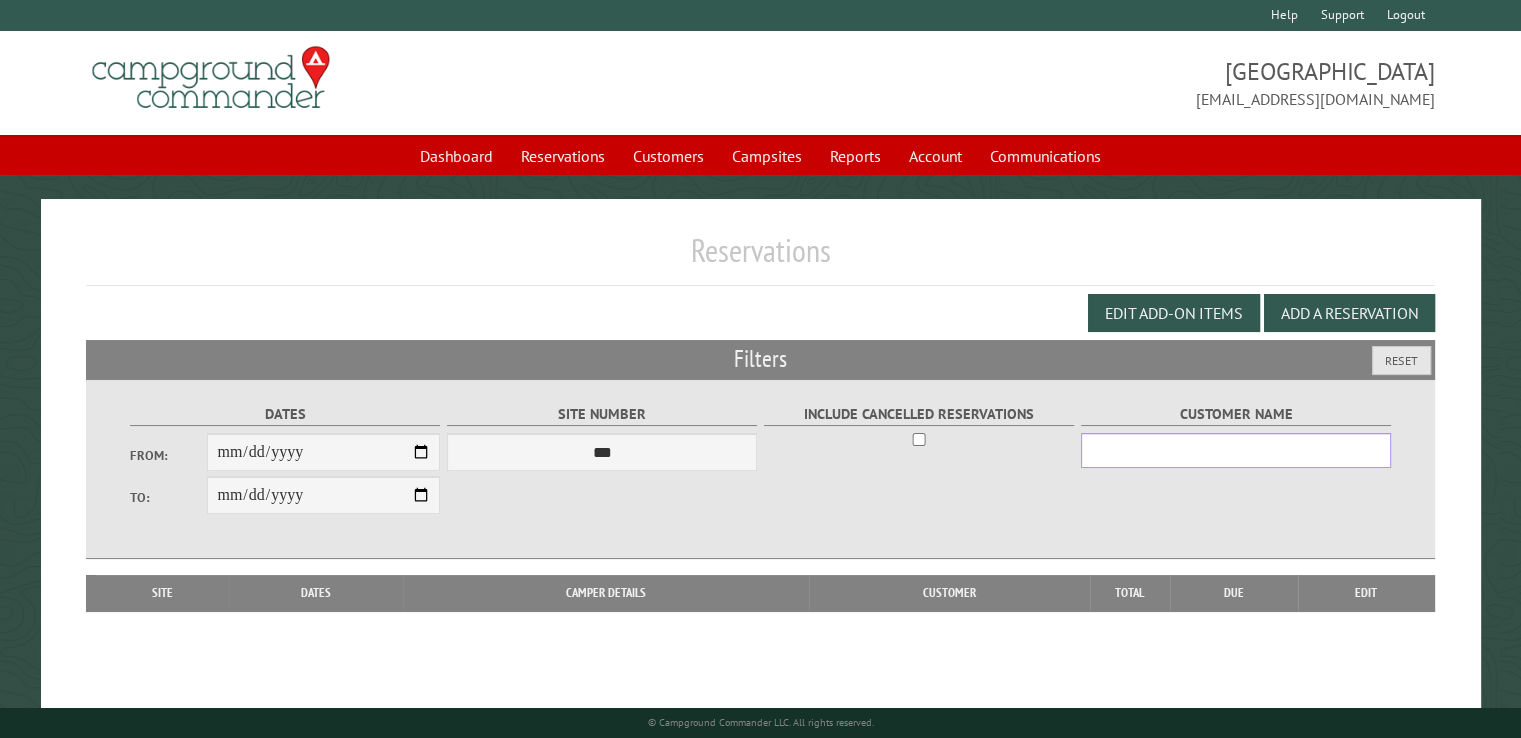 click on "Customer Name" at bounding box center (1236, 450) 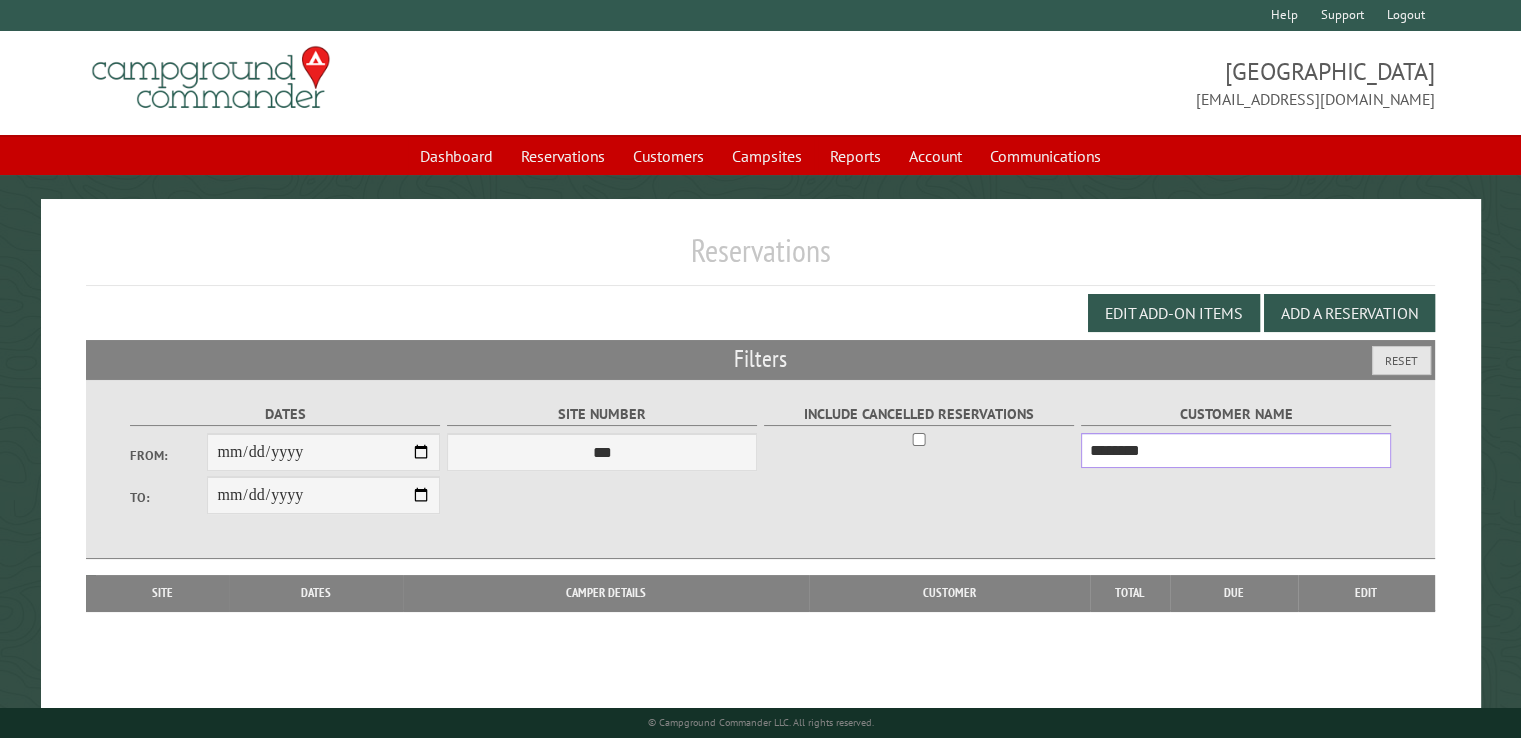 type on "********" 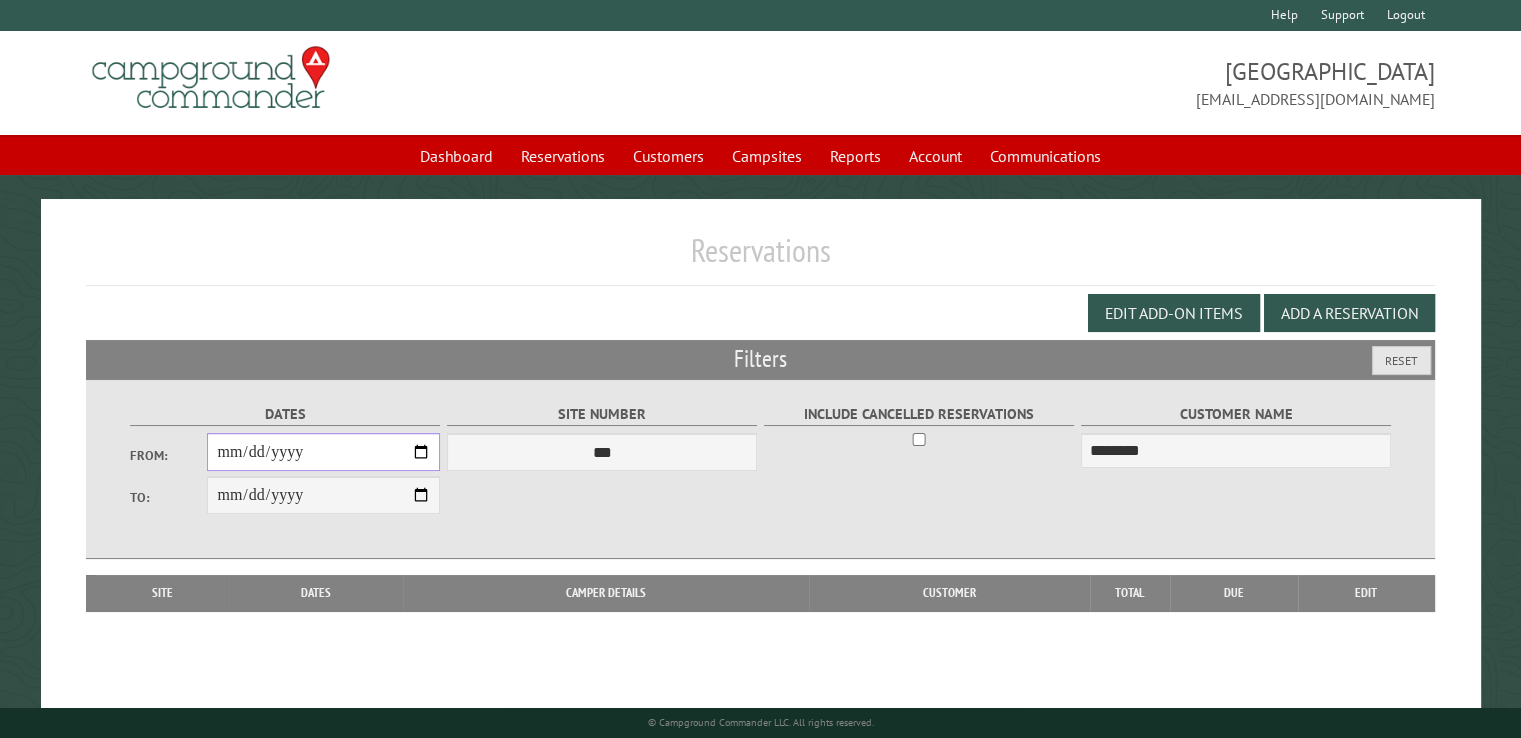 click on "From:" at bounding box center [323, 452] 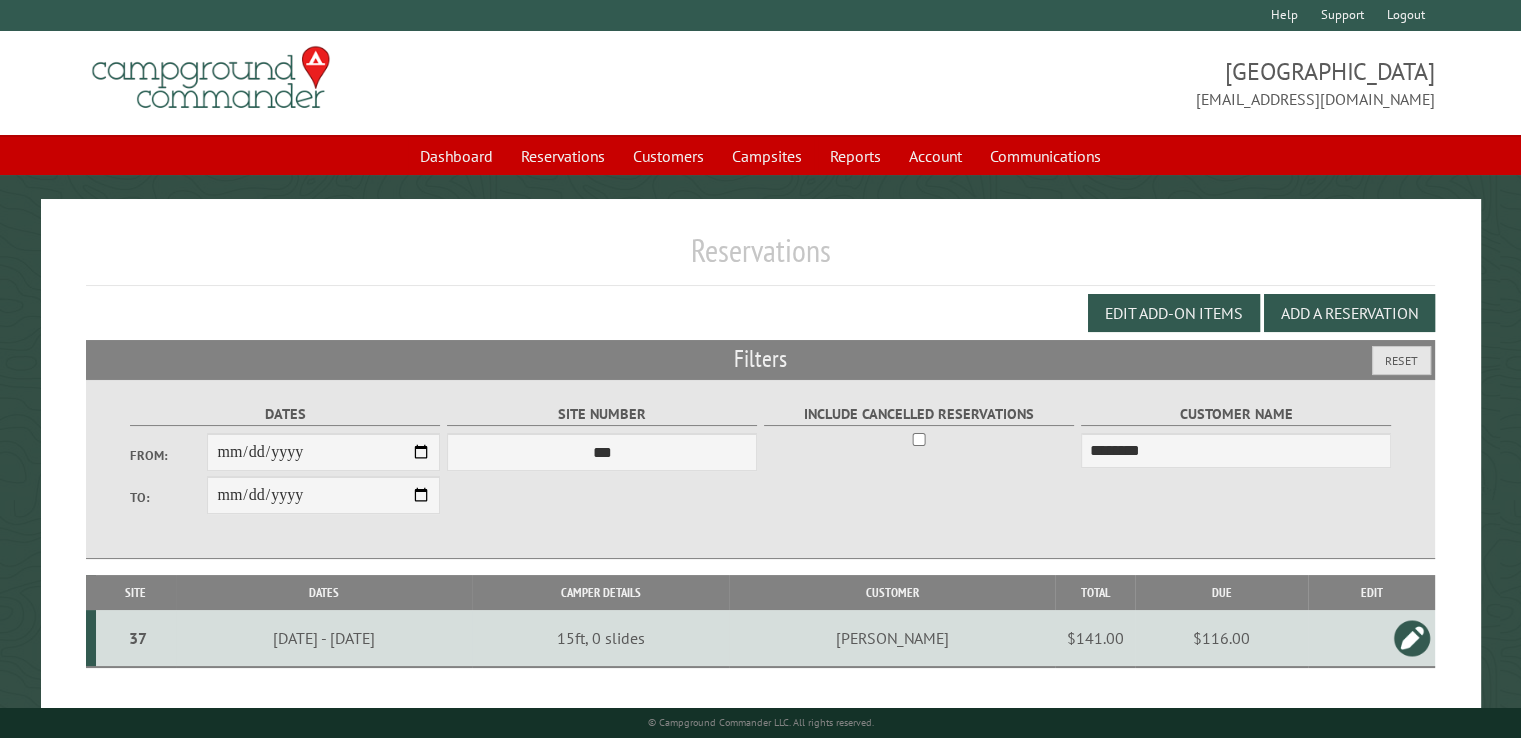 click on "$116.00" at bounding box center [1221, 638] 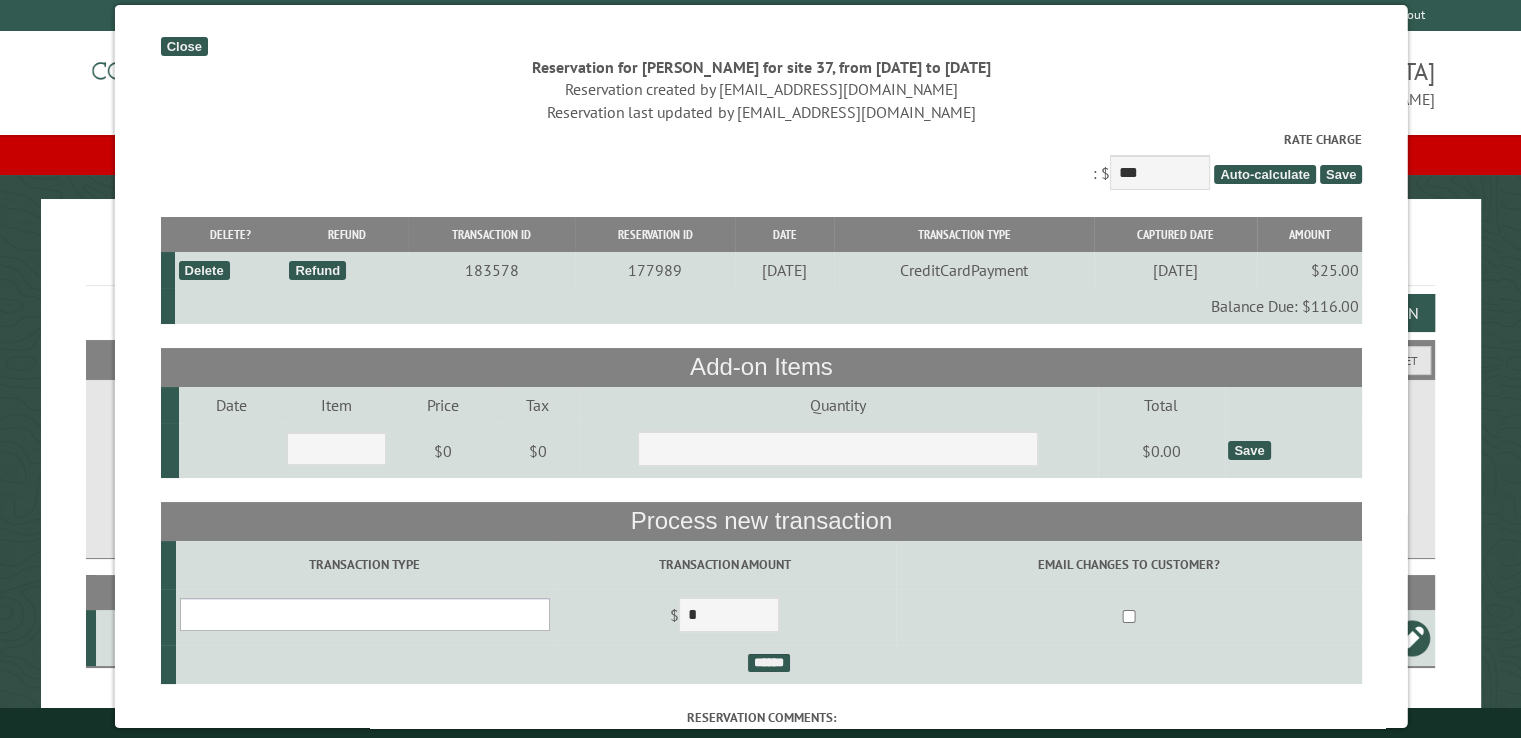 click on "**********" at bounding box center [364, 614] 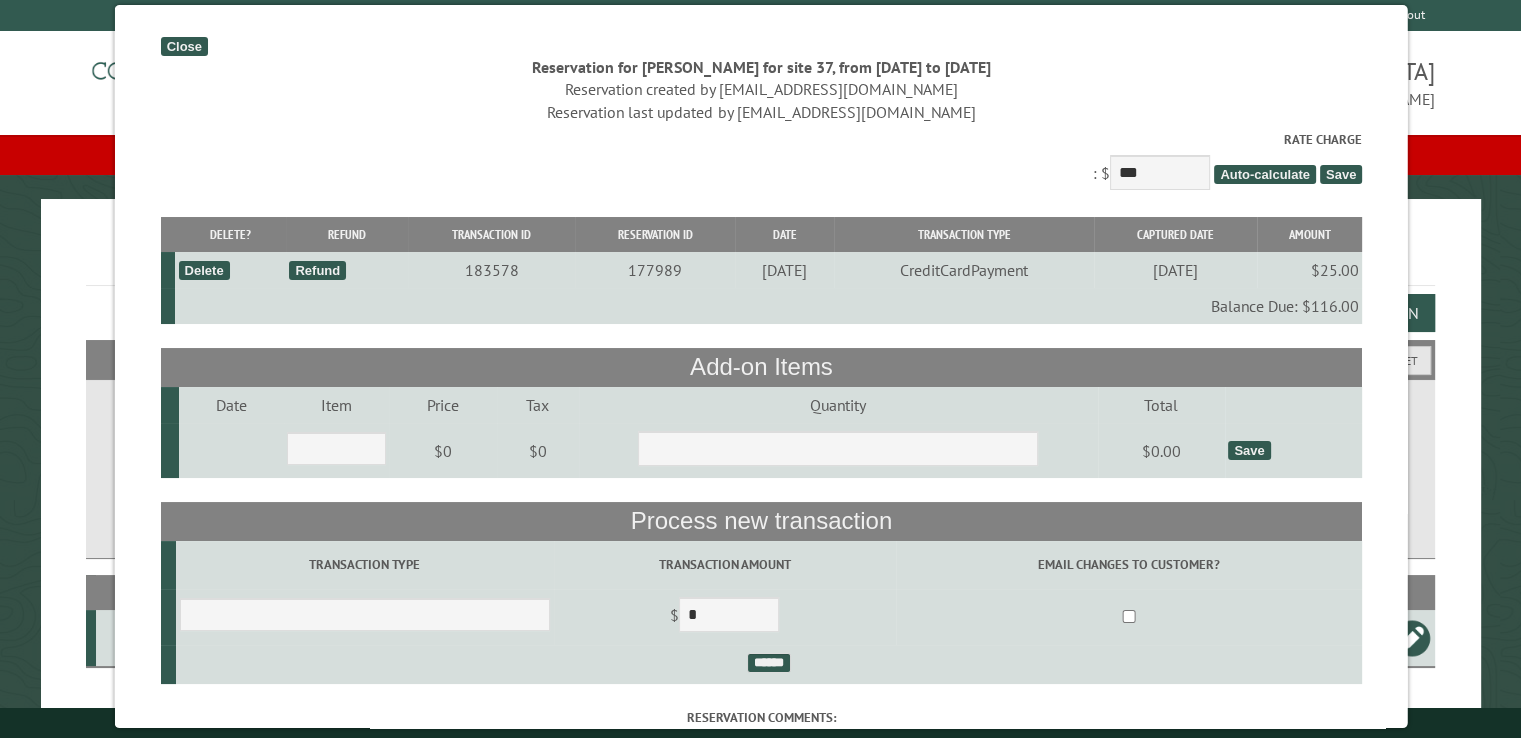 drag, startPoint x: 314, startPoint y: 608, endPoint x: 286, endPoint y: 474, distance: 136.89412 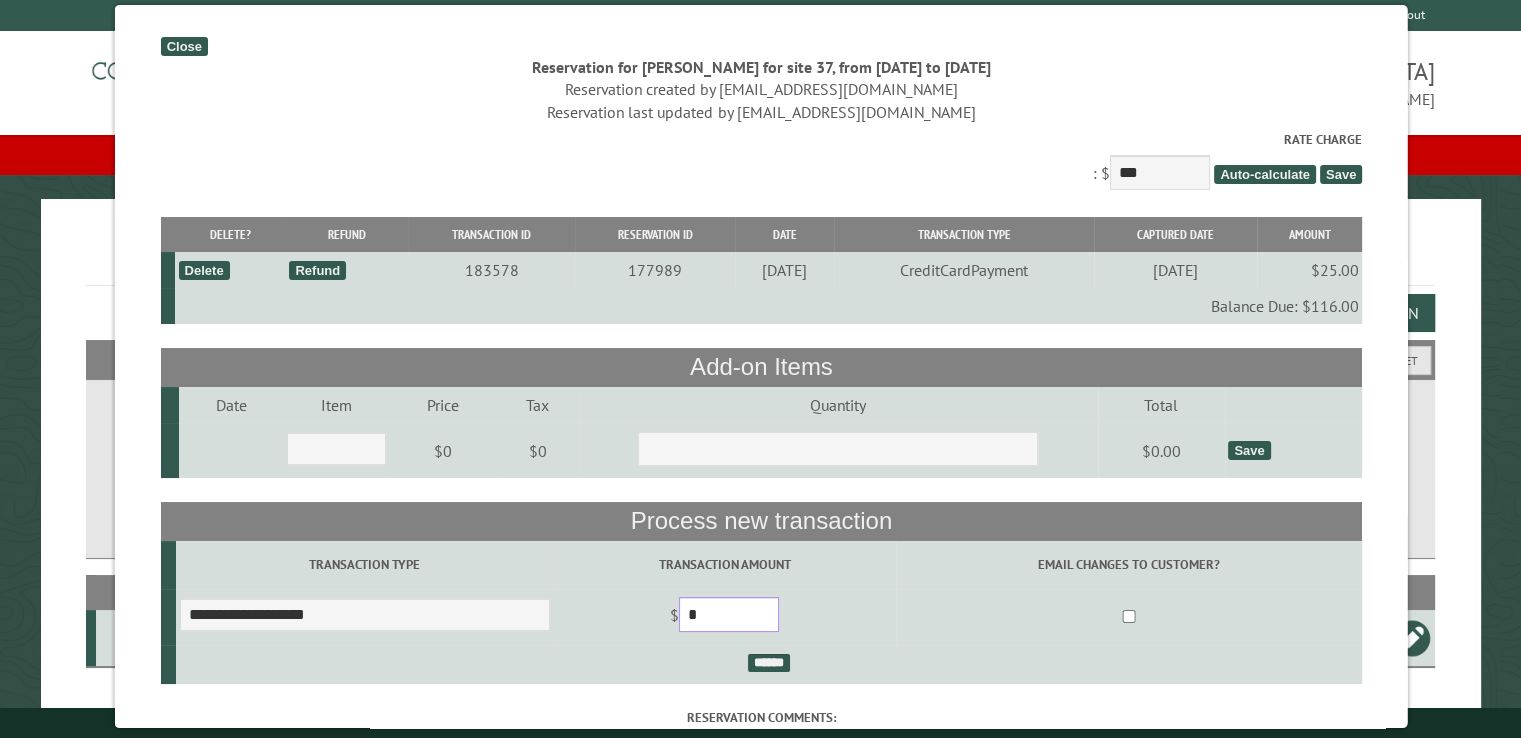 click on "*" at bounding box center [728, 614] 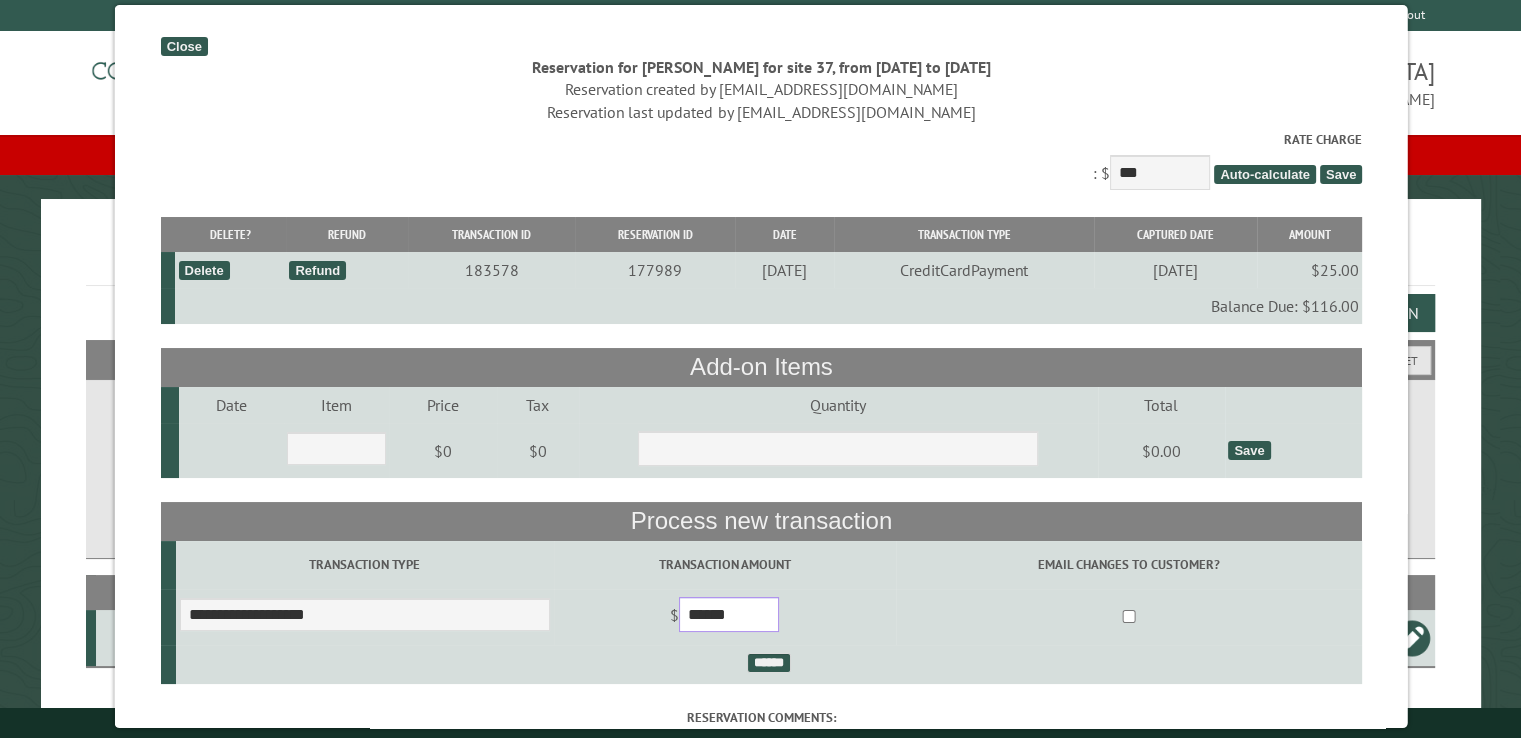 type on "******" 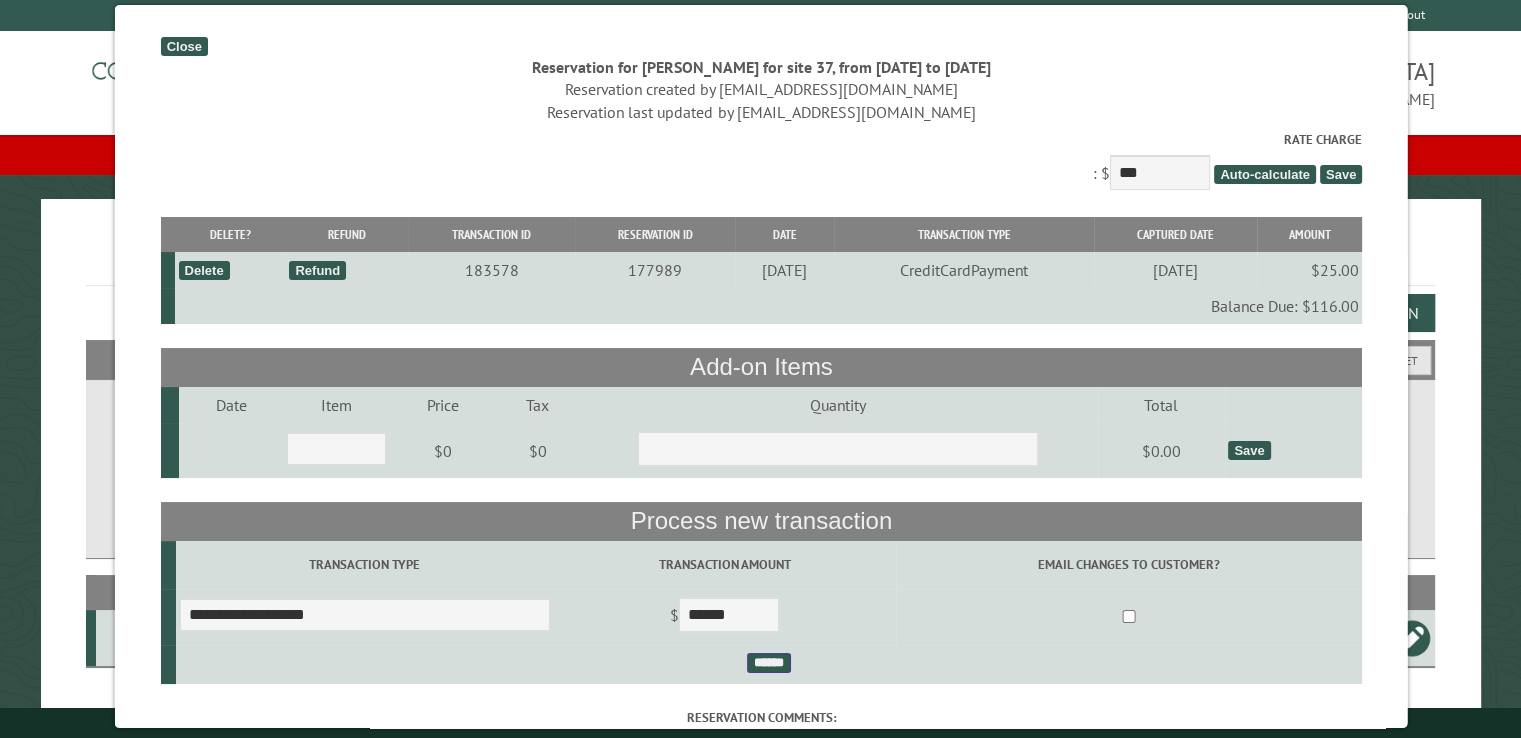 click on "******" at bounding box center [768, 663] 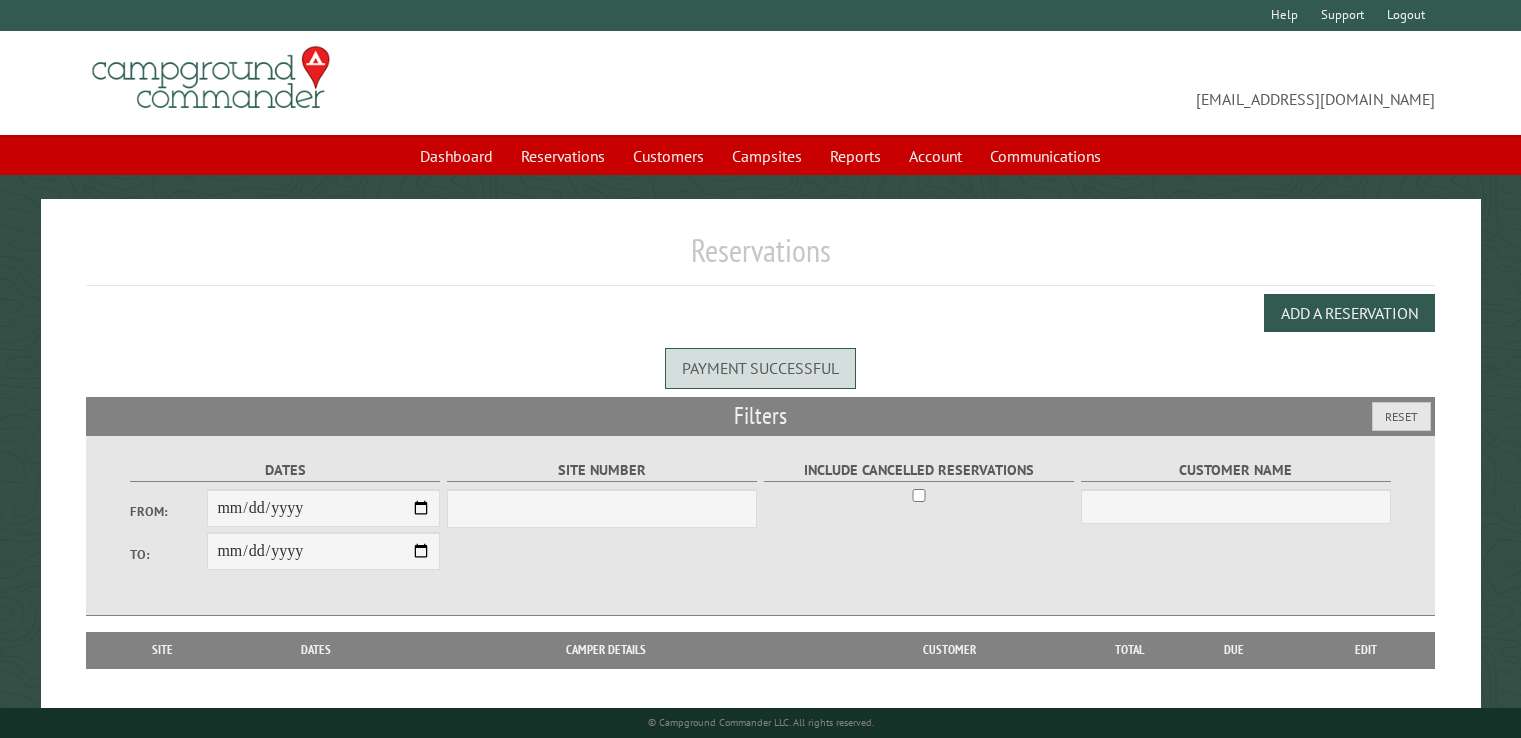 scroll, scrollTop: 0, scrollLeft: 0, axis: both 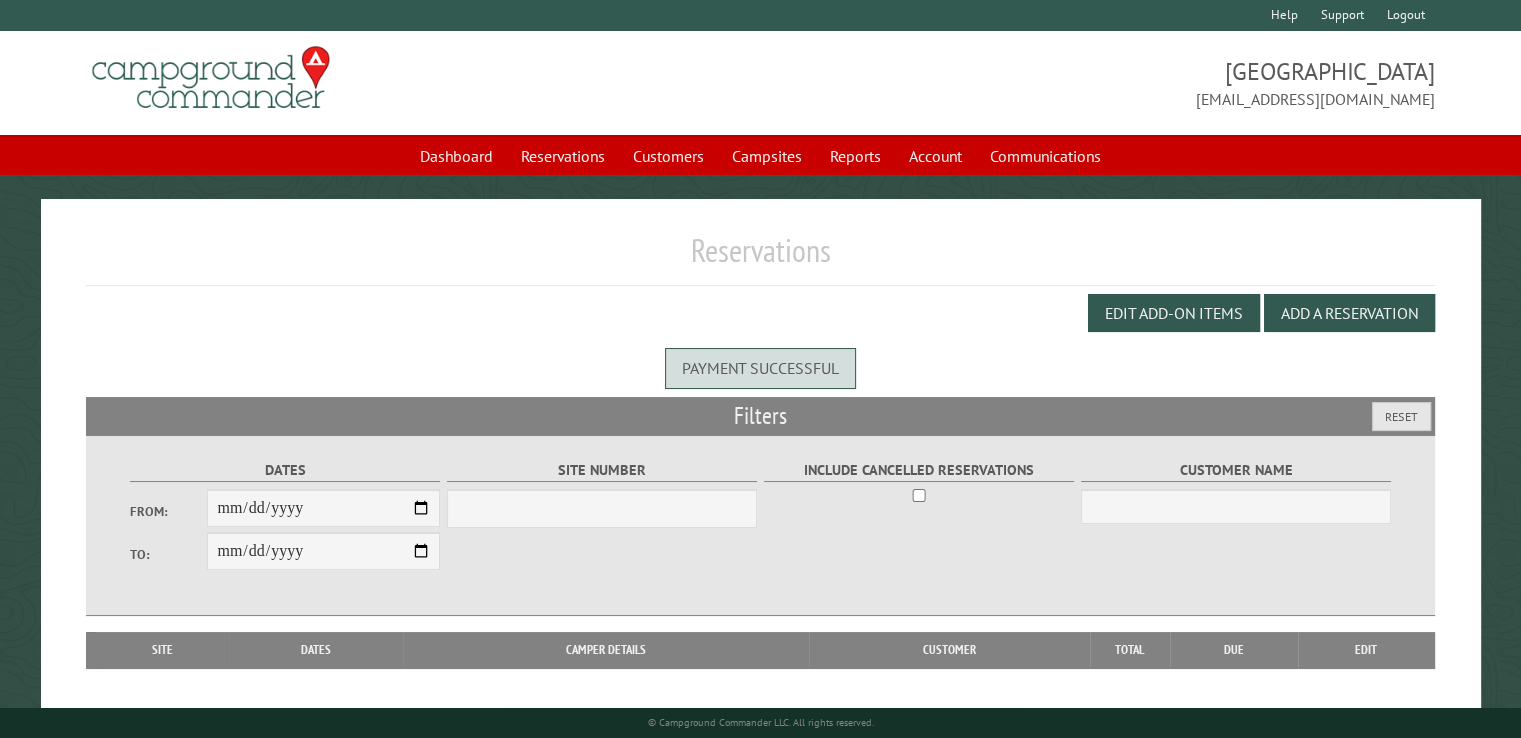 select on "***" 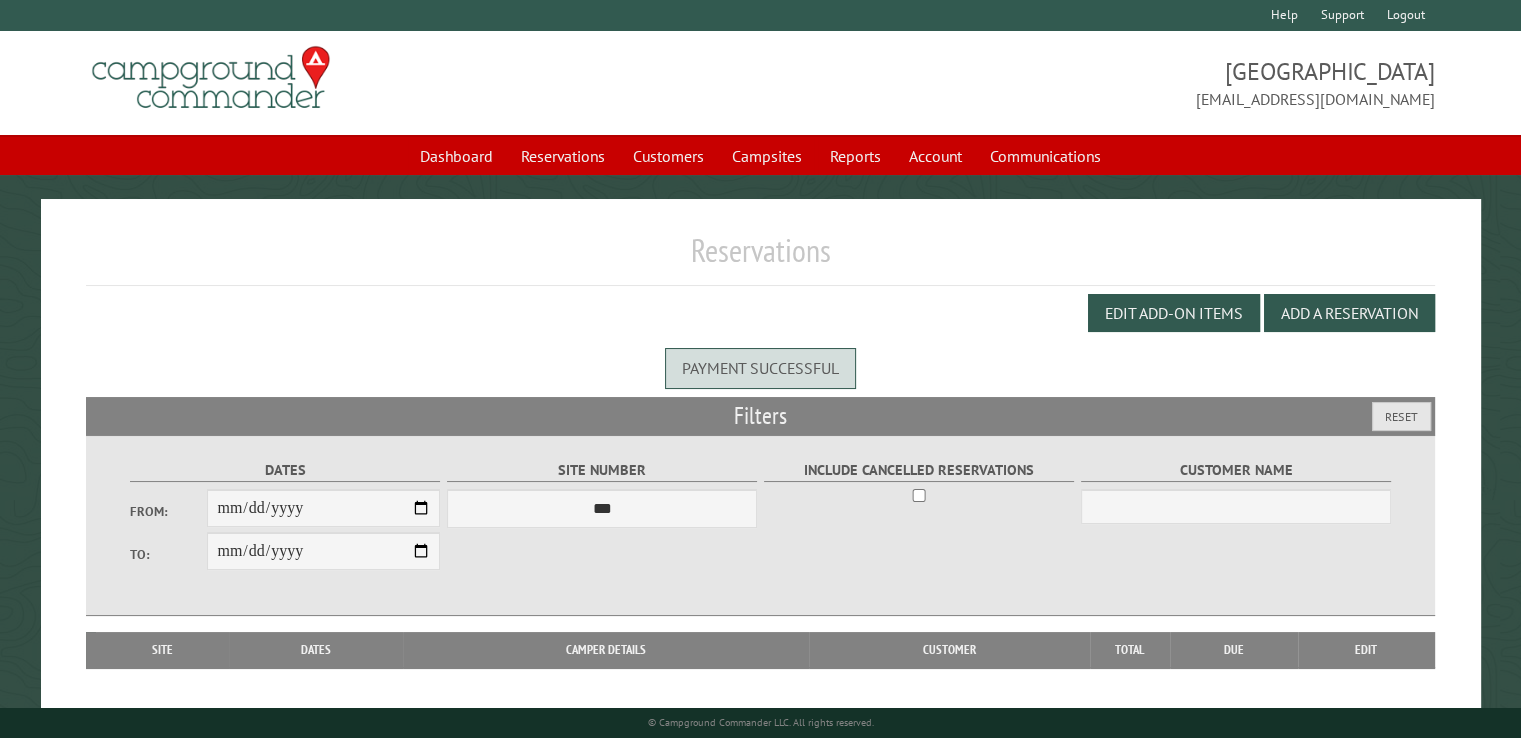 drag, startPoint x: 1308, startPoint y: 497, endPoint x: 273, endPoint y: 381, distance: 1041.4802 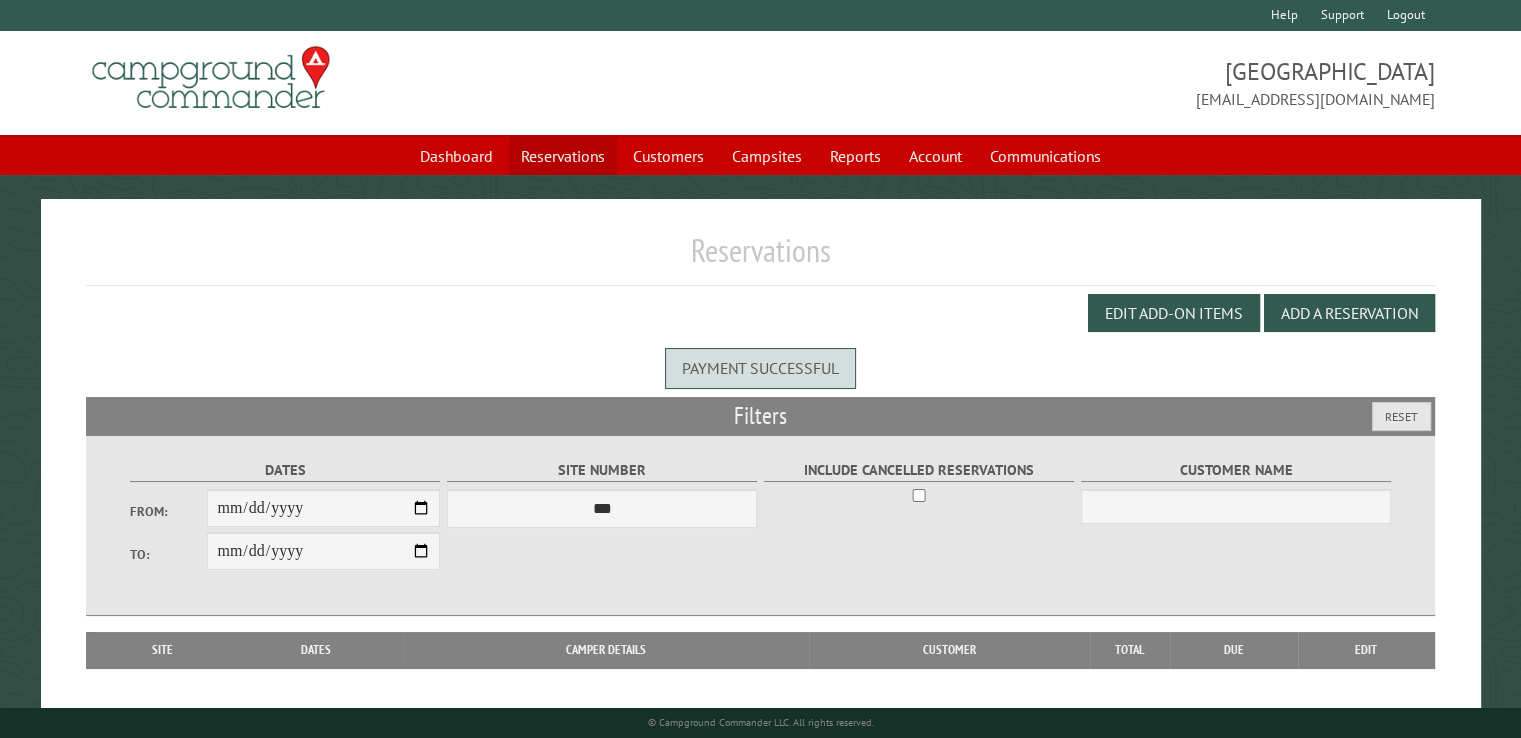 click on "Reservations" at bounding box center [563, 156] 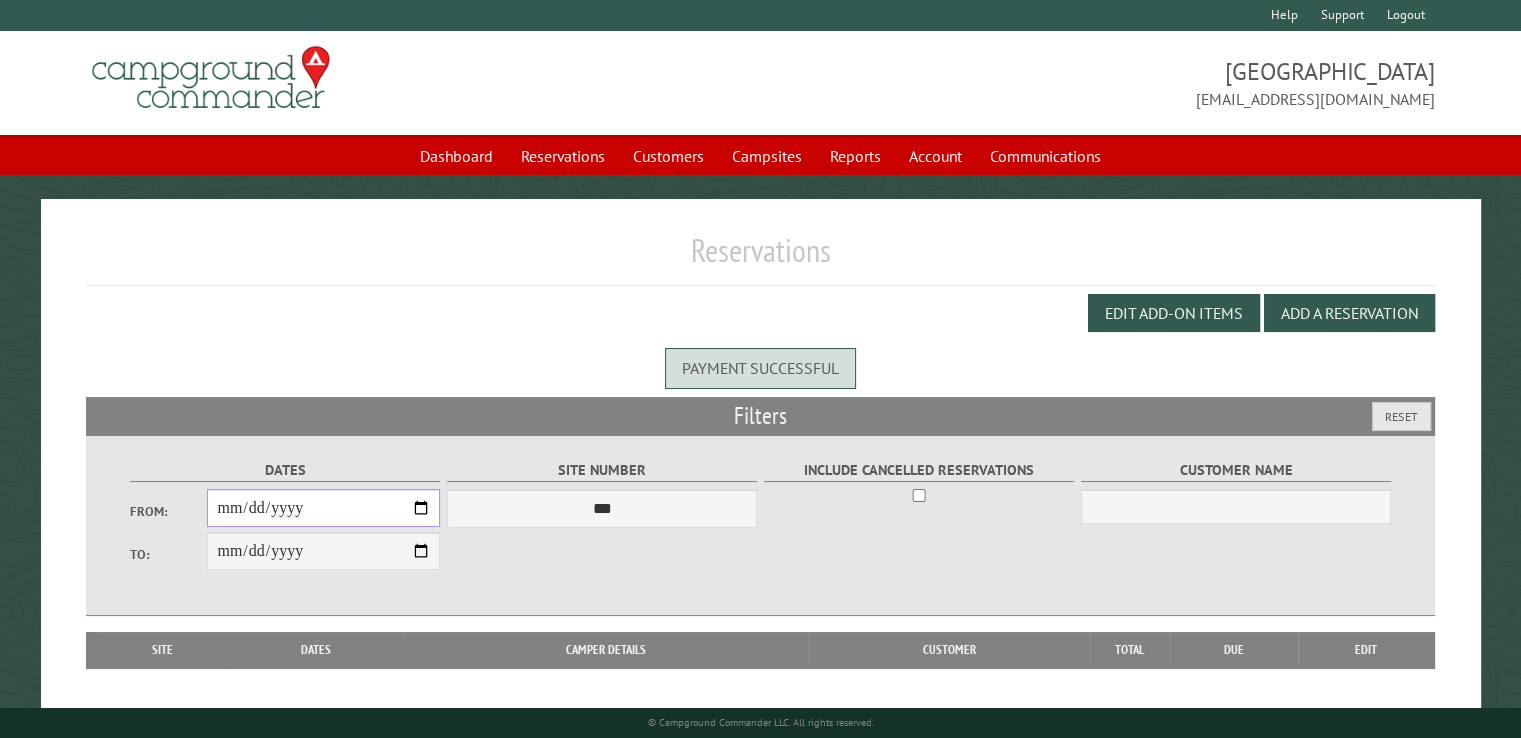 click on "From:" at bounding box center [323, 508] 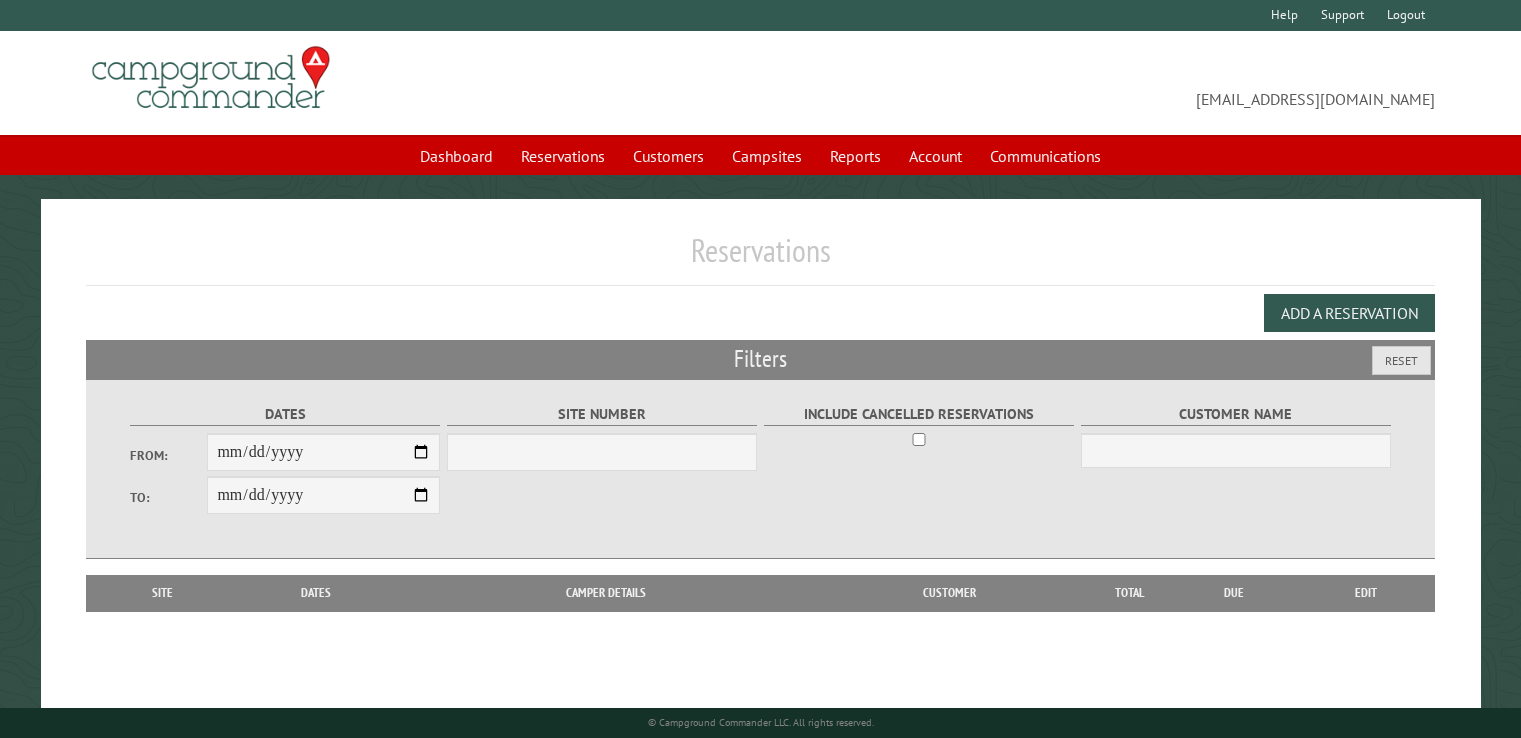 scroll, scrollTop: 0, scrollLeft: 0, axis: both 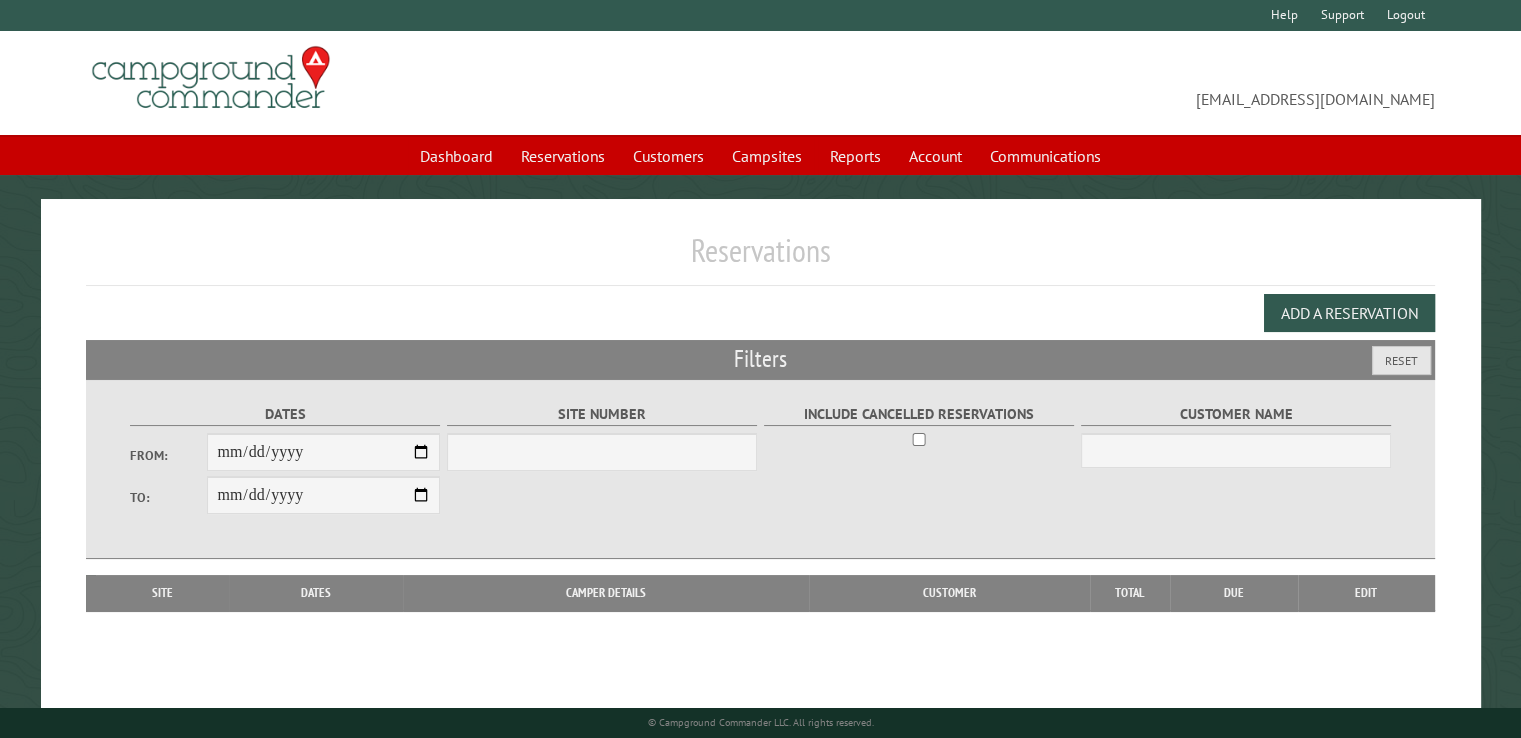 type on "**********" 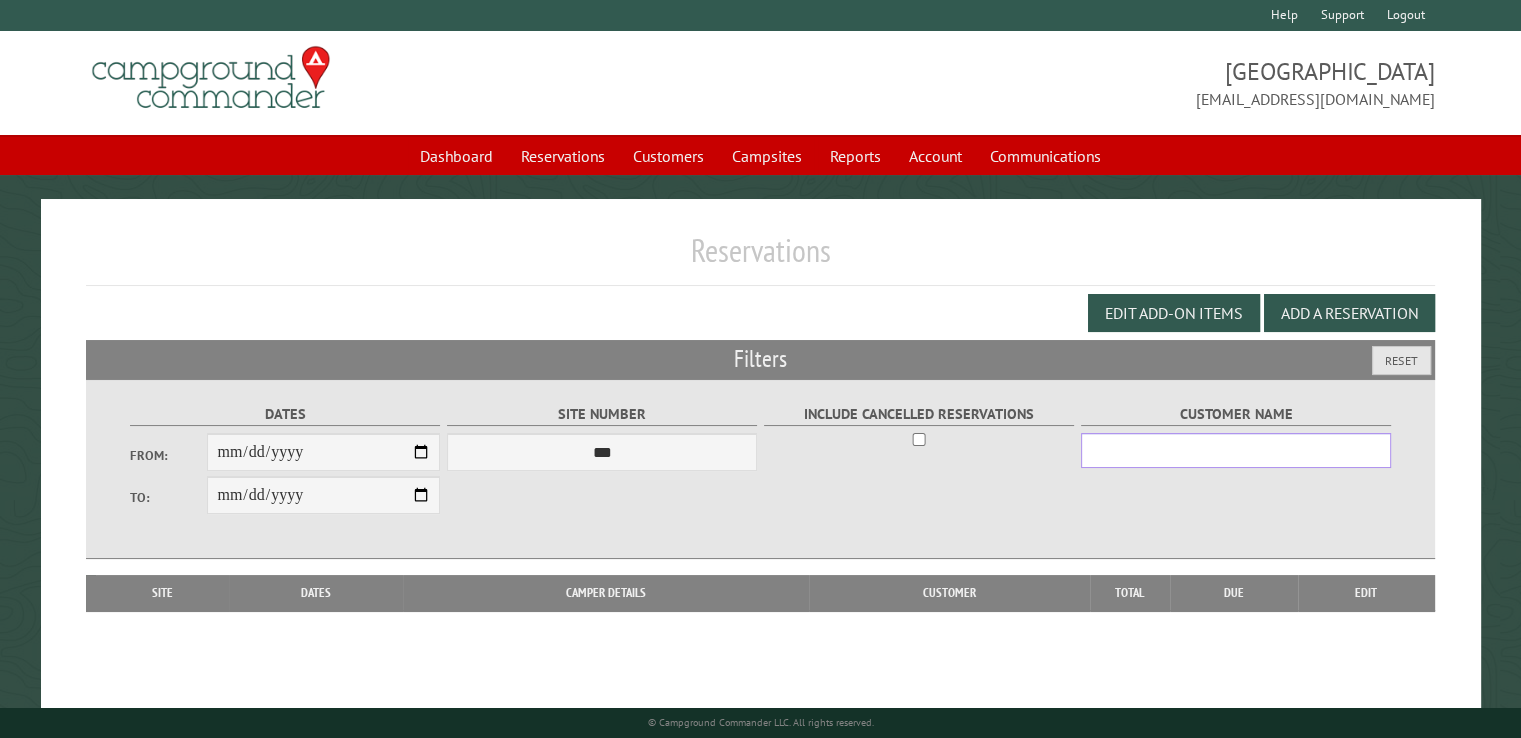 click on "Customer Name" at bounding box center [1236, 450] 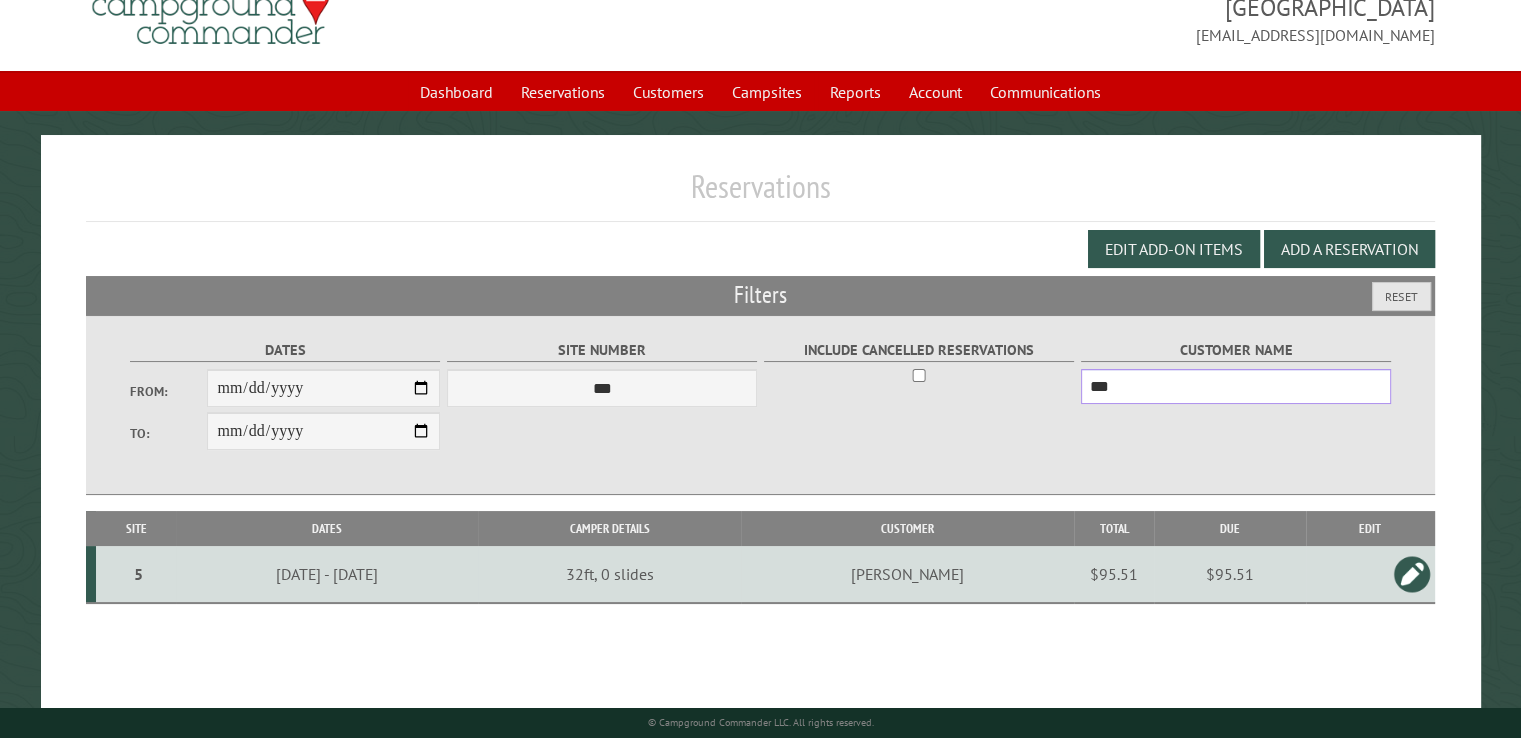 scroll, scrollTop: 99, scrollLeft: 0, axis: vertical 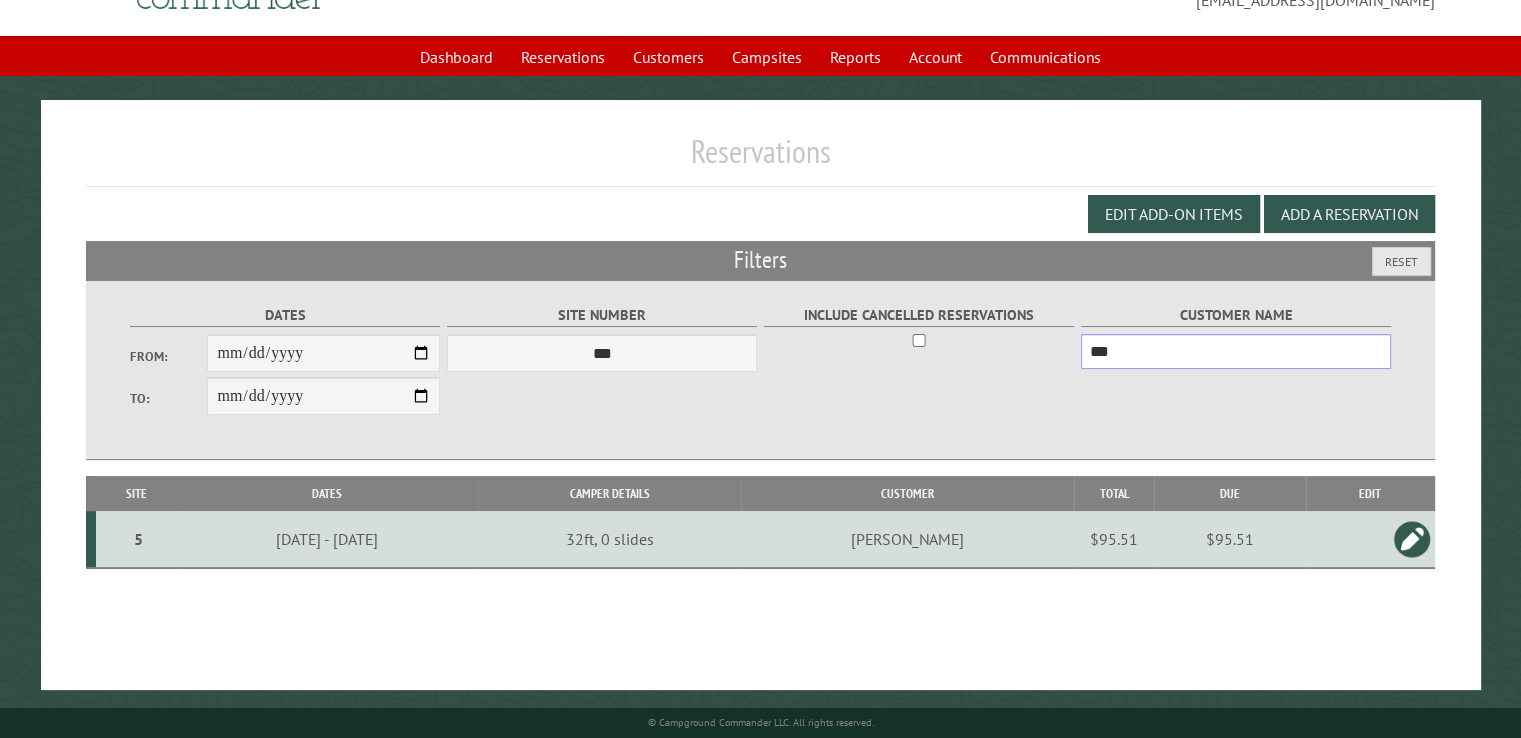type on "***" 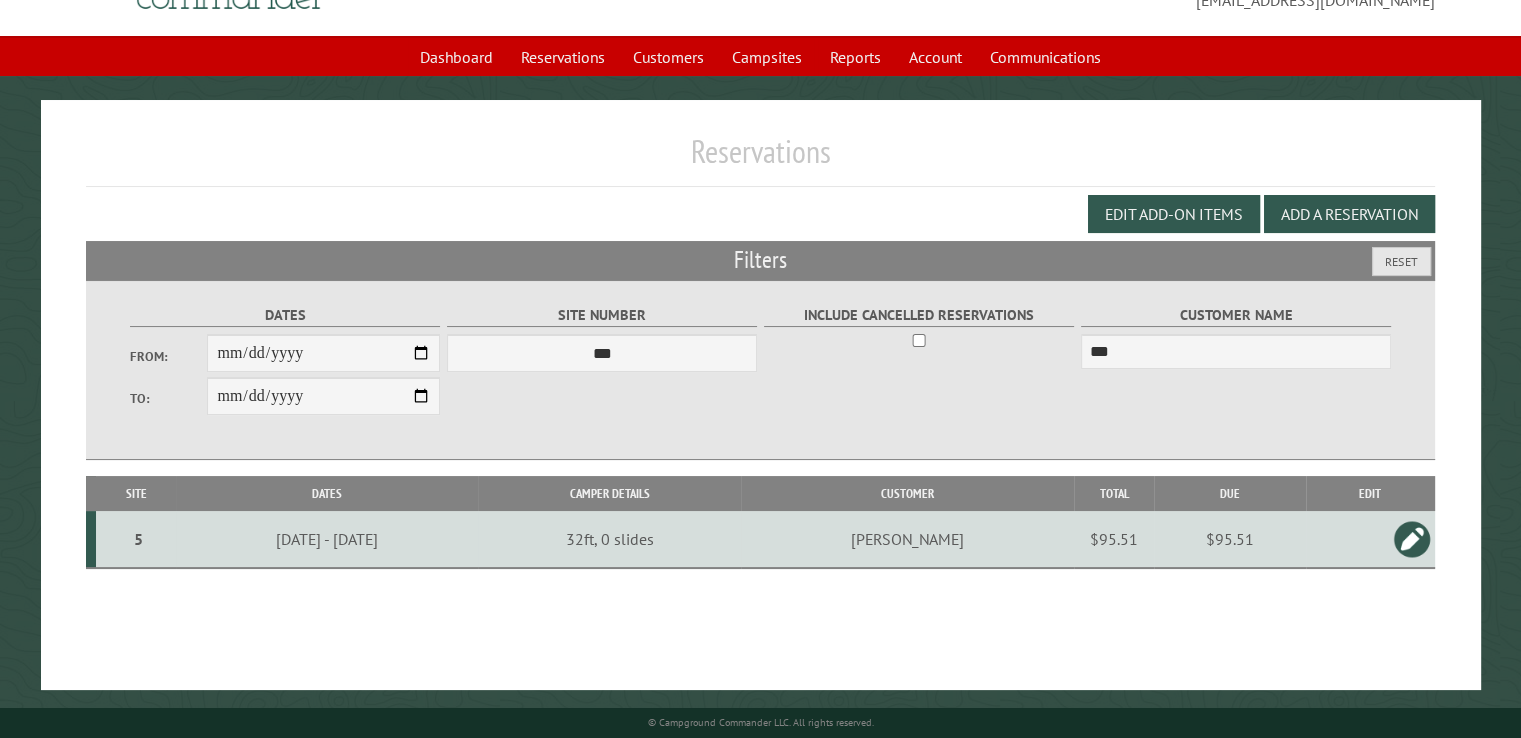 click on "$95.51" at bounding box center (1230, 539) 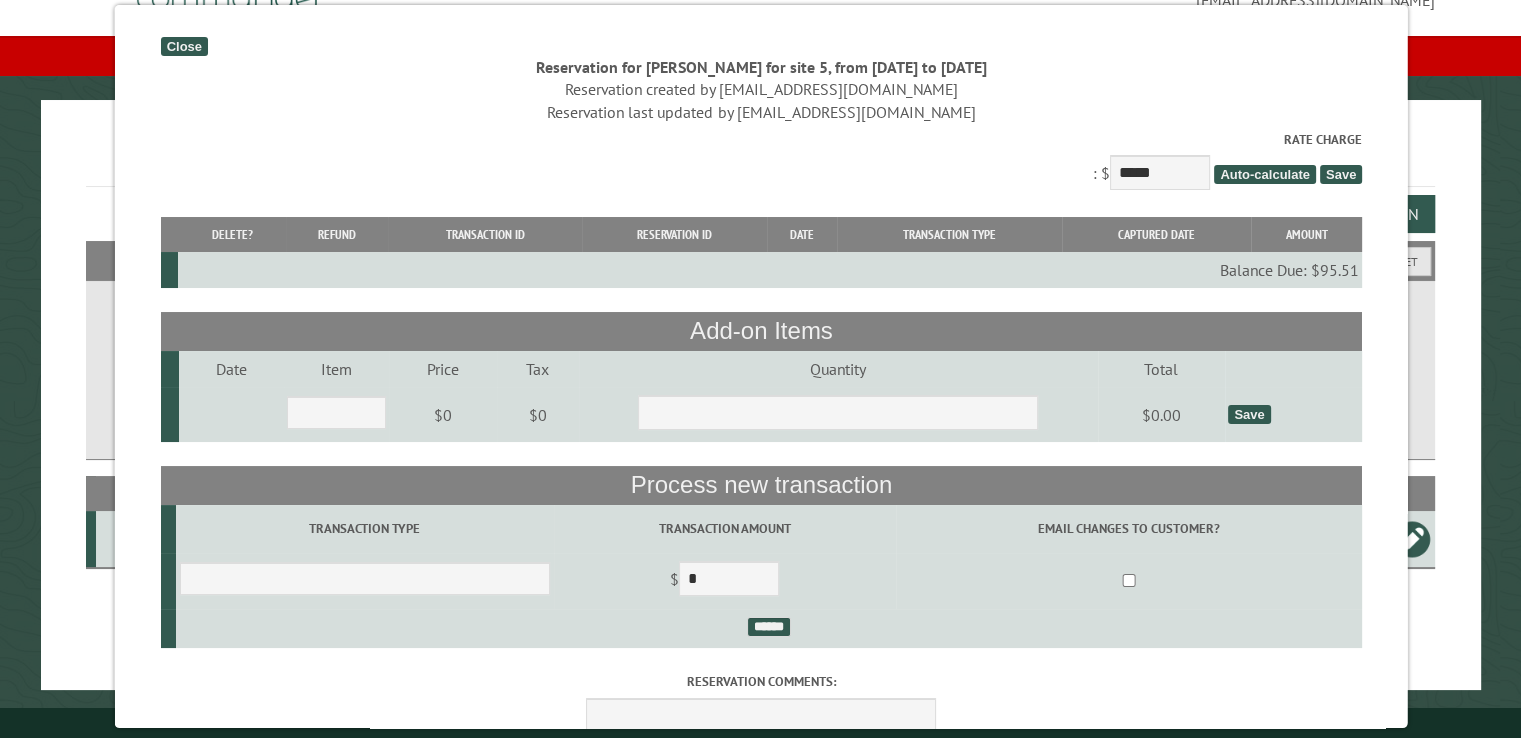 click on "Close" at bounding box center [183, 46] 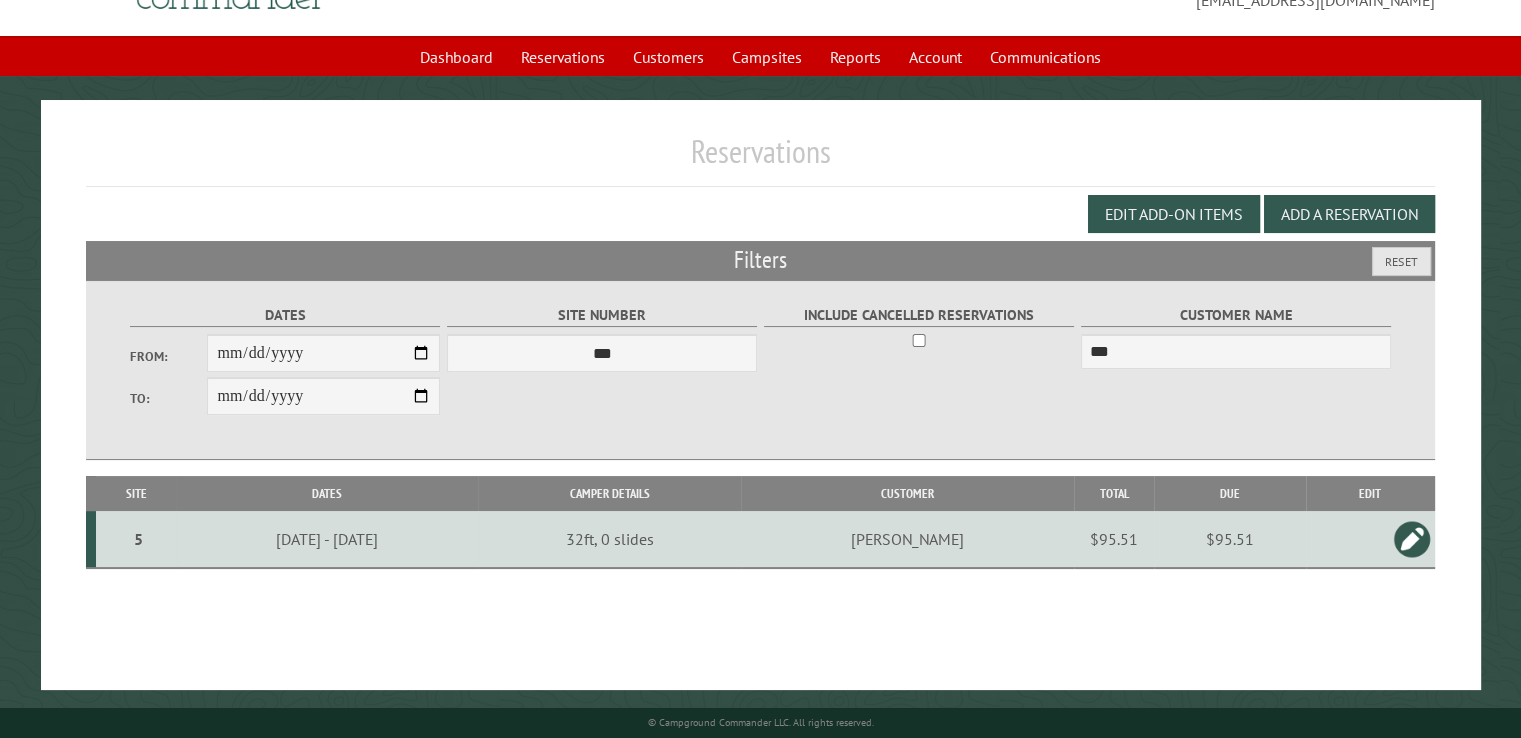 click at bounding box center (1412, 539) 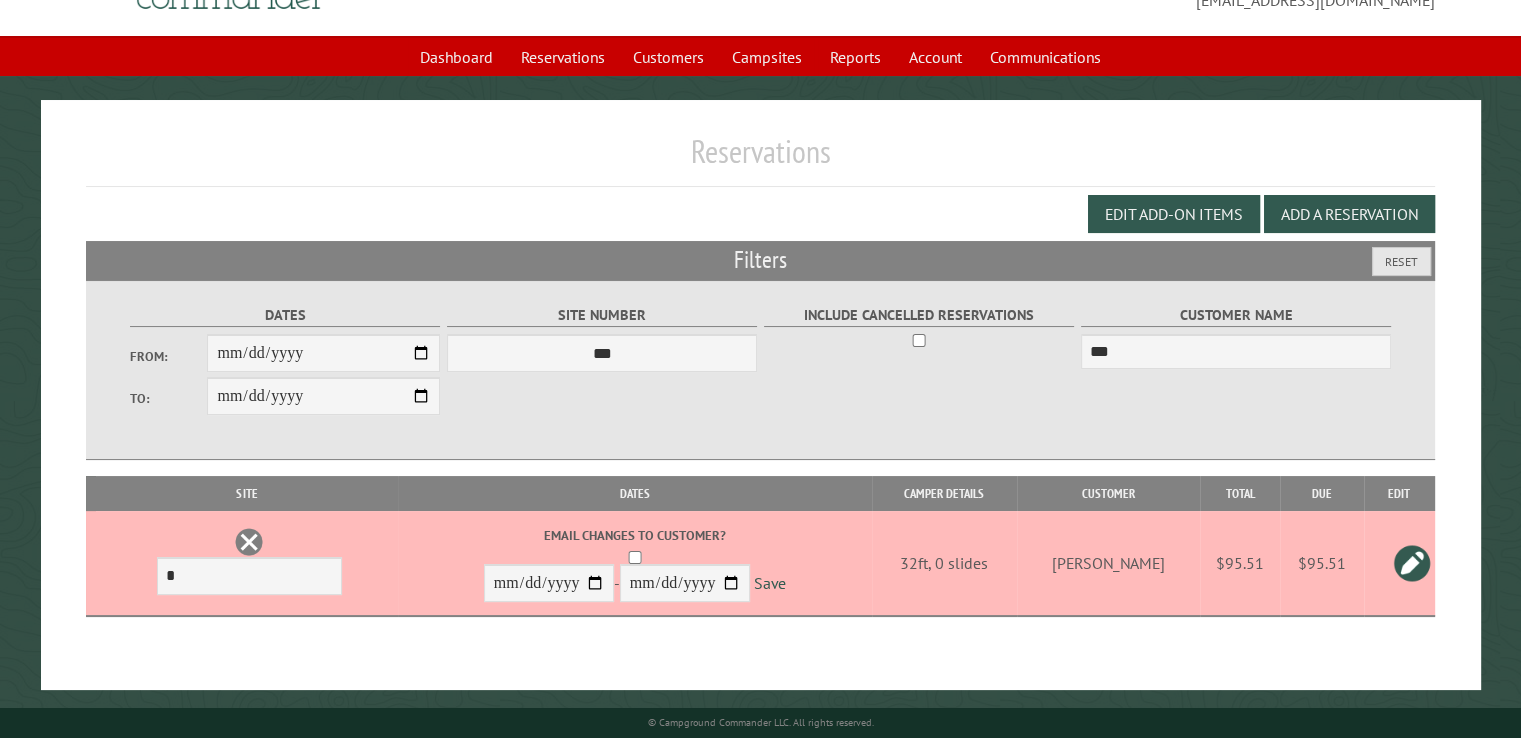click at bounding box center [249, 542] 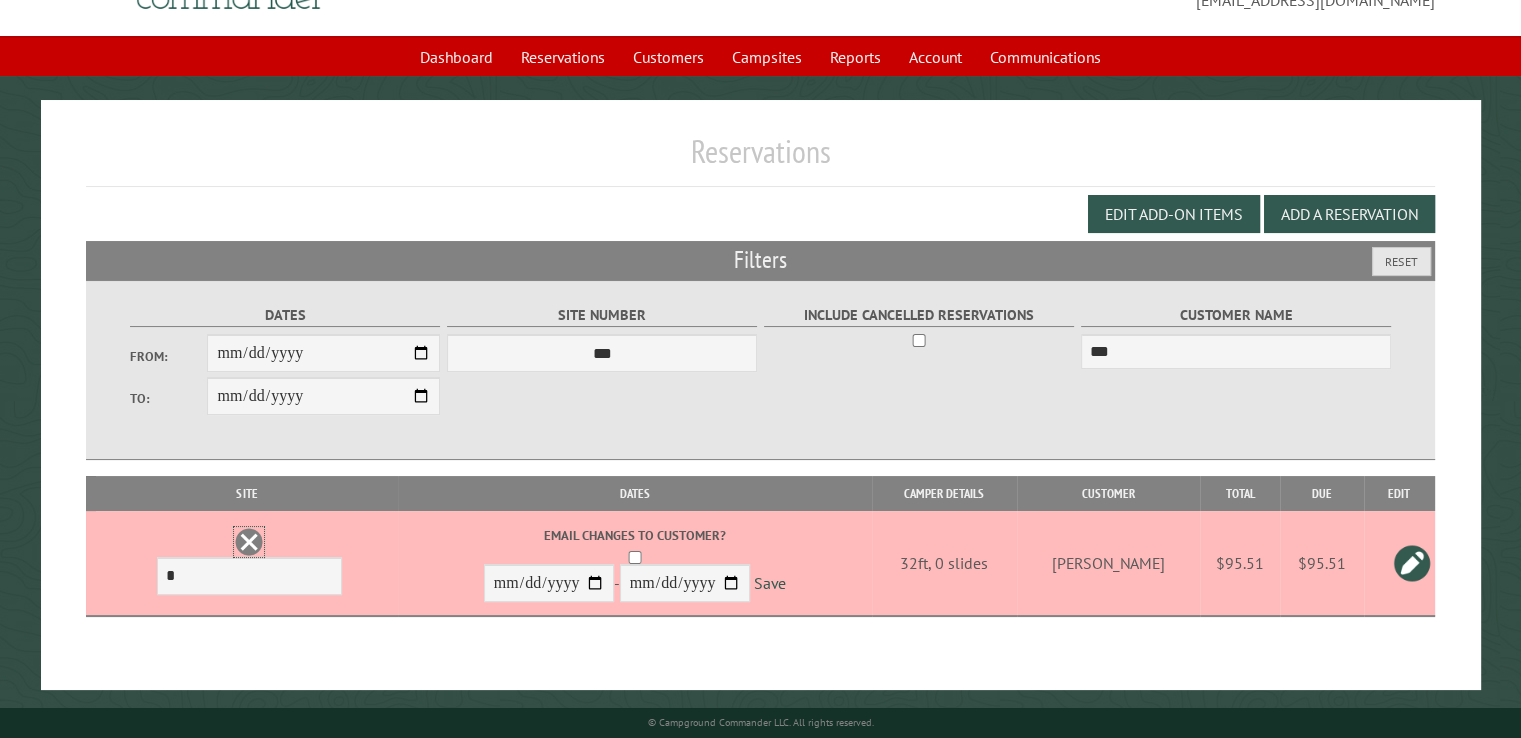 scroll, scrollTop: 0, scrollLeft: 0, axis: both 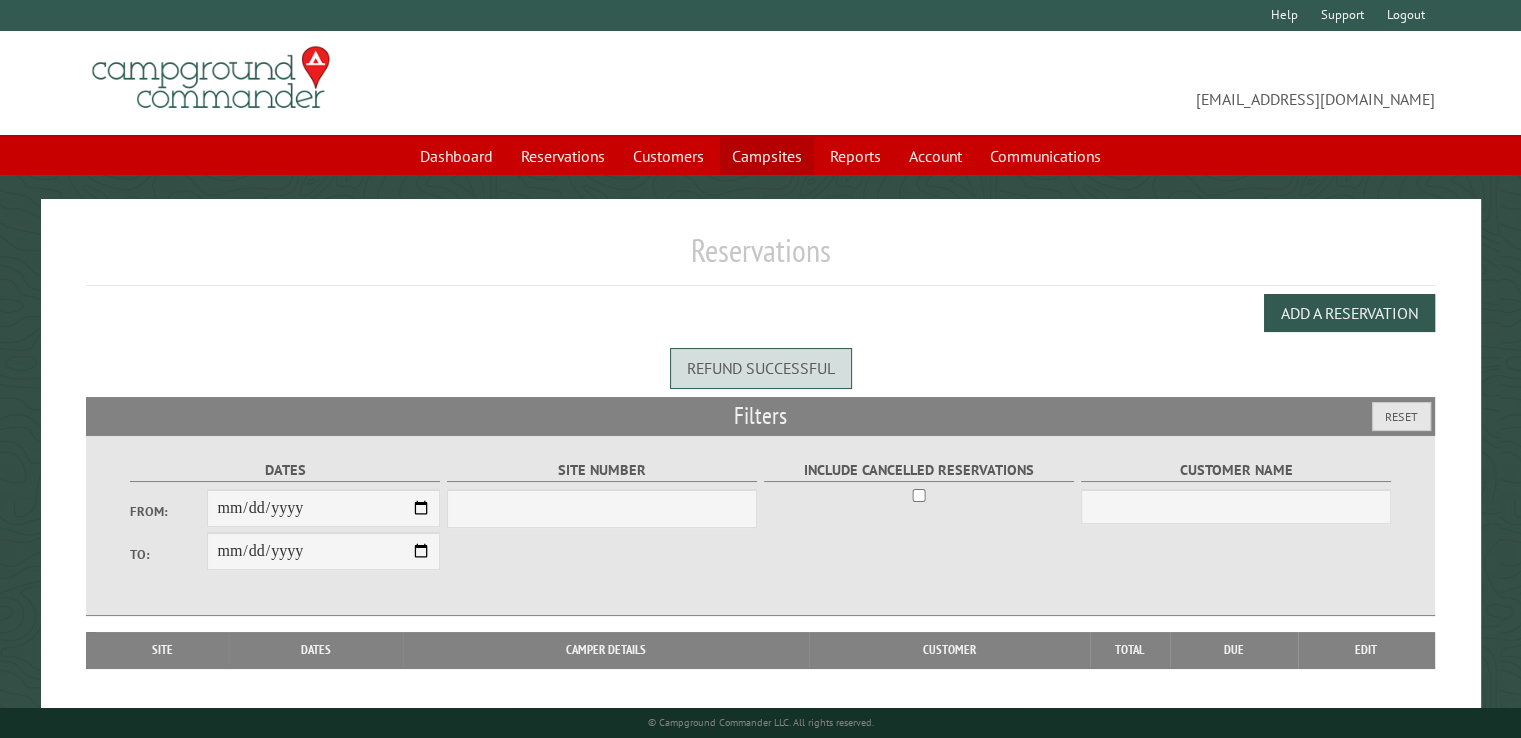 click on "Campsites" at bounding box center (767, 156) 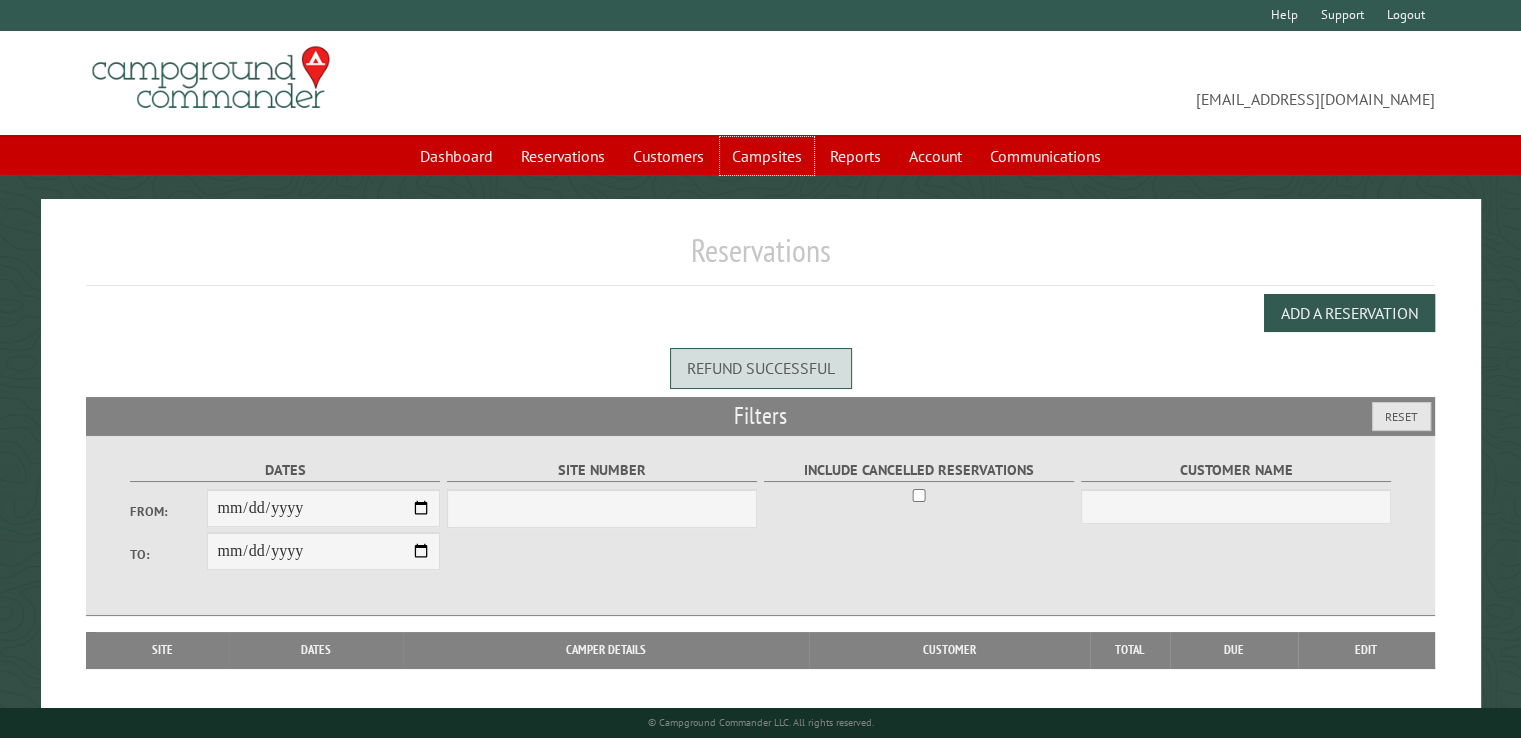 select on "***" 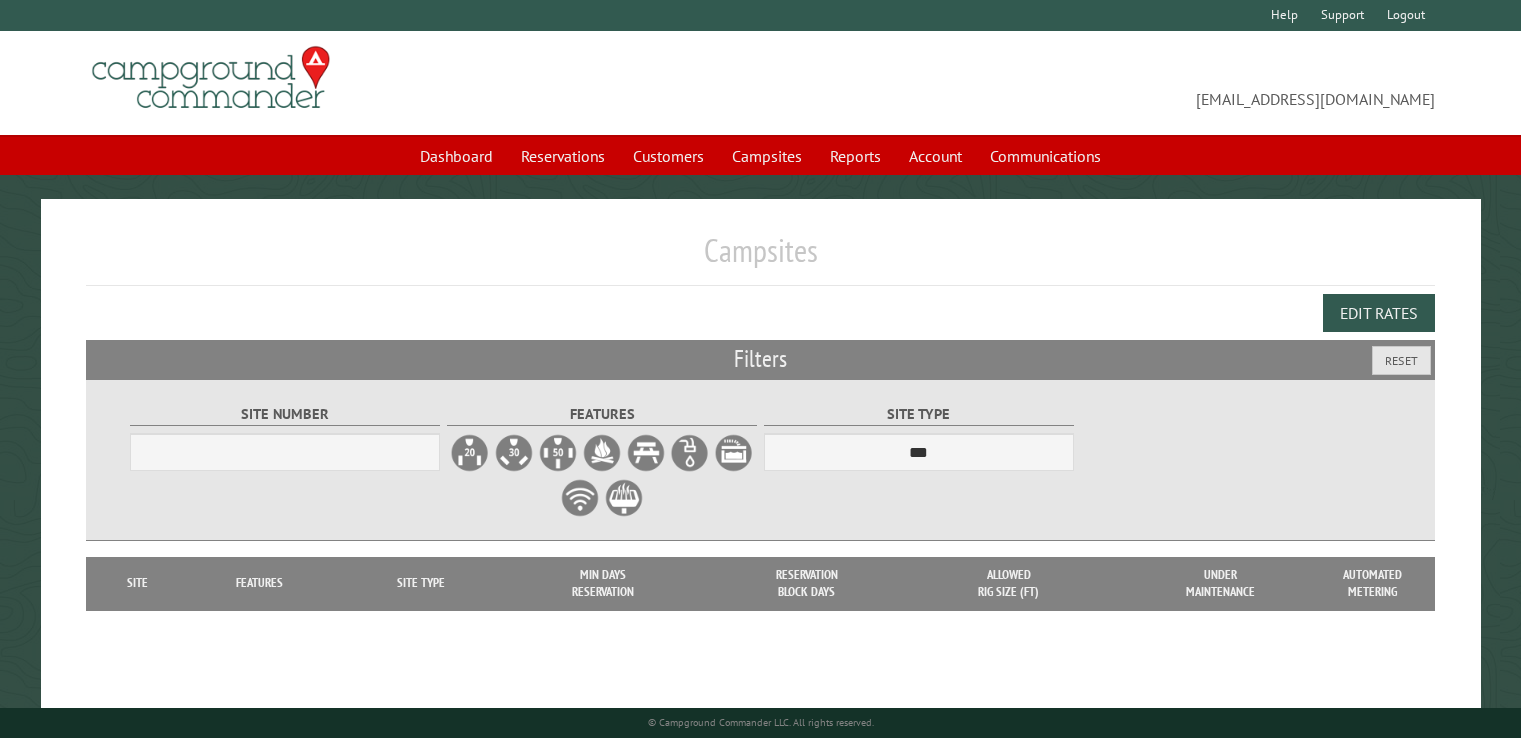scroll, scrollTop: 0, scrollLeft: 0, axis: both 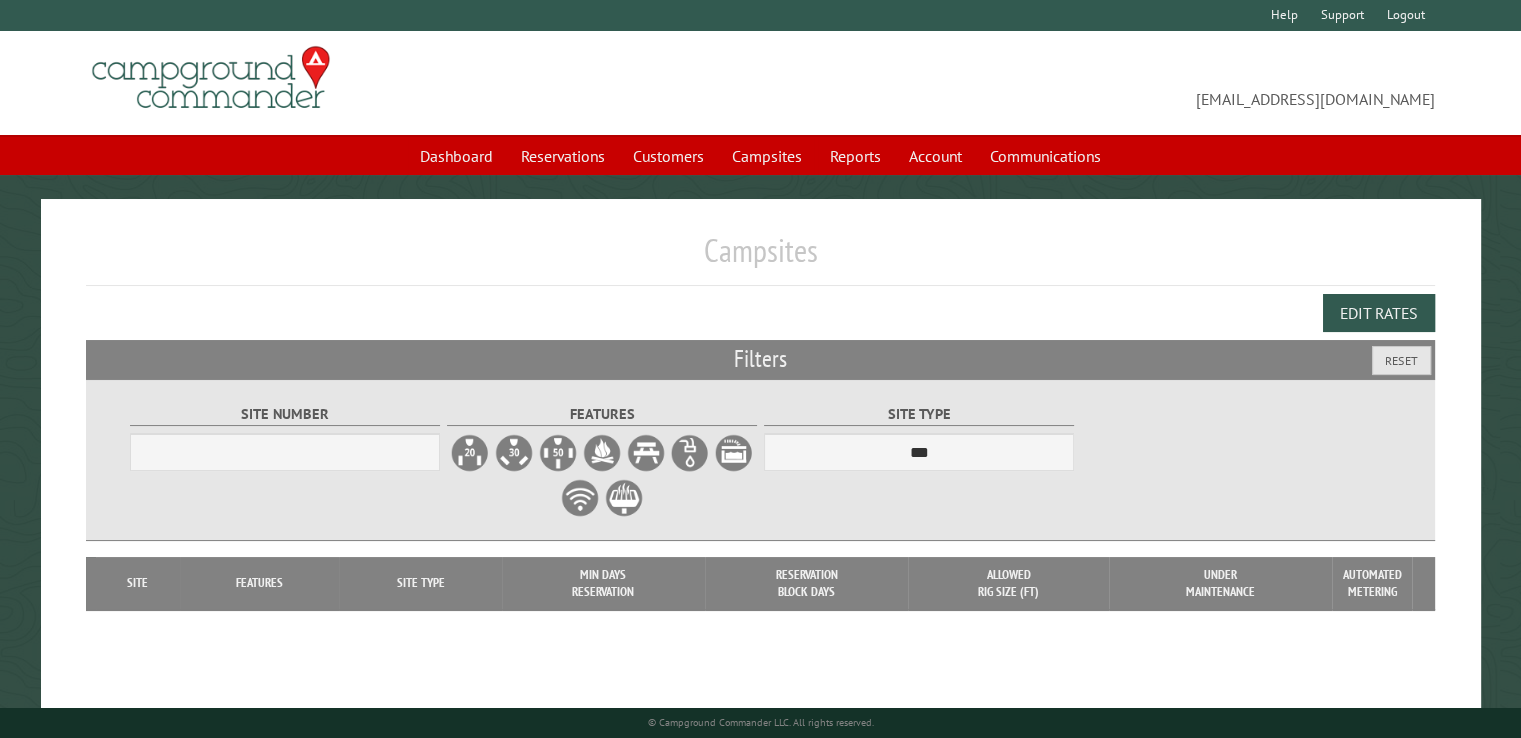 select on "***" 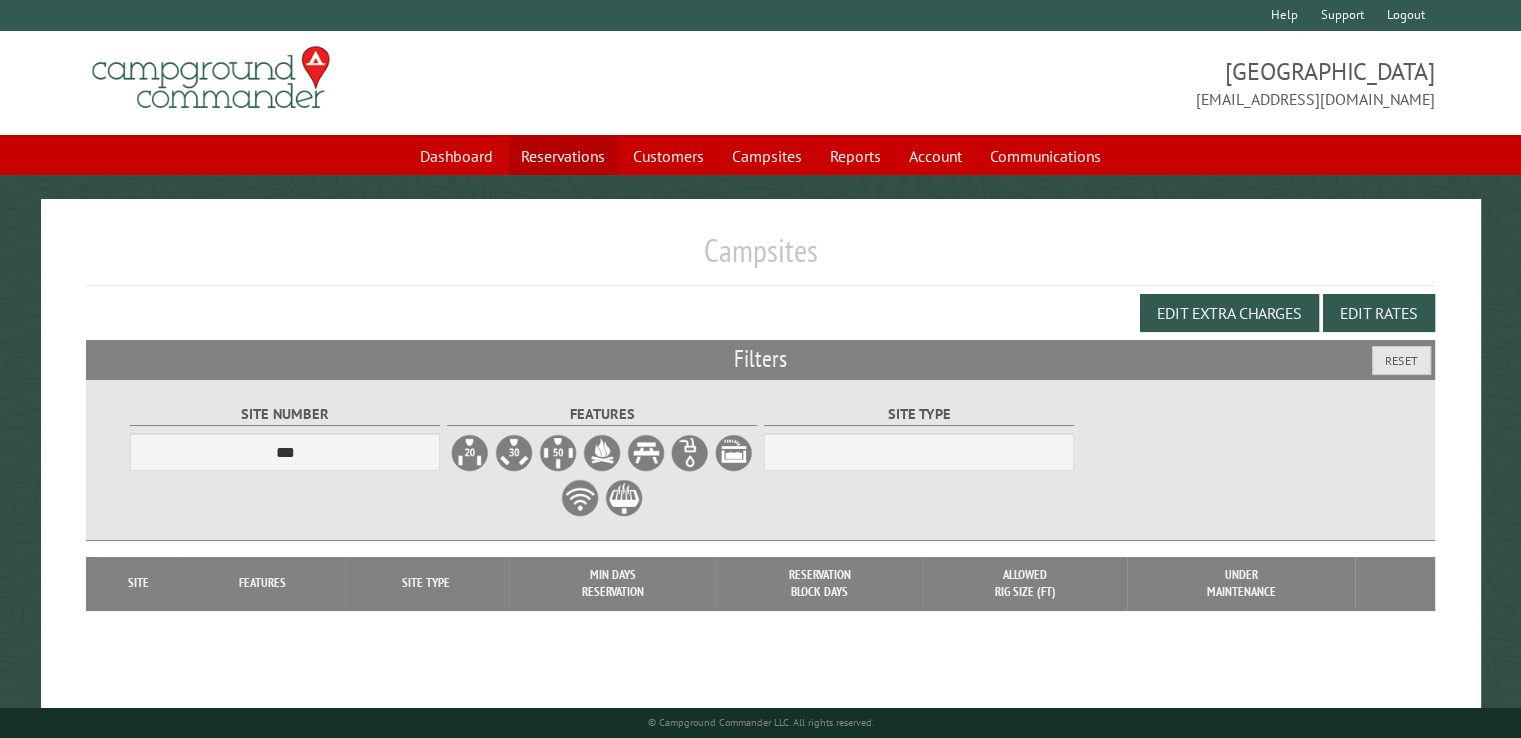 click on "Reservations" at bounding box center [563, 156] 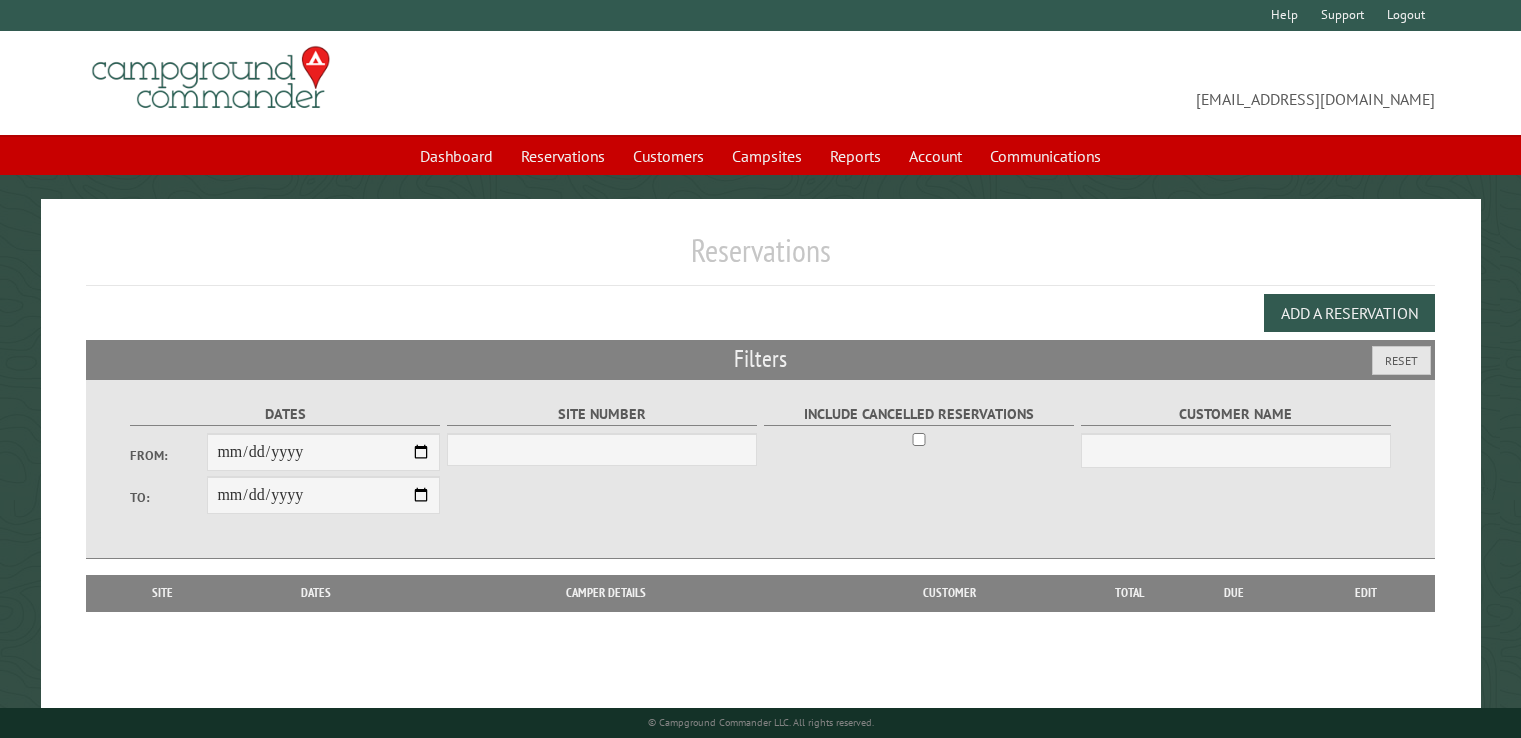 click on "From:" at bounding box center (323, 452) 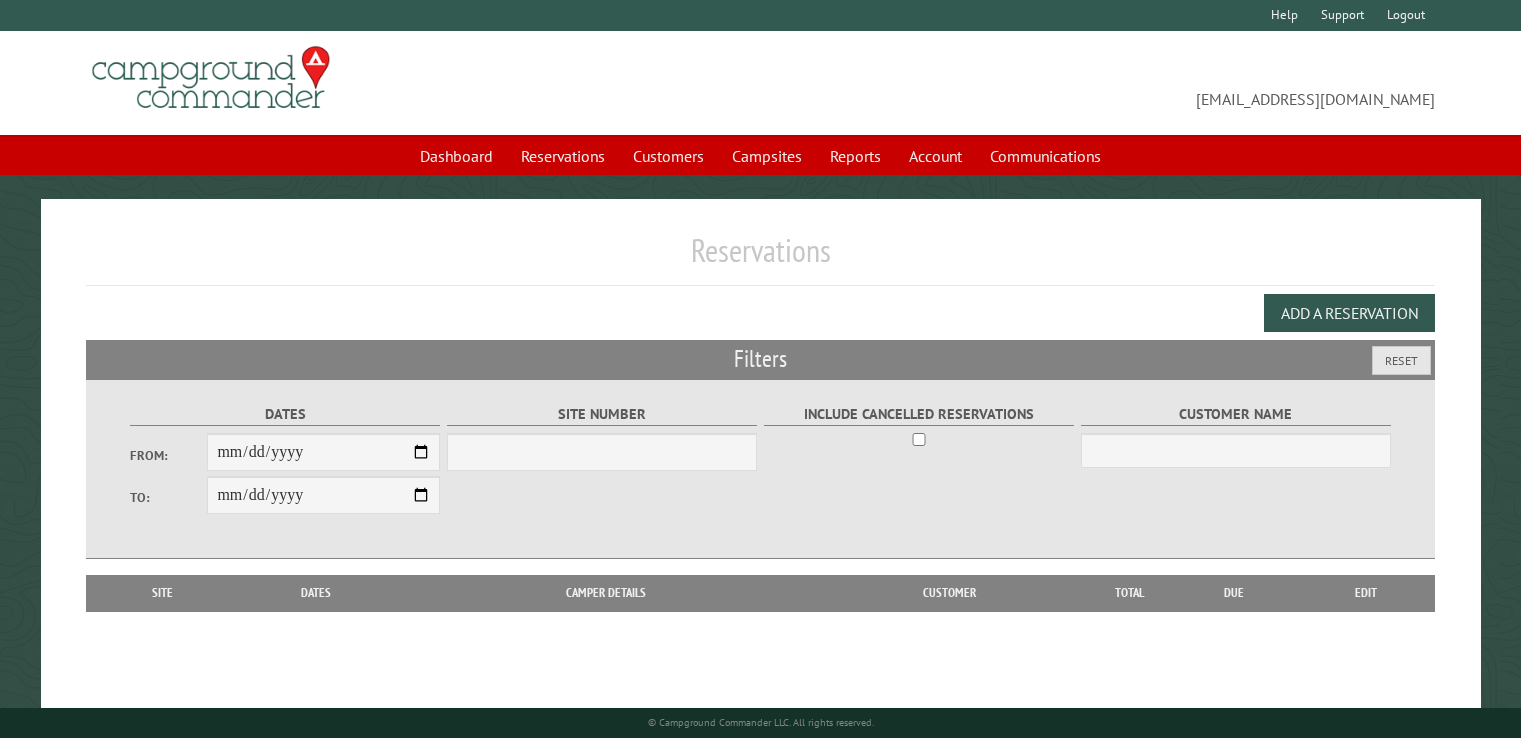 scroll, scrollTop: 0, scrollLeft: 0, axis: both 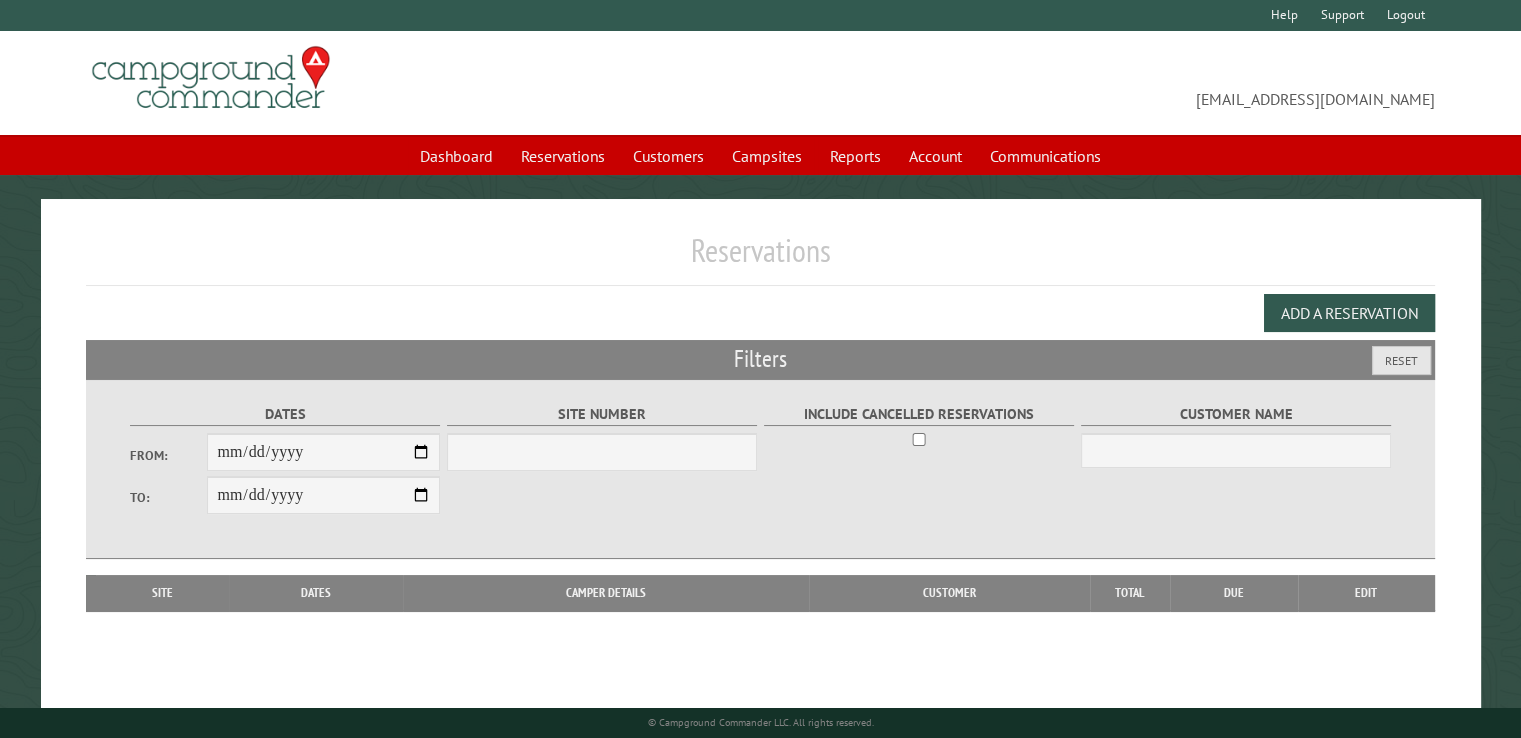 select on "***" 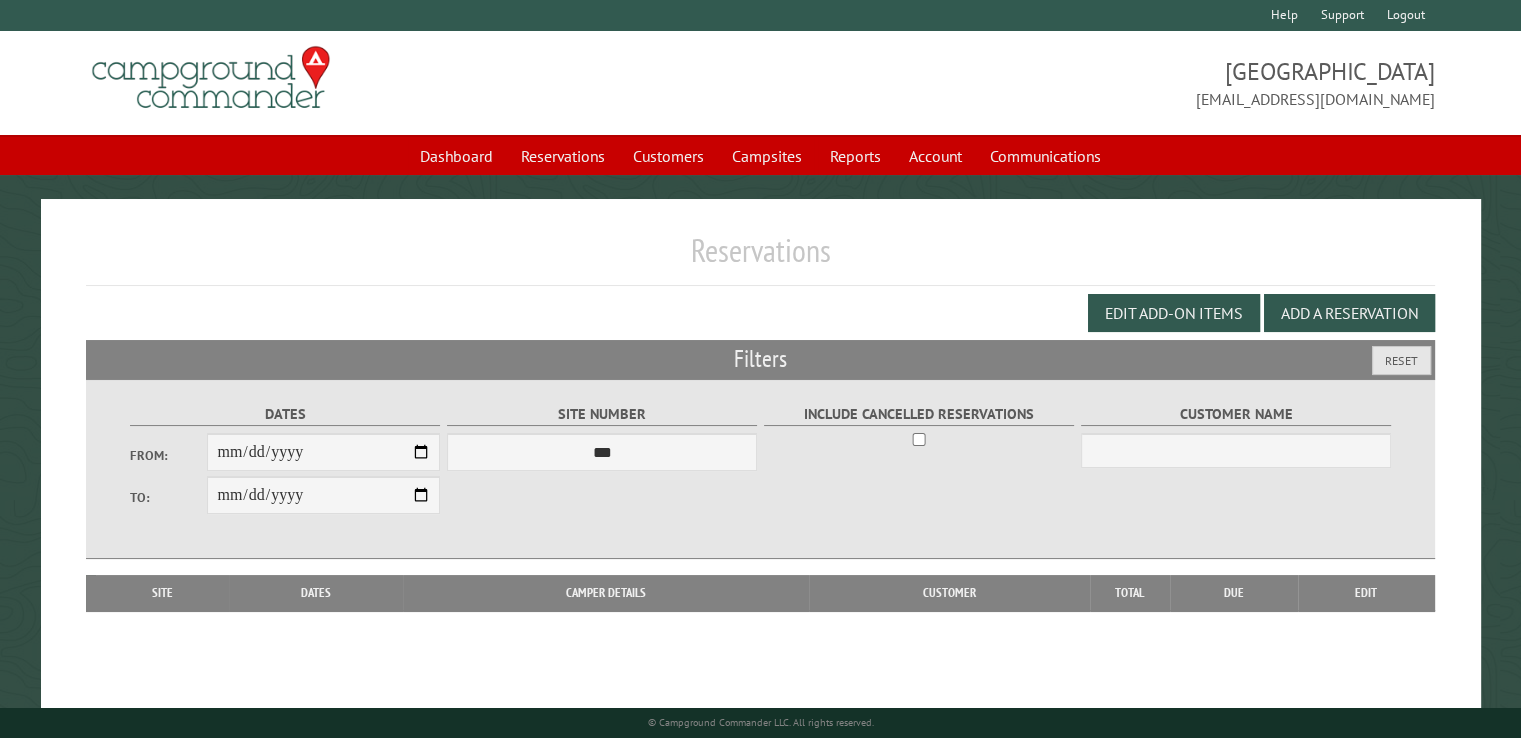 type on "**********" 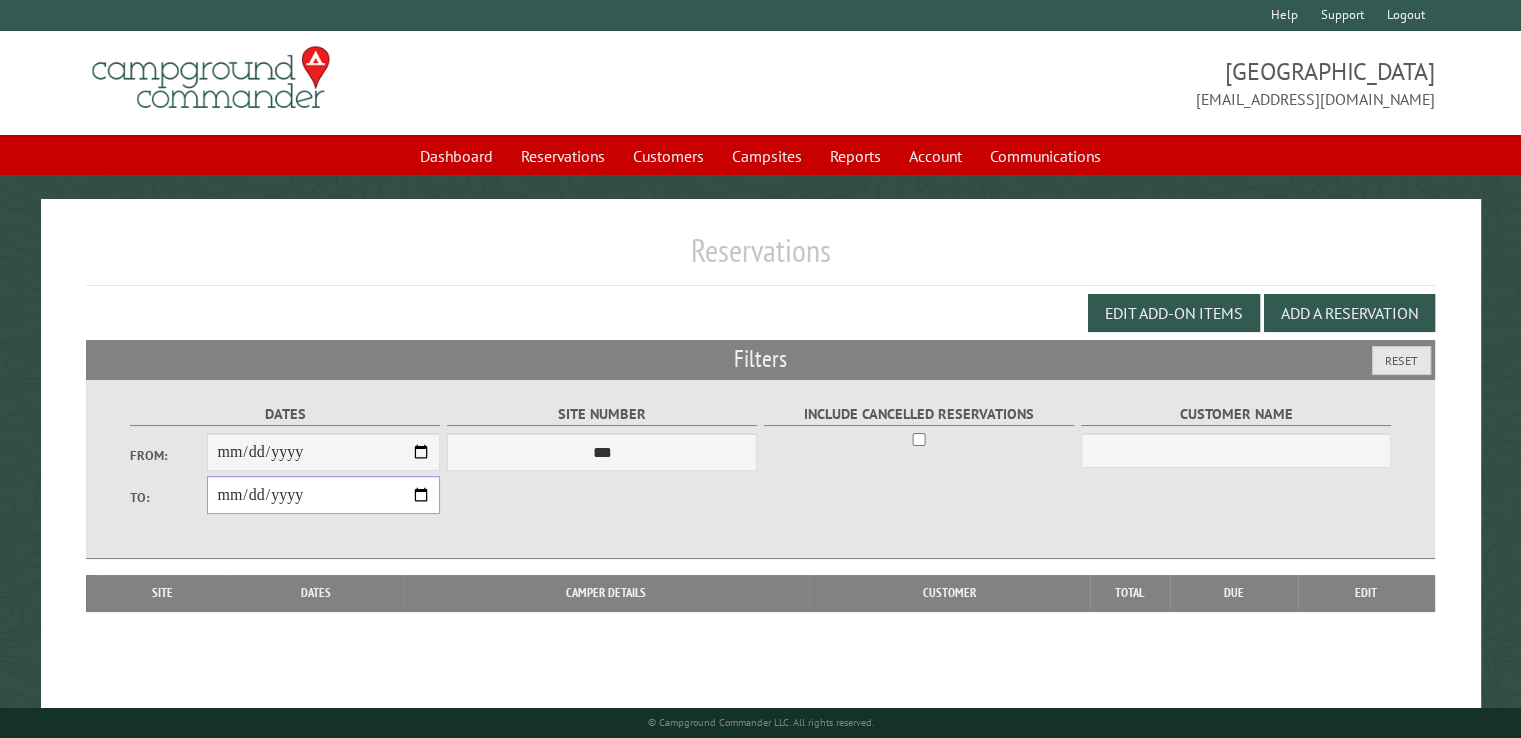 click on "**********" at bounding box center [323, 495] 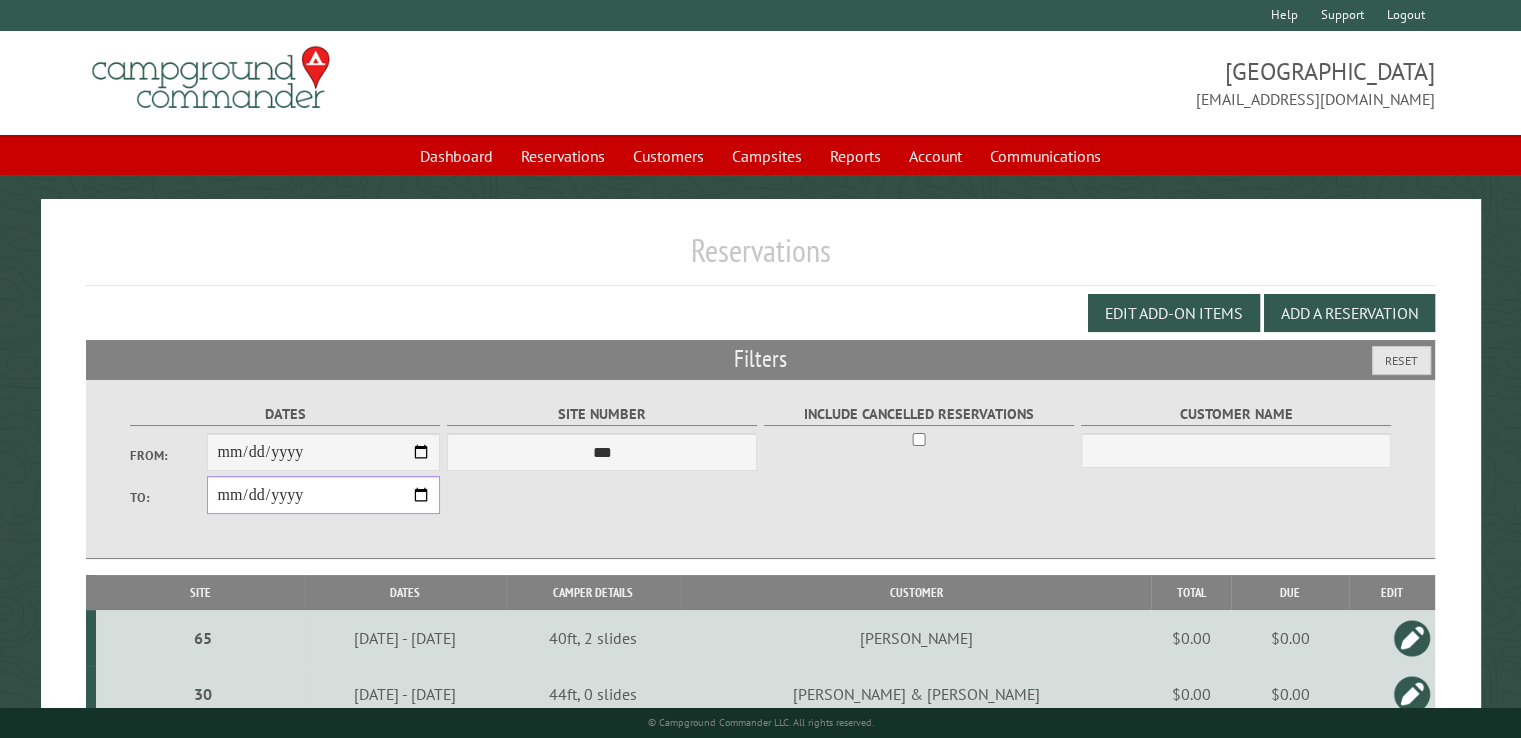 type on "**********" 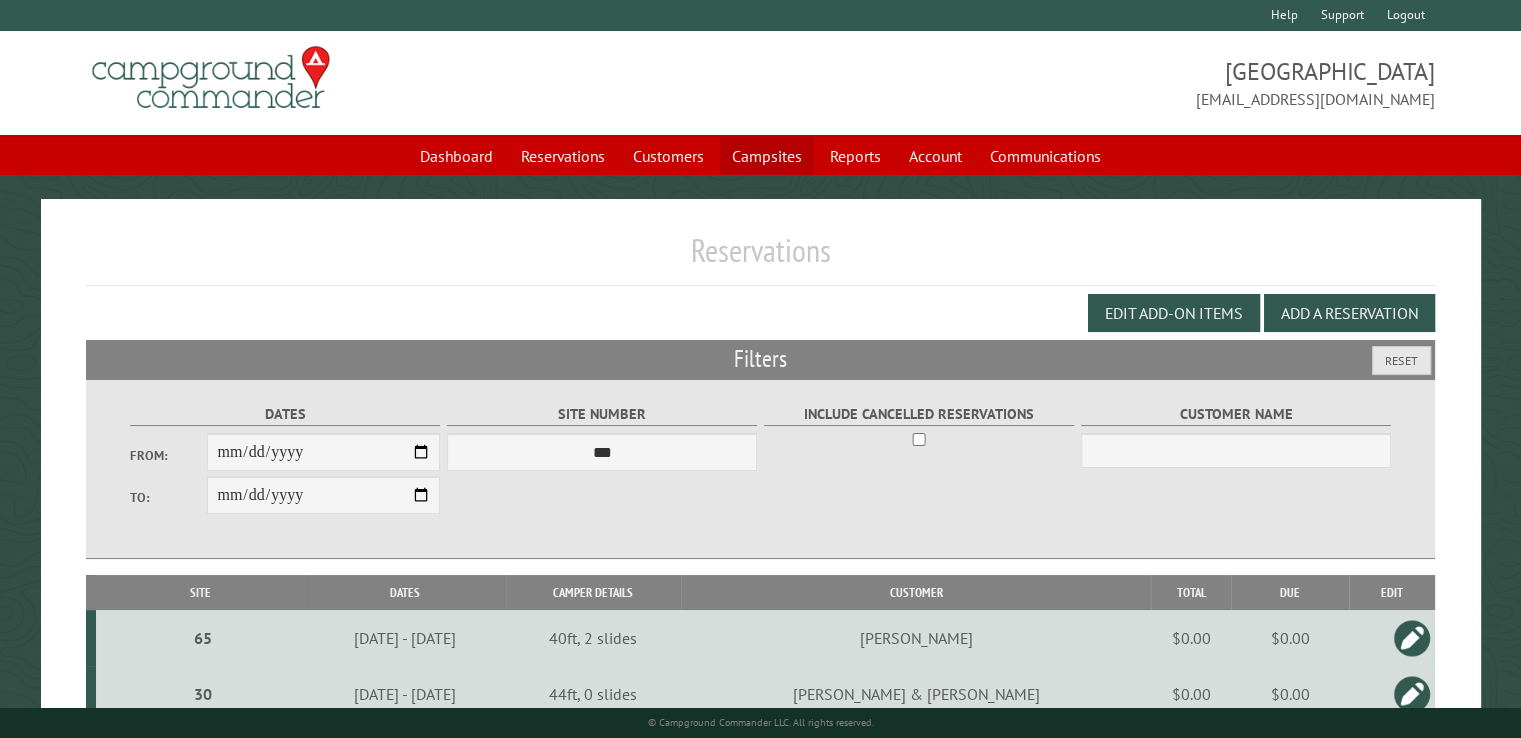 click on "Campsites" at bounding box center (767, 156) 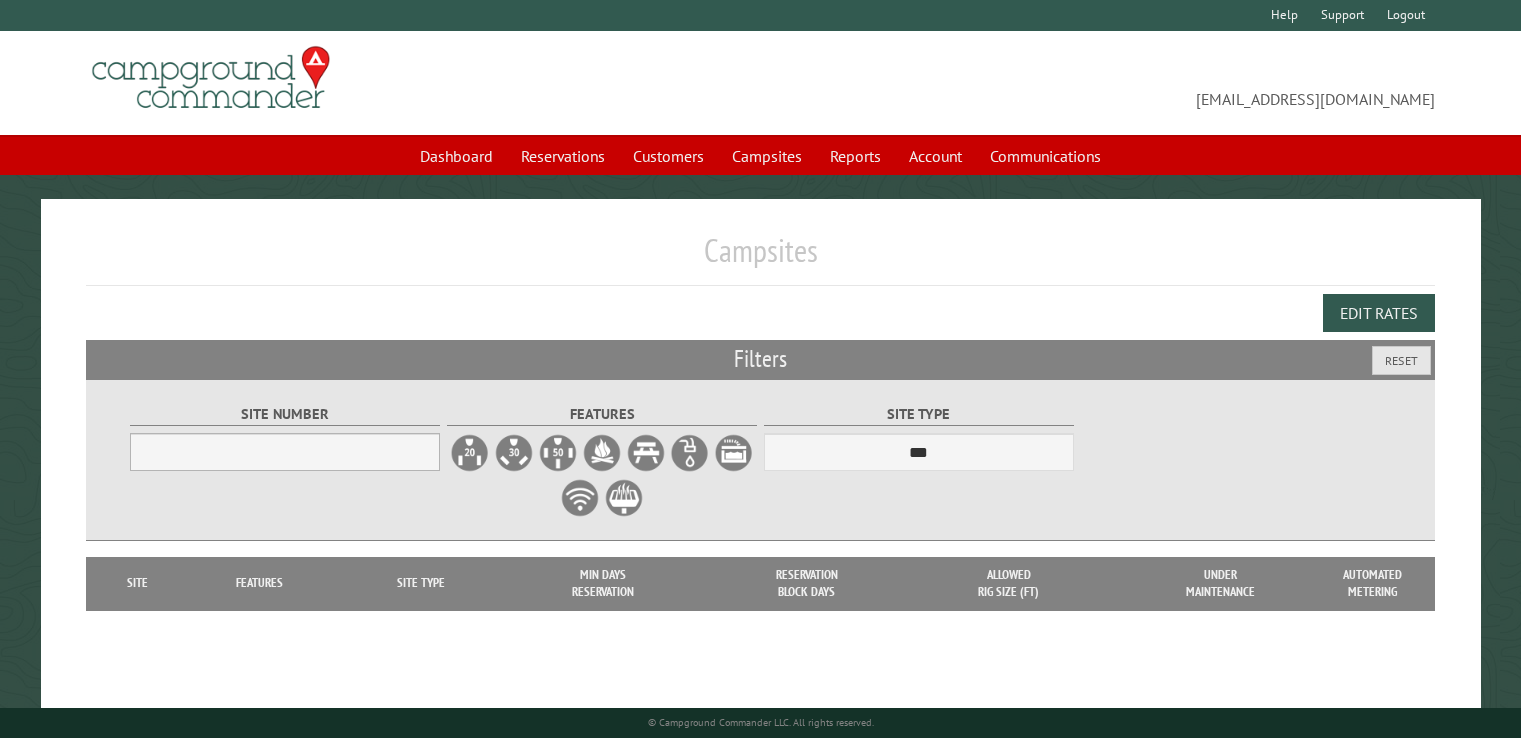 scroll, scrollTop: 0, scrollLeft: 0, axis: both 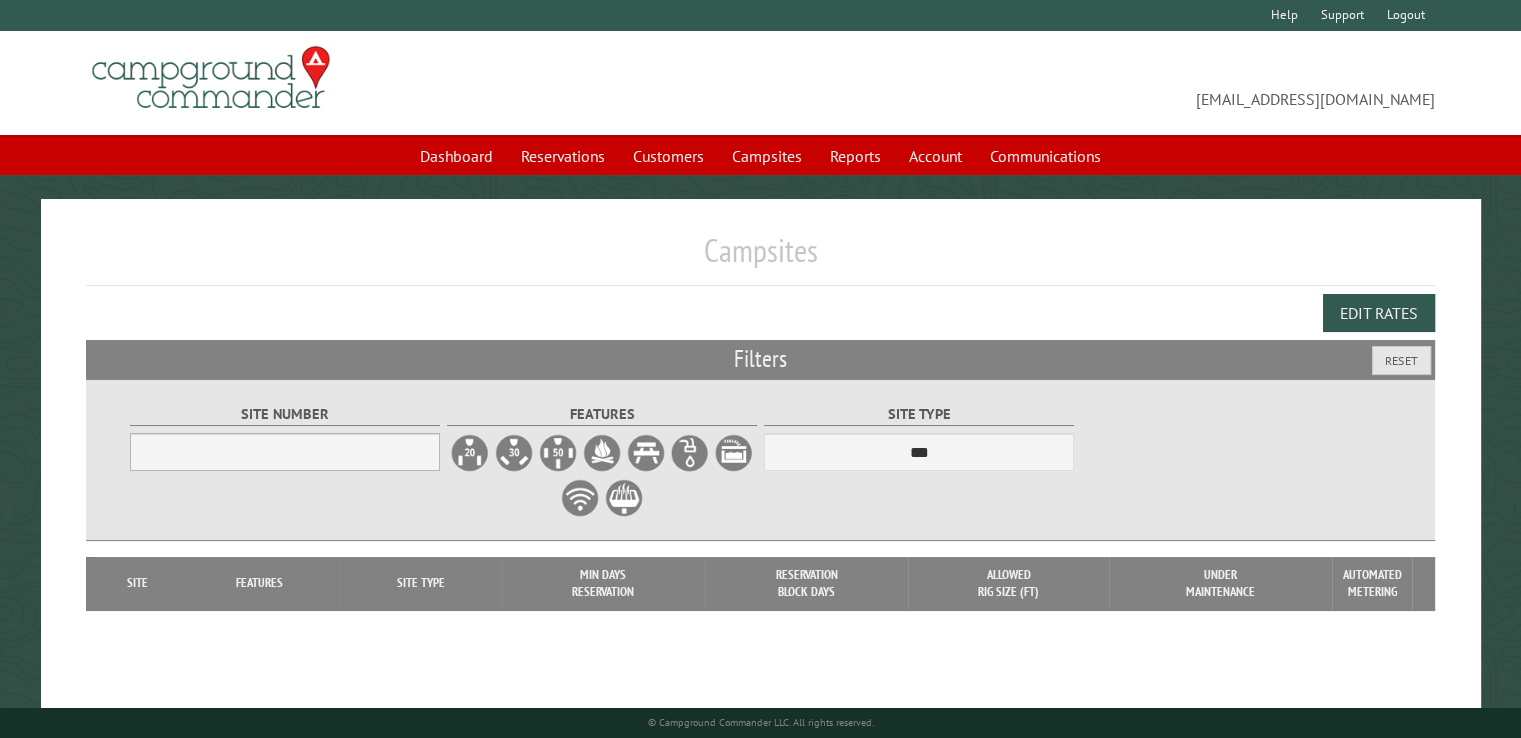 click on "Site Number" at bounding box center [285, 452] 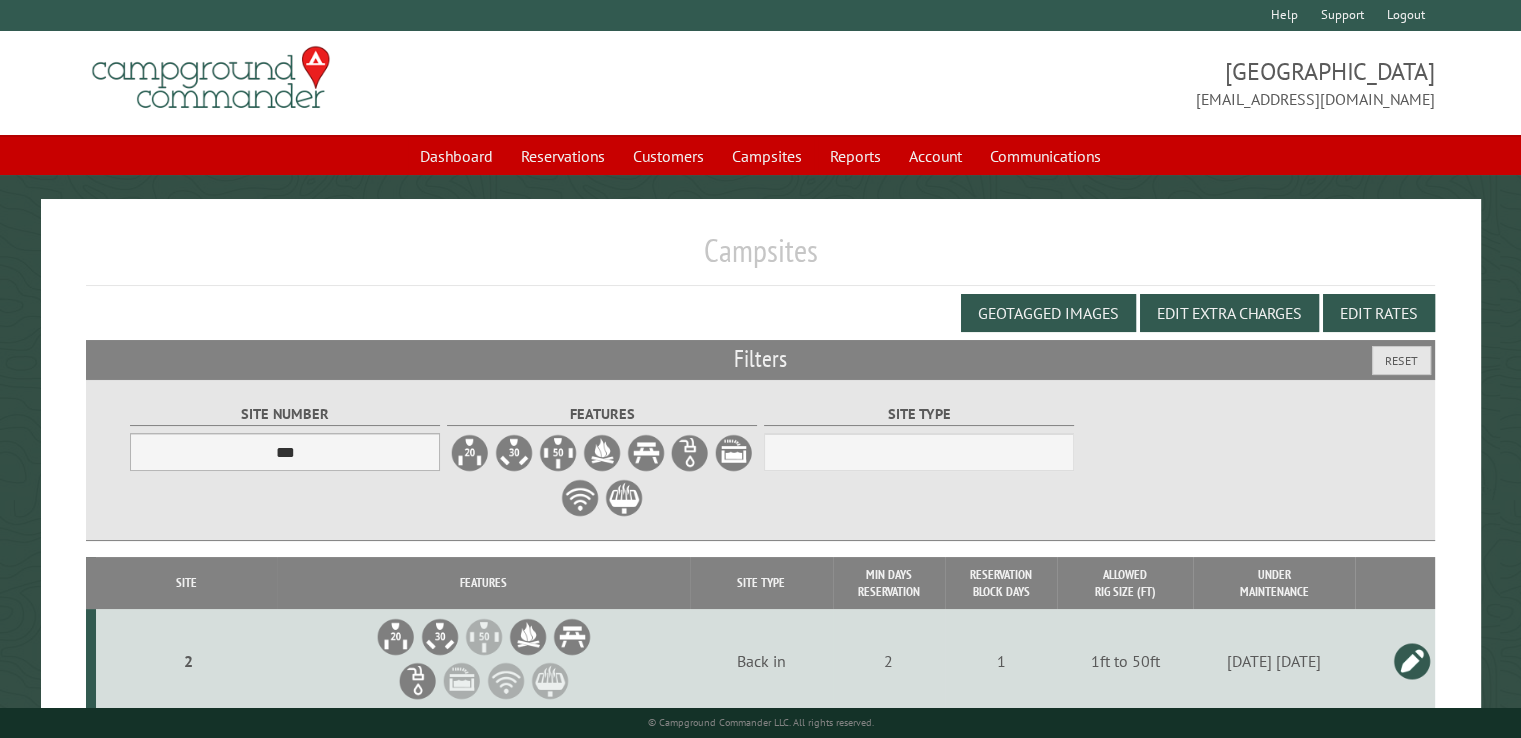 select on "***" 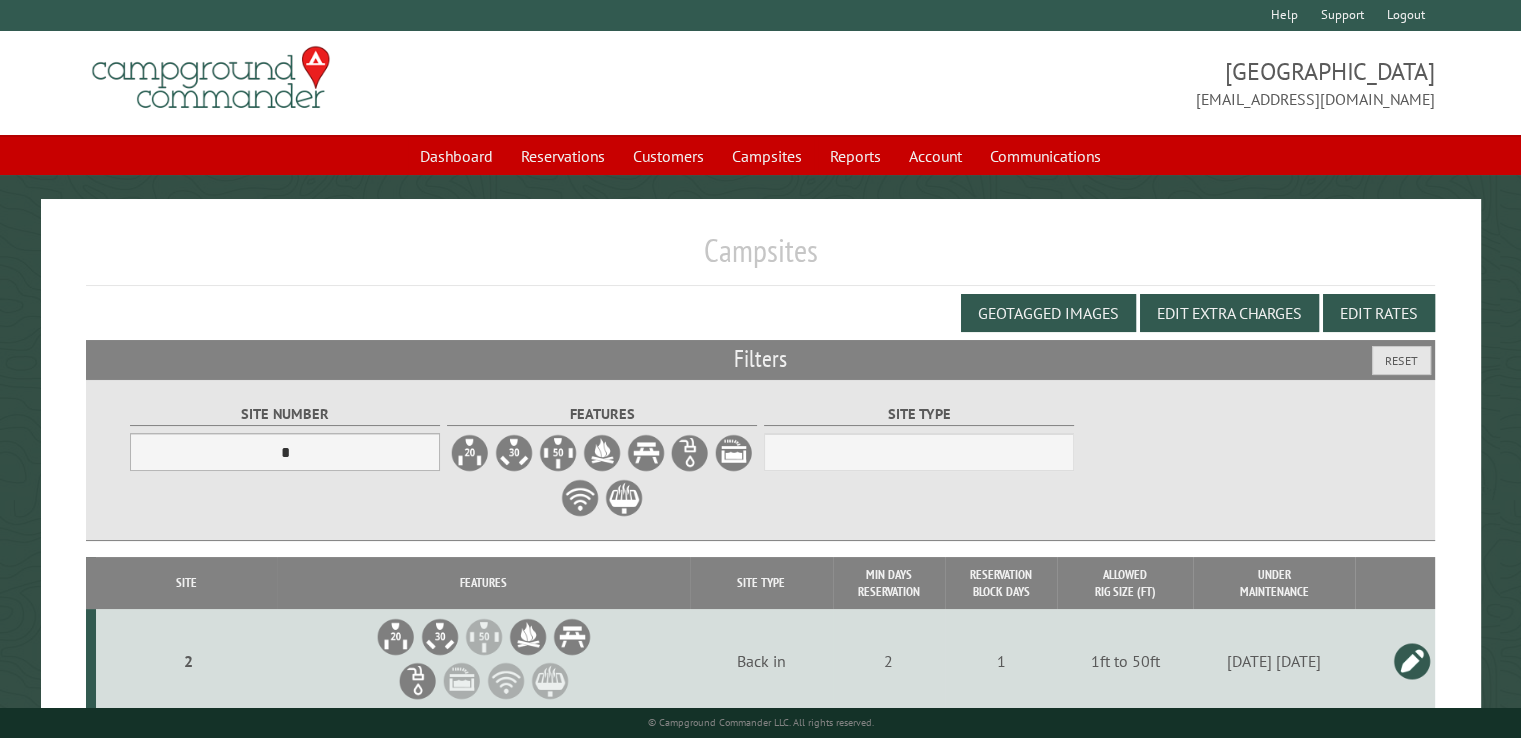 click on "**********" at bounding box center (285, 452) 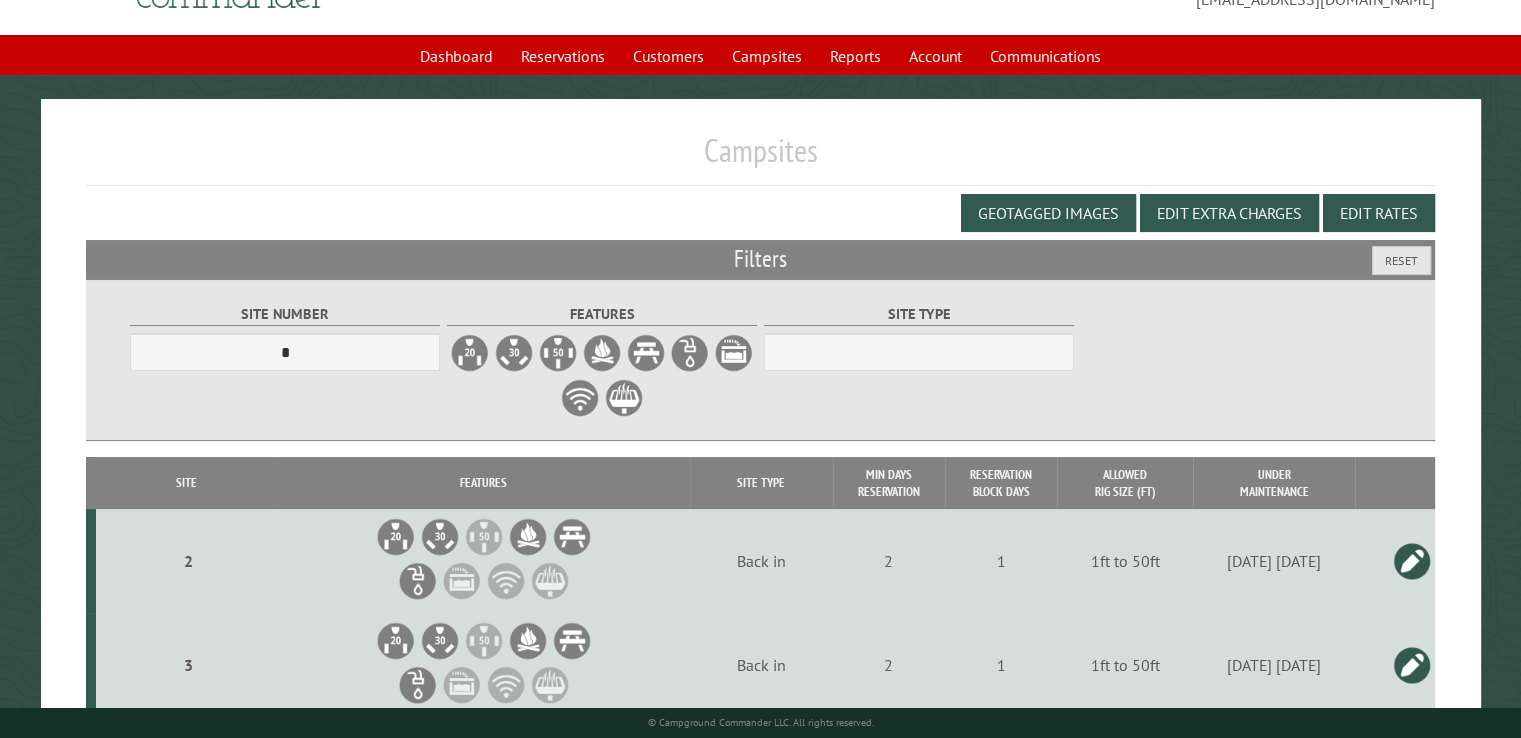scroll, scrollTop: 99, scrollLeft: 0, axis: vertical 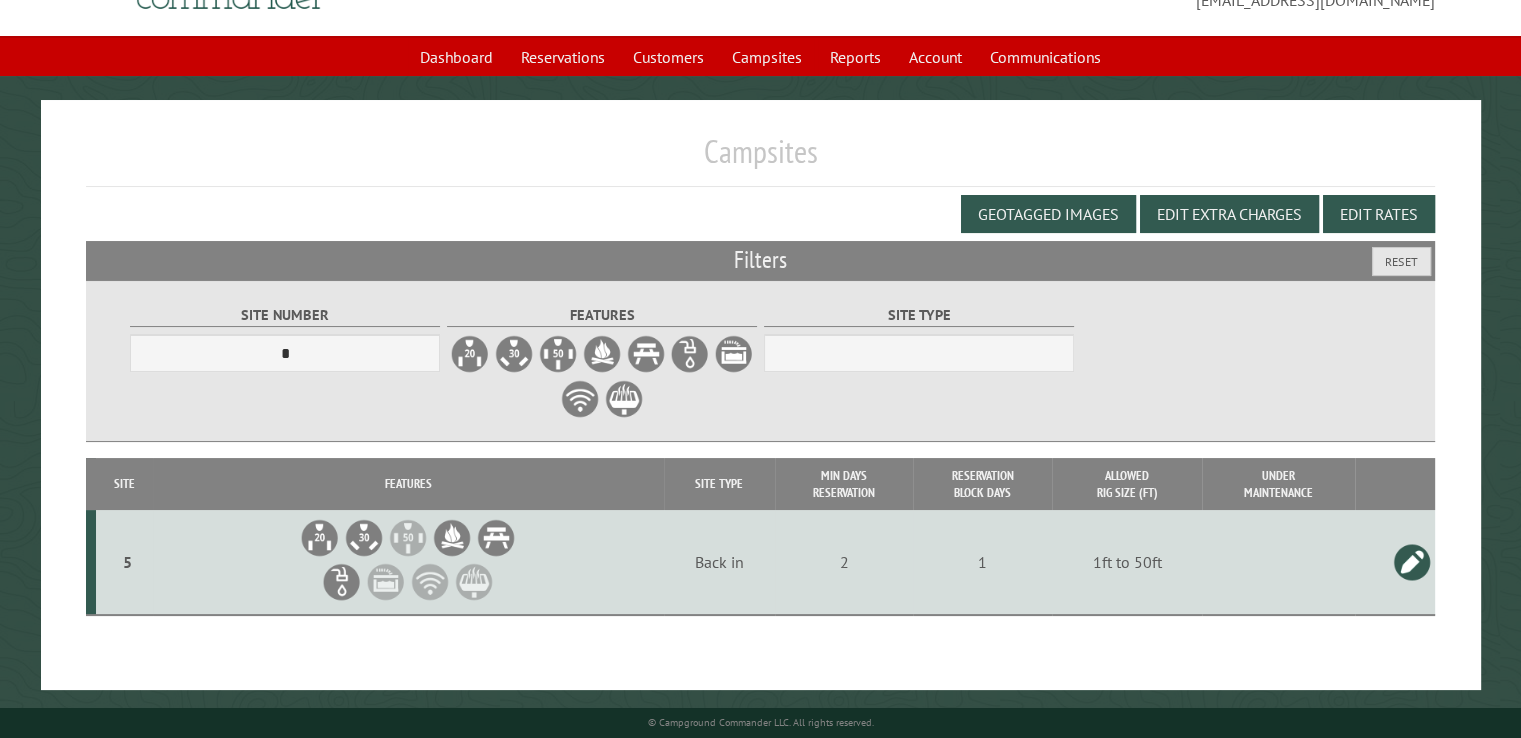 click at bounding box center [1412, 562] 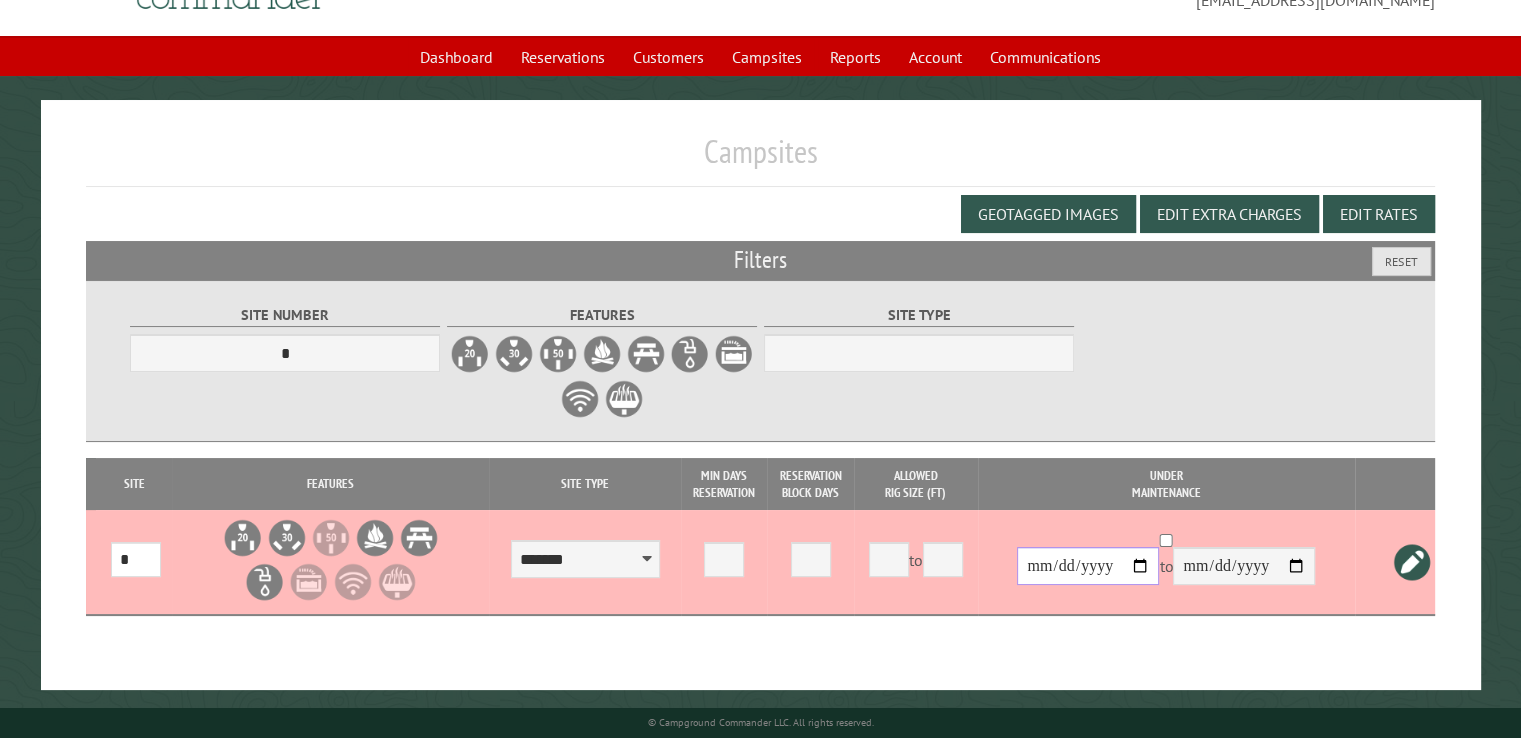 click at bounding box center (1088, 566) 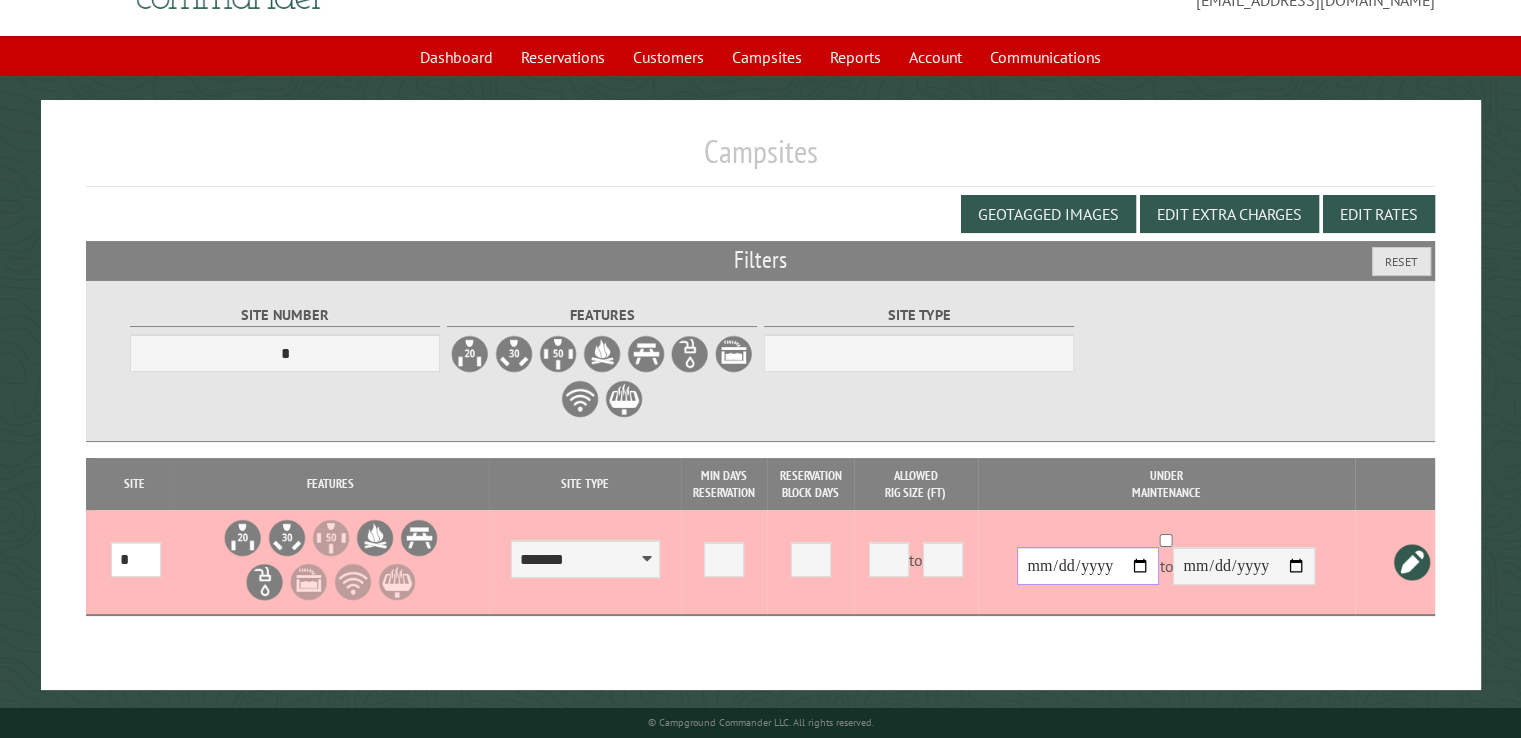 type on "**********" 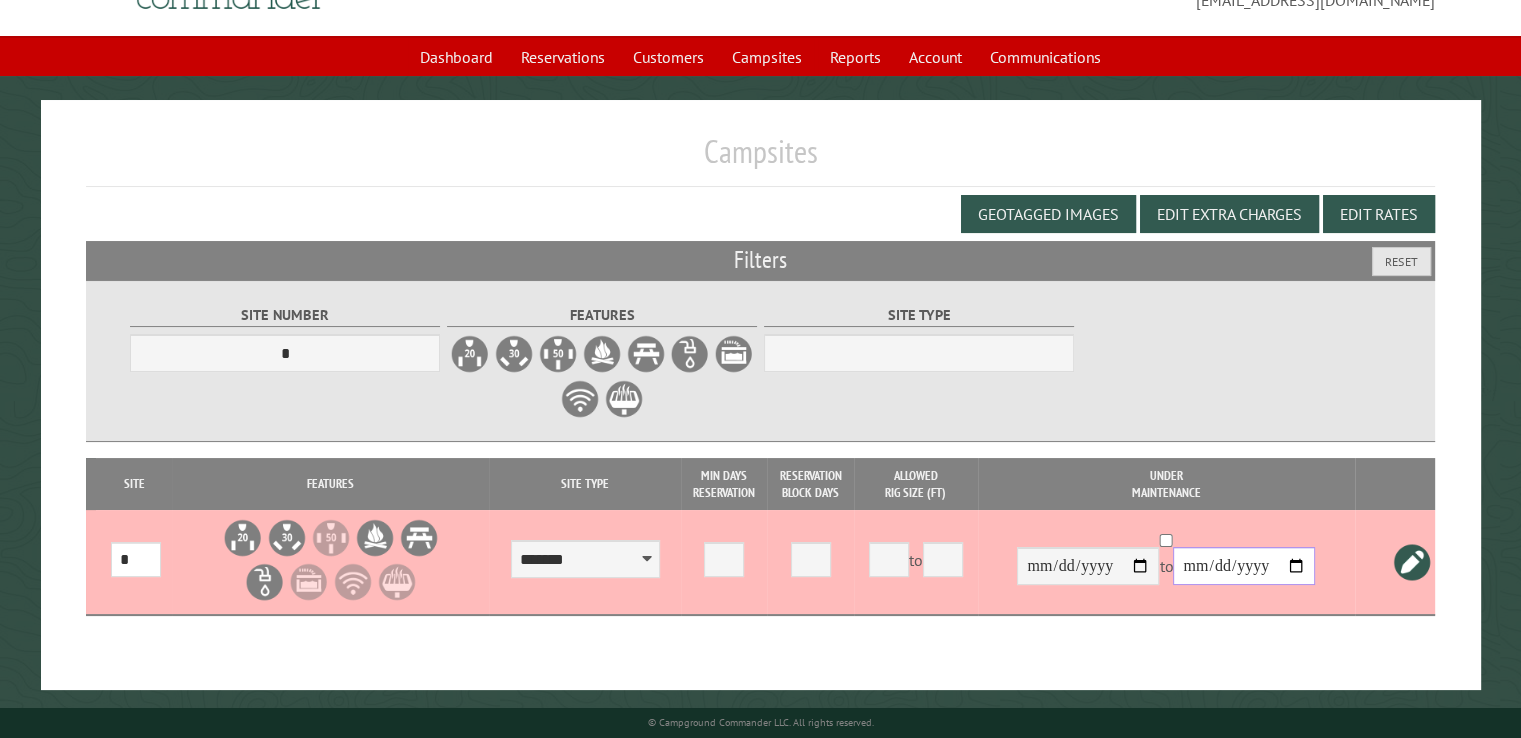 click at bounding box center [1244, 566] 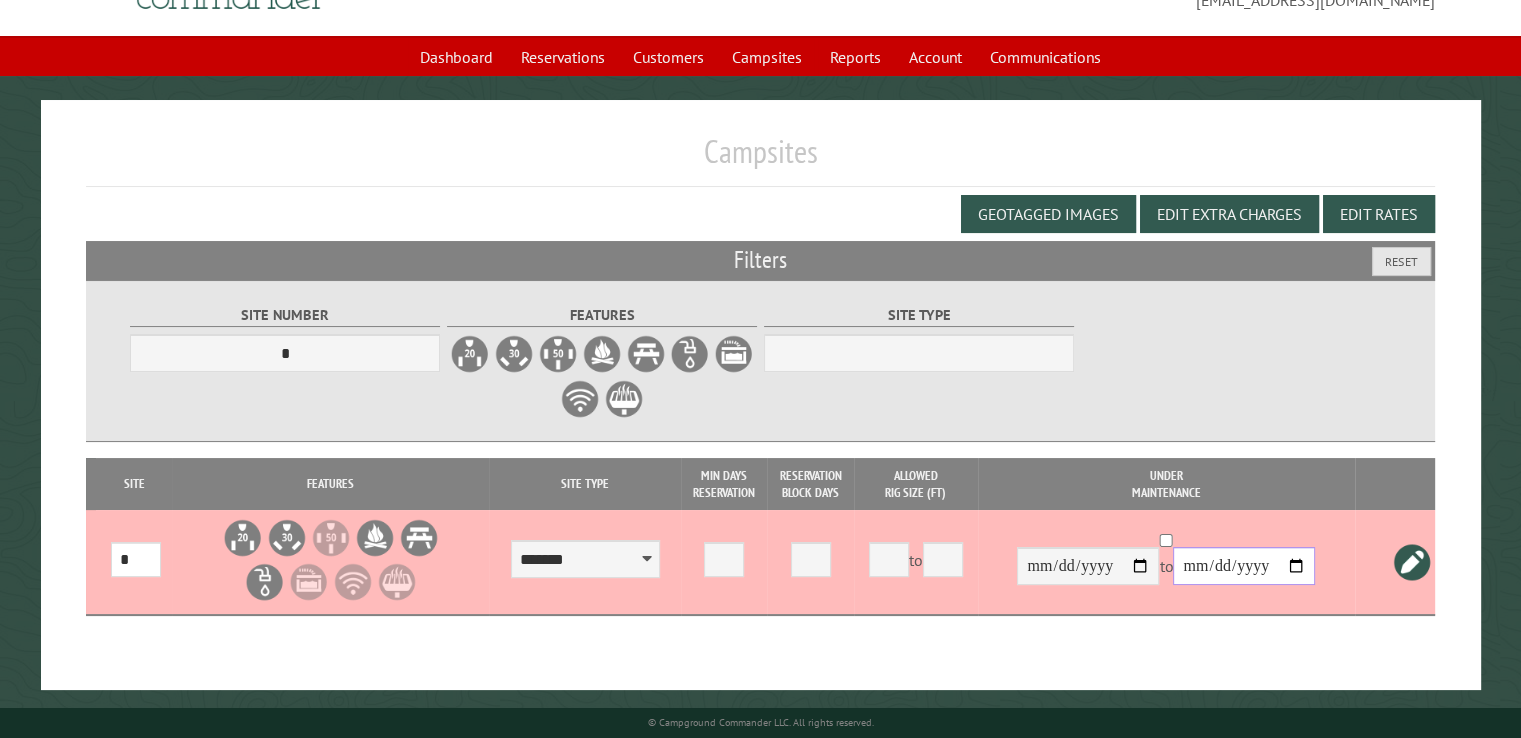 type on "**********" 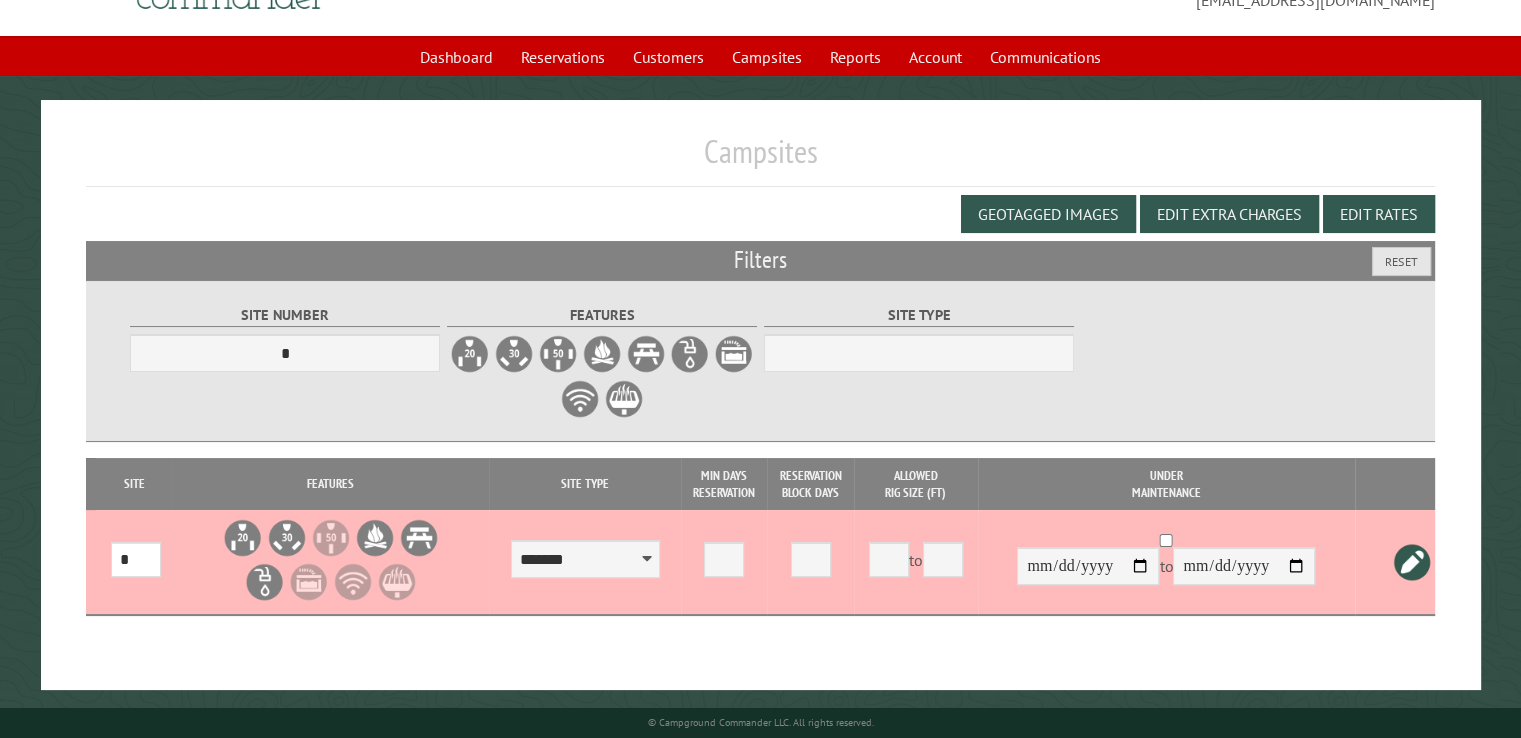 click at bounding box center [1412, 562] 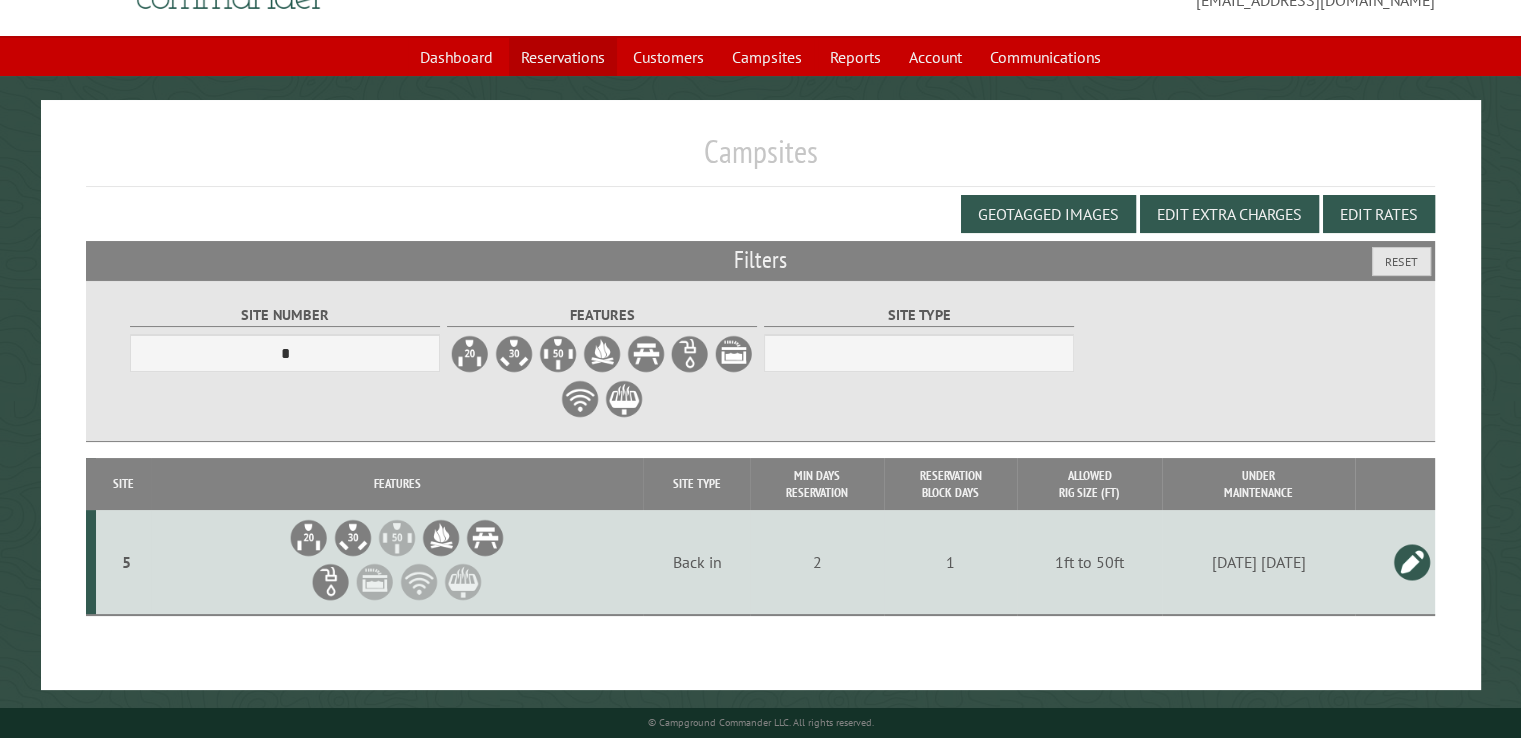click on "Reservations" at bounding box center (563, 57) 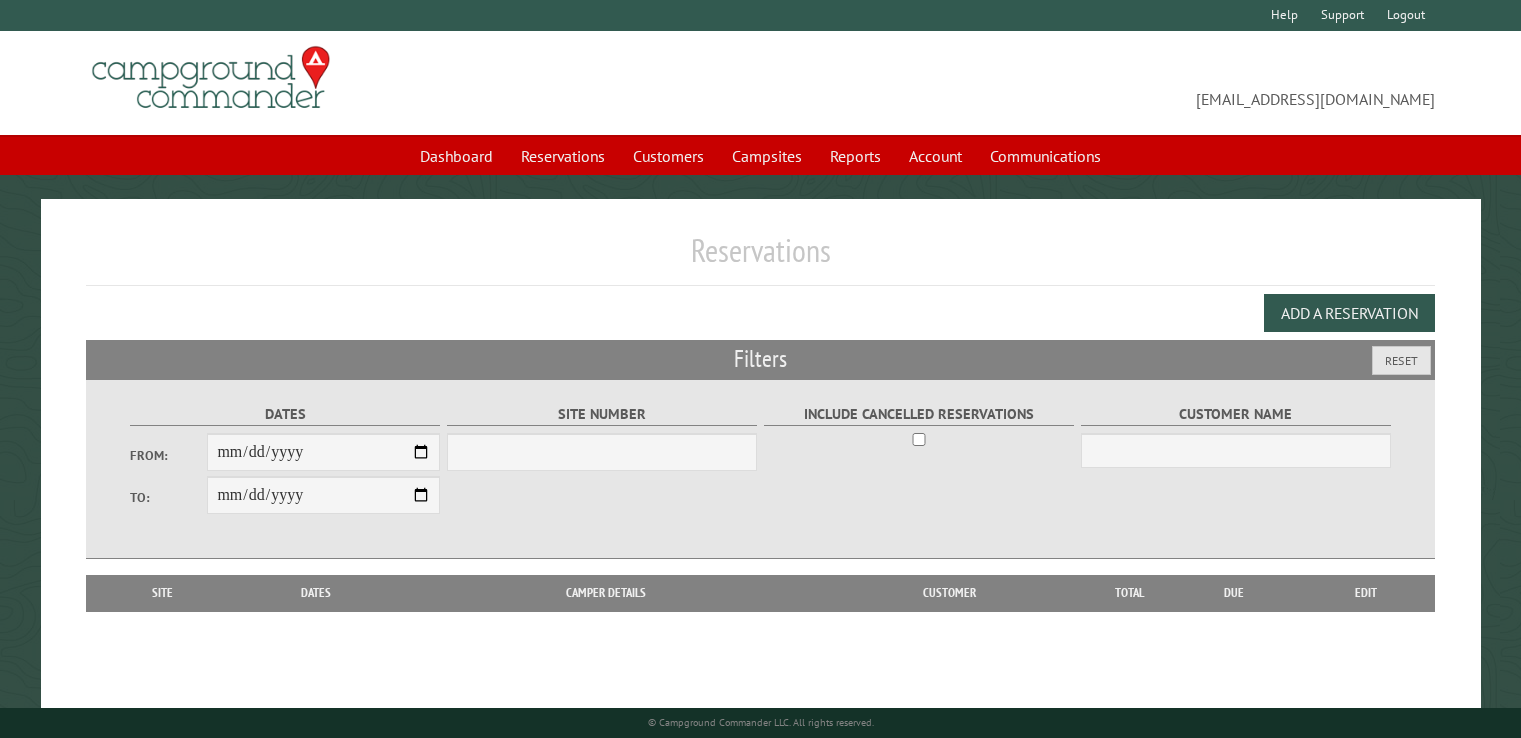 scroll, scrollTop: 0, scrollLeft: 0, axis: both 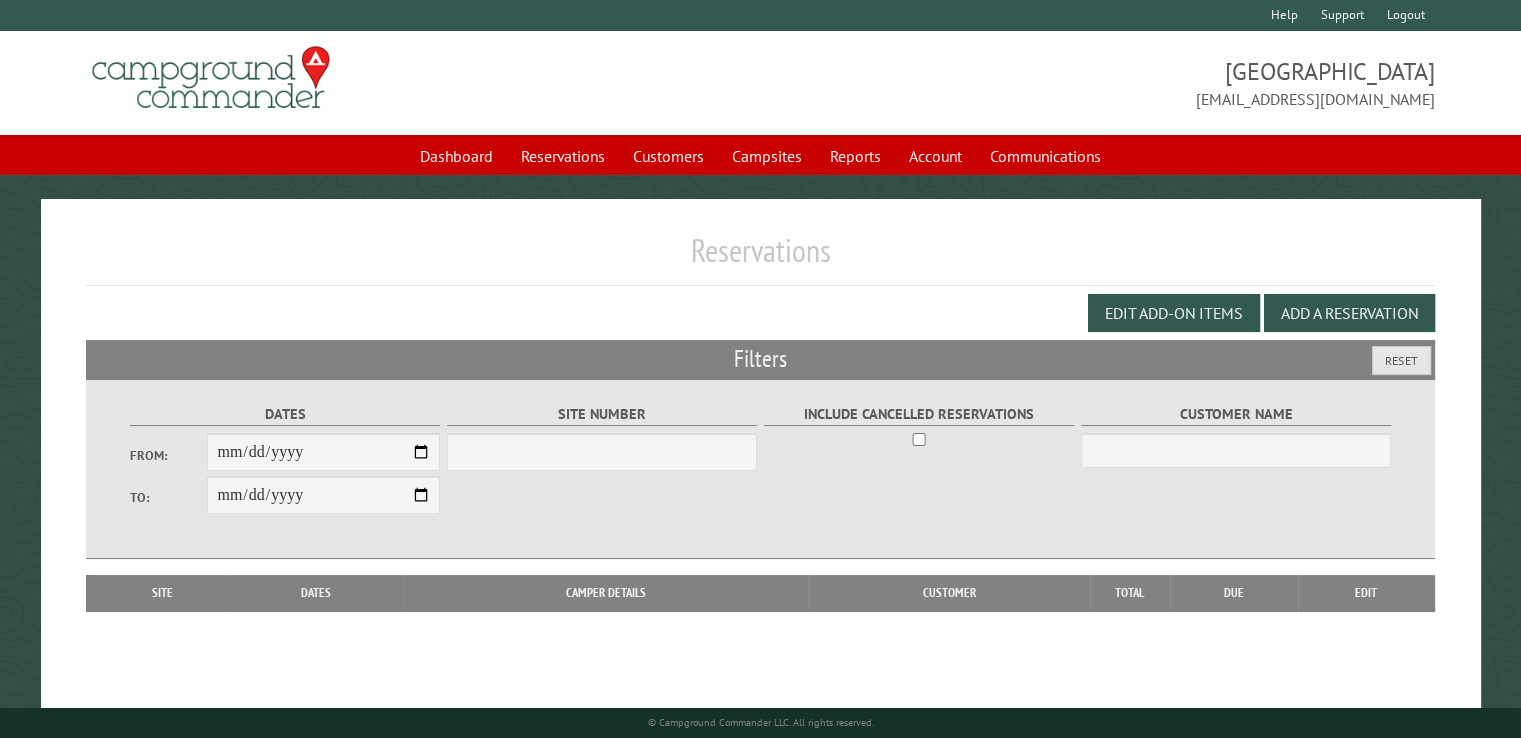 select on "***" 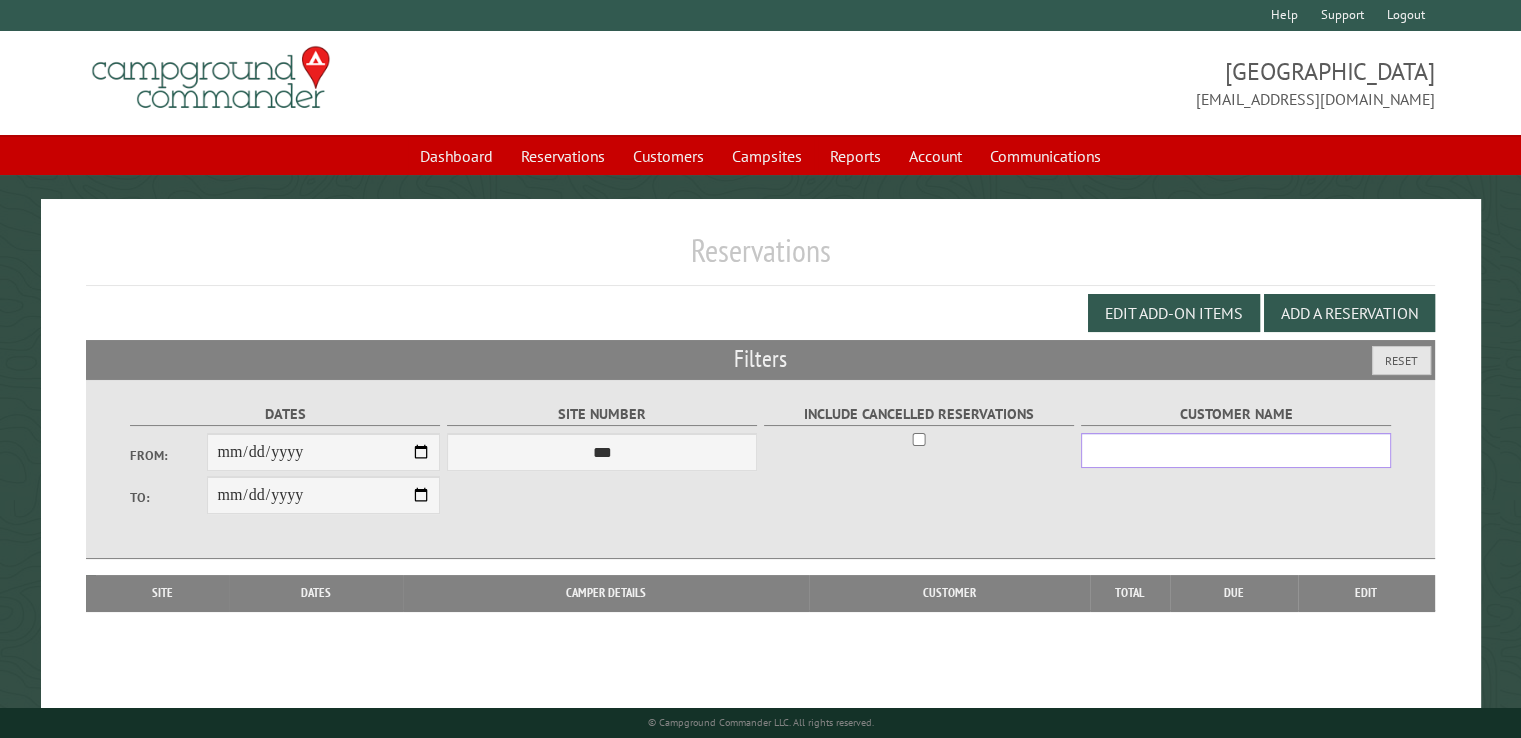 click on "Customer Name" at bounding box center (1236, 450) 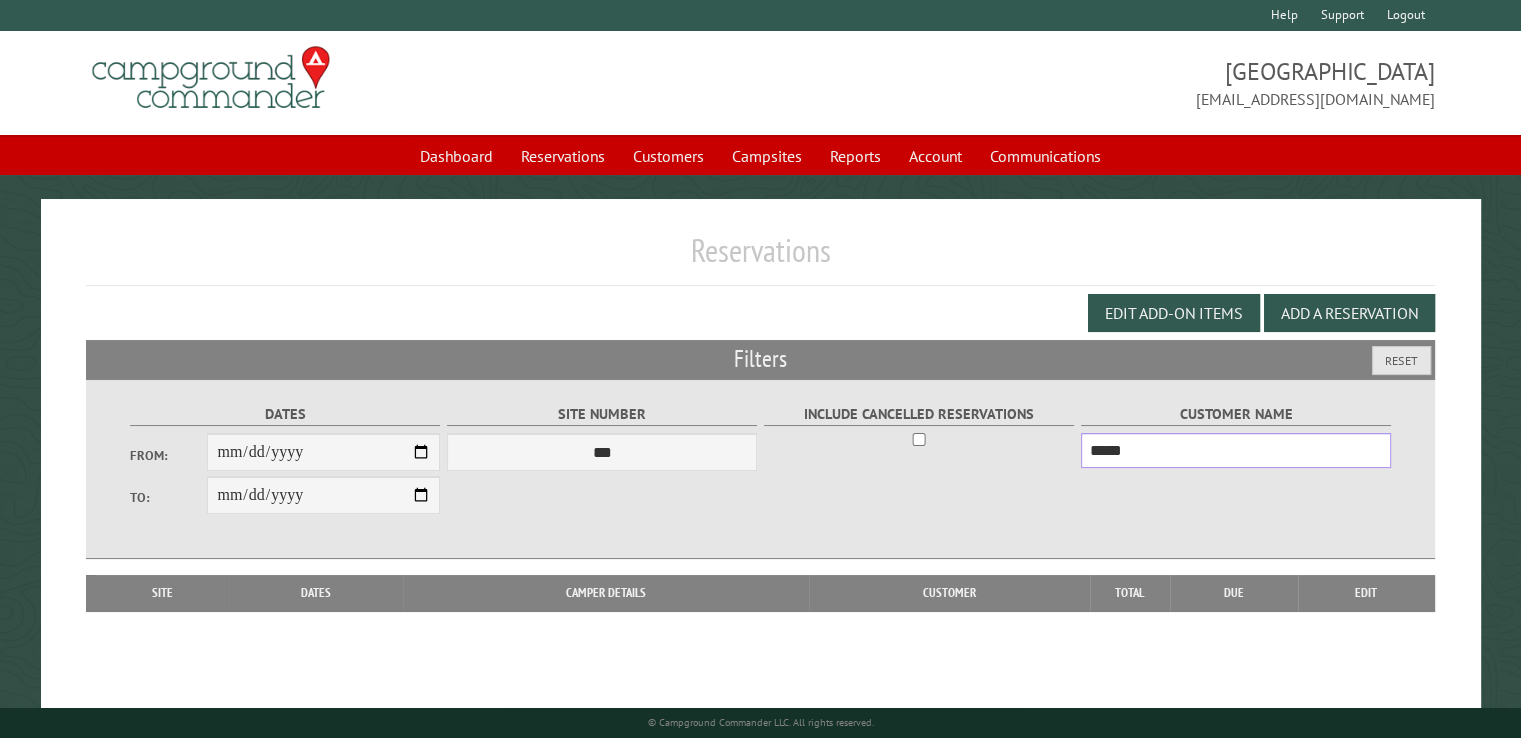 type on "*****" 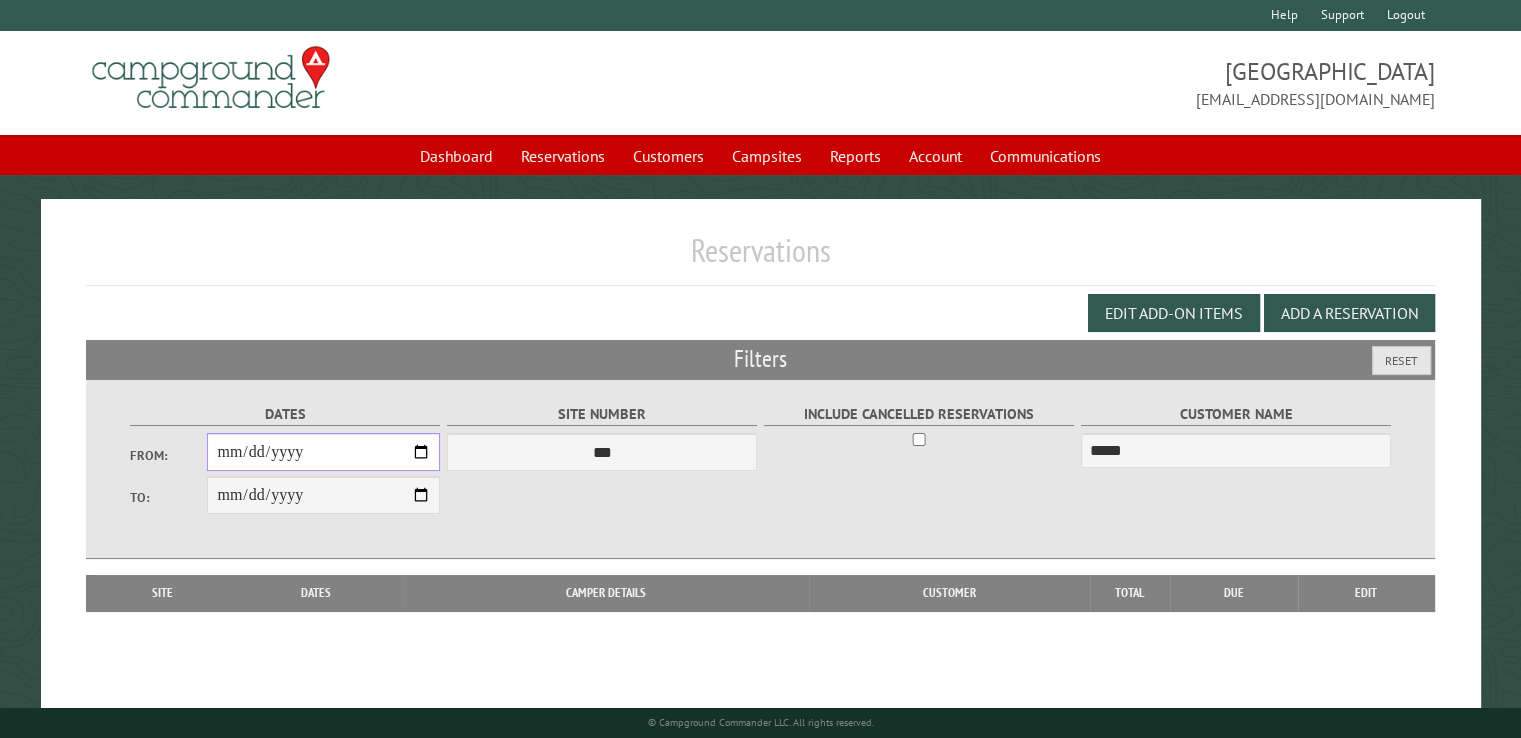 click on "From:" at bounding box center (323, 452) 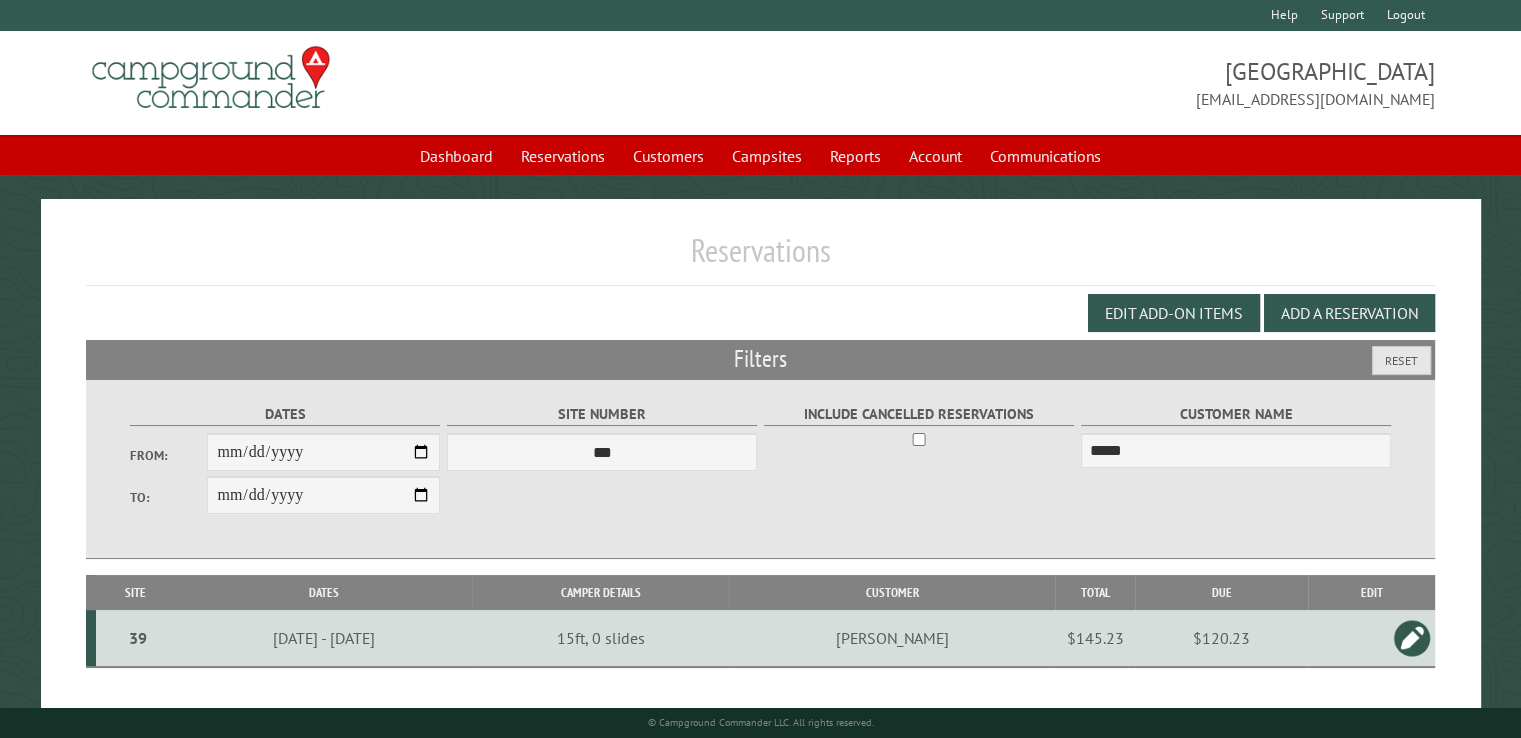 click on "$145.23" at bounding box center [1095, 638] 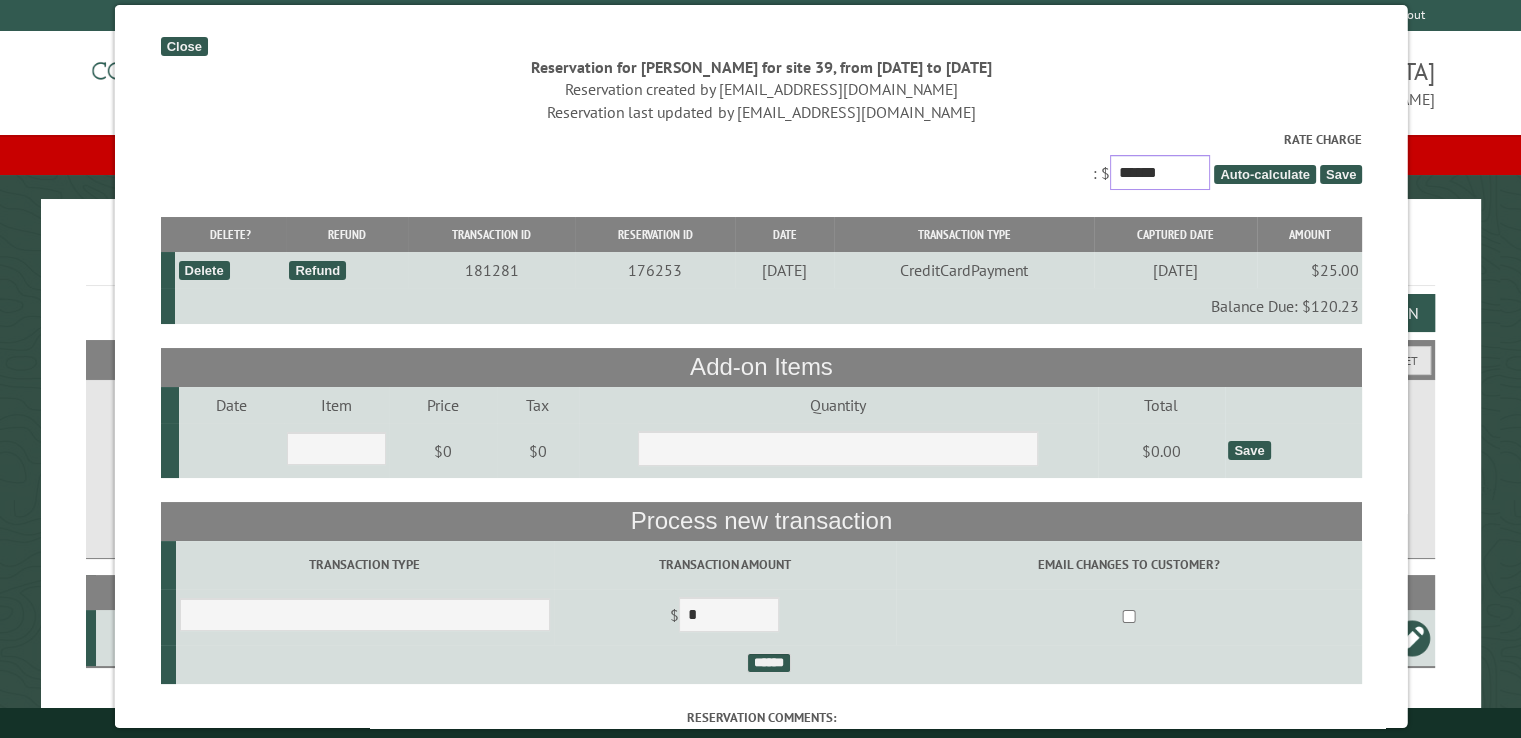 click on "******" at bounding box center (1159, 172) 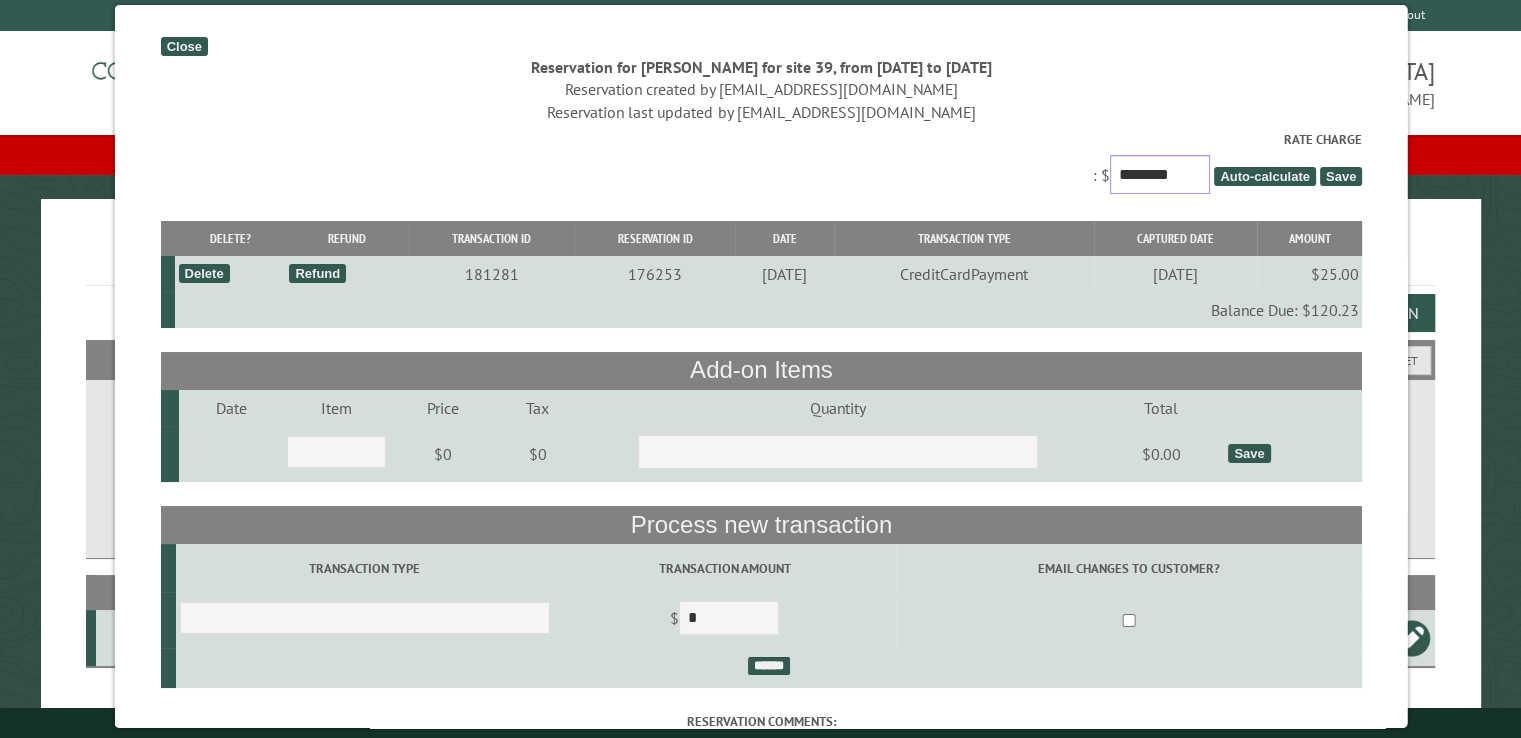 scroll, scrollTop: 0, scrollLeft: 0, axis: both 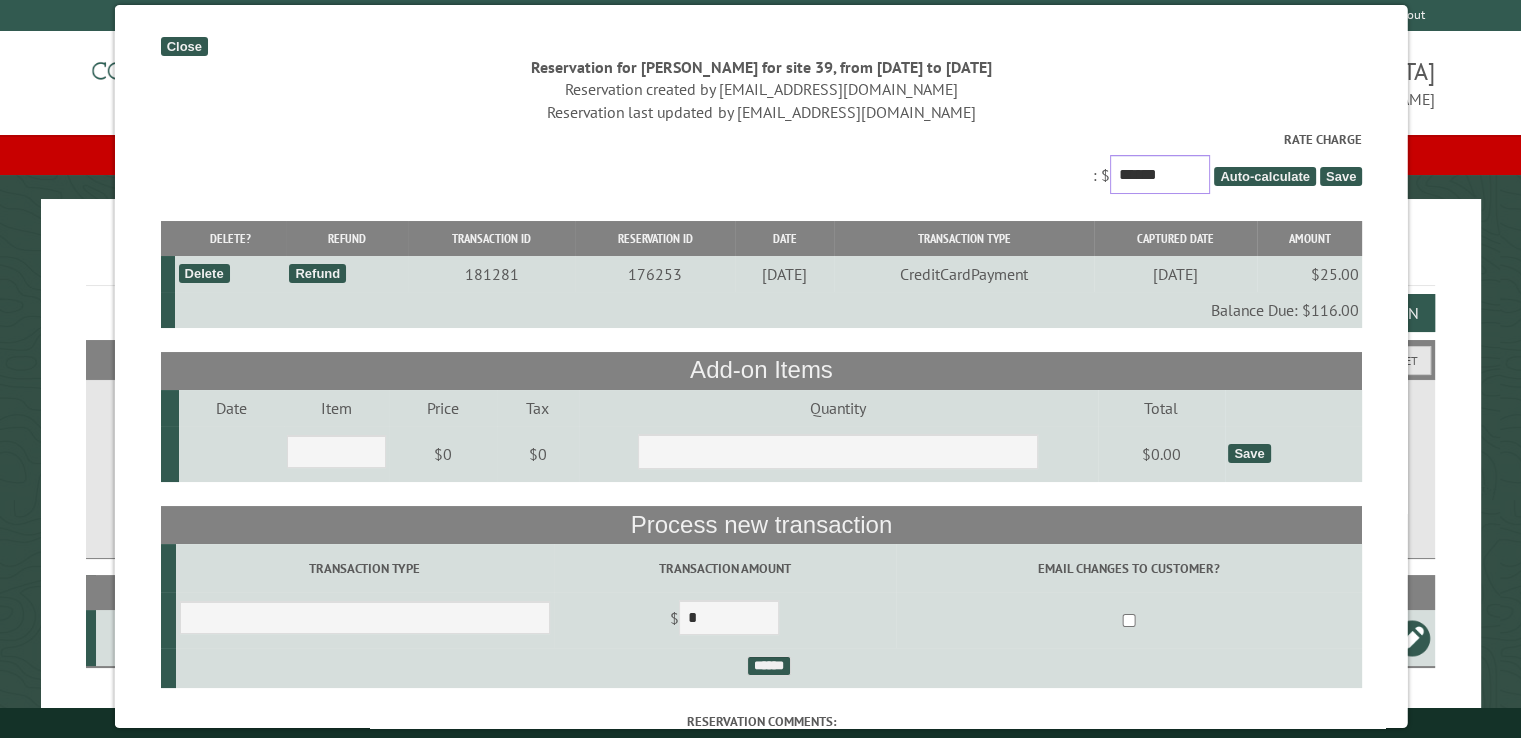 type on "******" 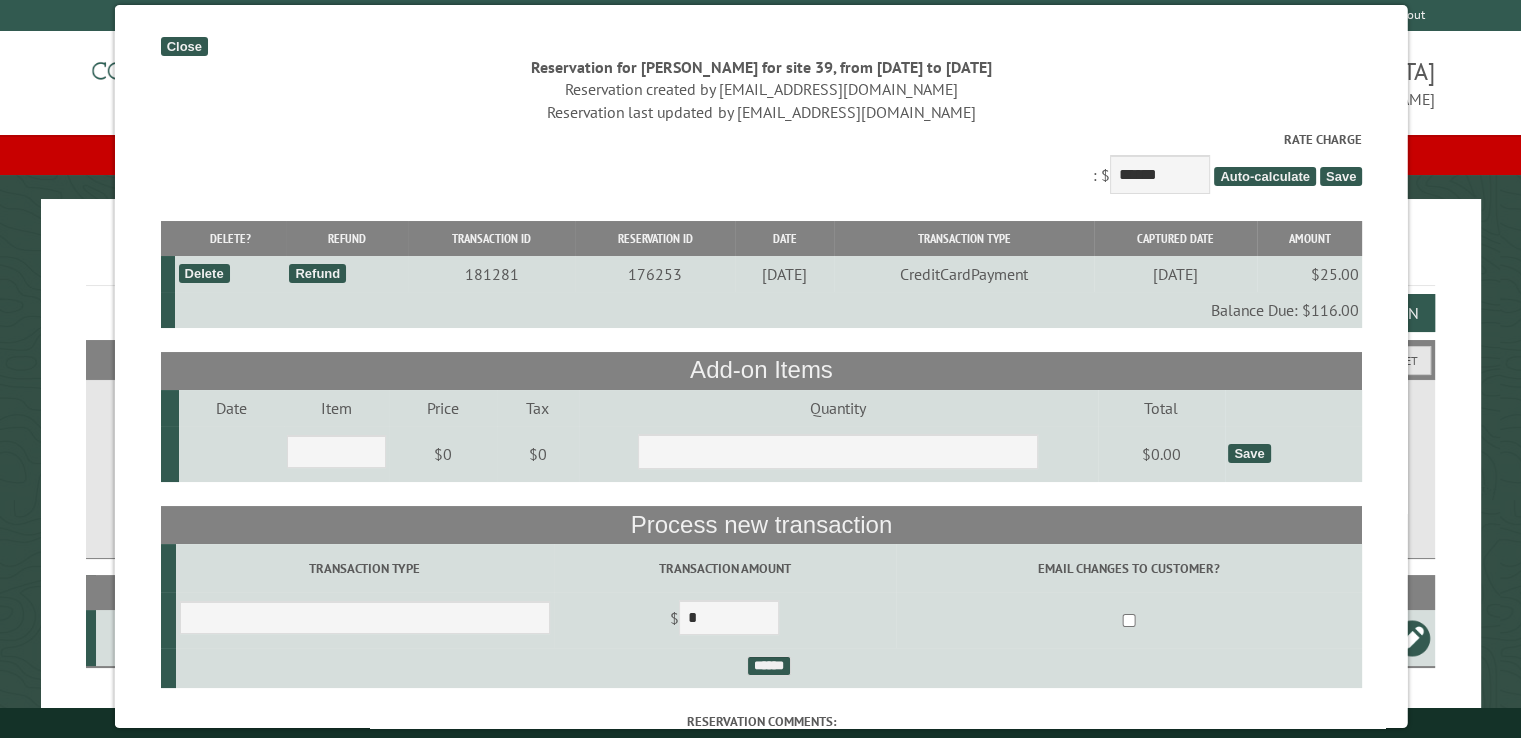 click on "Save" at bounding box center [1340, 176] 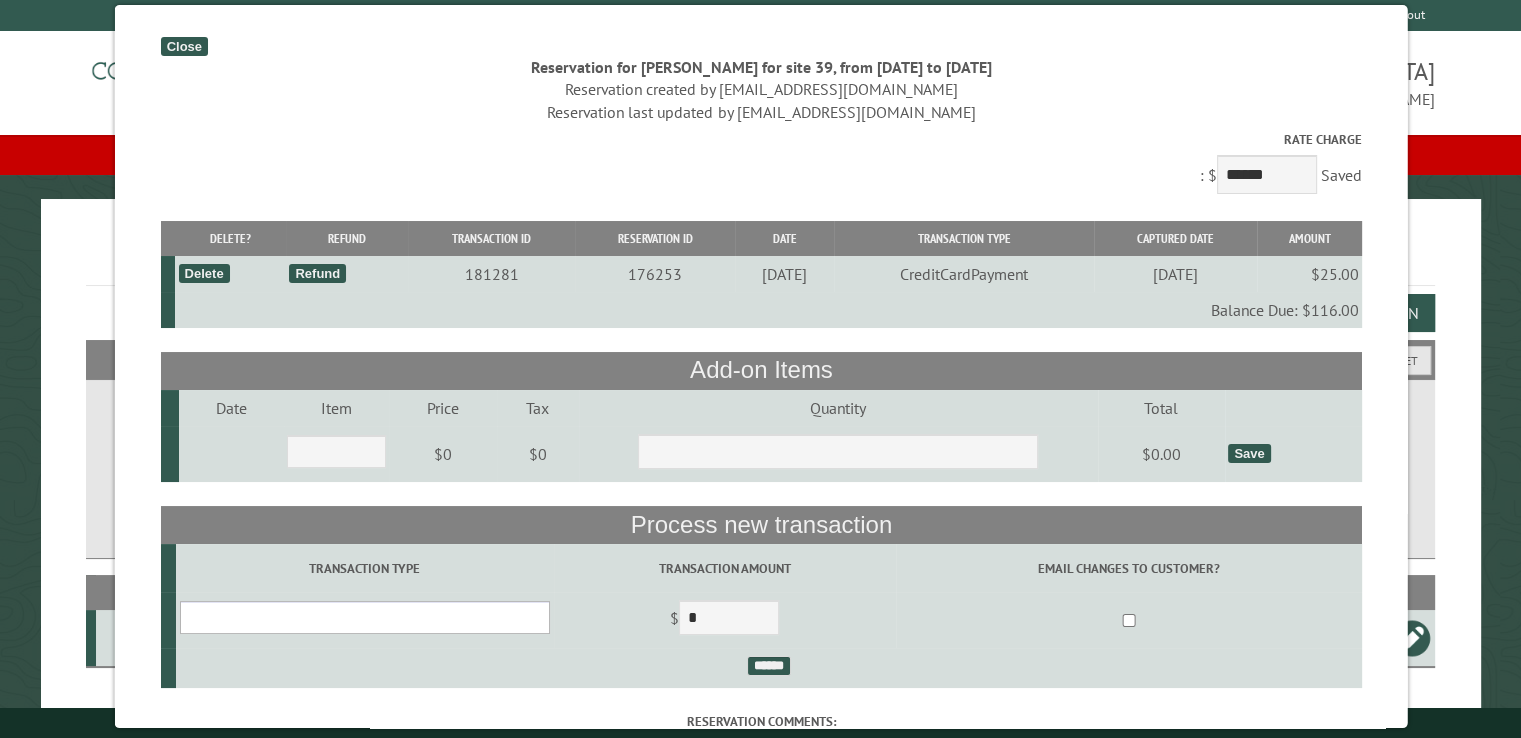click on "**********" at bounding box center [364, 617] 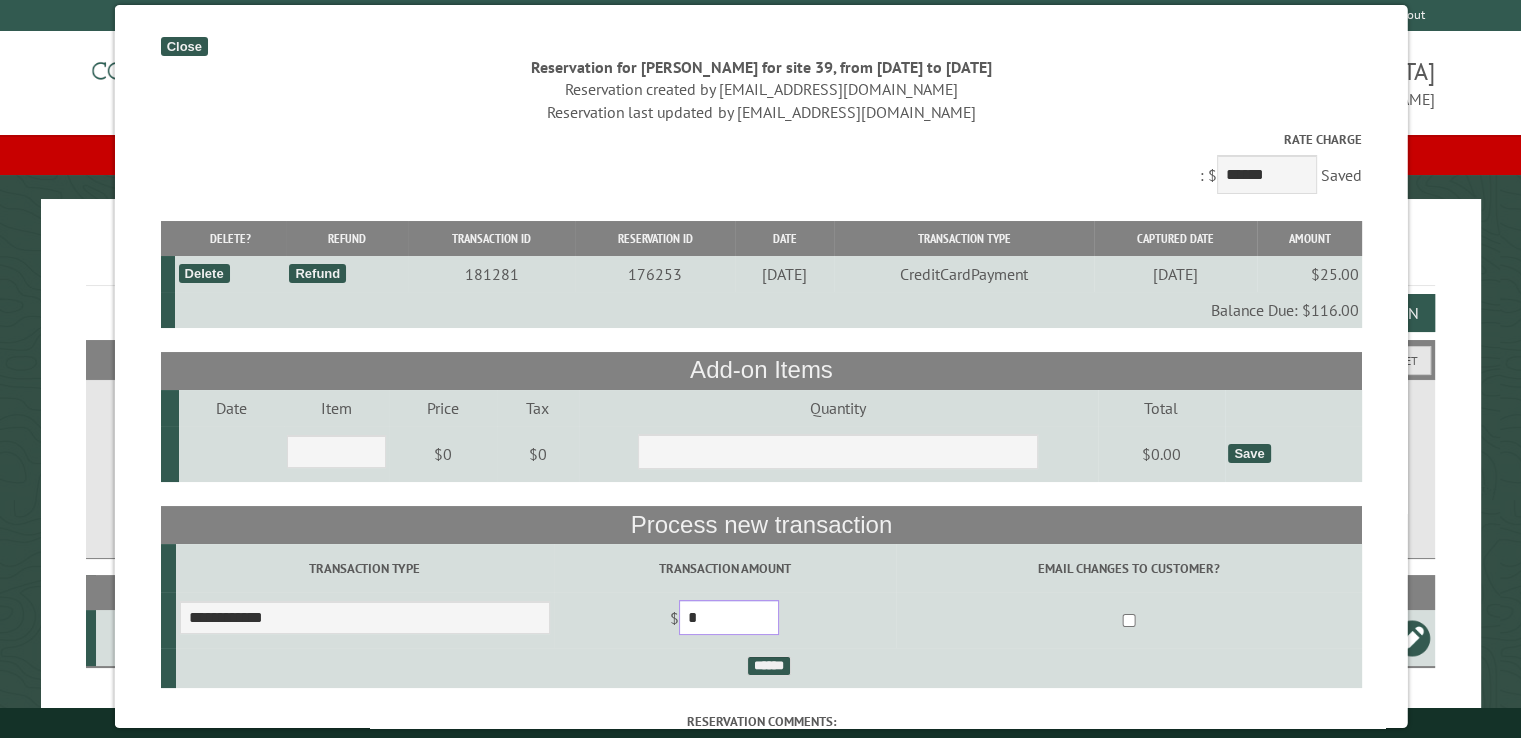 click on "*" at bounding box center [728, 617] 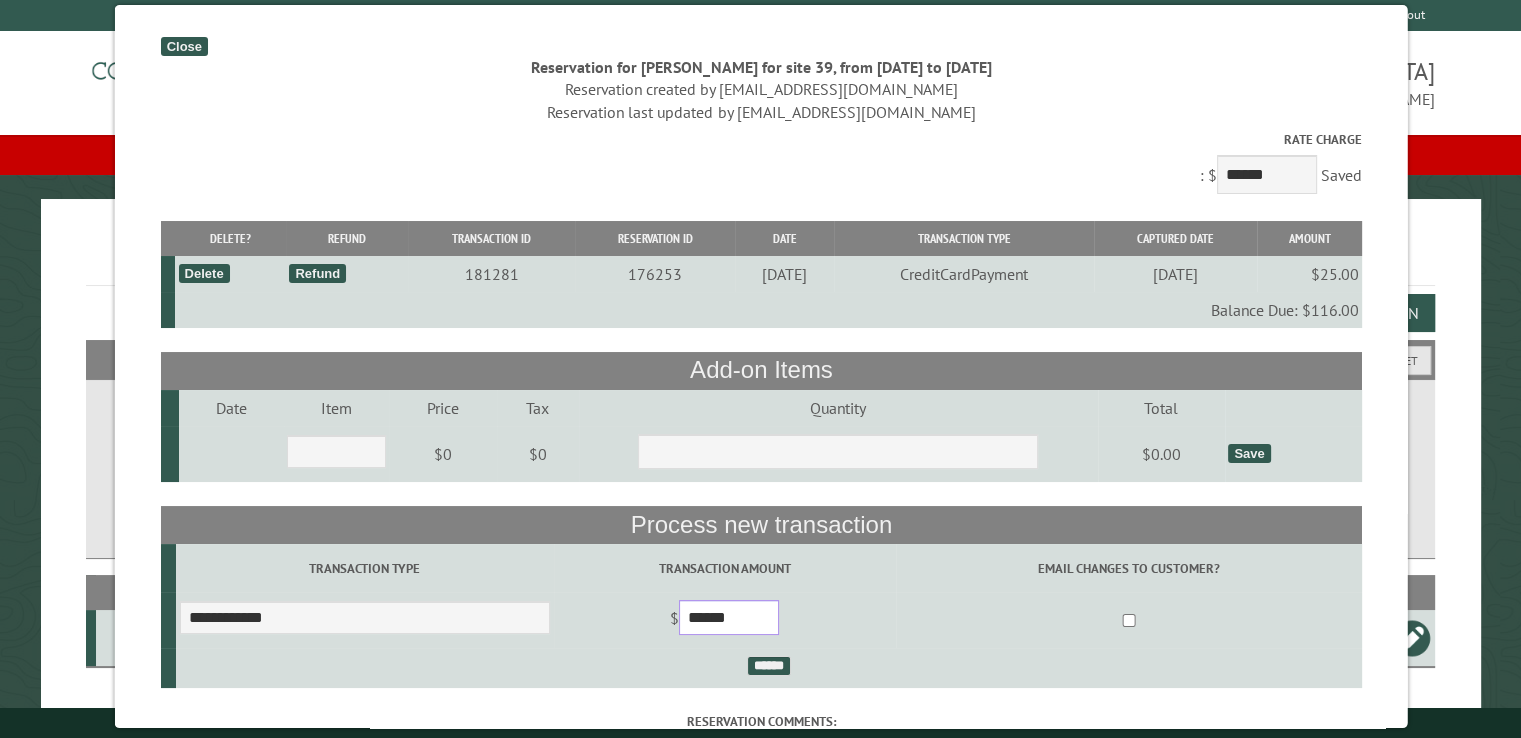 type on "******" 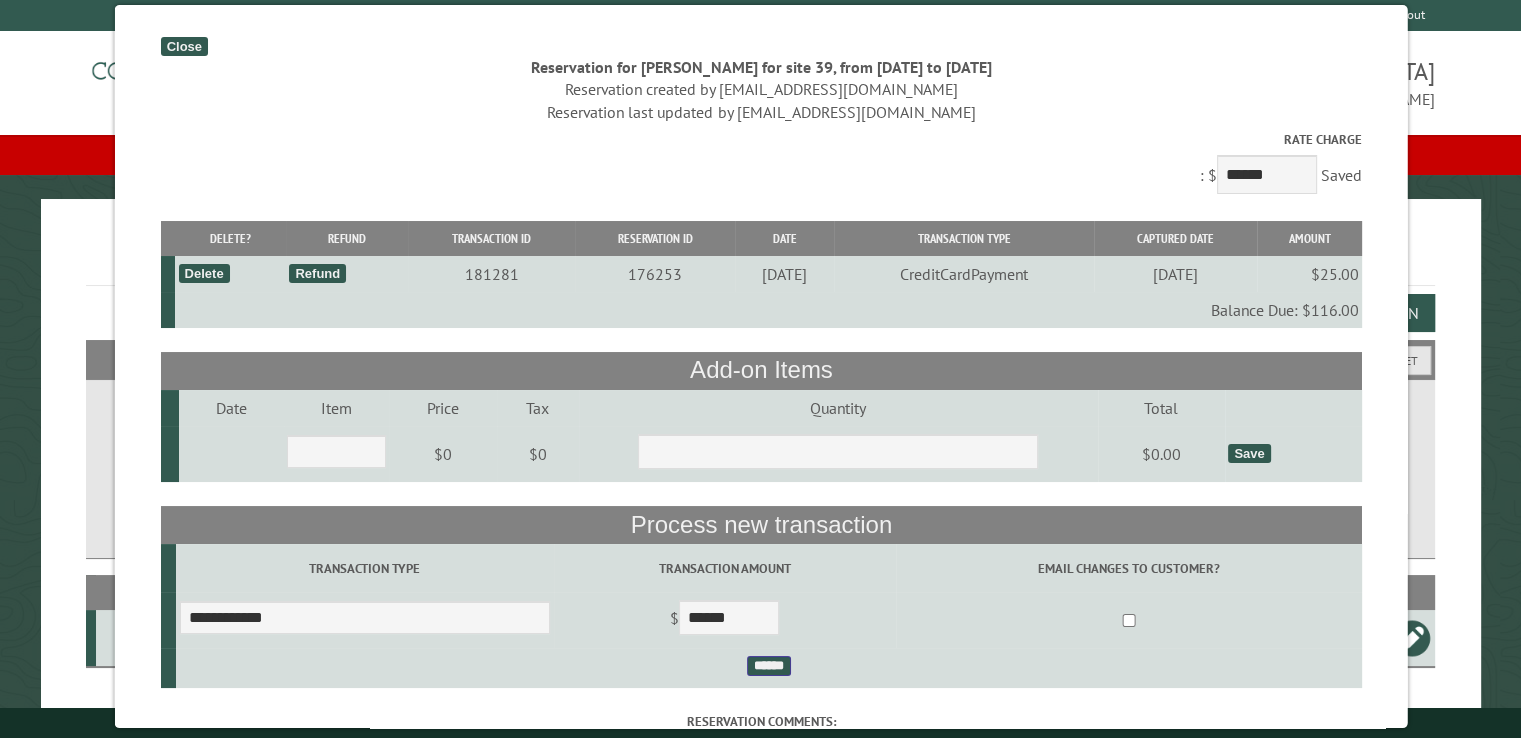 click on "******" at bounding box center [768, 666] 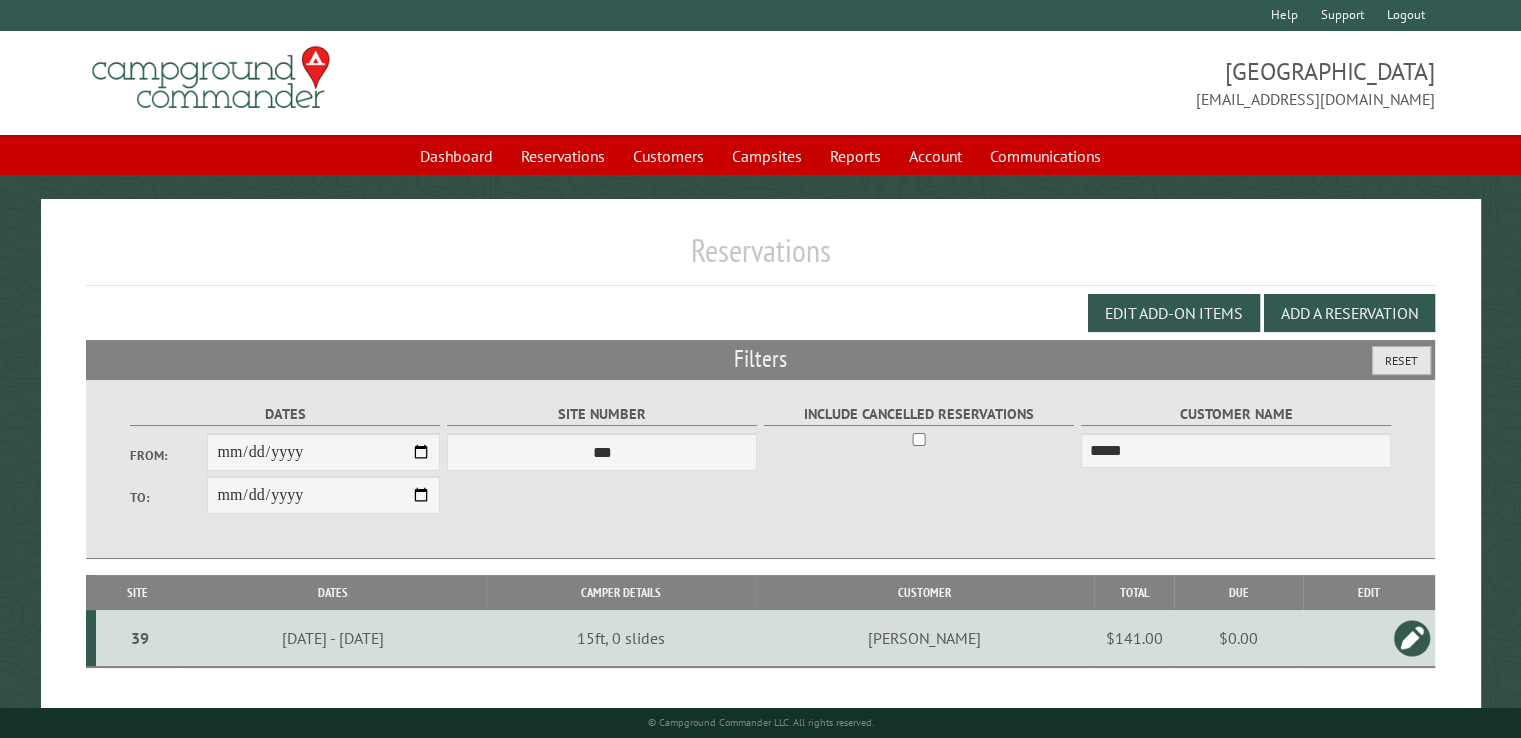 click on "Reset" at bounding box center [1401, 360] 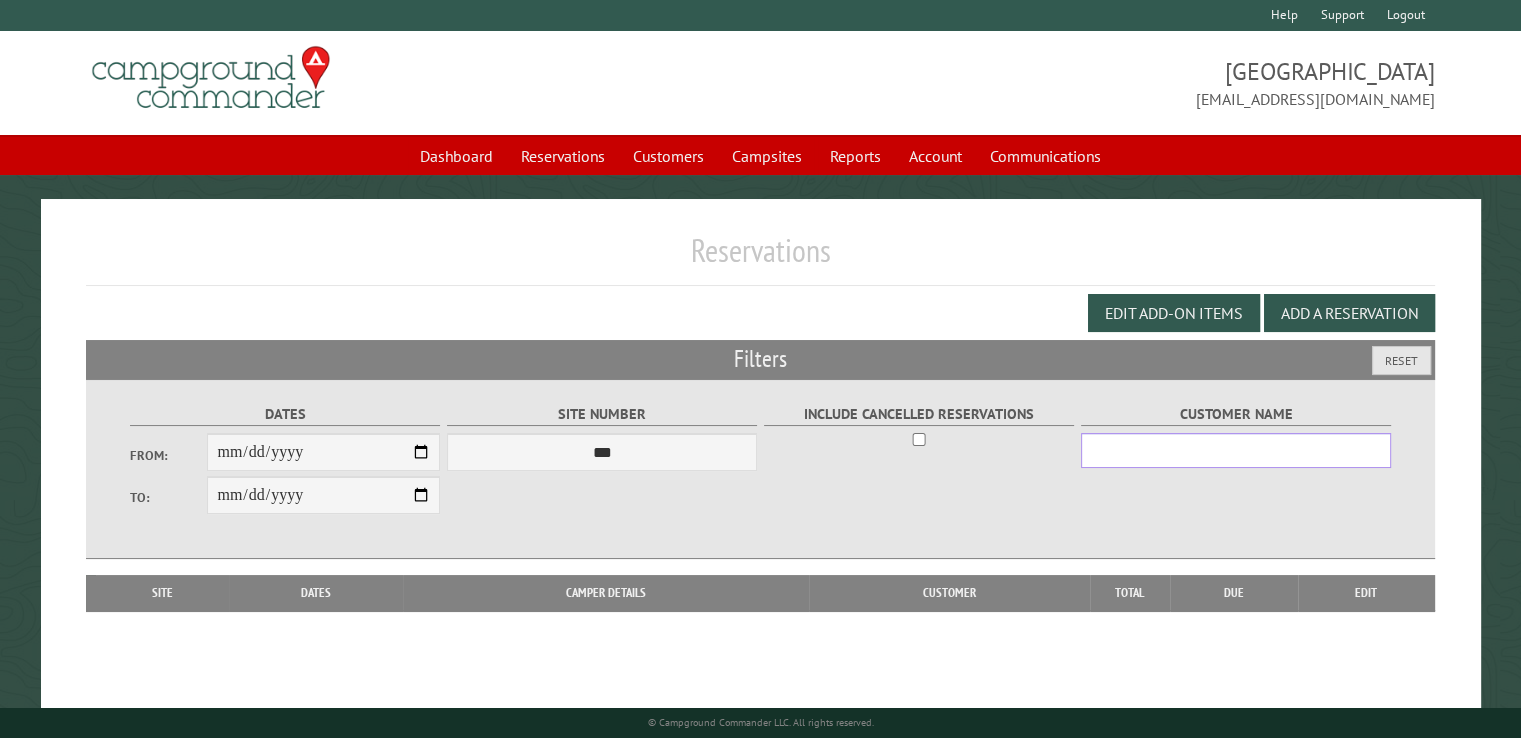 click on "Customer Name" at bounding box center (1236, 450) 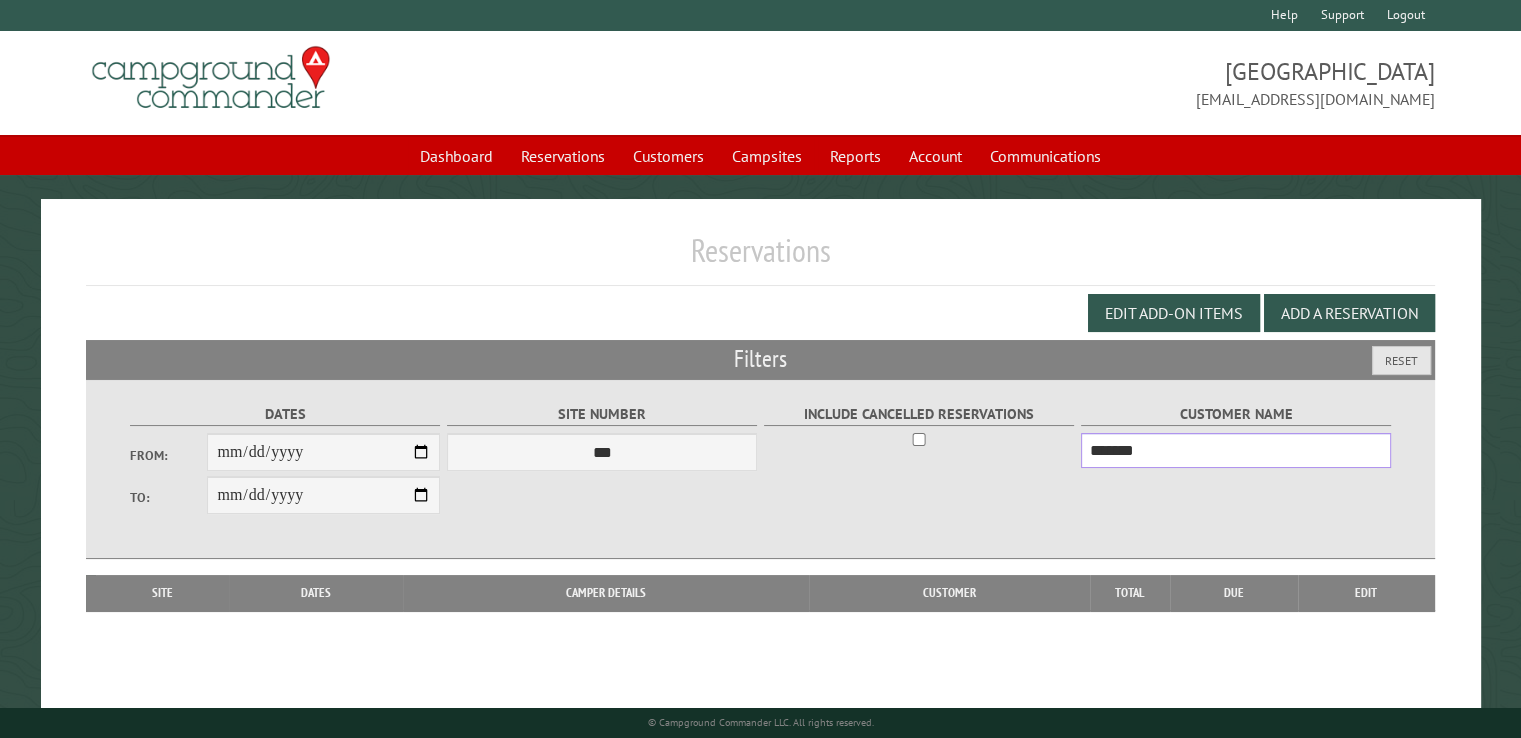type on "*******" 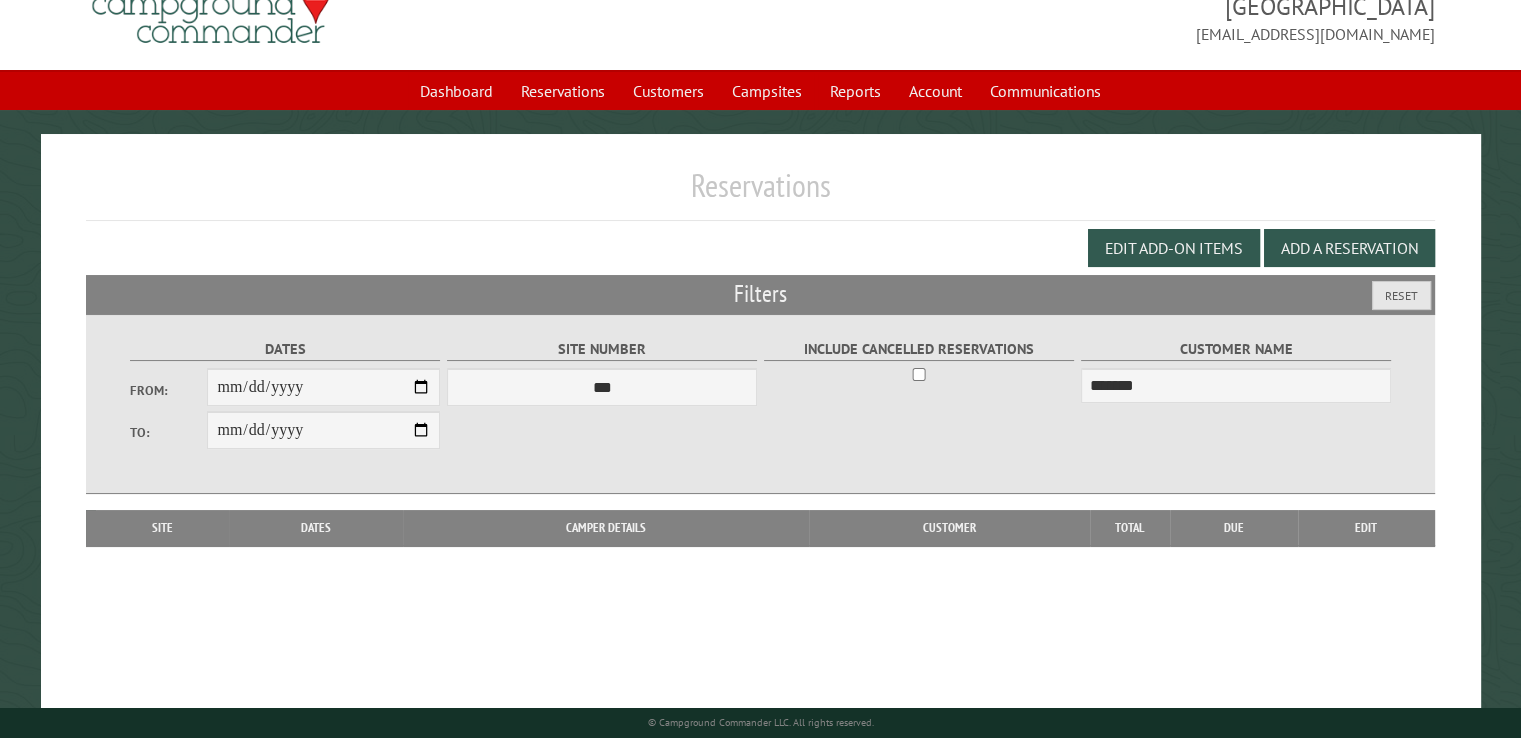 scroll, scrollTop: 99, scrollLeft: 0, axis: vertical 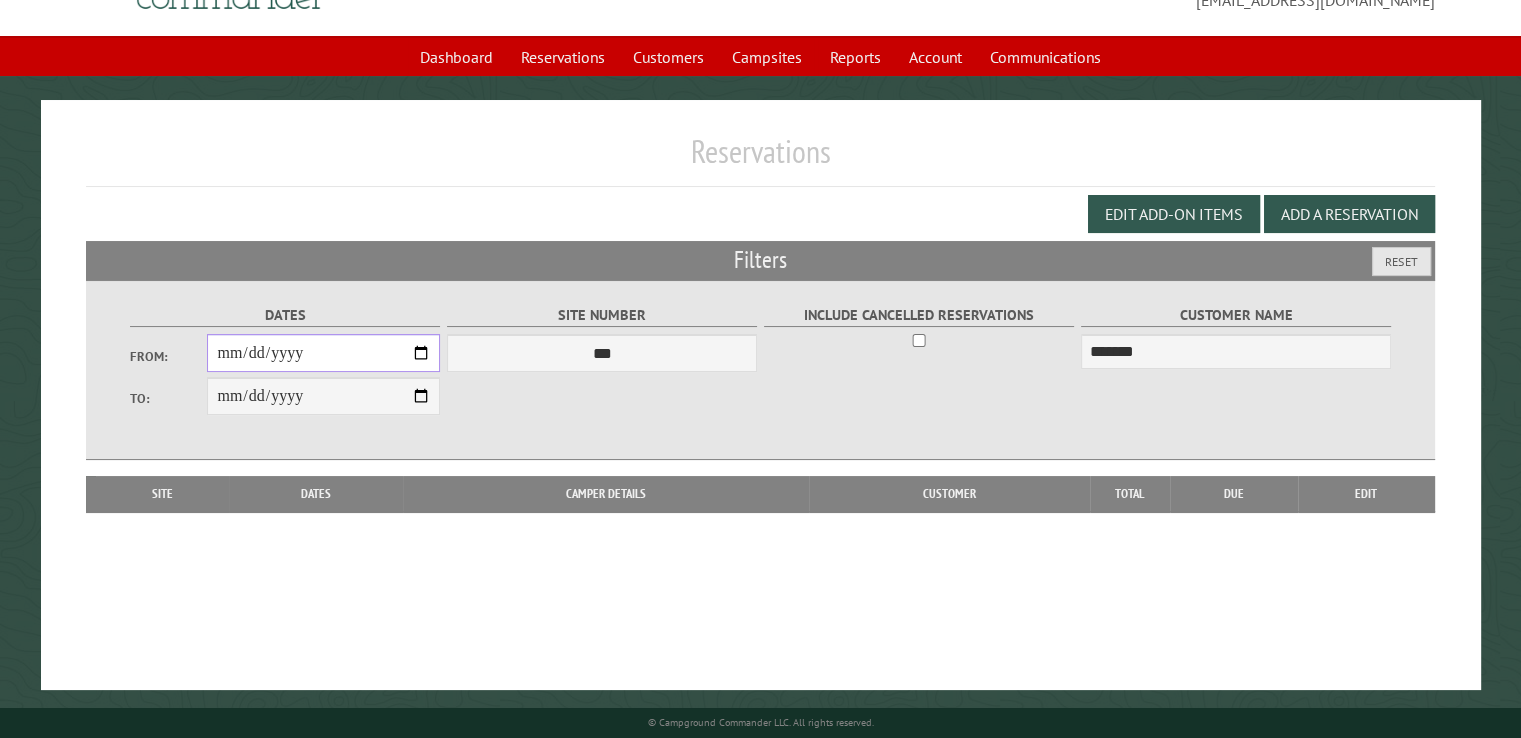 click on "From:" at bounding box center (323, 353) 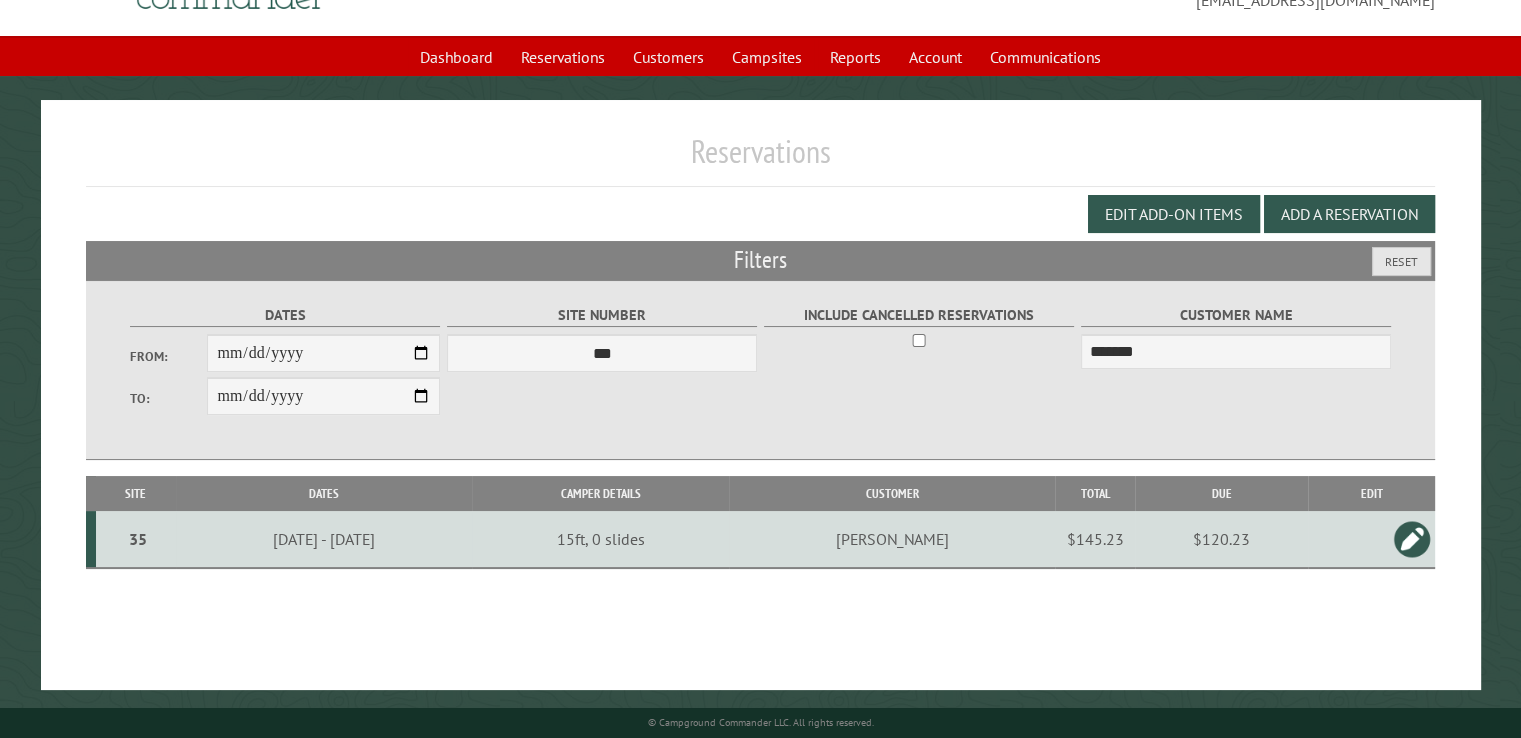 click on "$145.23" at bounding box center (1095, 539) 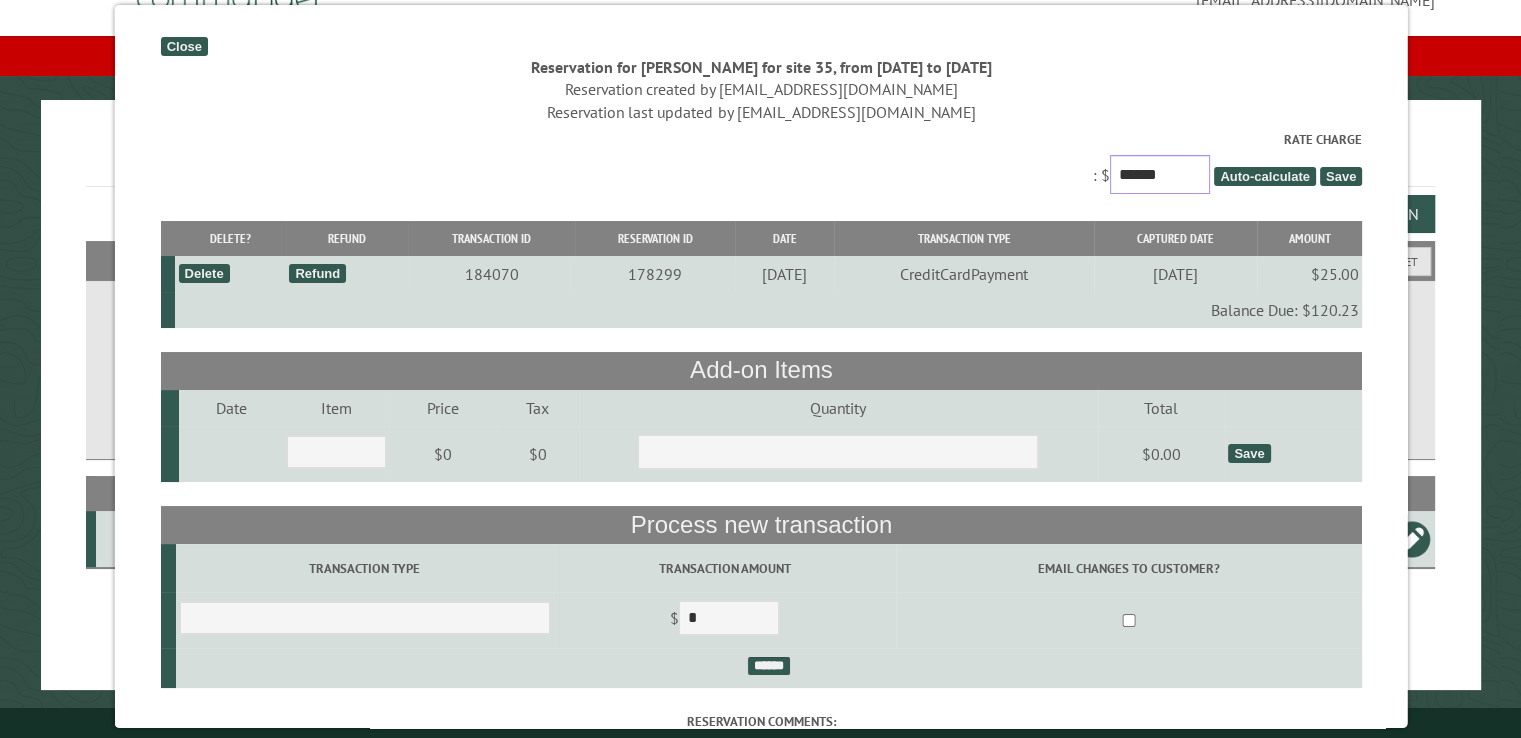 click on "******" at bounding box center [1159, 174] 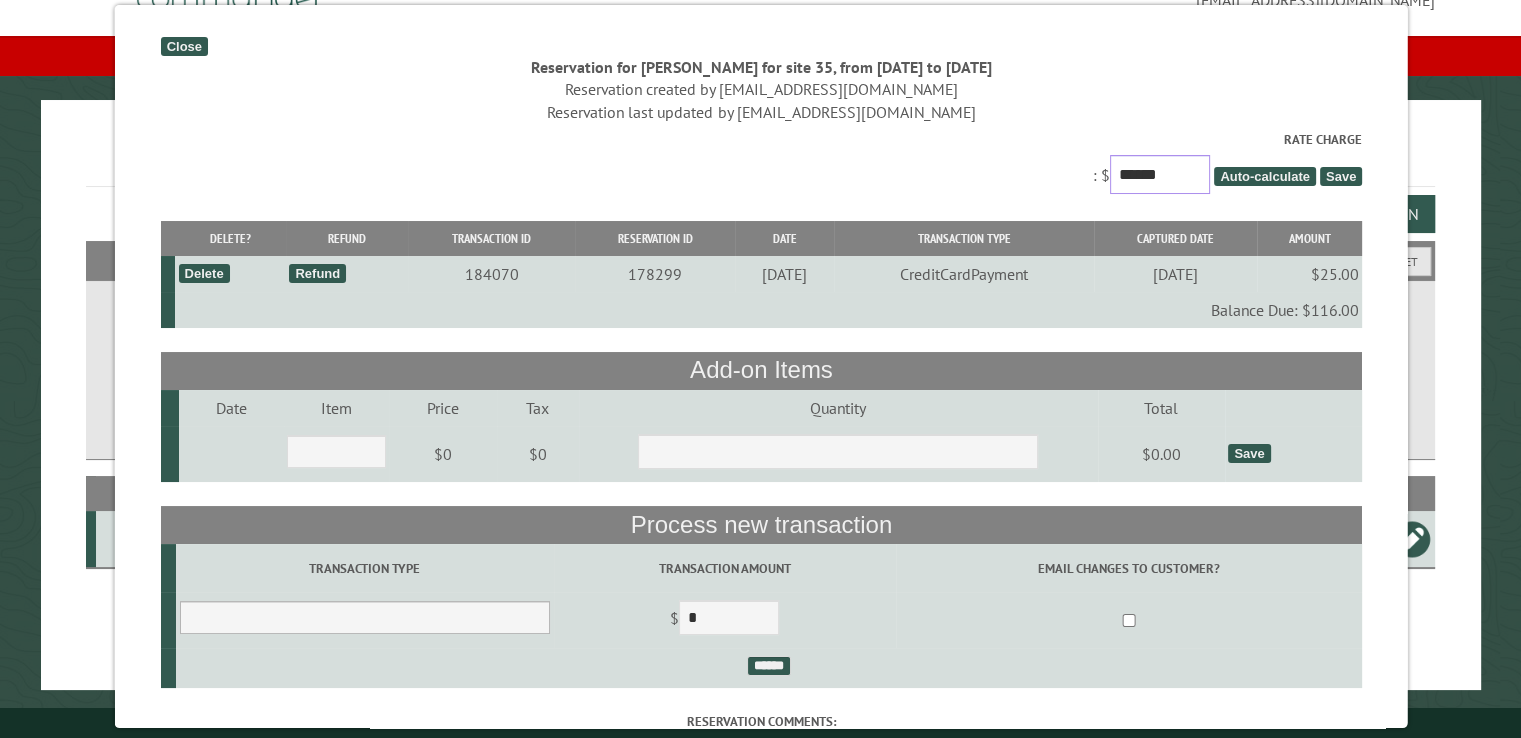 type on "******" 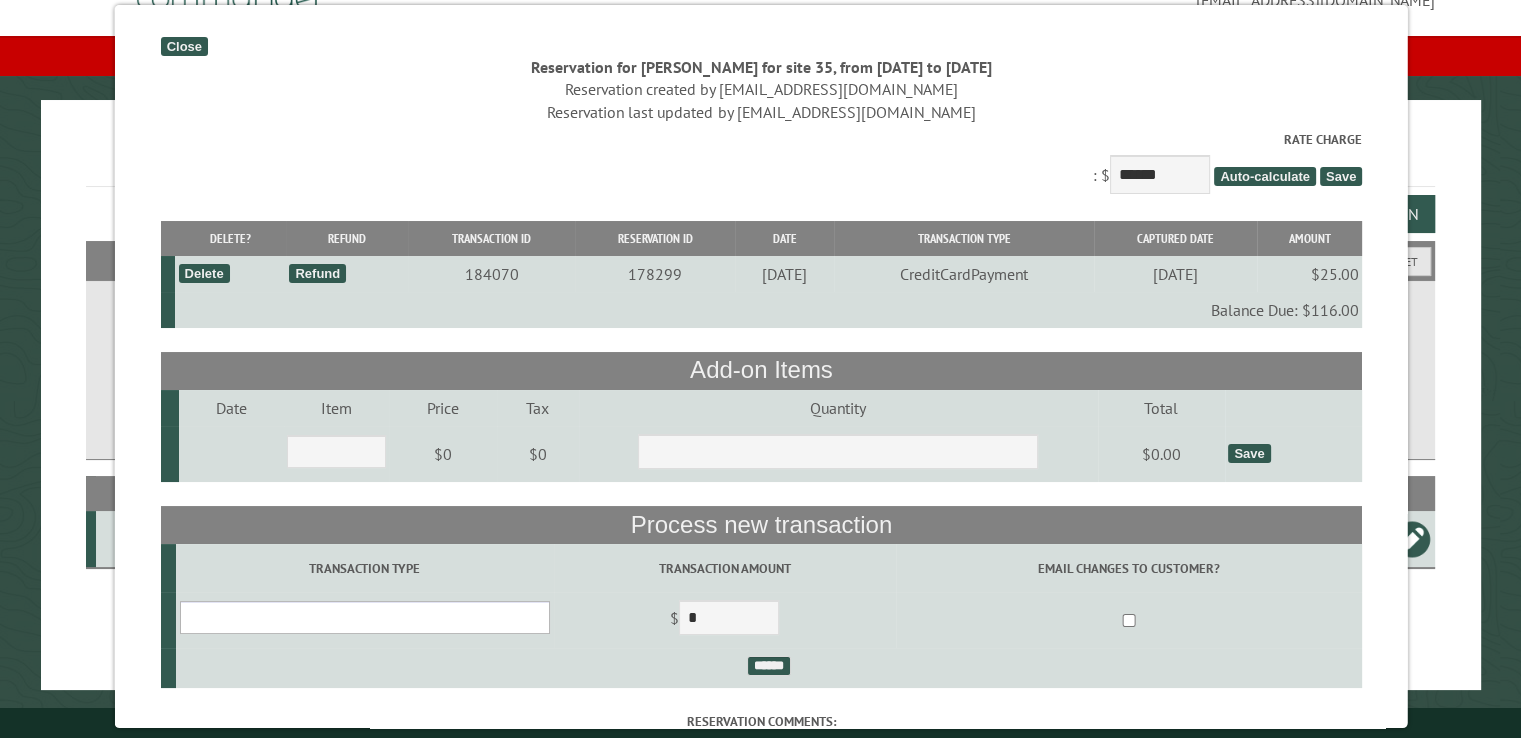 click on "**********" at bounding box center (364, 617) 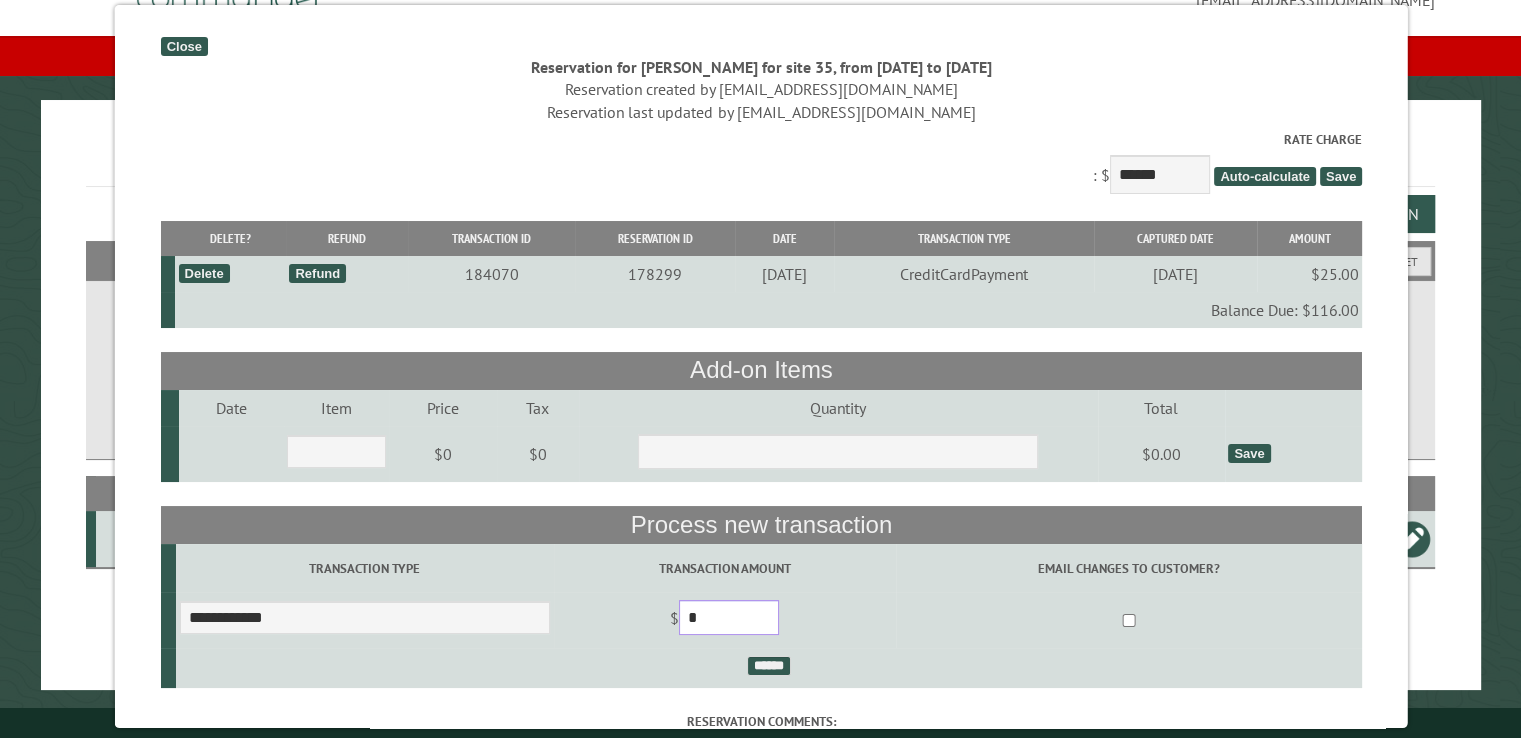 click on "*" at bounding box center [728, 617] 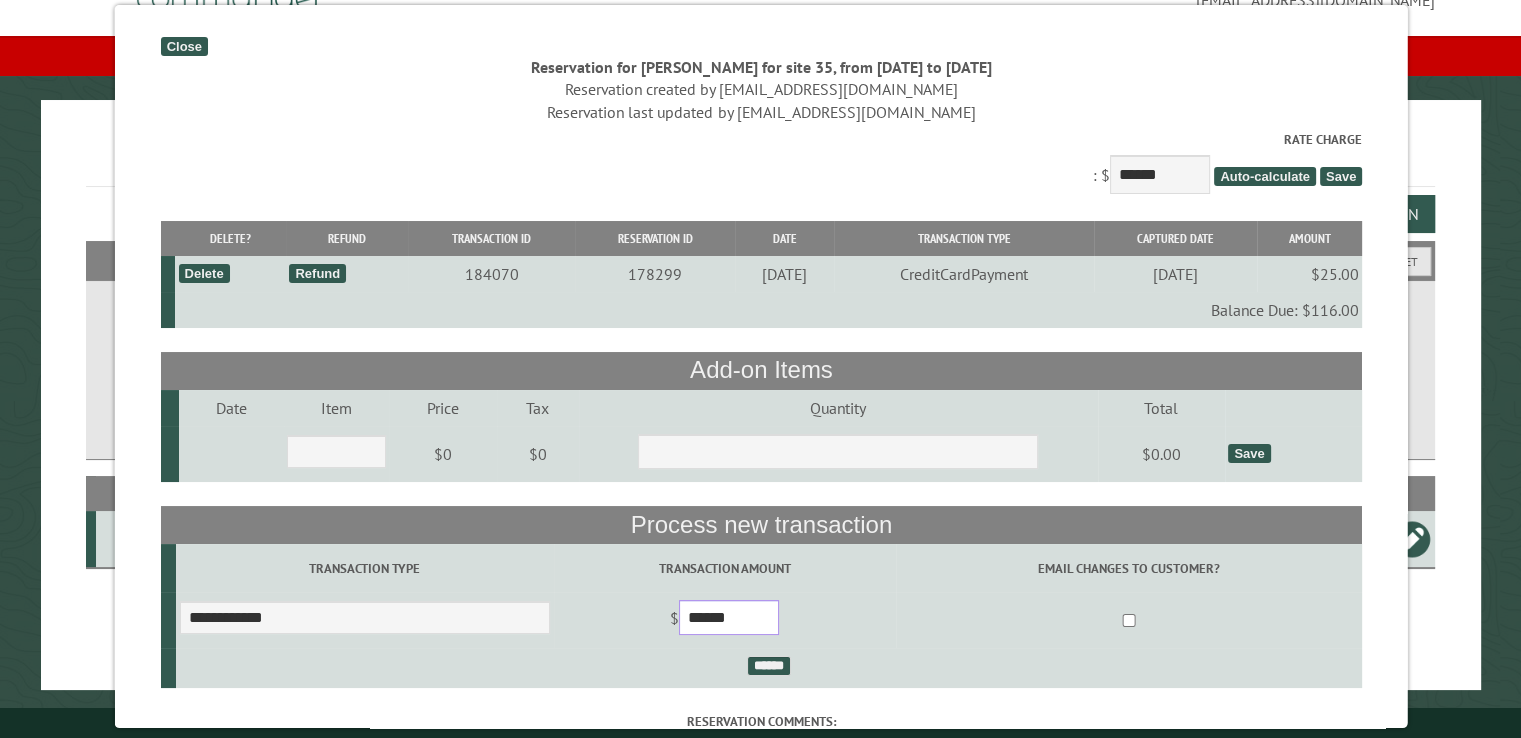 type on "******" 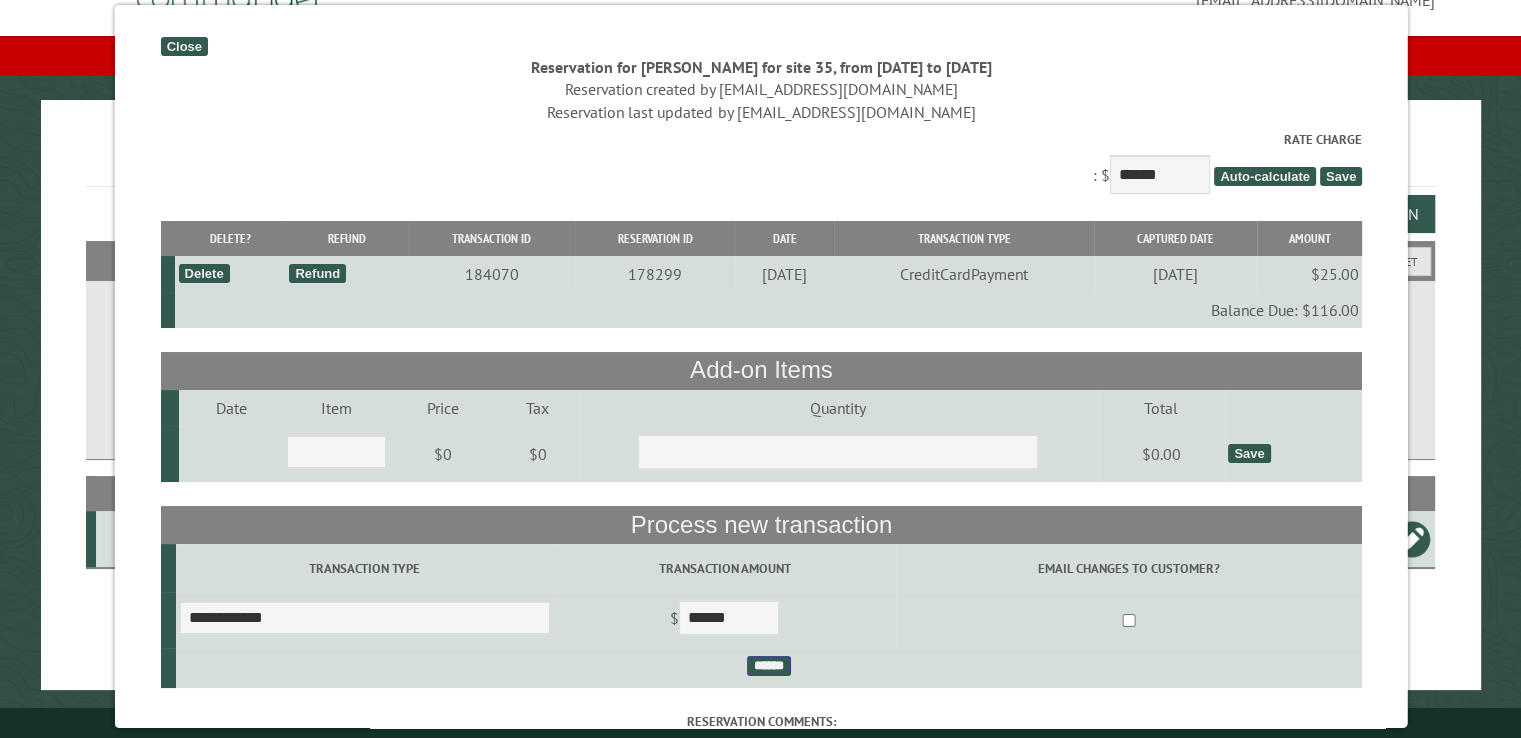 click on "******" at bounding box center [768, 666] 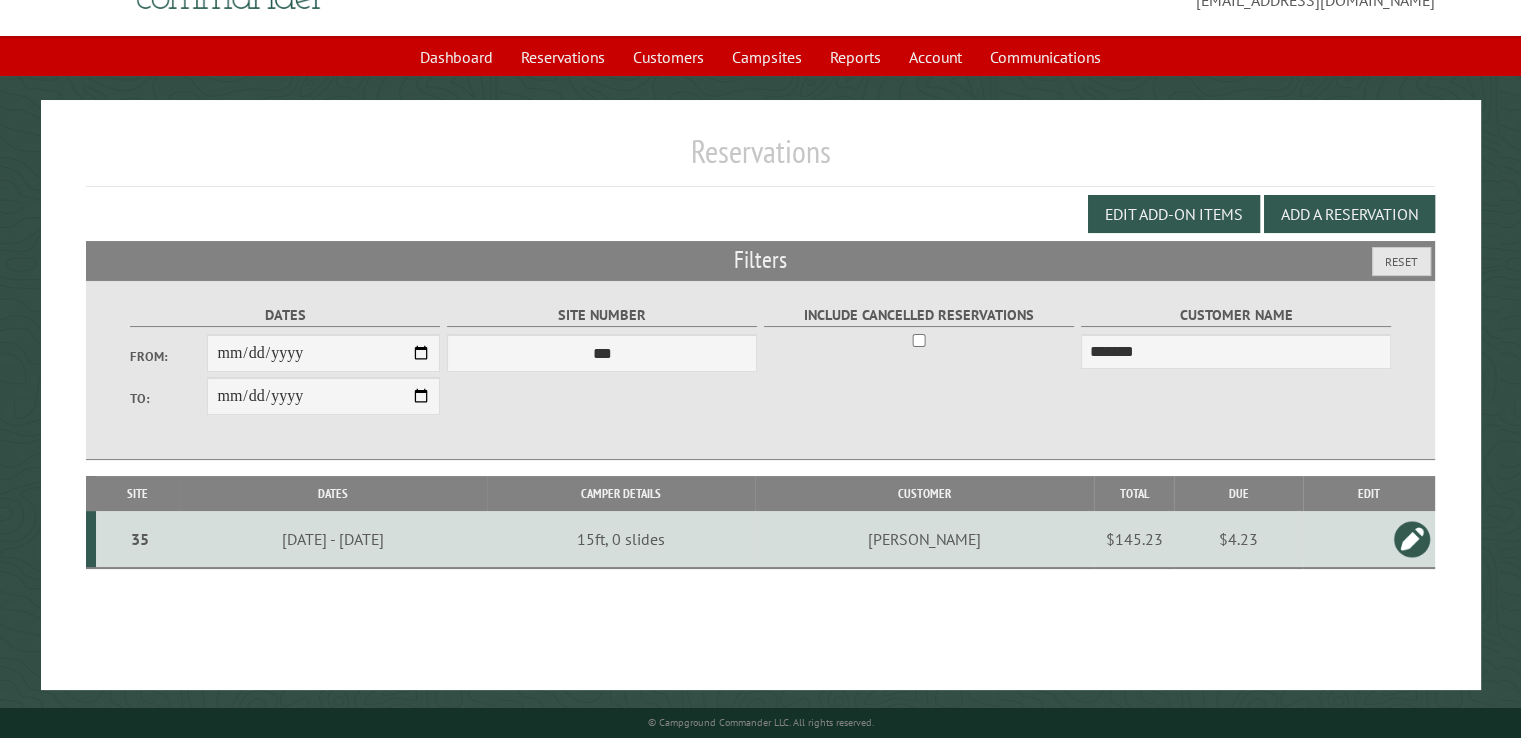 click on "$145.23" at bounding box center [1134, 539] 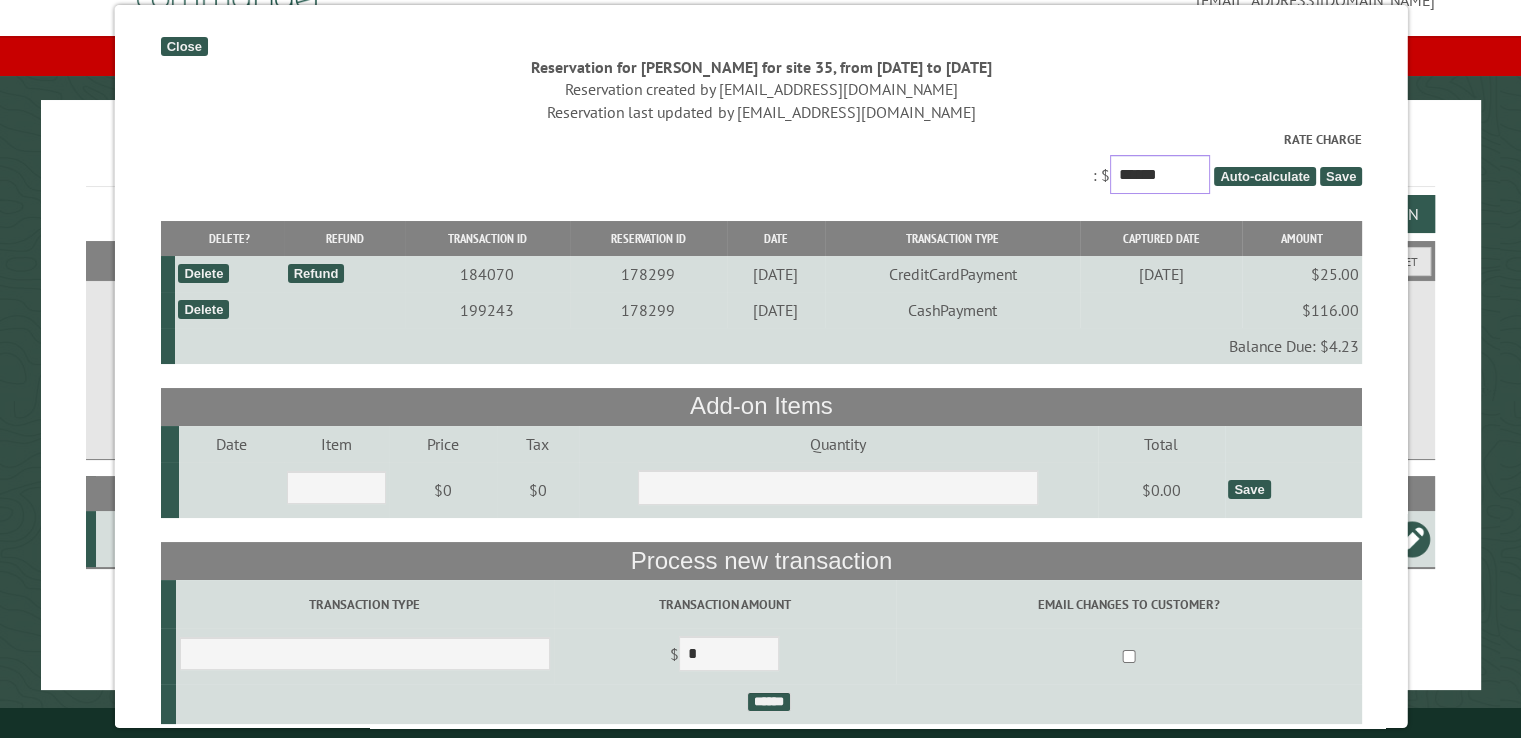 click on "******" at bounding box center [1159, 174] 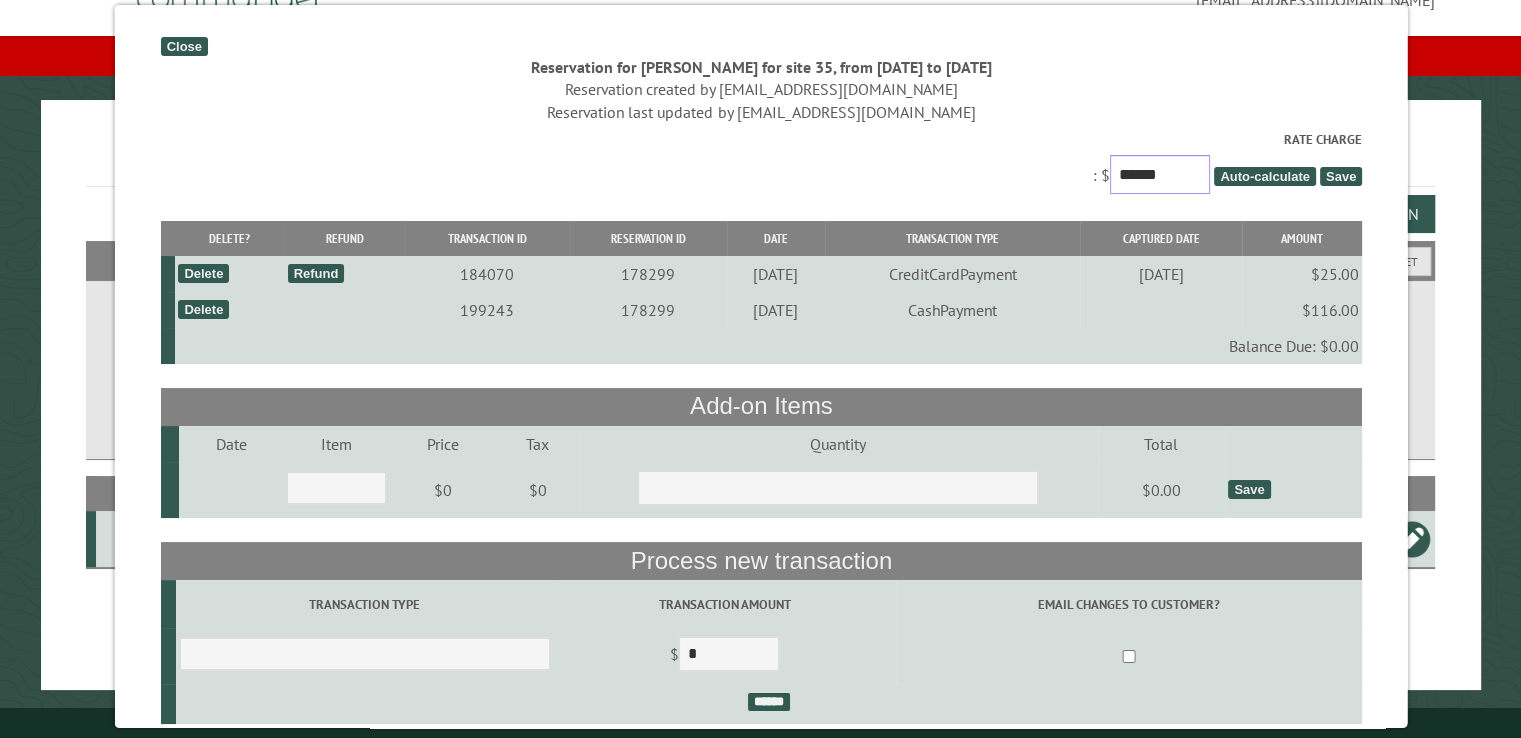 type on "******" 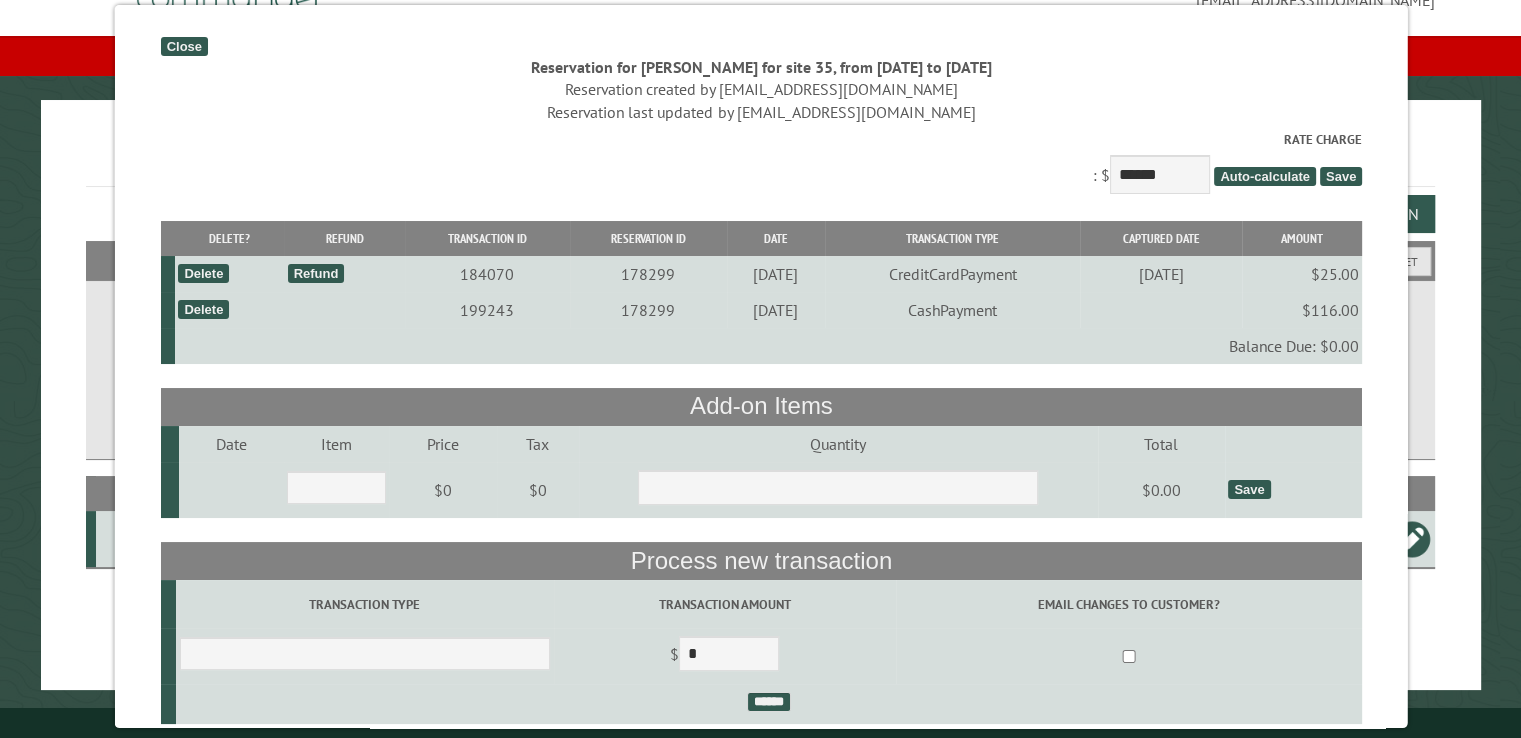 click on "Save" at bounding box center (1340, 176) 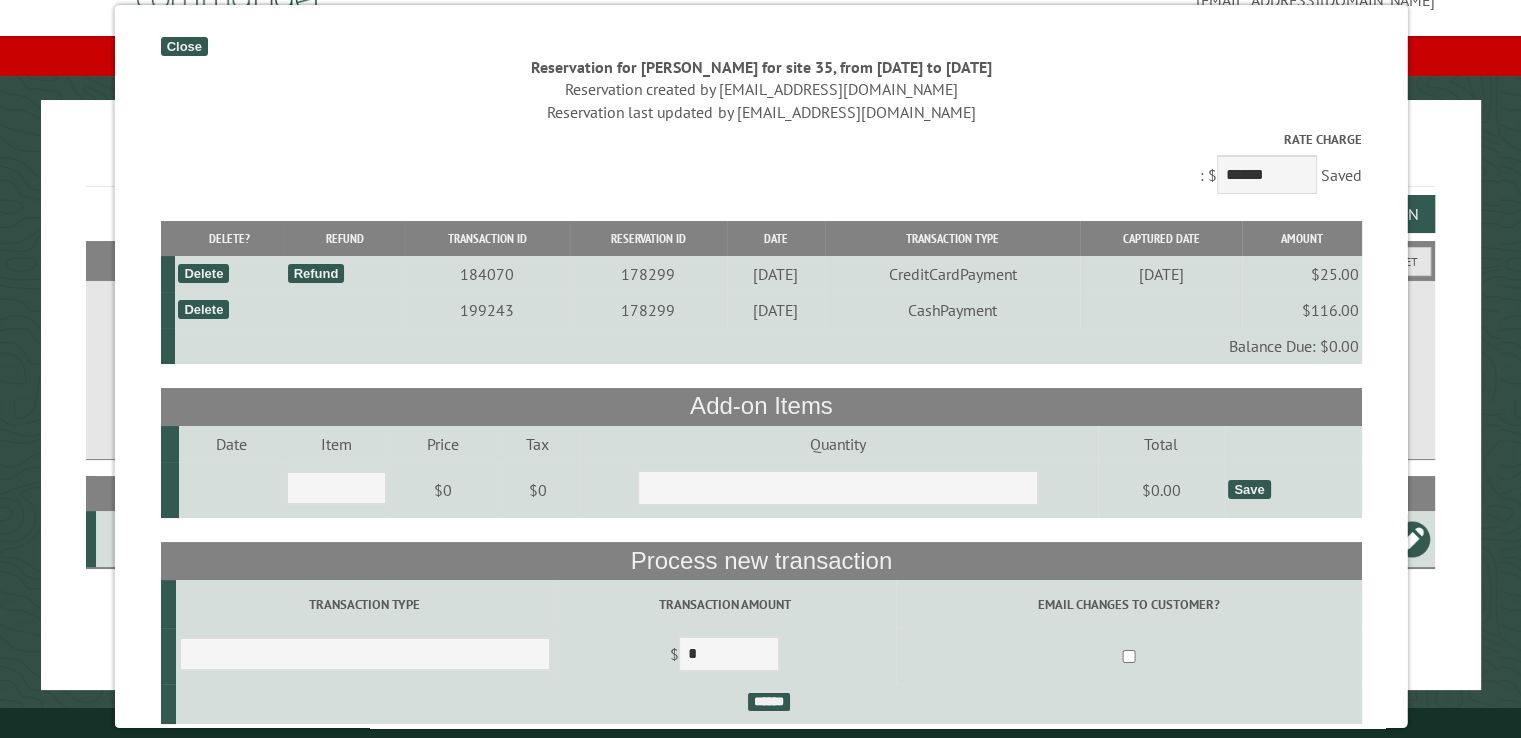 click on "Close" at bounding box center [183, 46] 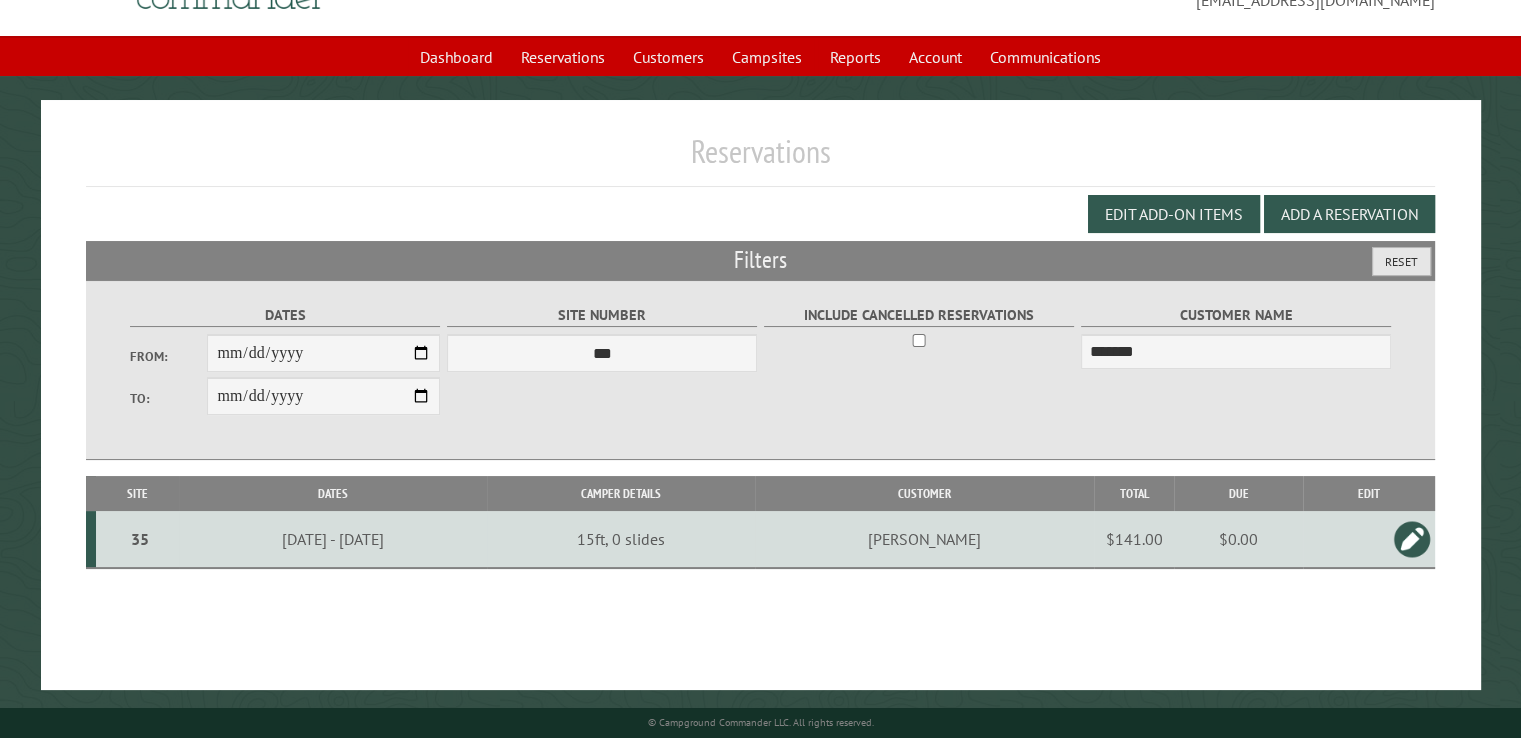 click on "Reset" at bounding box center [1401, 261] 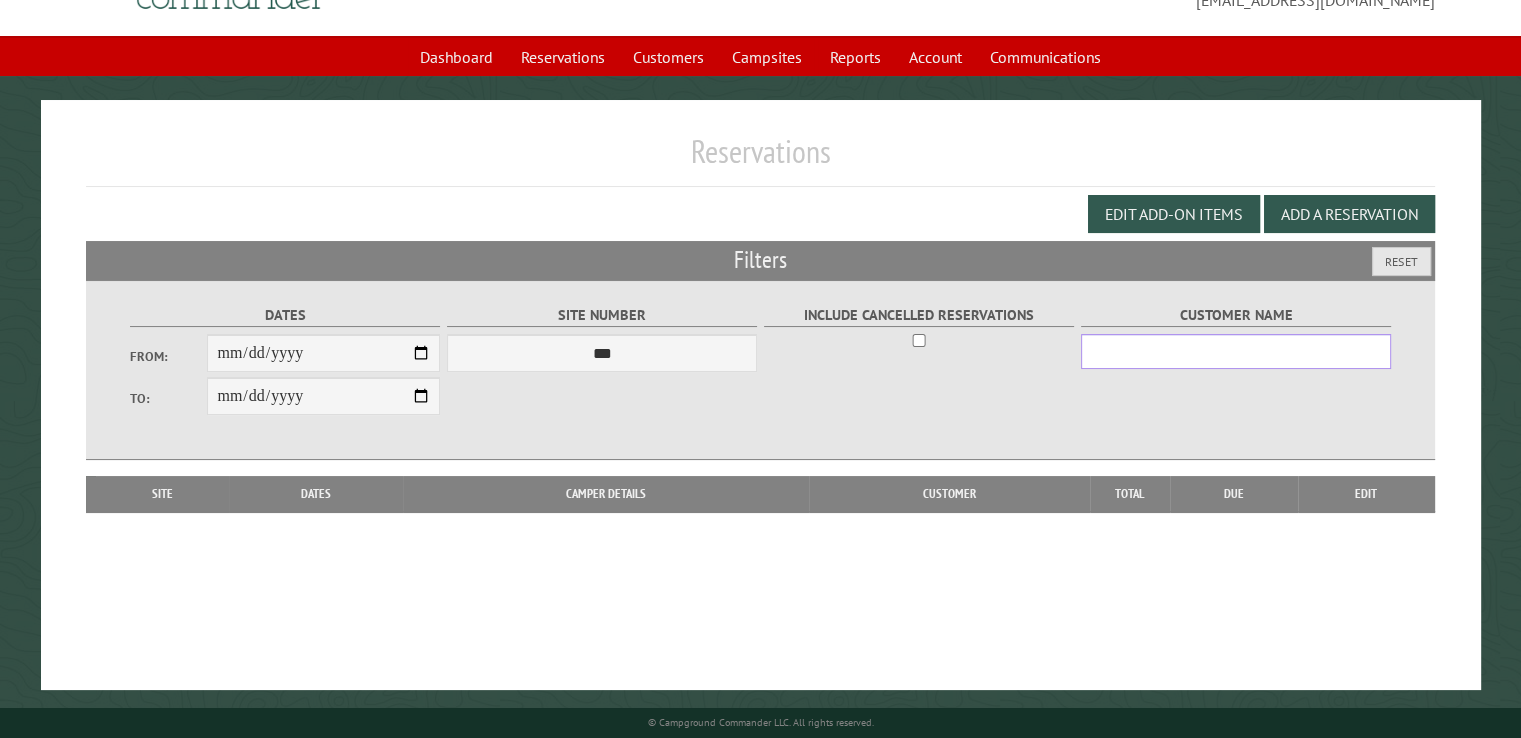 click on "Customer Name" at bounding box center [1236, 351] 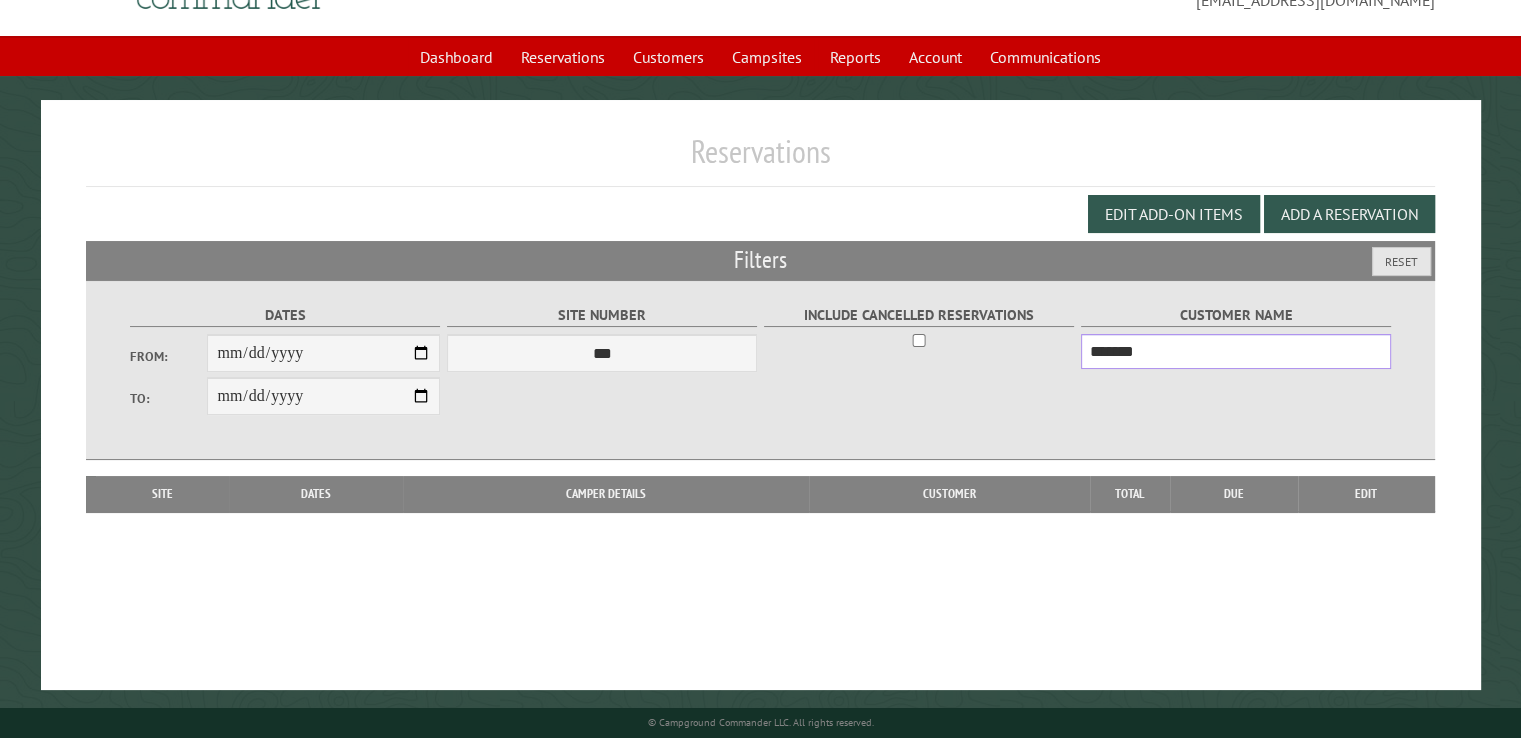 type on "*******" 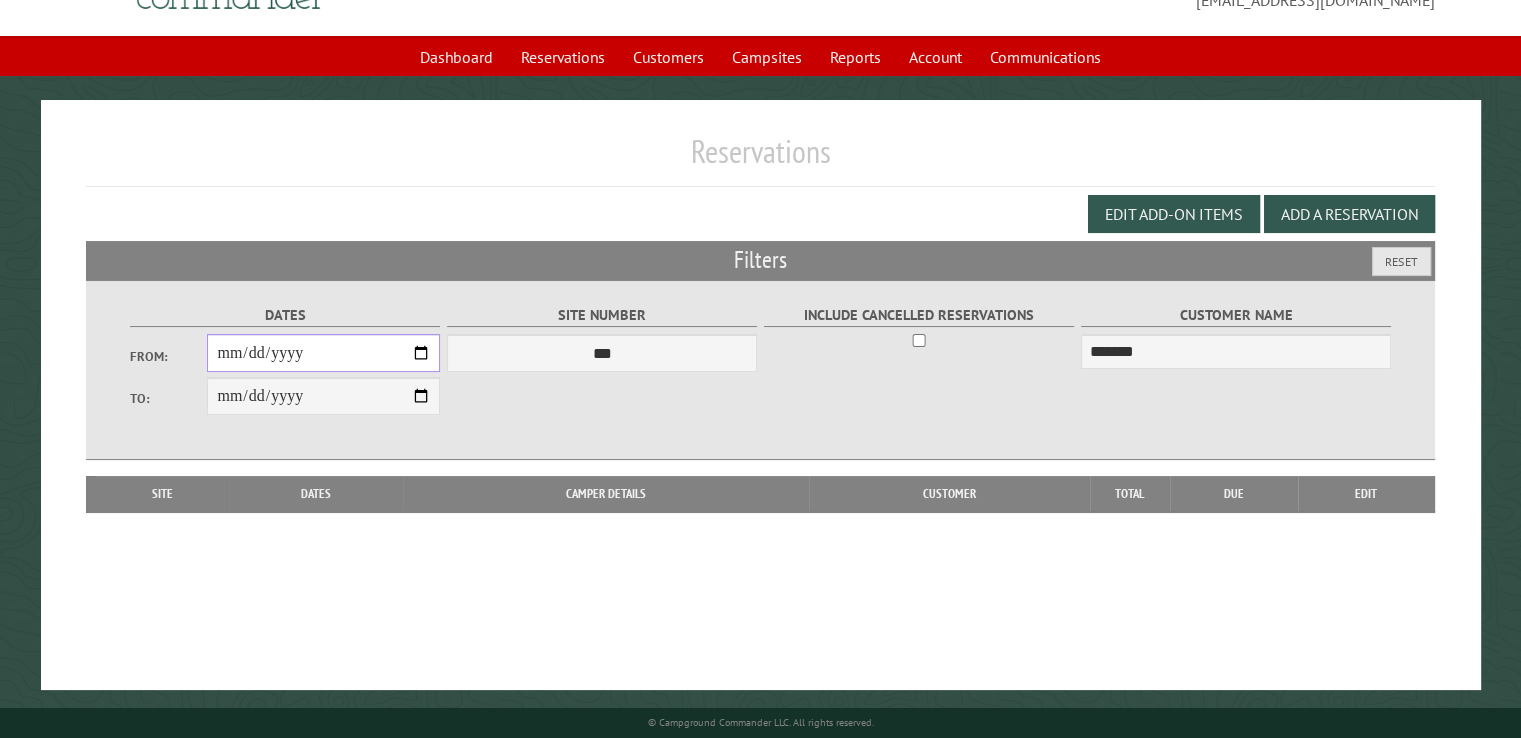 drag, startPoint x: 420, startPoint y: 356, endPoint x: 396, endPoint y: 356, distance: 24 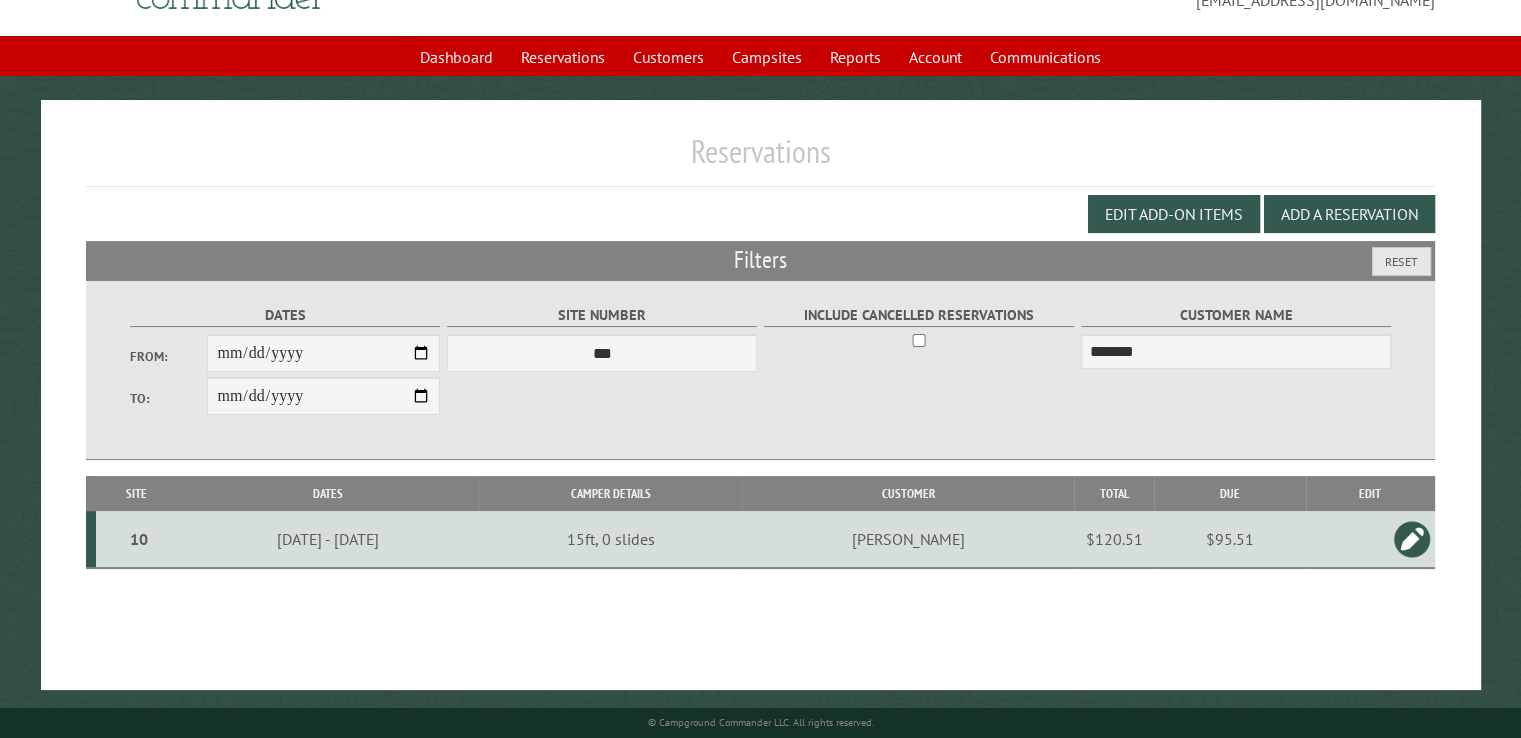 click on "$95.51" at bounding box center [1229, 539] 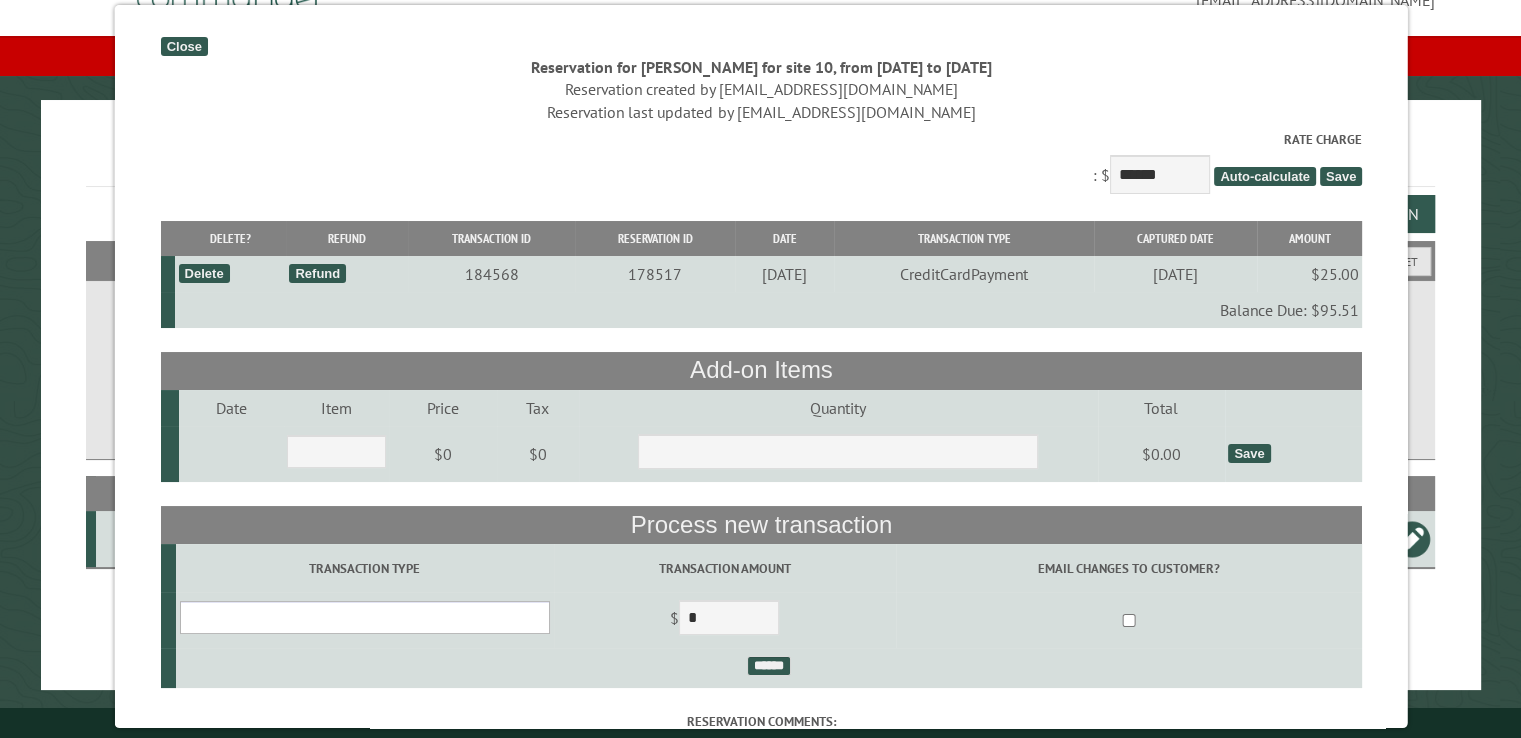 click on "**********" at bounding box center [364, 617] 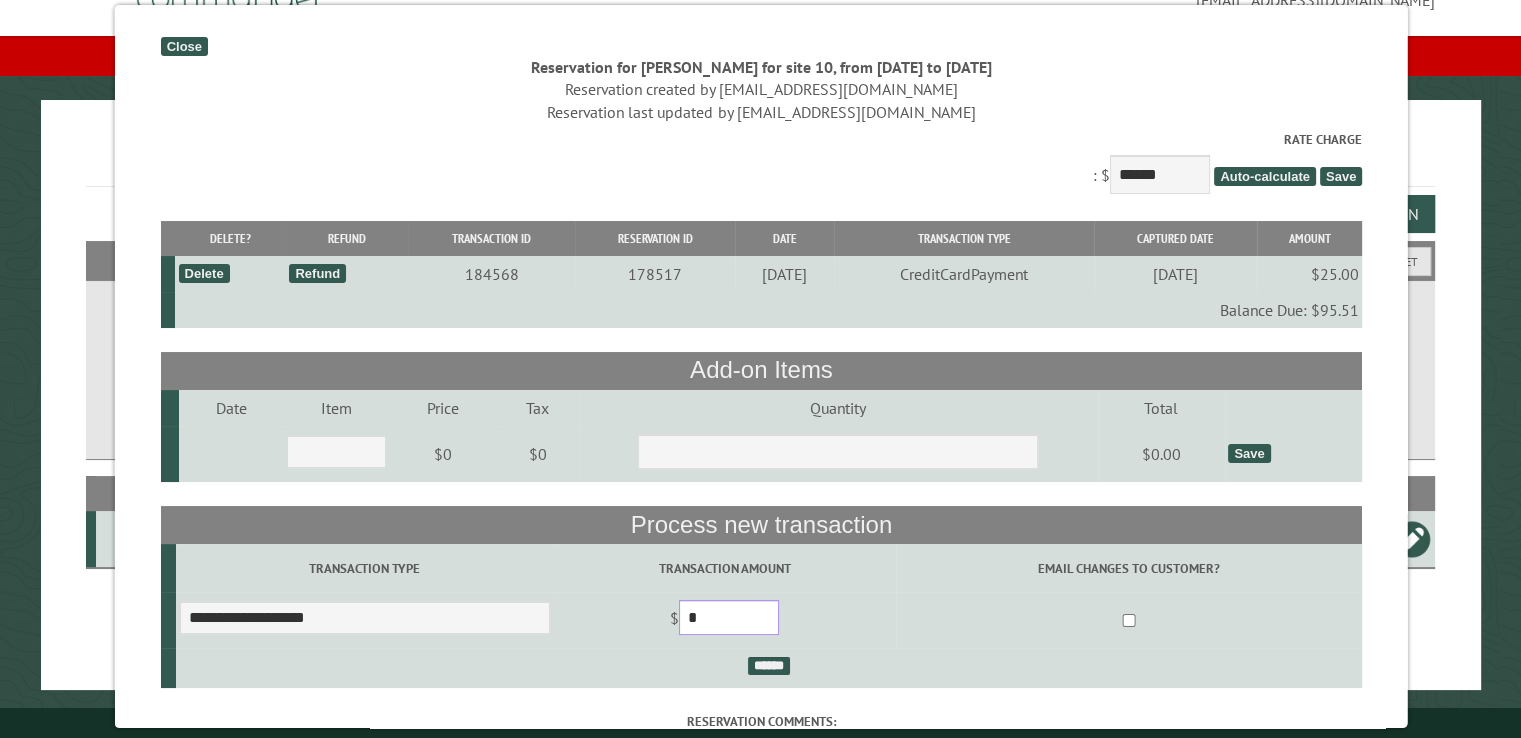 click on "*" at bounding box center (728, 617) 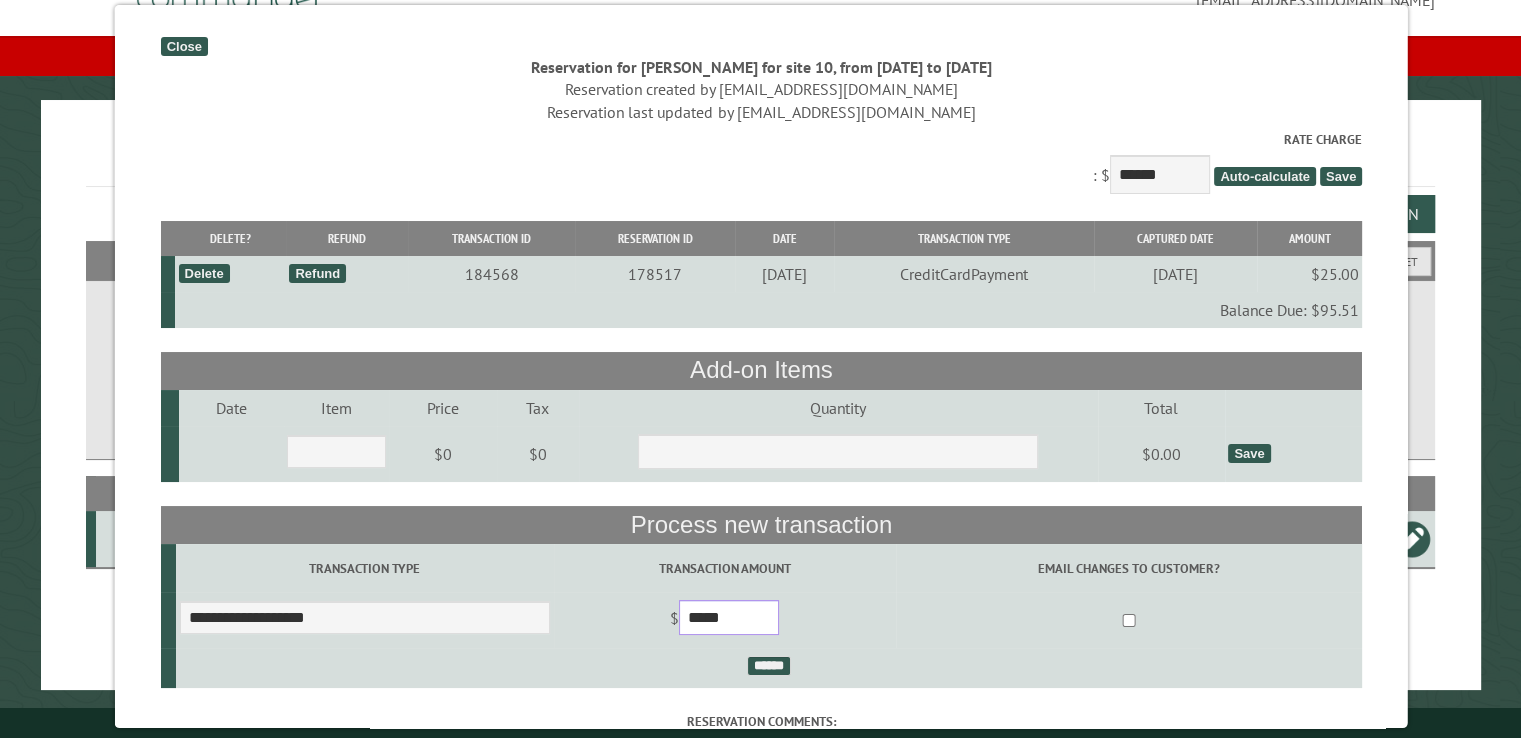 type on "*****" 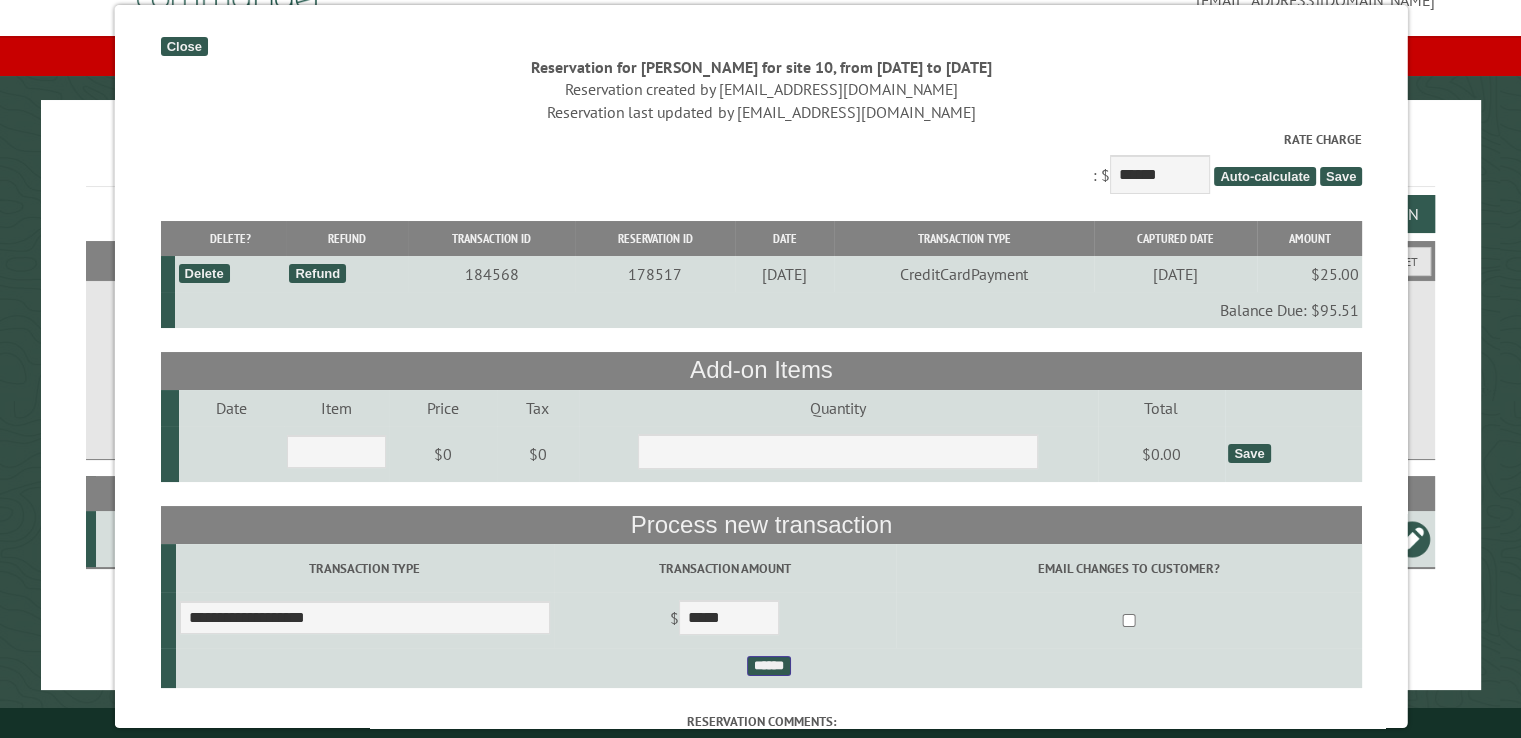 click on "******" at bounding box center (768, 666) 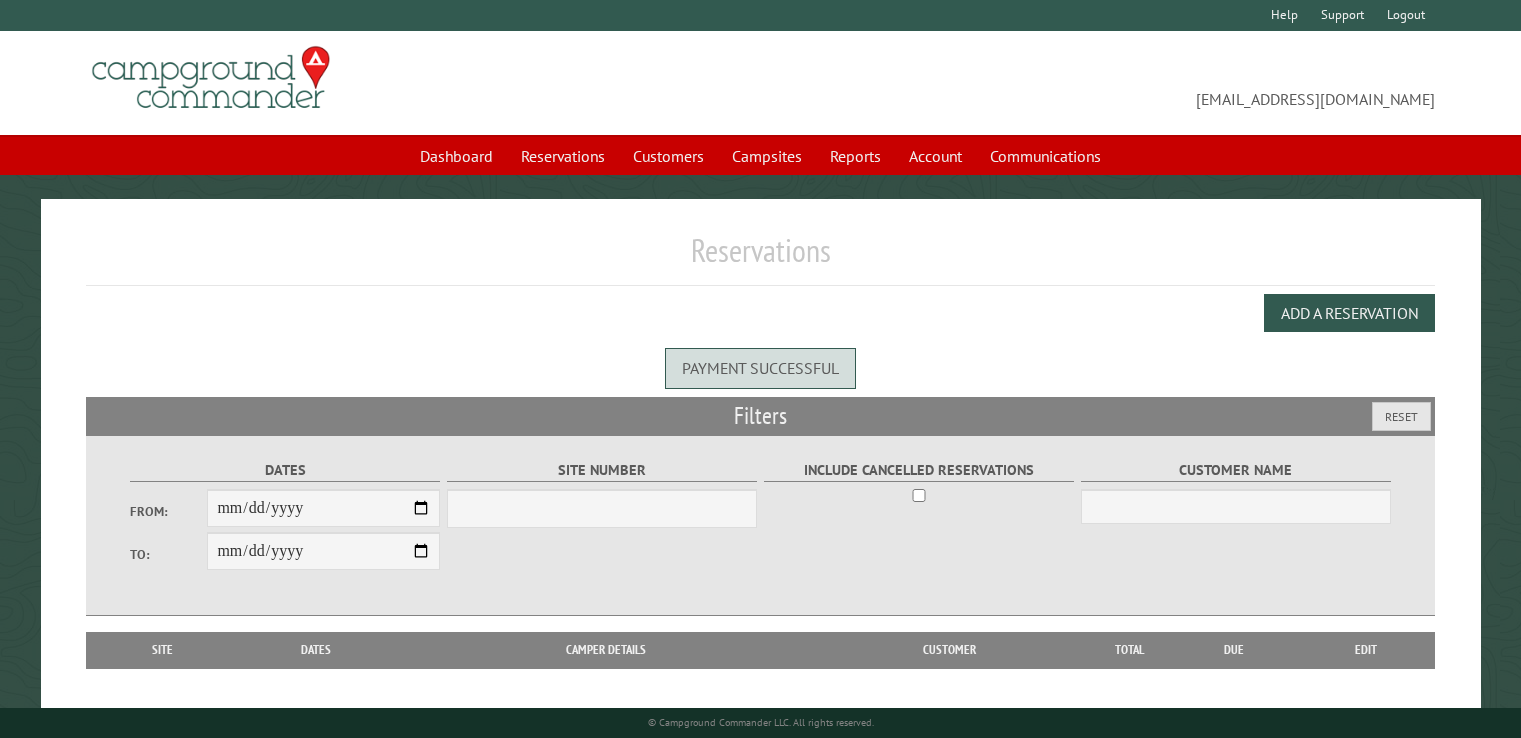 scroll, scrollTop: 0, scrollLeft: 0, axis: both 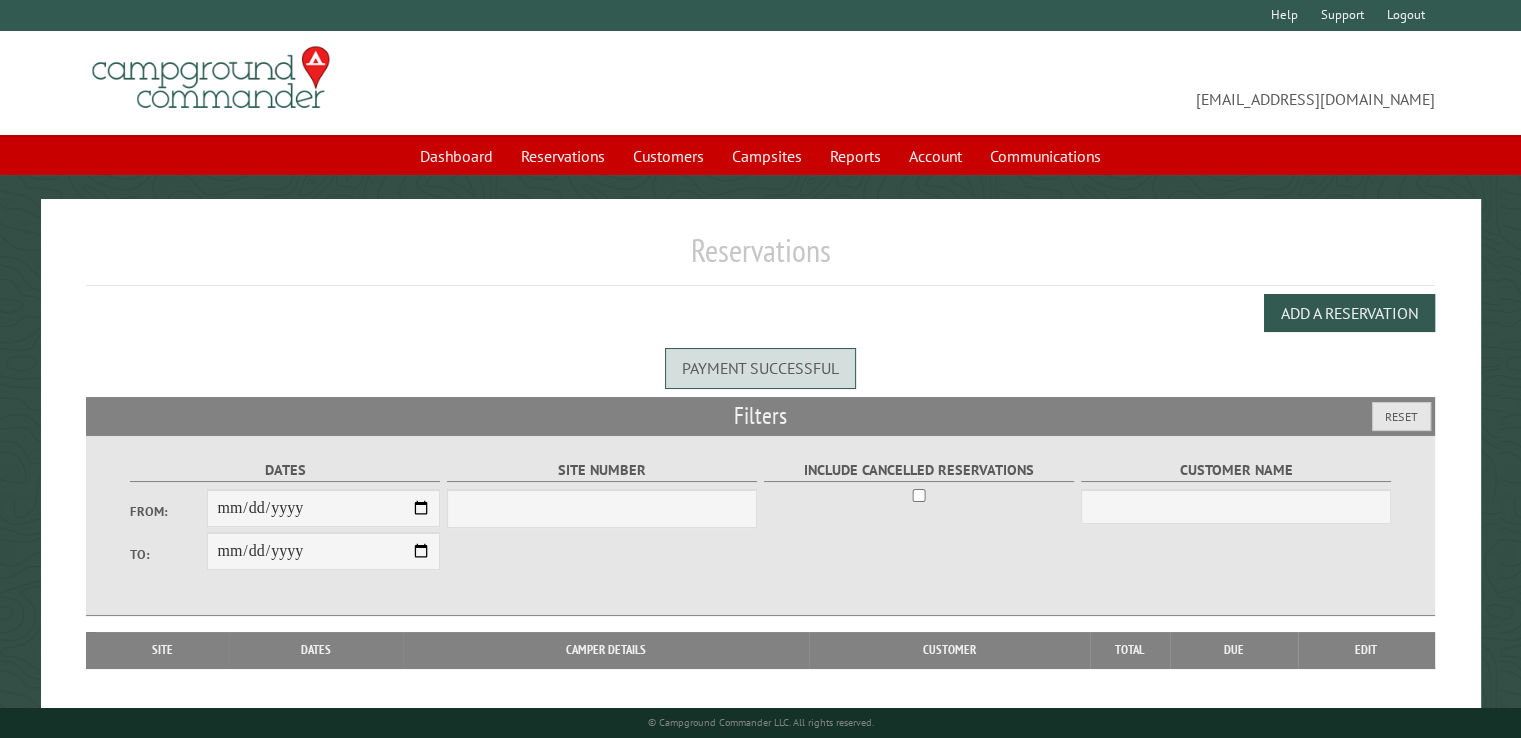 select on "***" 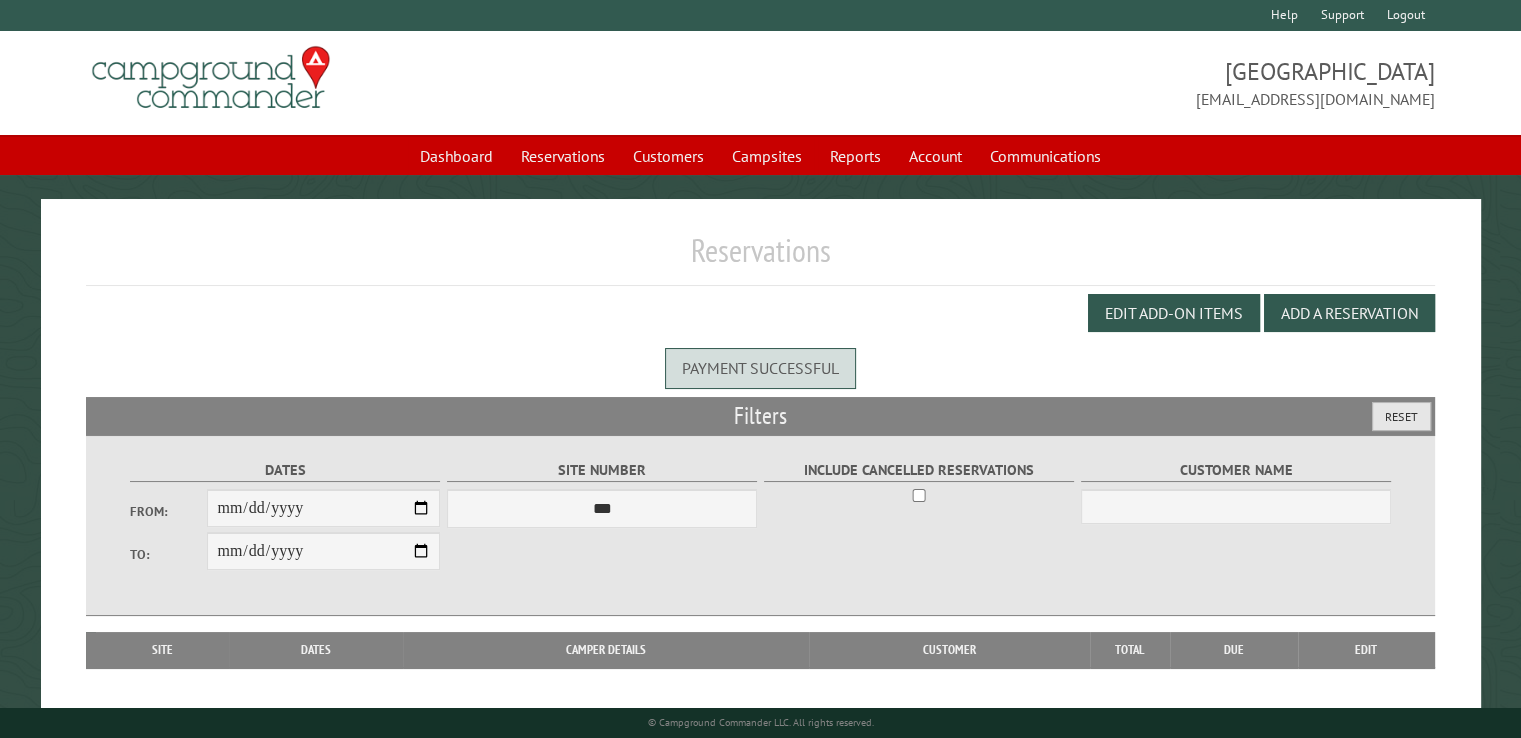 click on "Reset" at bounding box center [1401, 416] 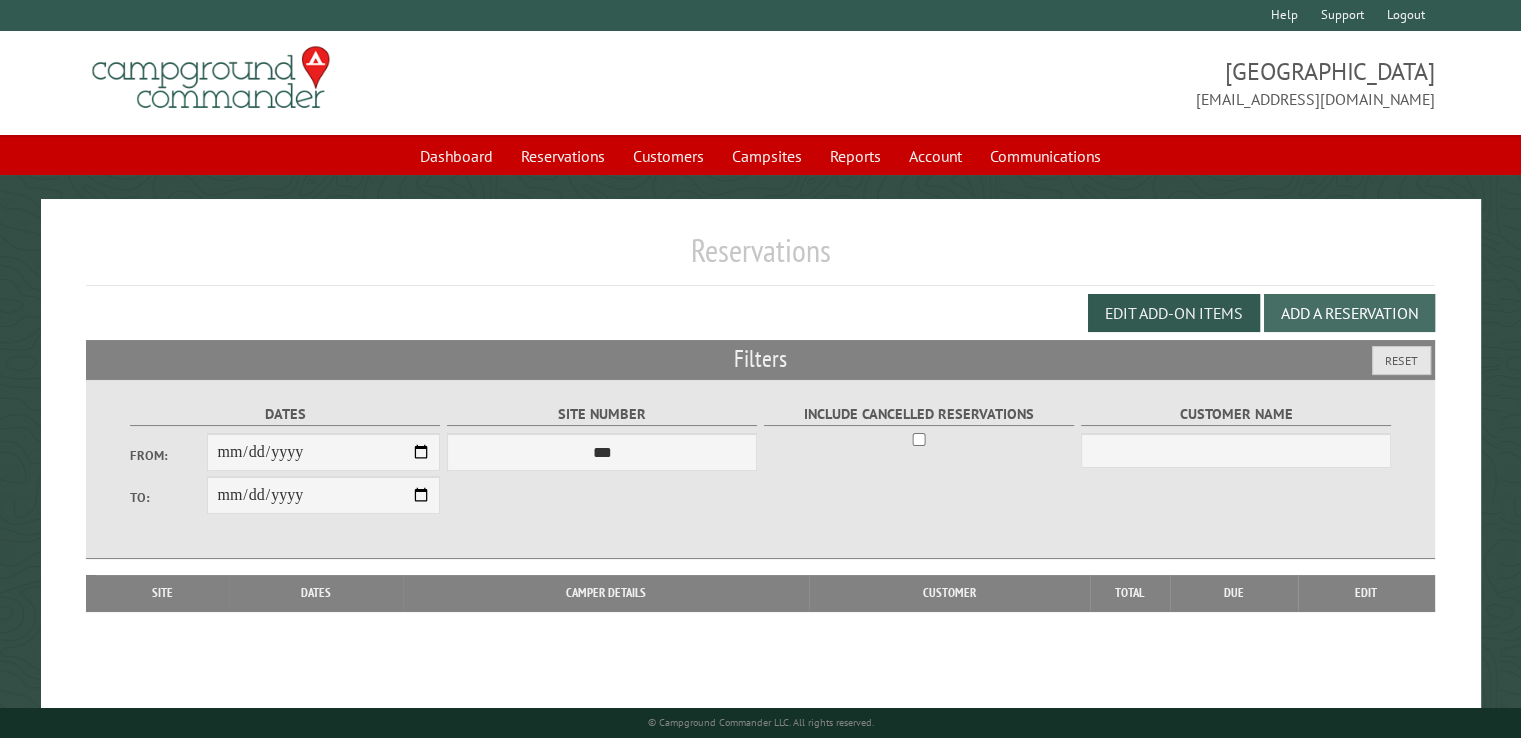 click on "Add a Reservation" at bounding box center [1349, 313] 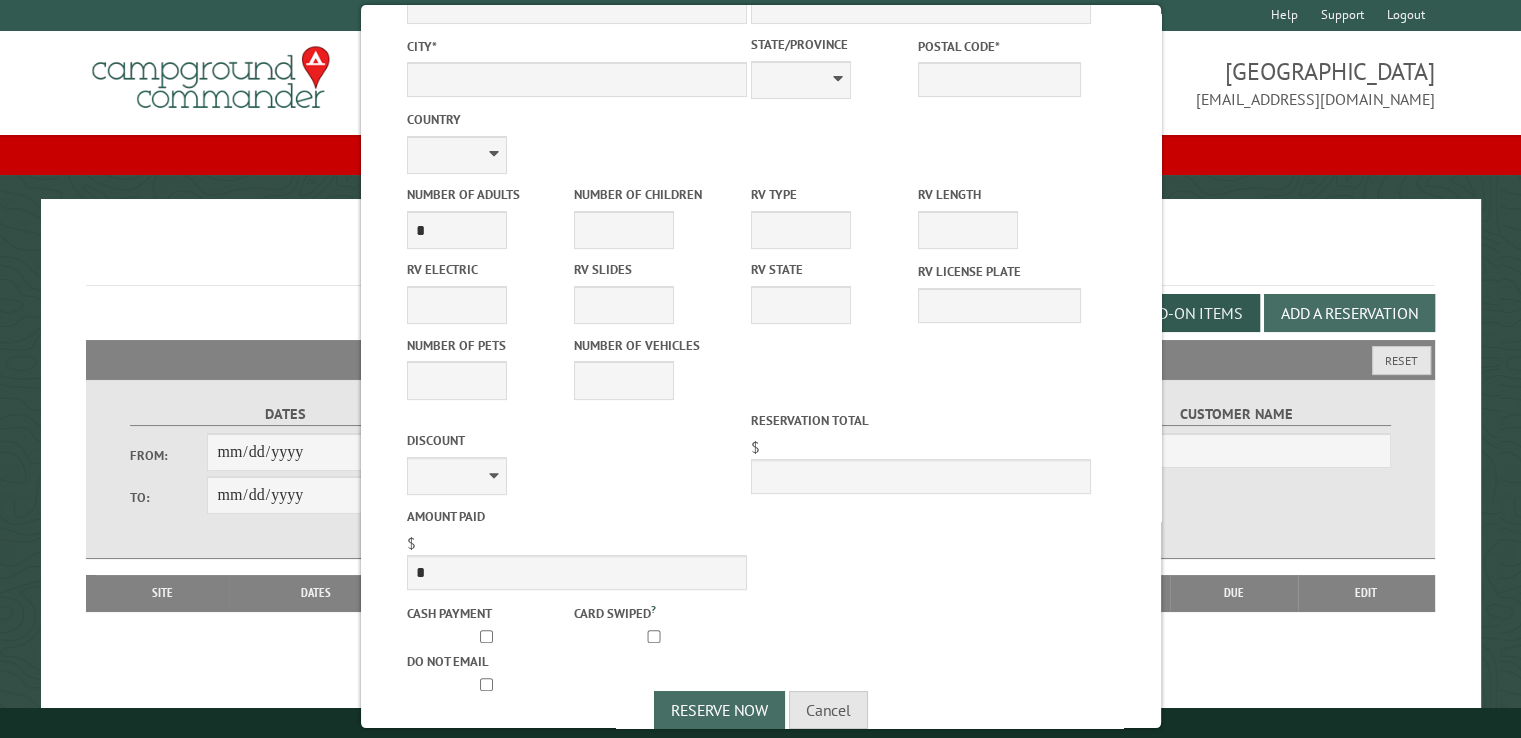 type on "****" 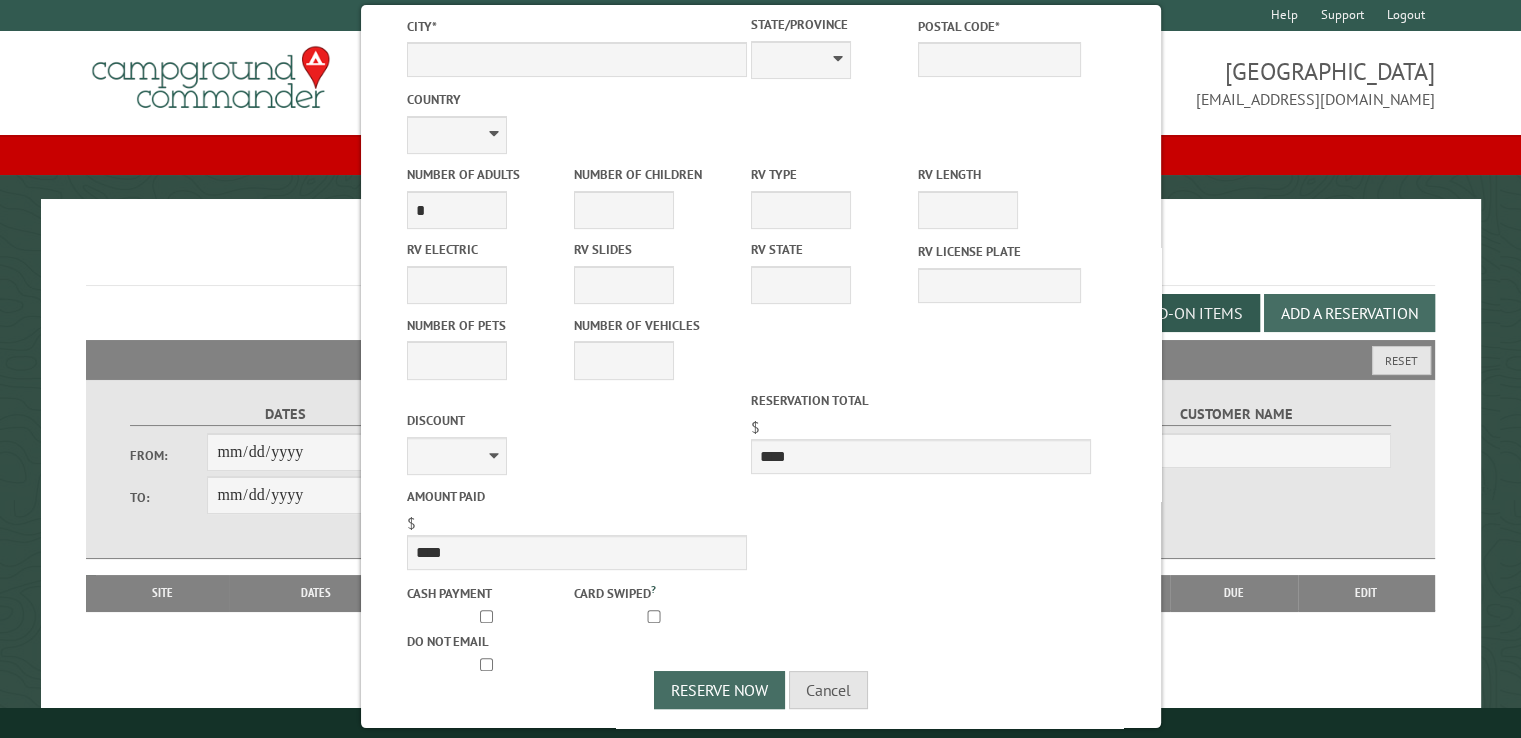 scroll, scrollTop: 526, scrollLeft: 0, axis: vertical 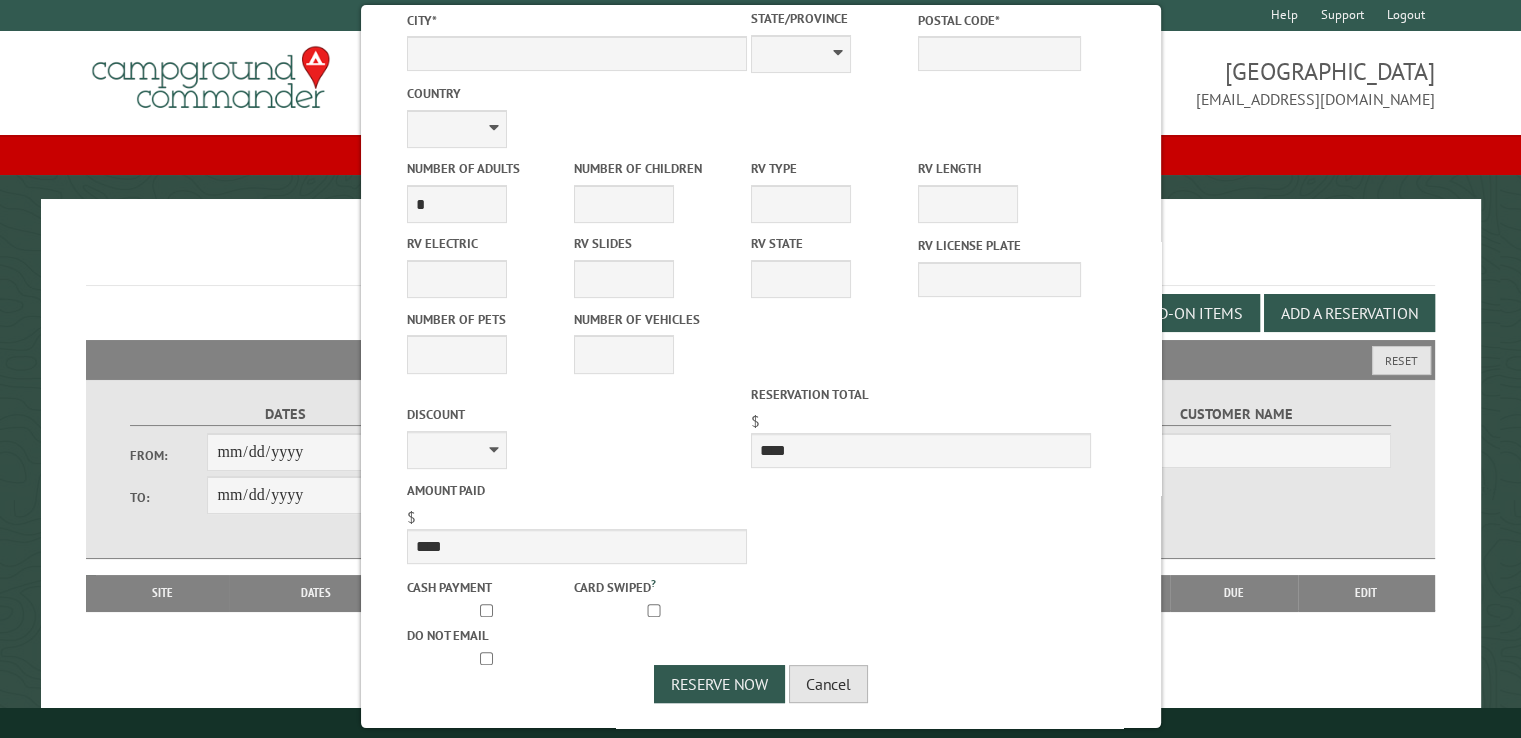 click on "Cancel" at bounding box center [828, 684] 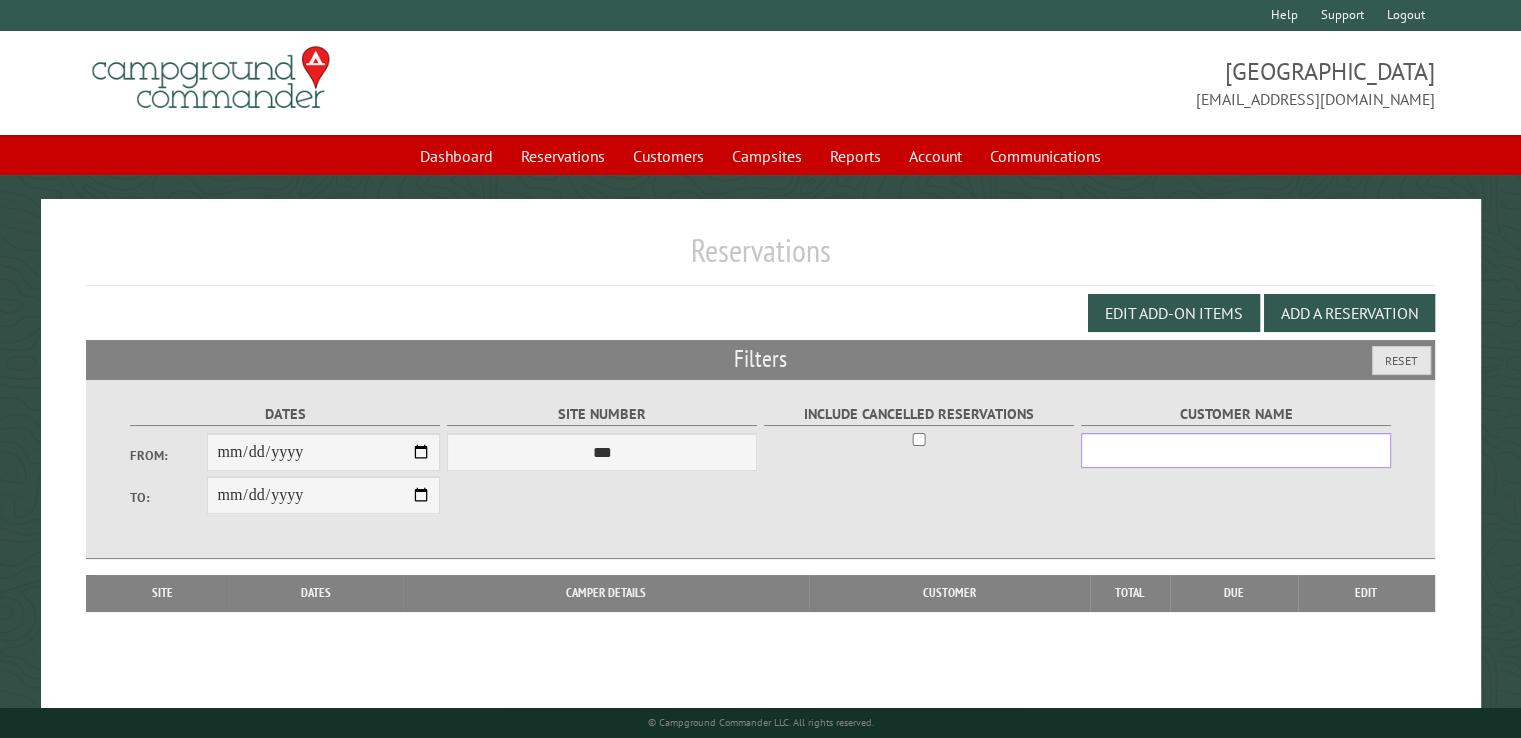 click on "Customer Name" at bounding box center [1236, 450] 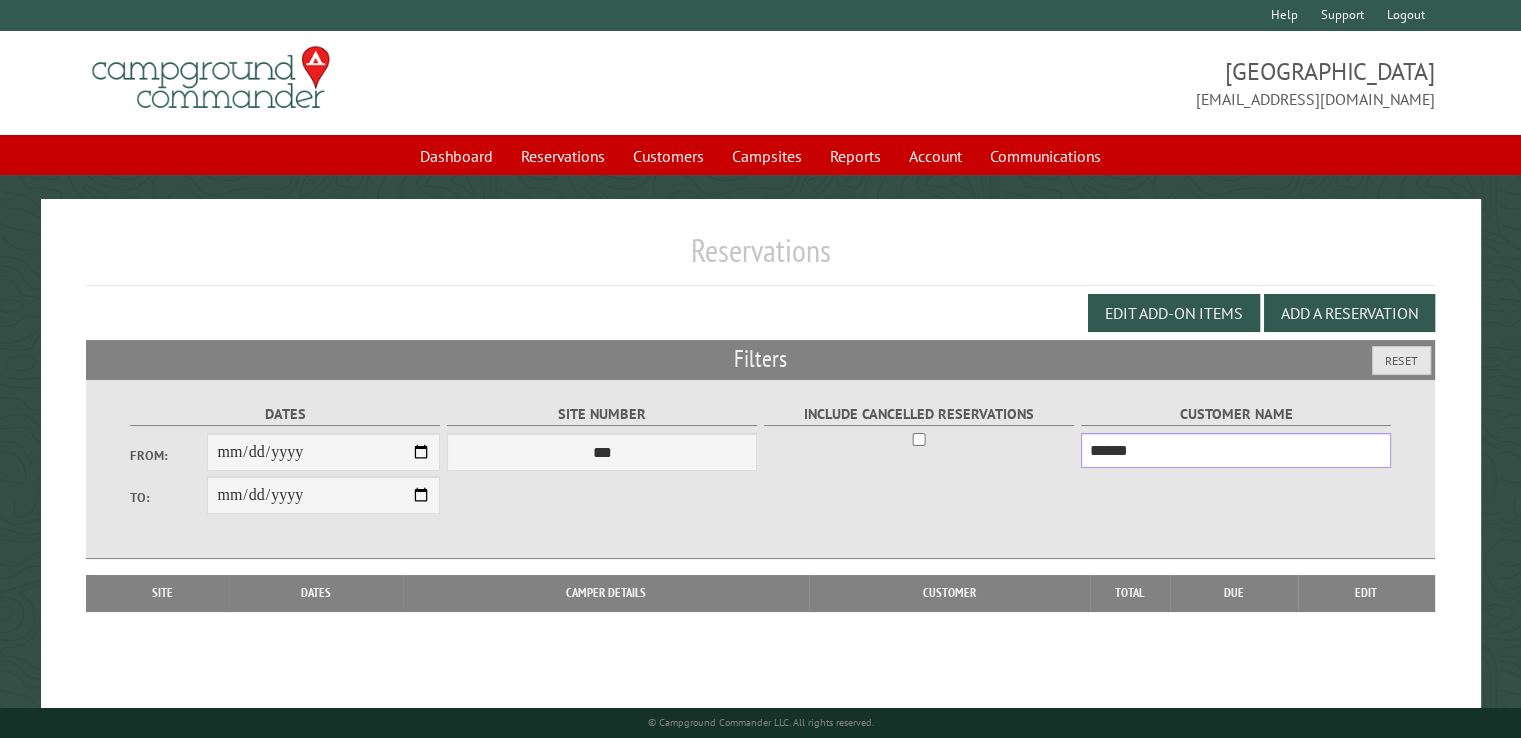 click on "******" at bounding box center [1236, 450] 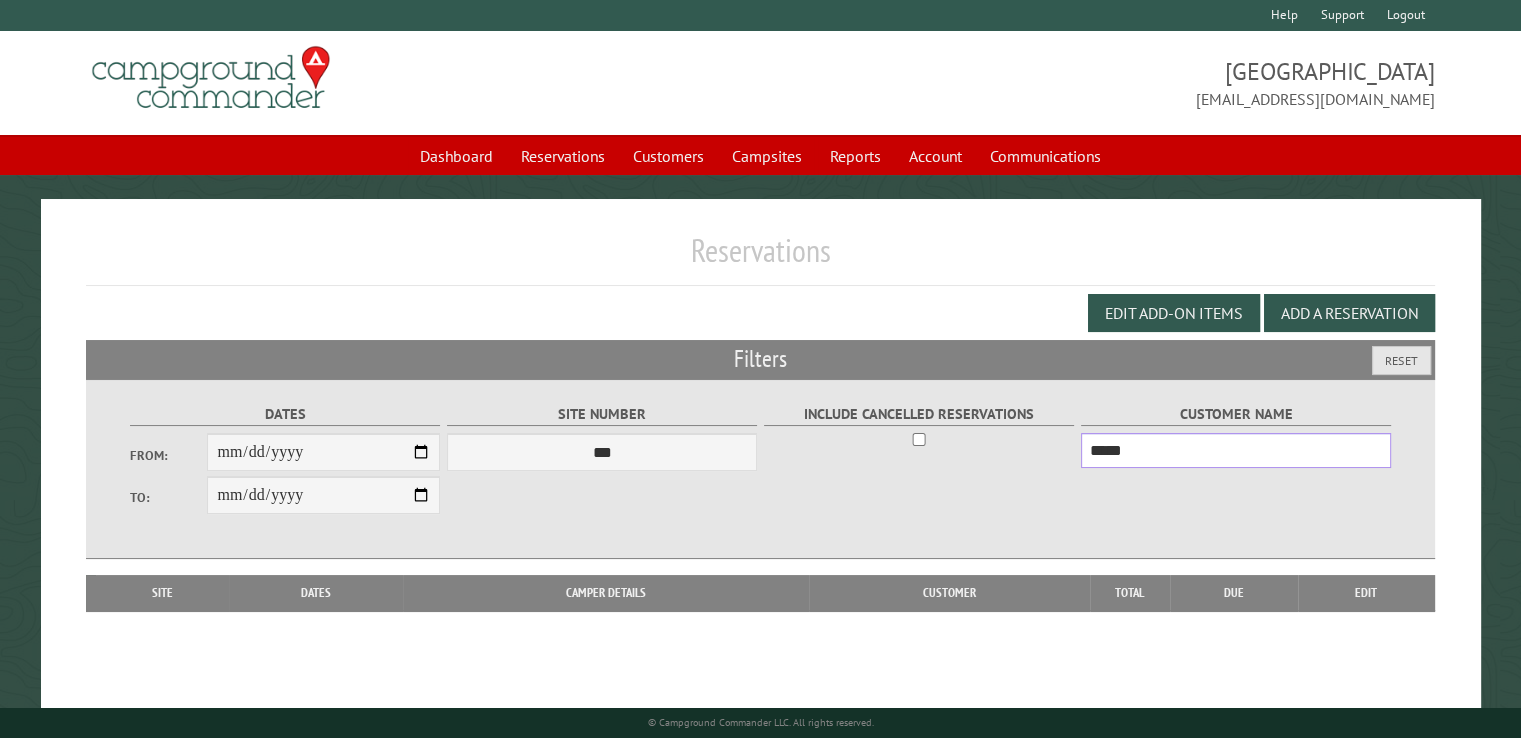 type on "*****" 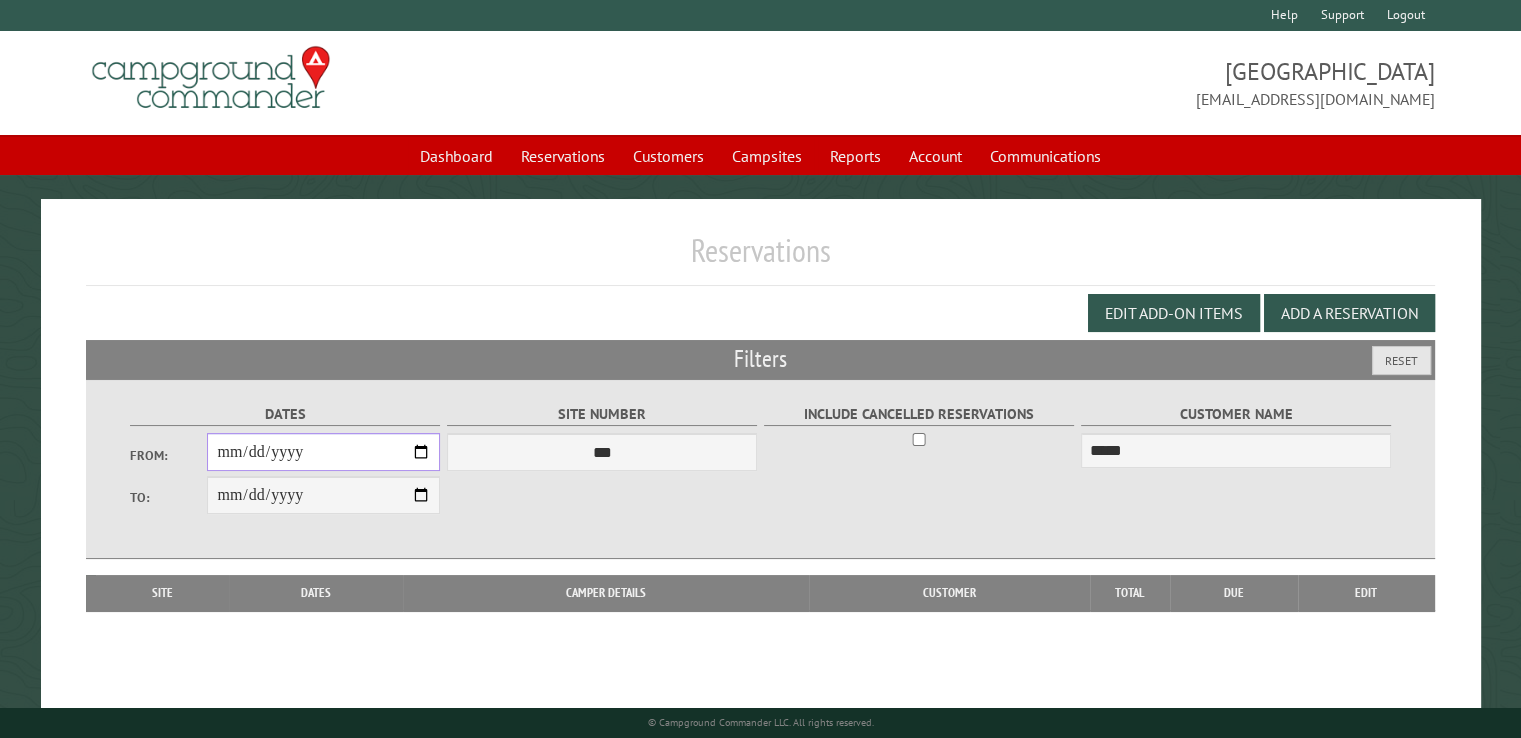 click on "From:" at bounding box center (323, 452) 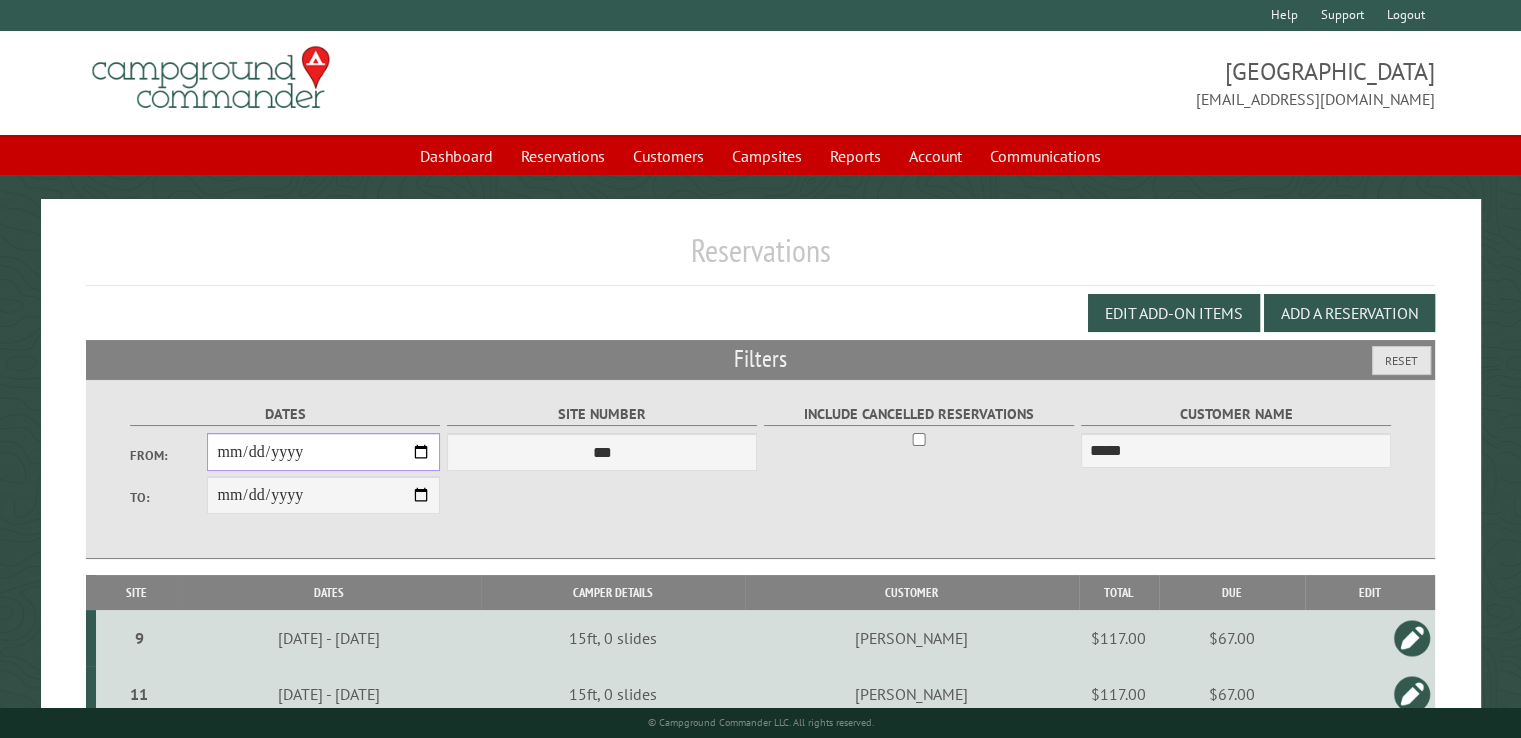 scroll, scrollTop: 99, scrollLeft: 0, axis: vertical 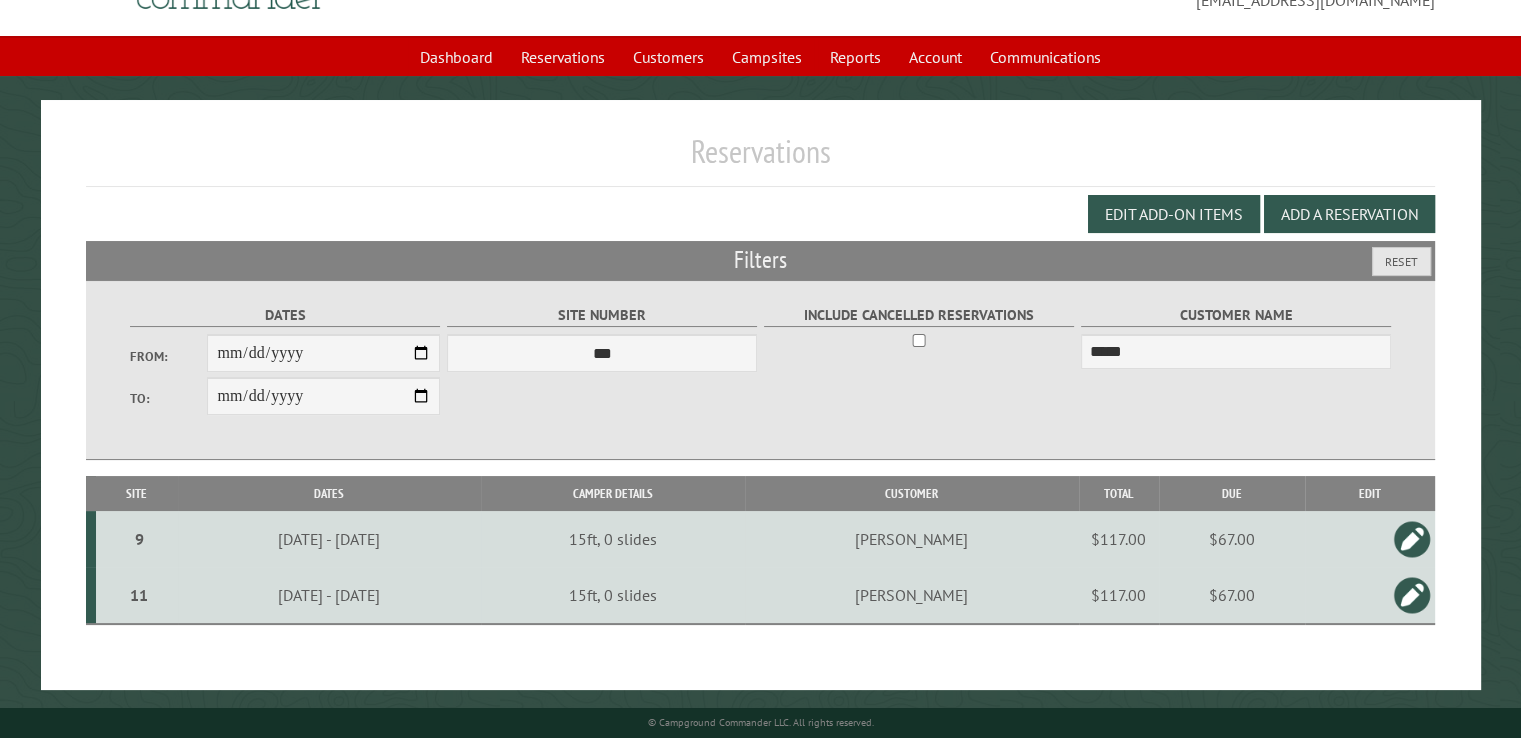 click on "$117.00" at bounding box center [1119, 539] 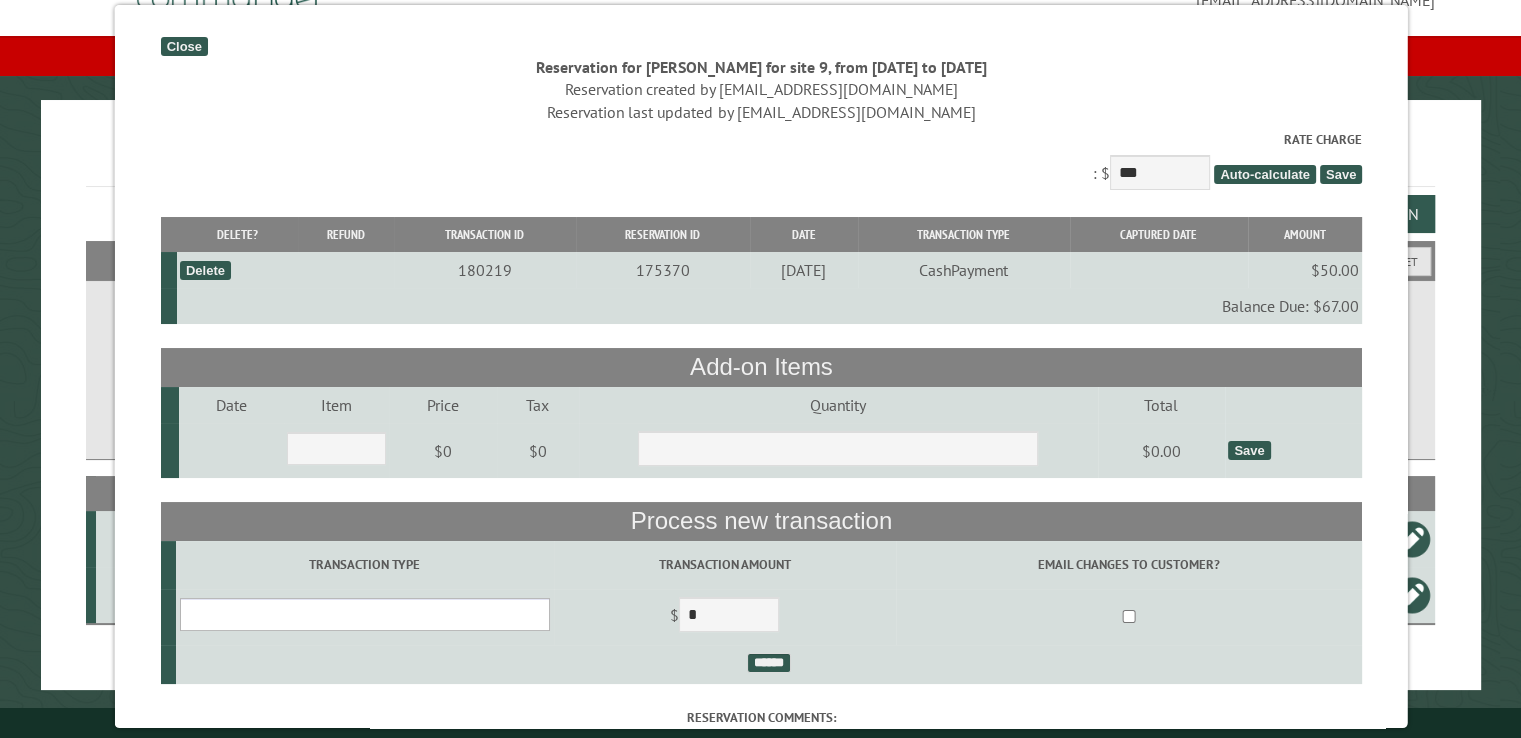 click on "**********" at bounding box center [364, 614] 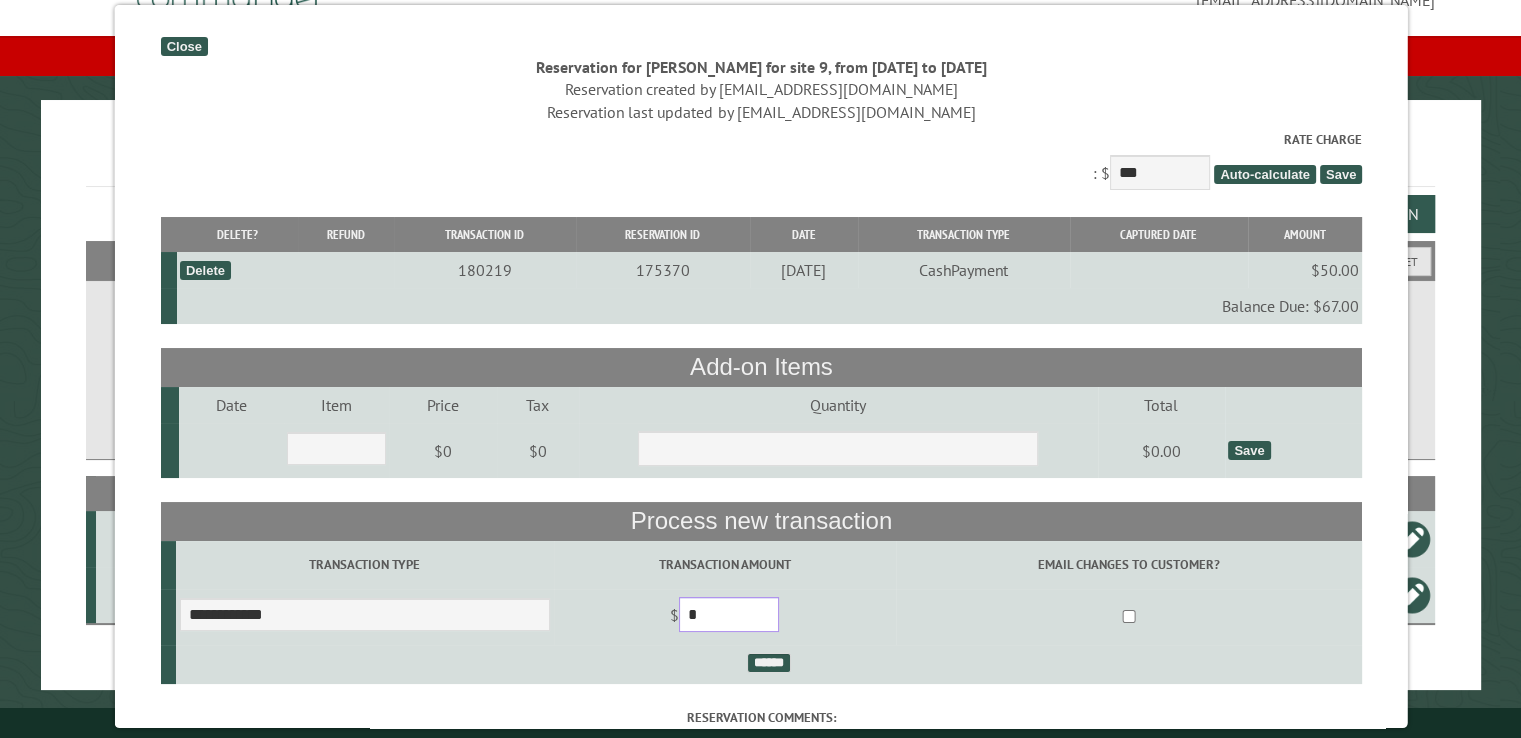 click on "*" at bounding box center [728, 614] 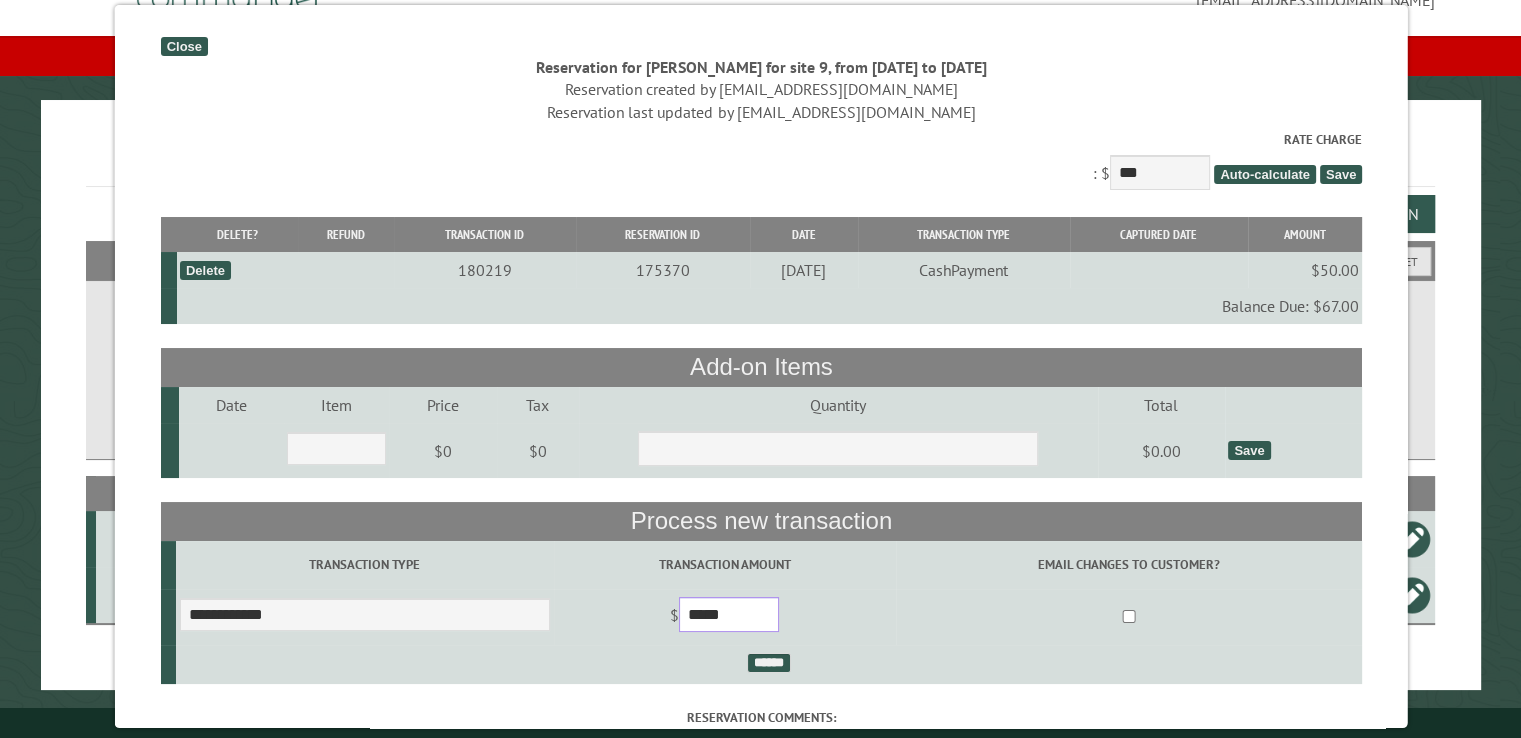 type on "*****" 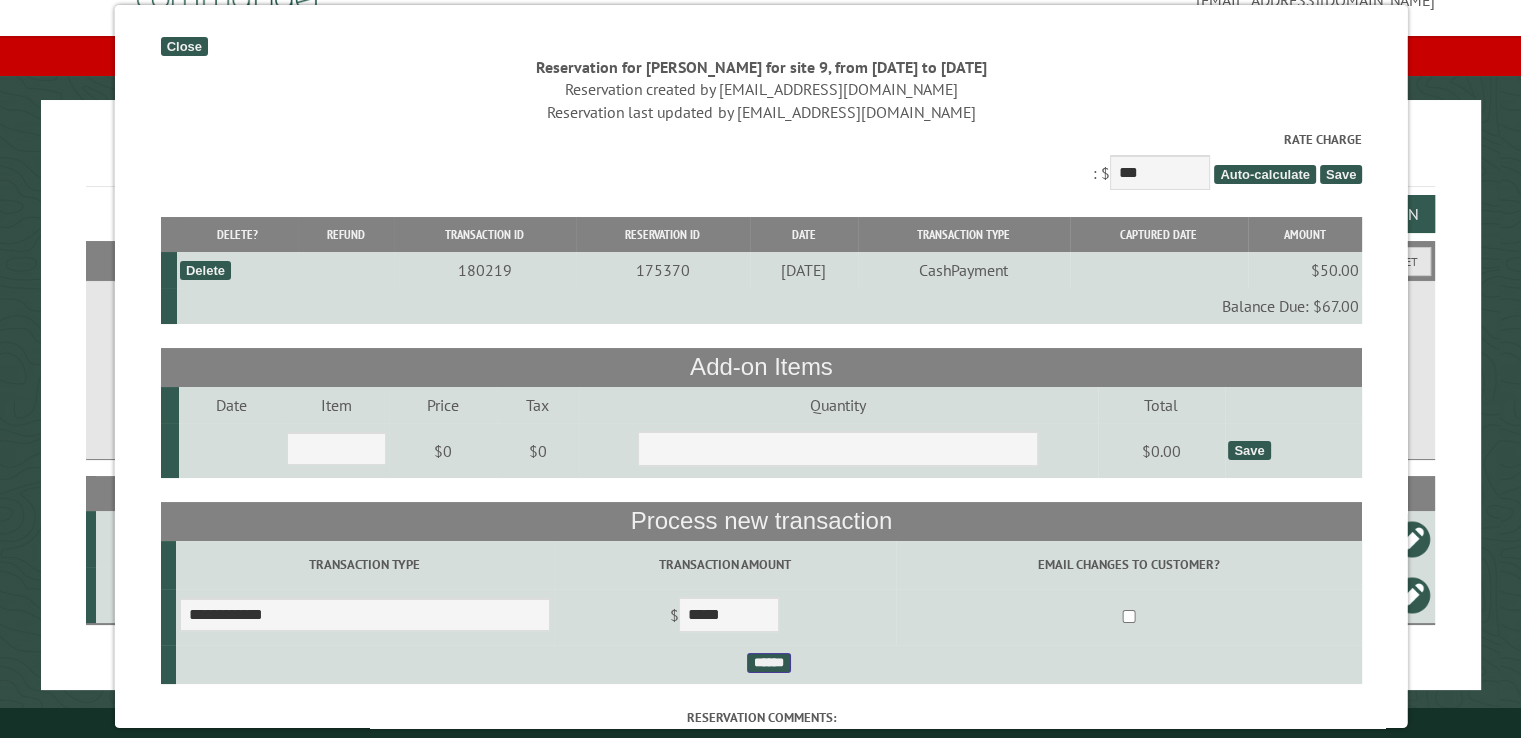 click on "******" at bounding box center (768, 663) 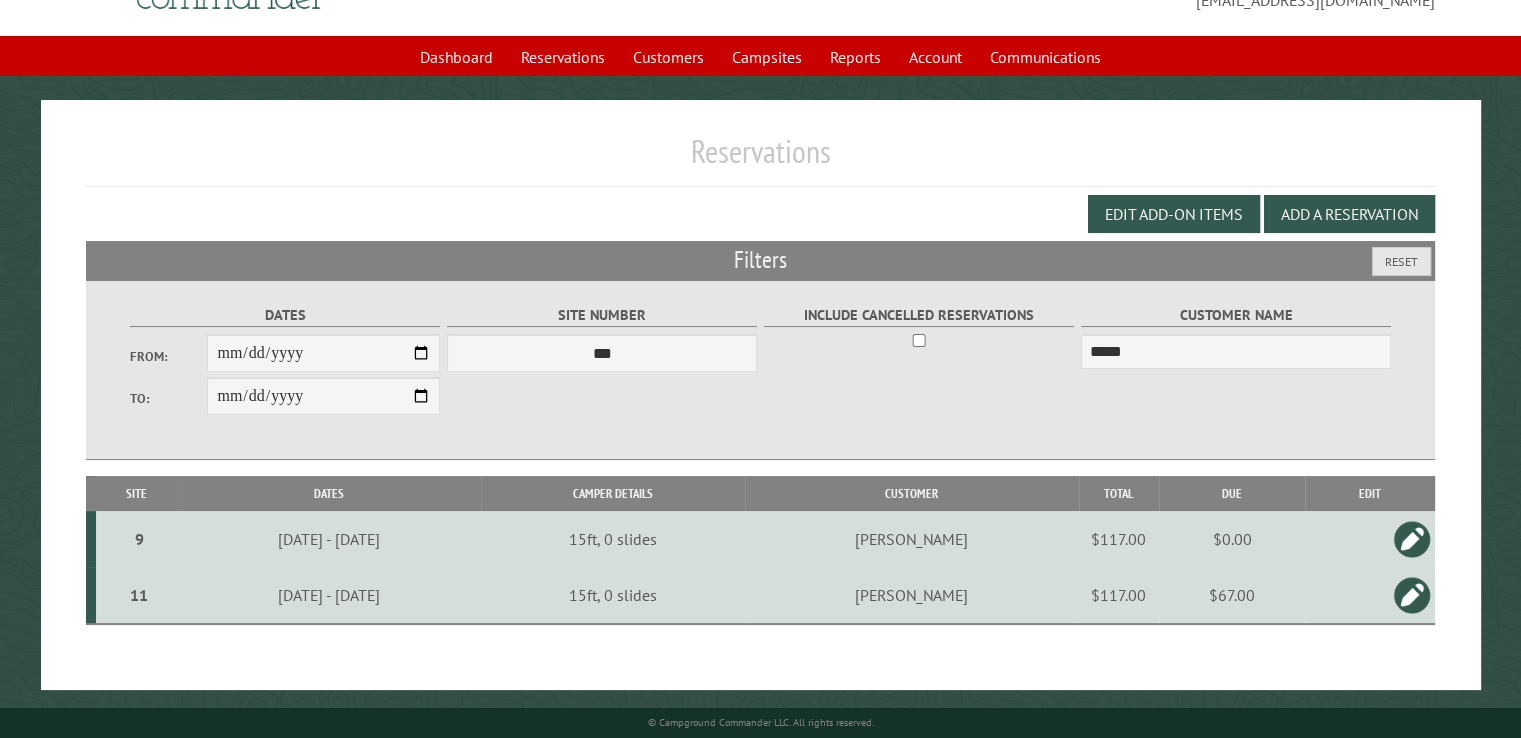 click on "$67.00" at bounding box center [1232, 595] 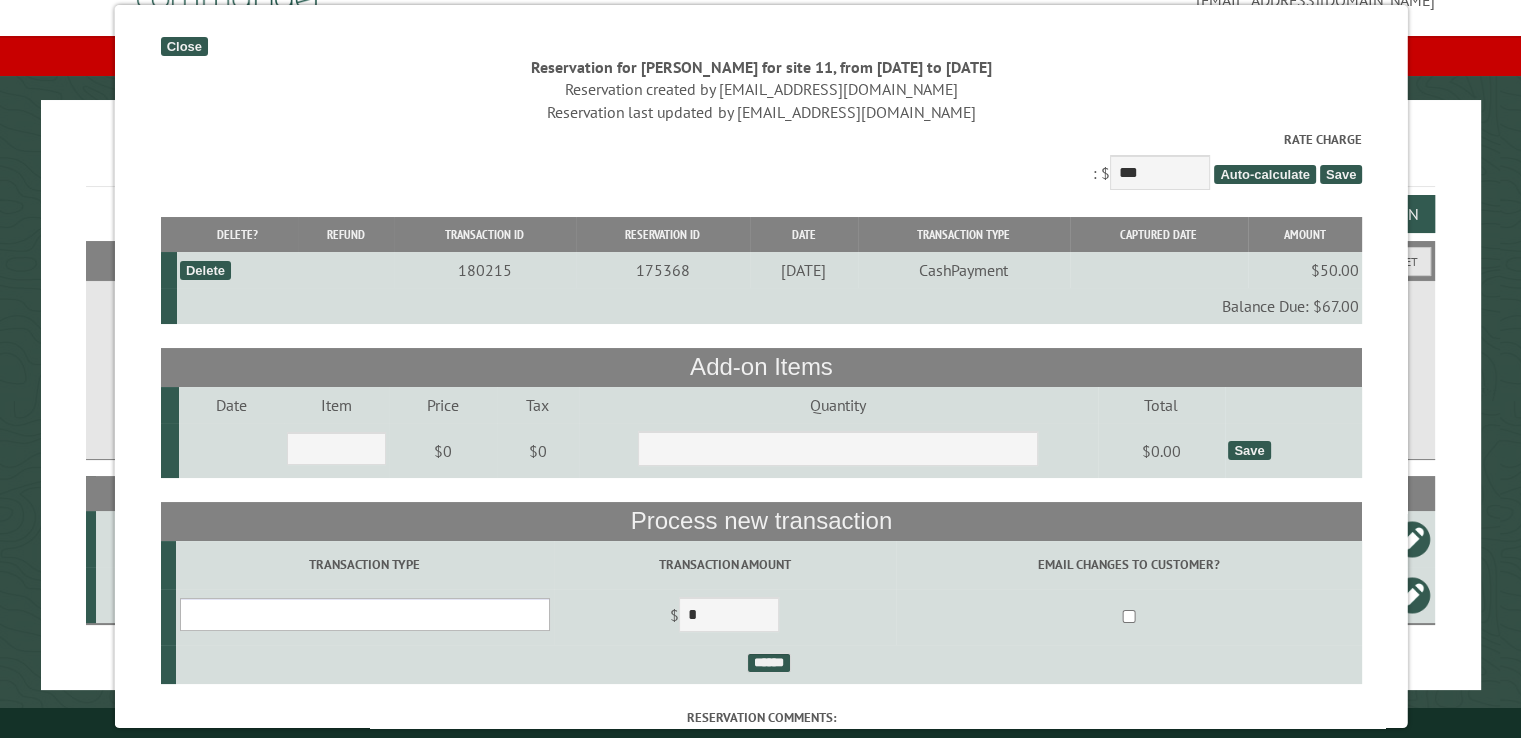 drag, startPoint x: 212, startPoint y: 621, endPoint x: 212, endPoint y: 609, distance: 12 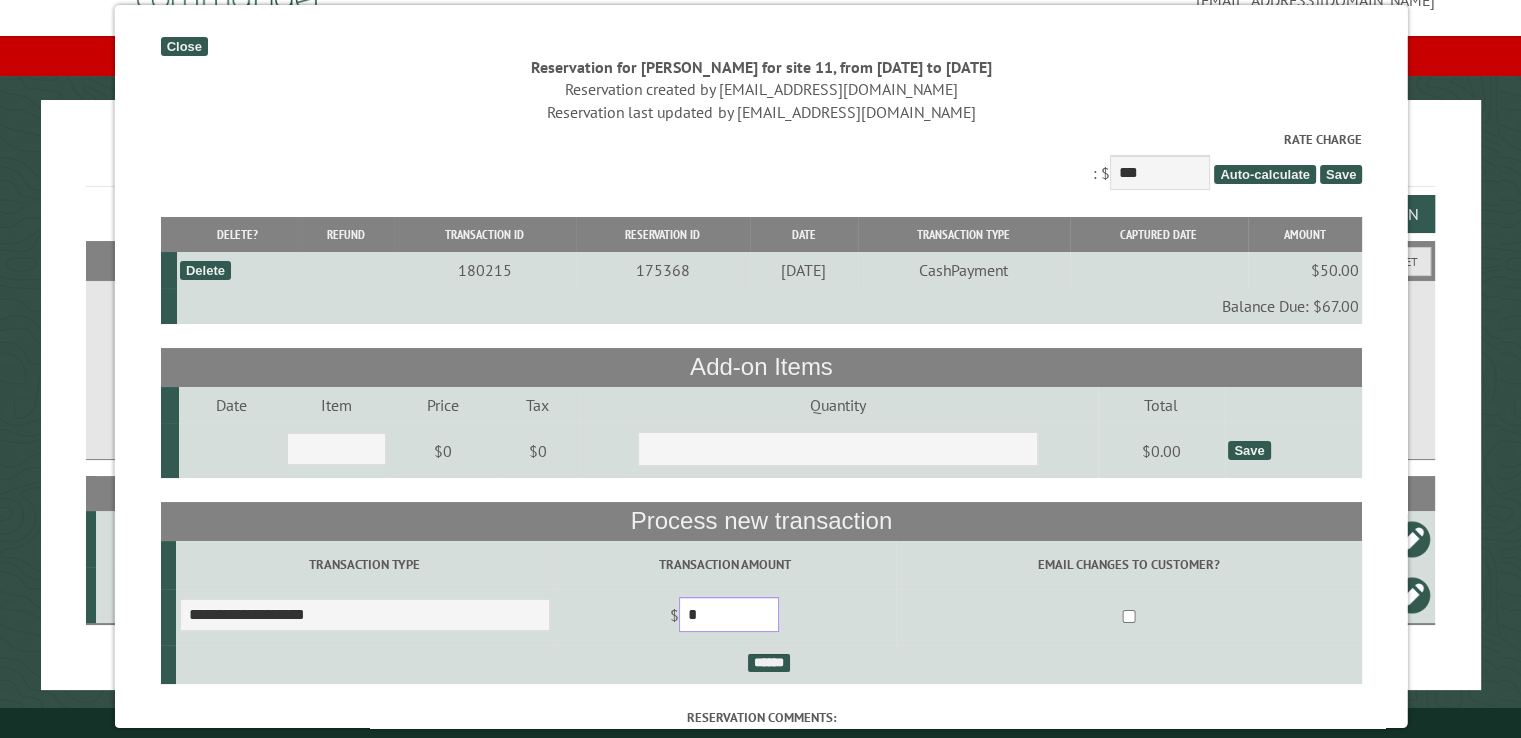 click on "*" at bounding box center [728, 614] 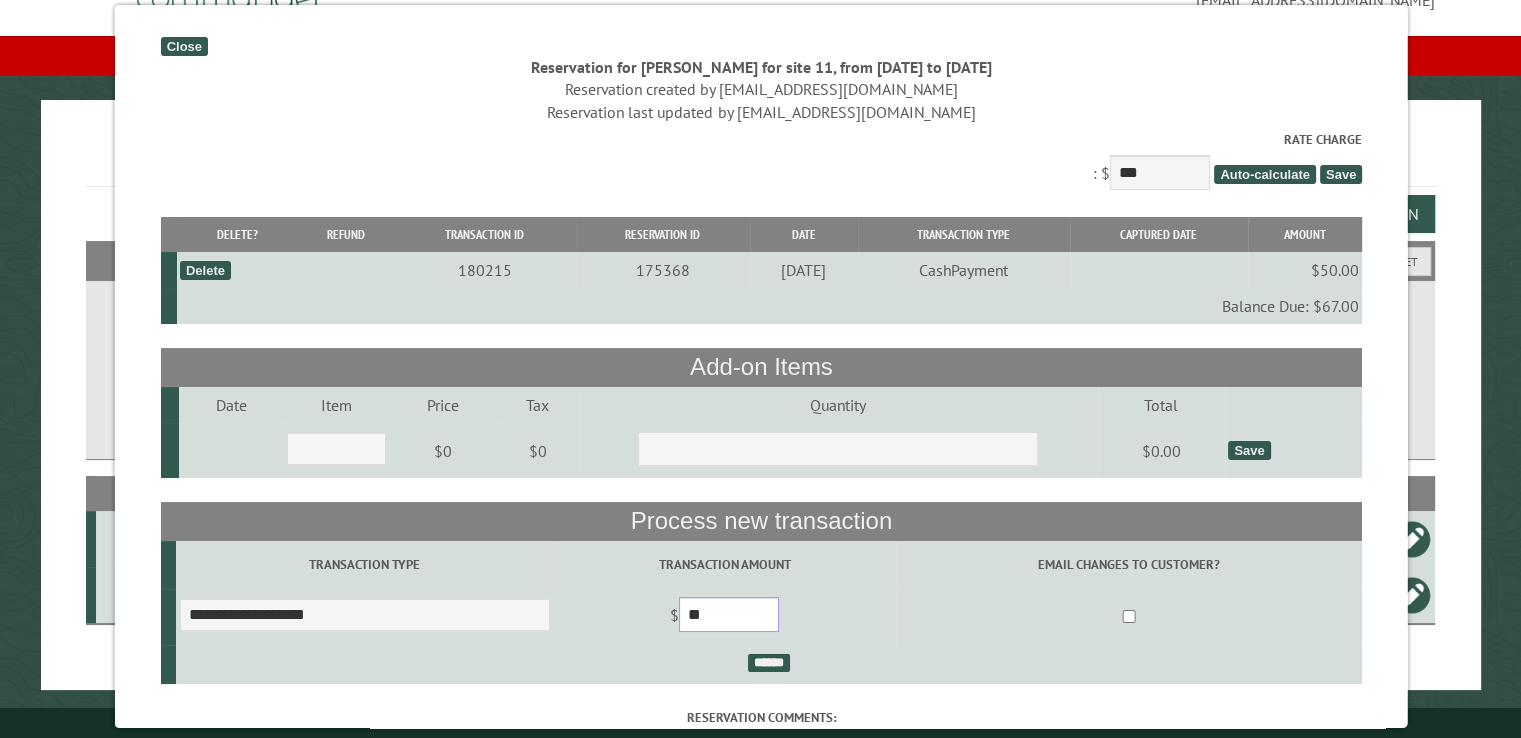 type on "*" 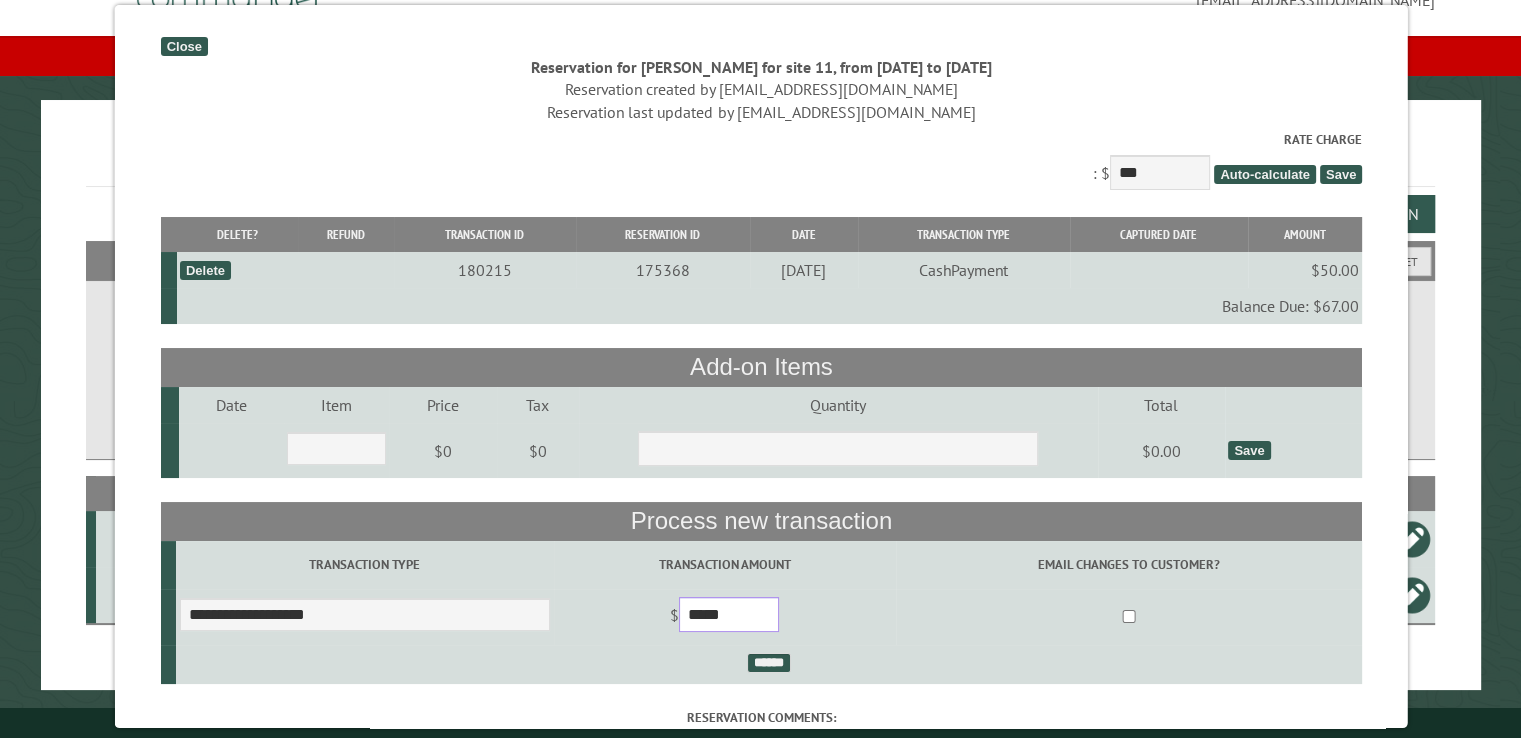 type on "*****" 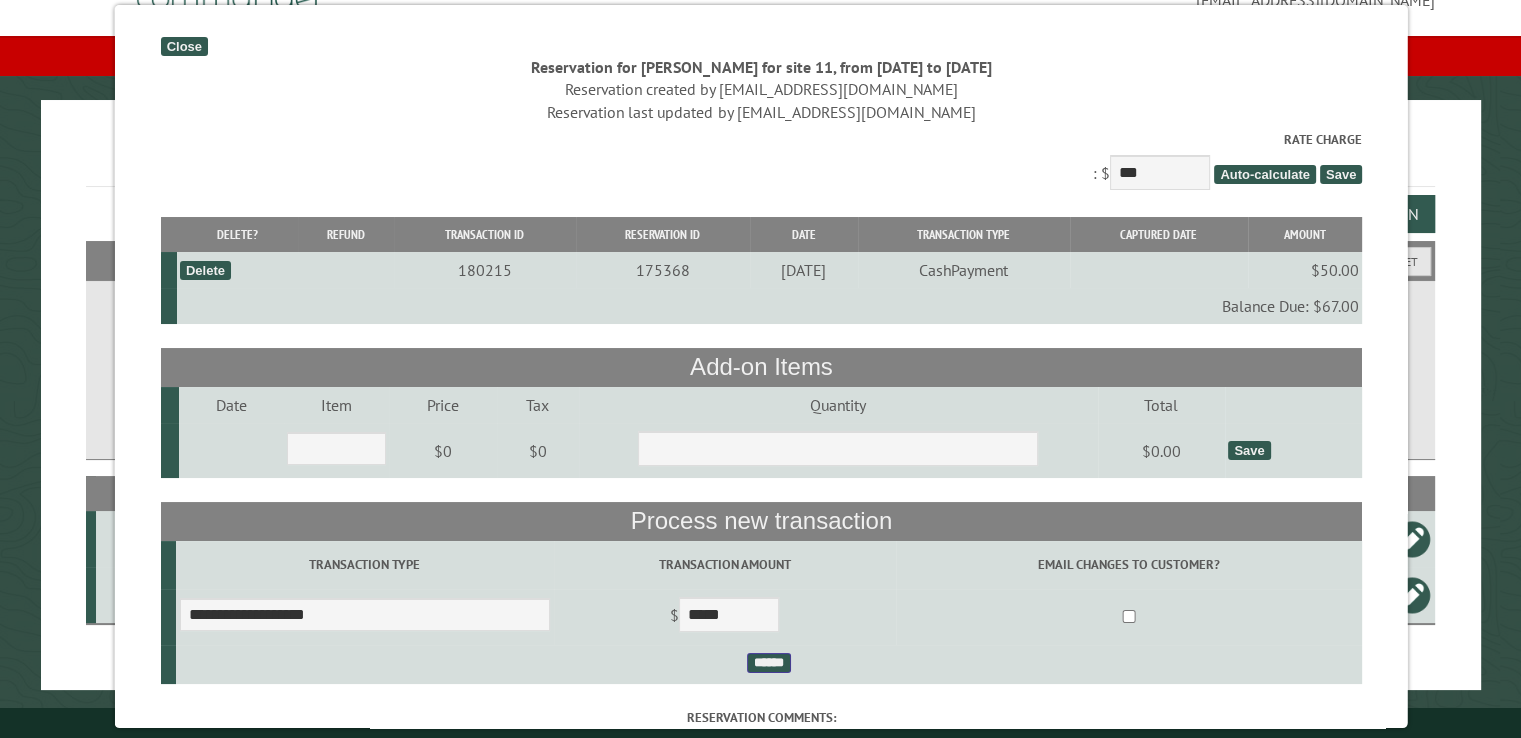 click on "******" at bounding box center [768, 663] 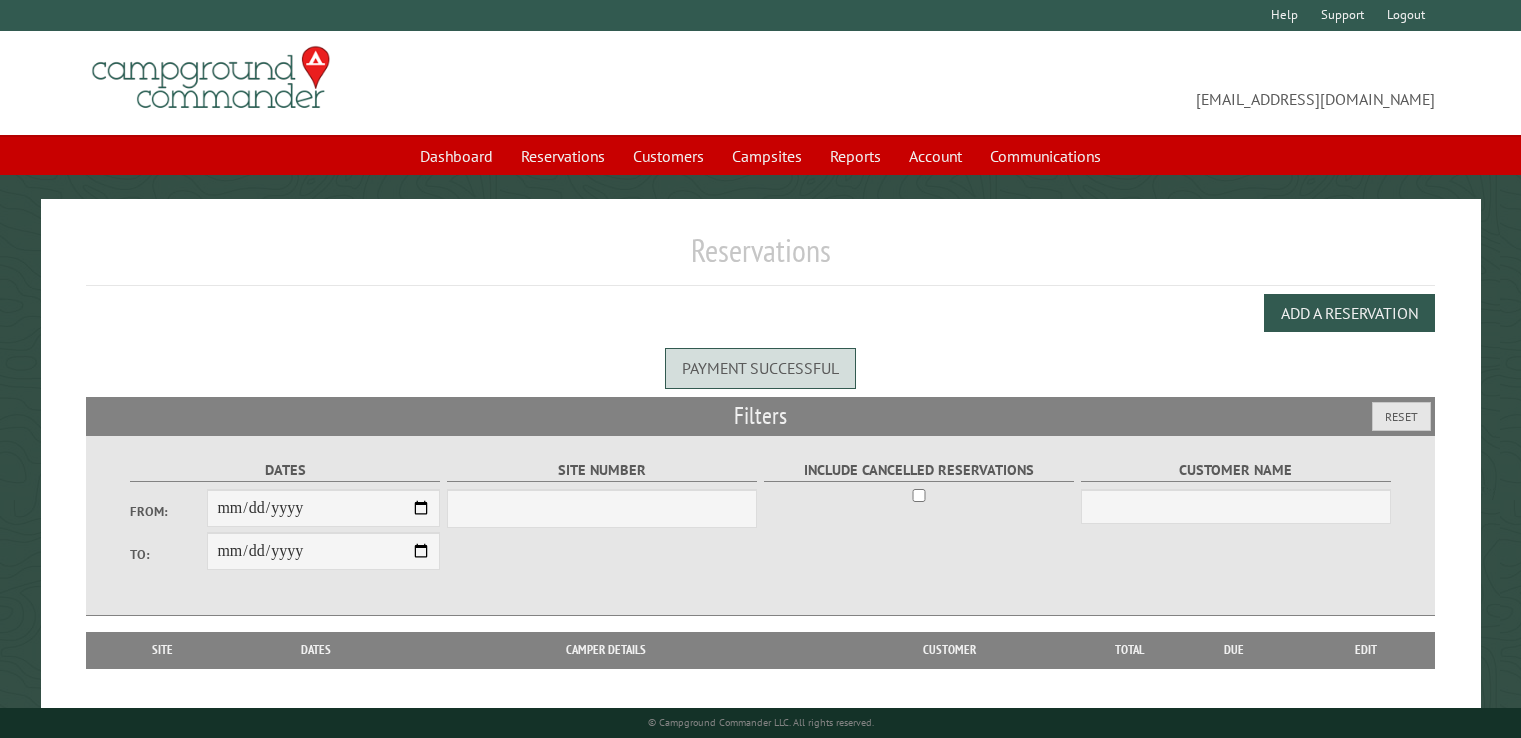 scroll, scrollTop: 0, scrollLeft: 0, axis: both 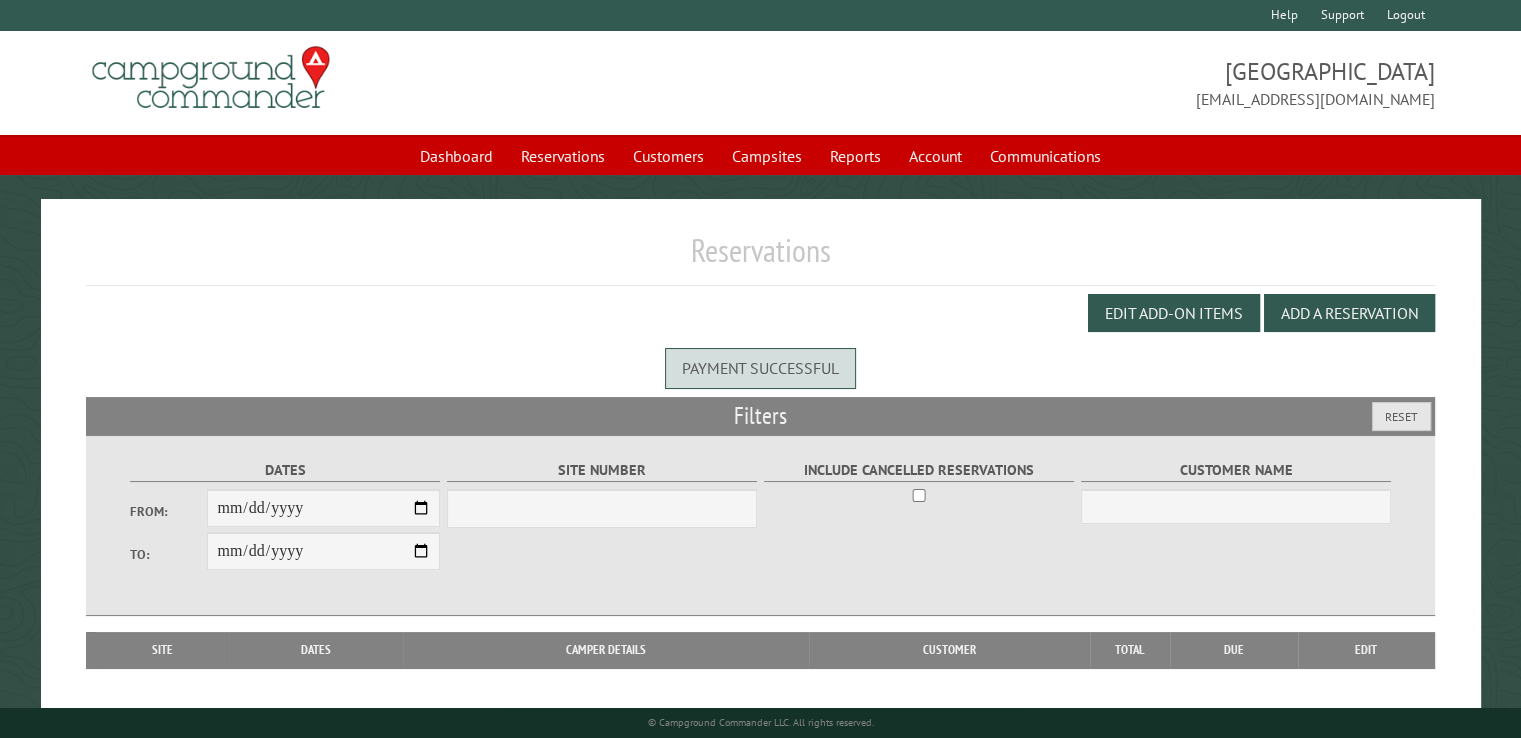 select on "***" 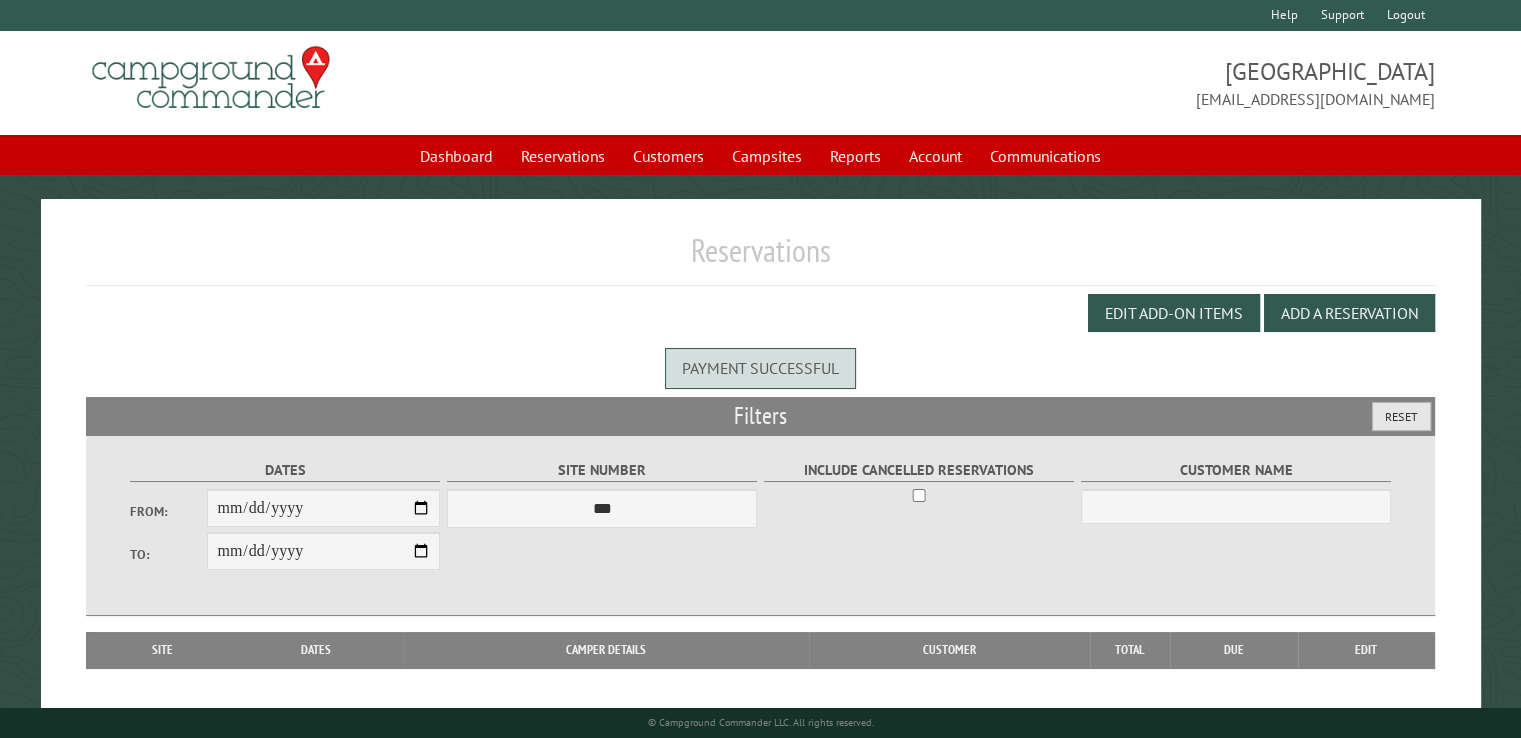 drag, startPoint x: 1381, startPoint y: 417, endPoint x: 1374, endPoint y: 425, distance: 10.630146 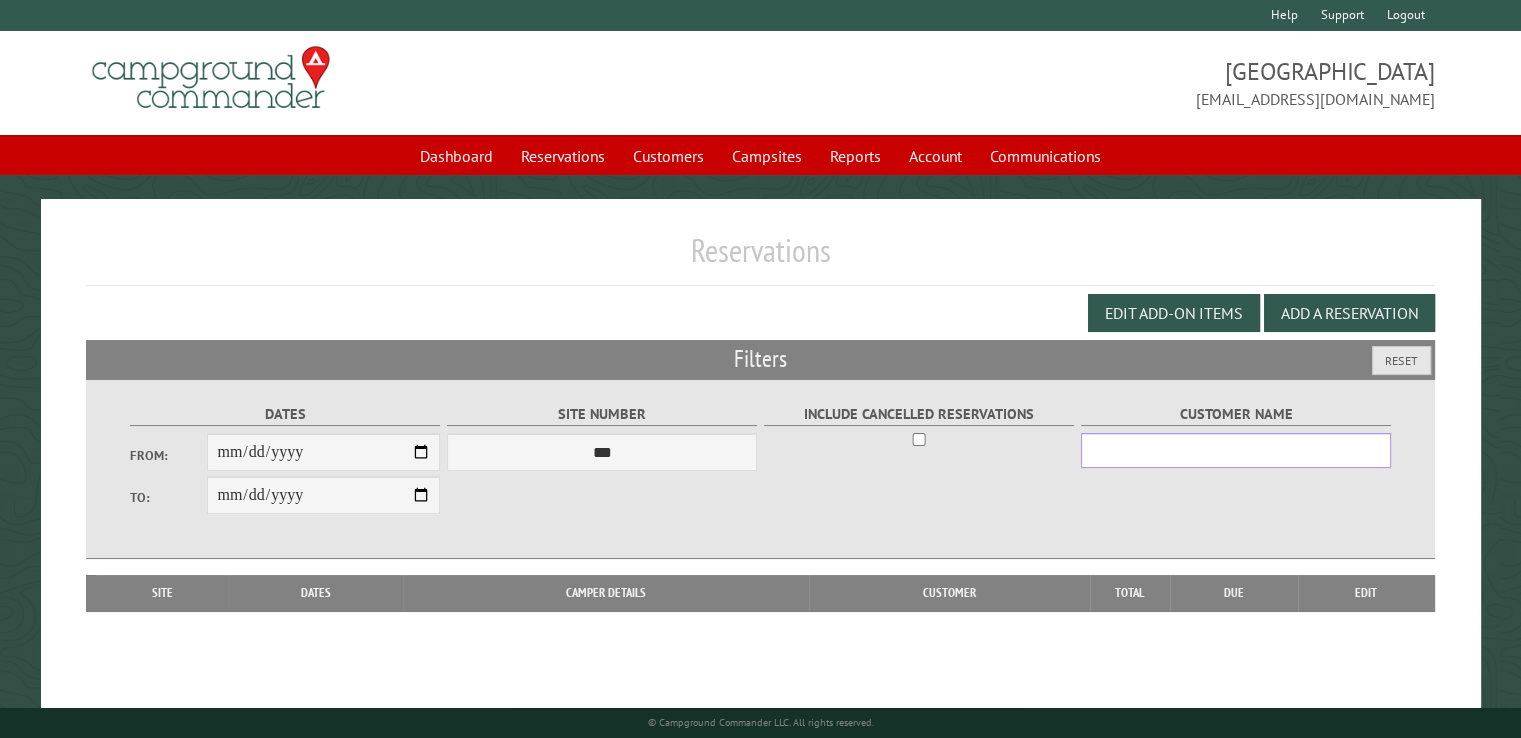 click on "Customer Name" at bounding box center (1236, 450) 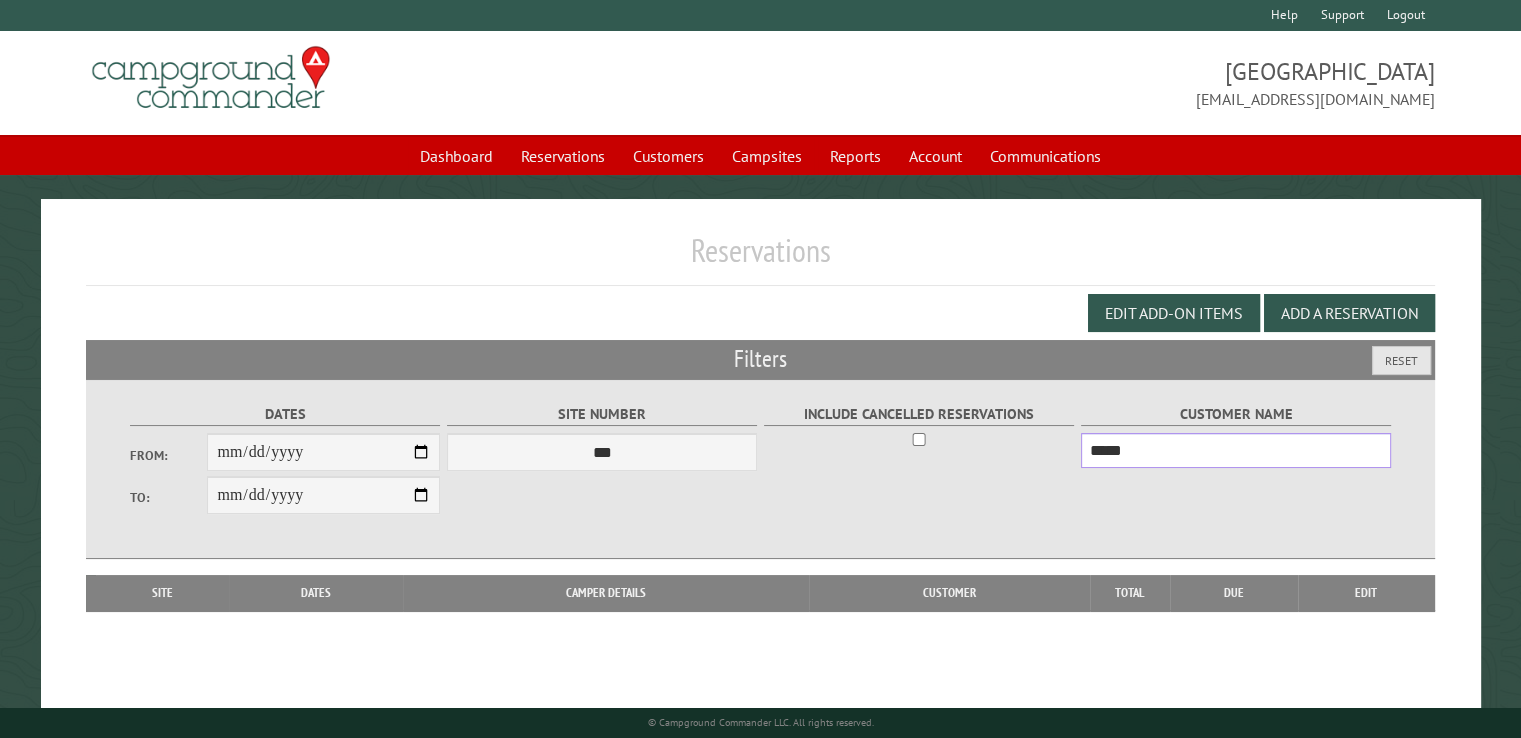 type on "*****" 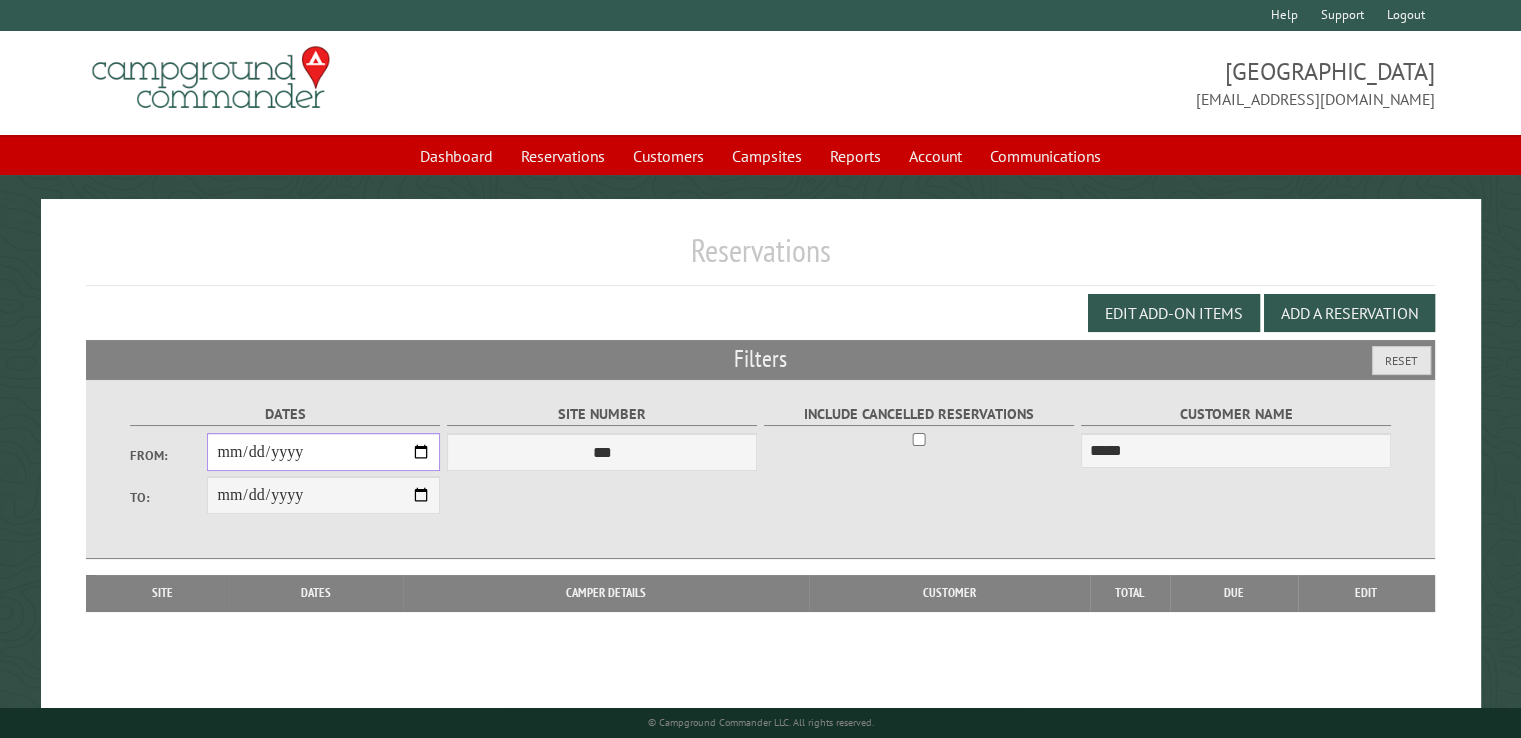 click on "From:" at bounding box center [323, 452] 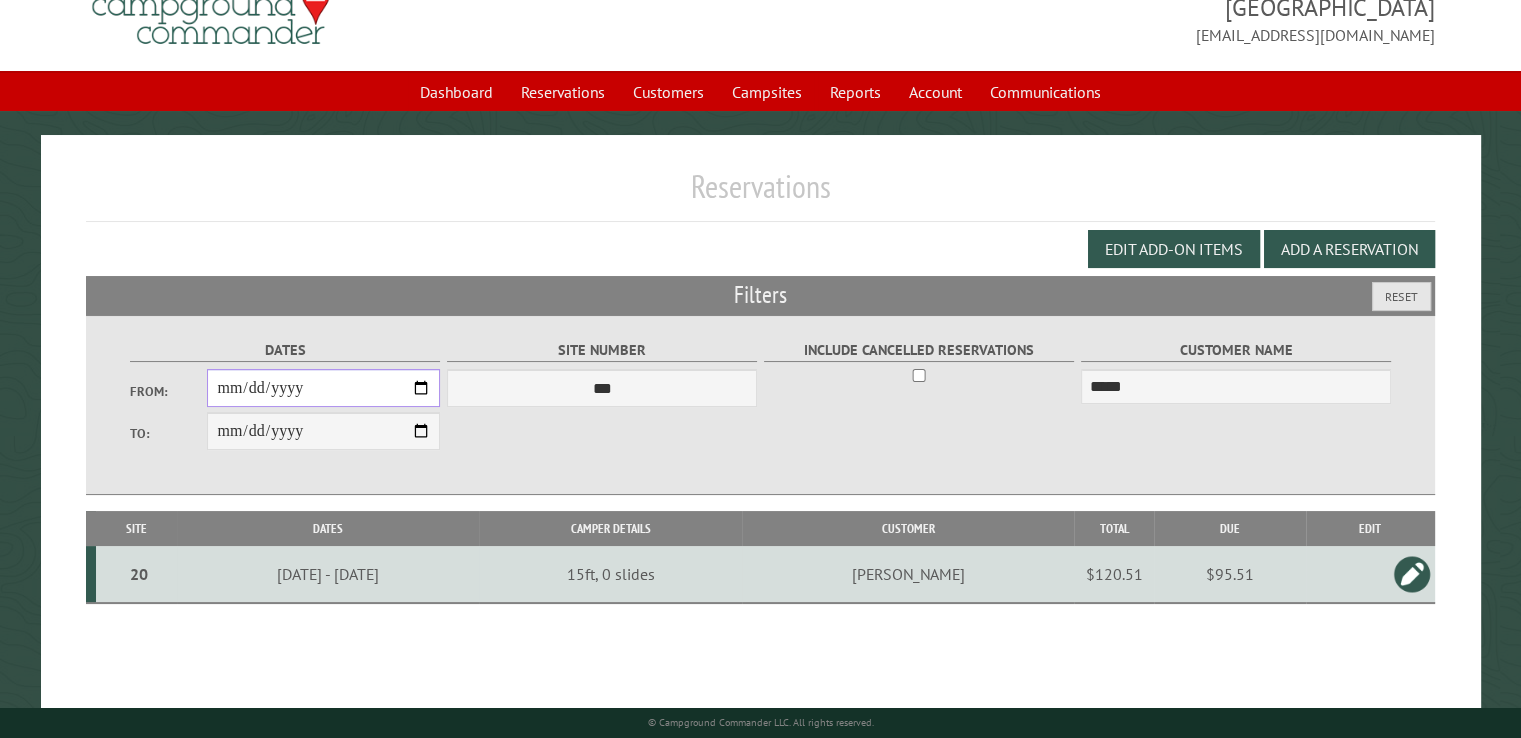 scroll, scrollTop: 99, scrollLeft: 0, axis: vertical 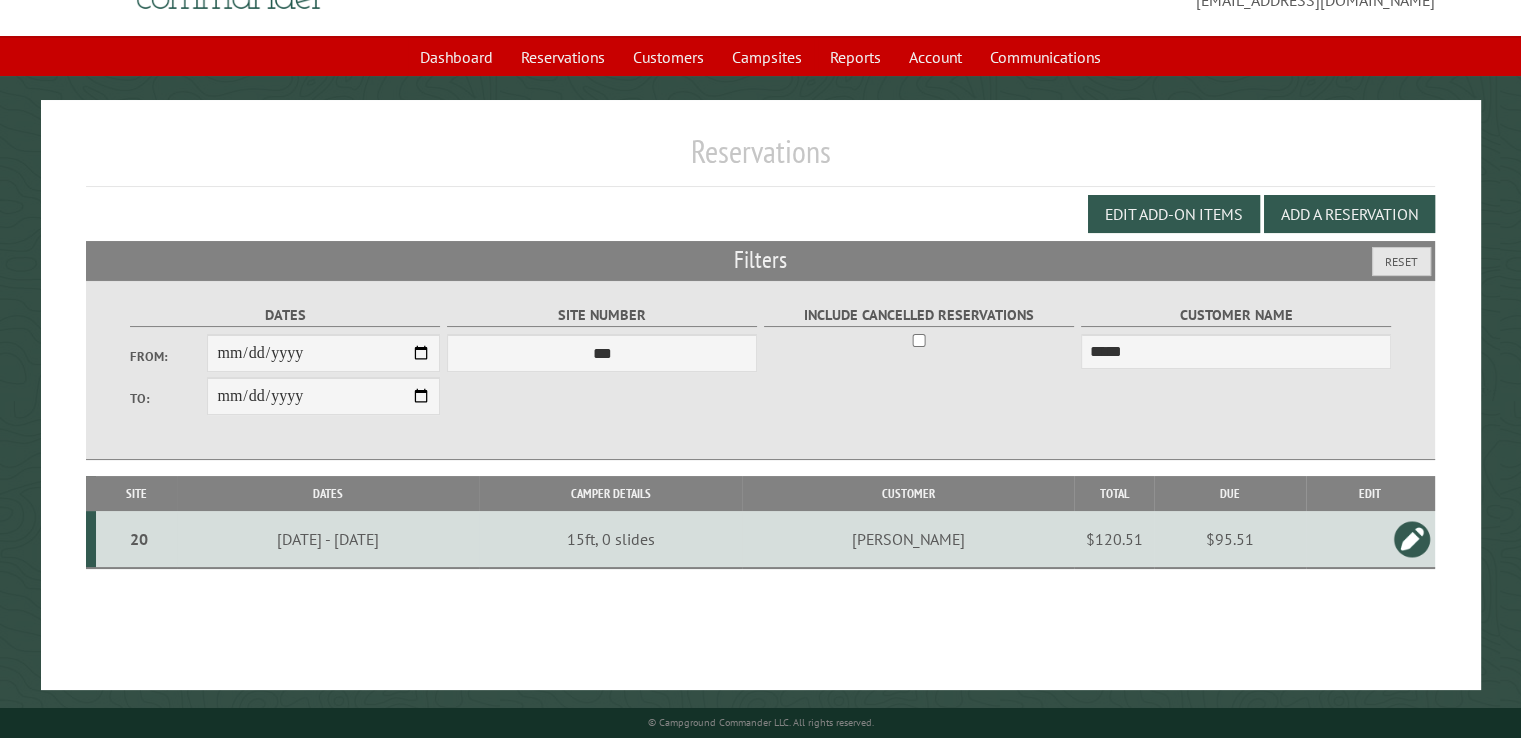 click at bounding box center (1412, 539) 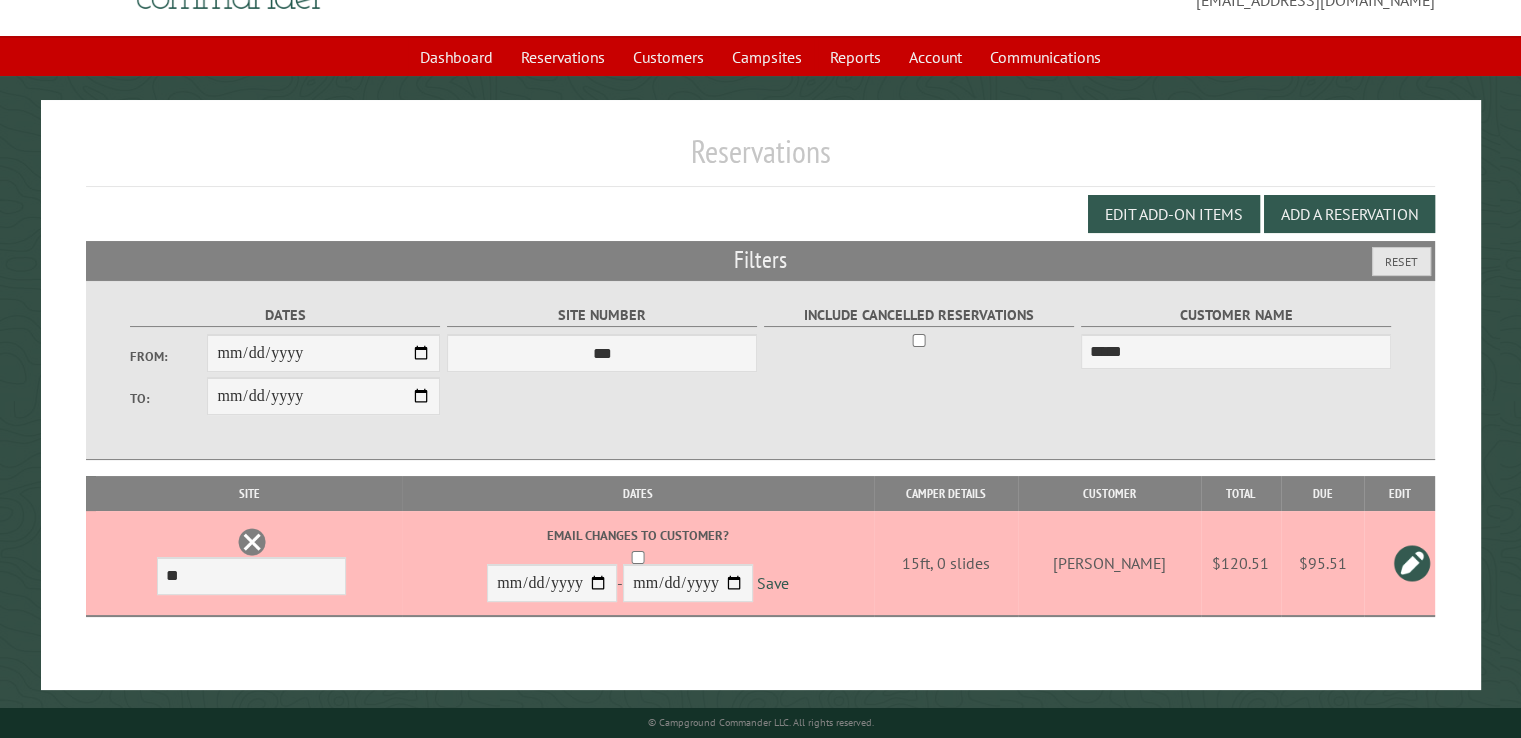 click on "$120.51" at bounding box center (1241, 563) 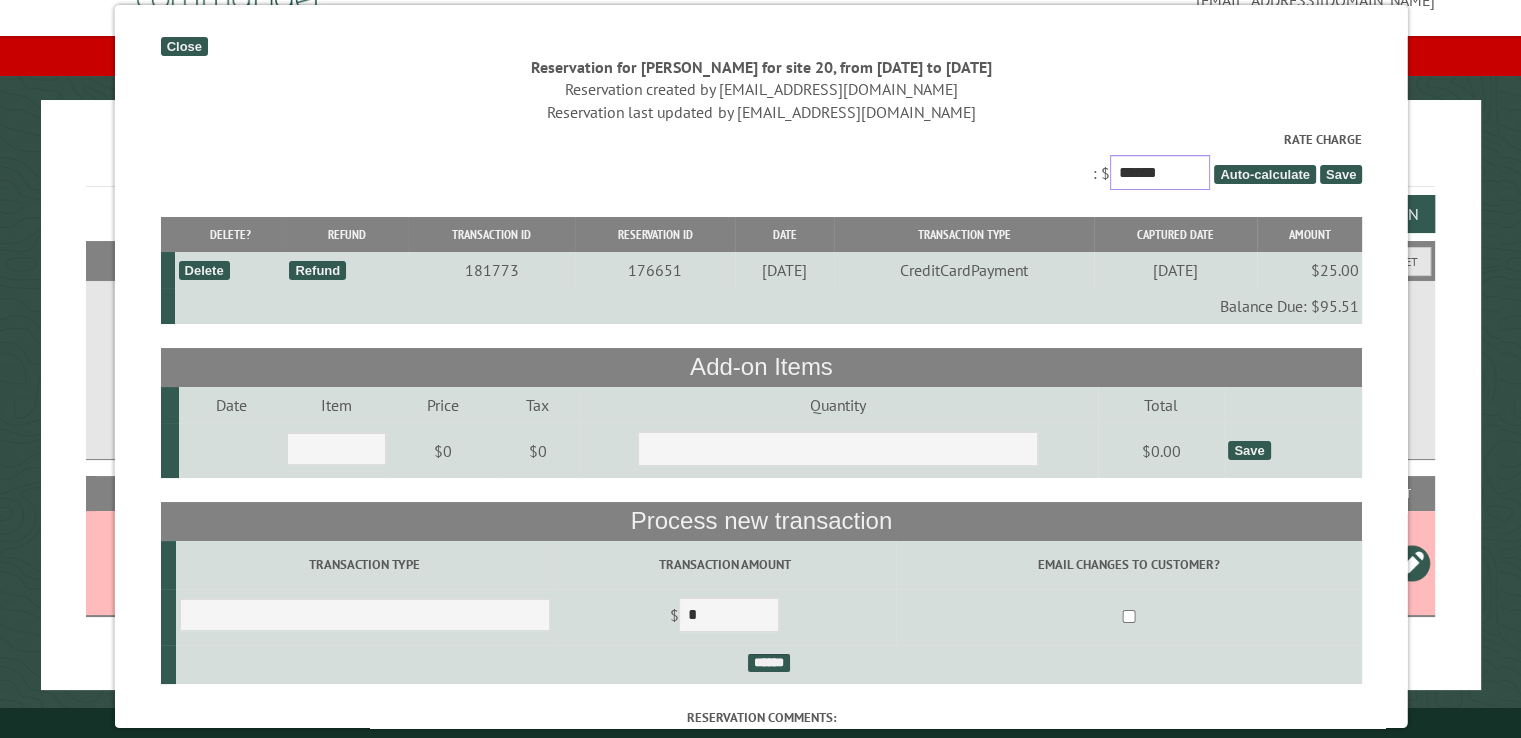 click on "******" at bounding box center [1159, 172] 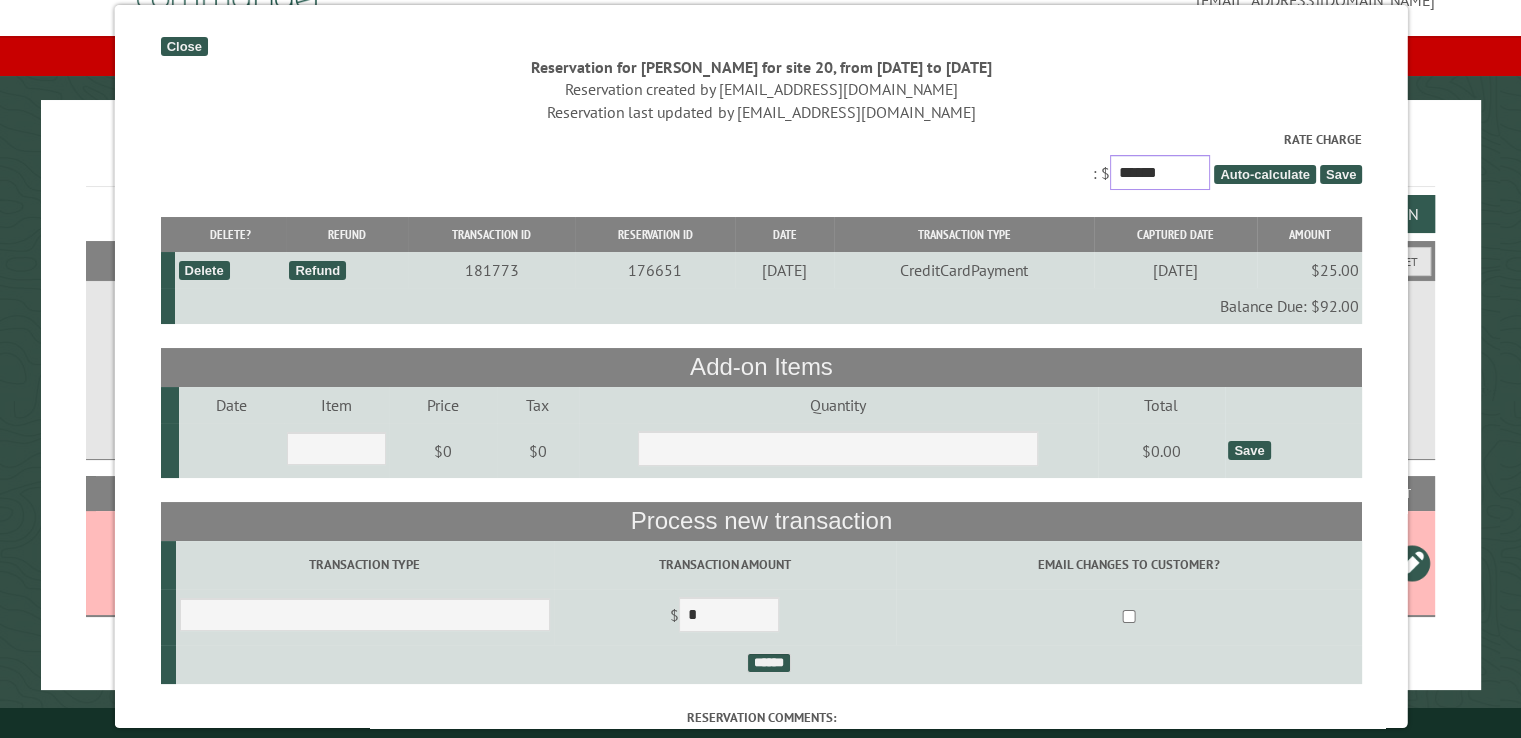 type on "******" 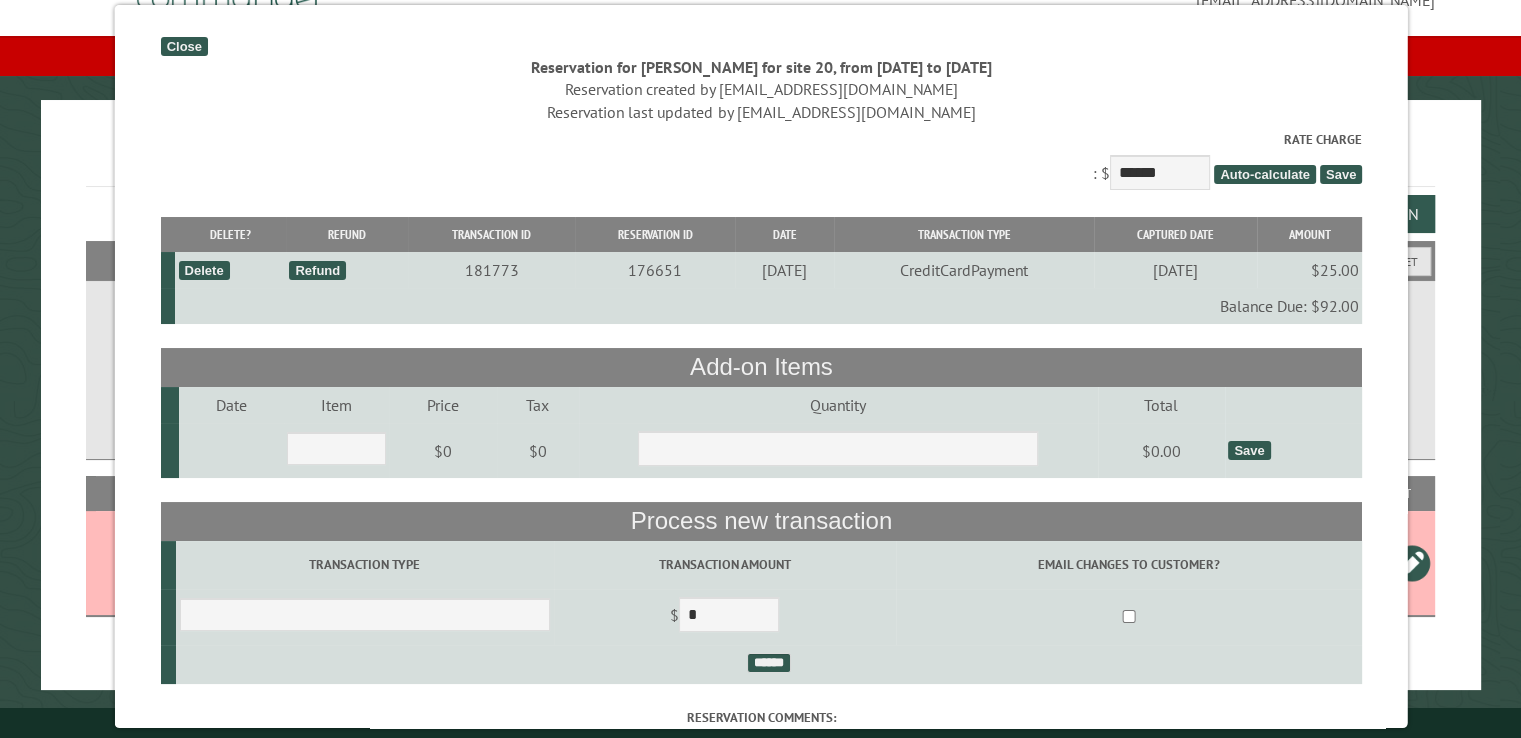 click on "Save" at bounding box center (1340, 174) 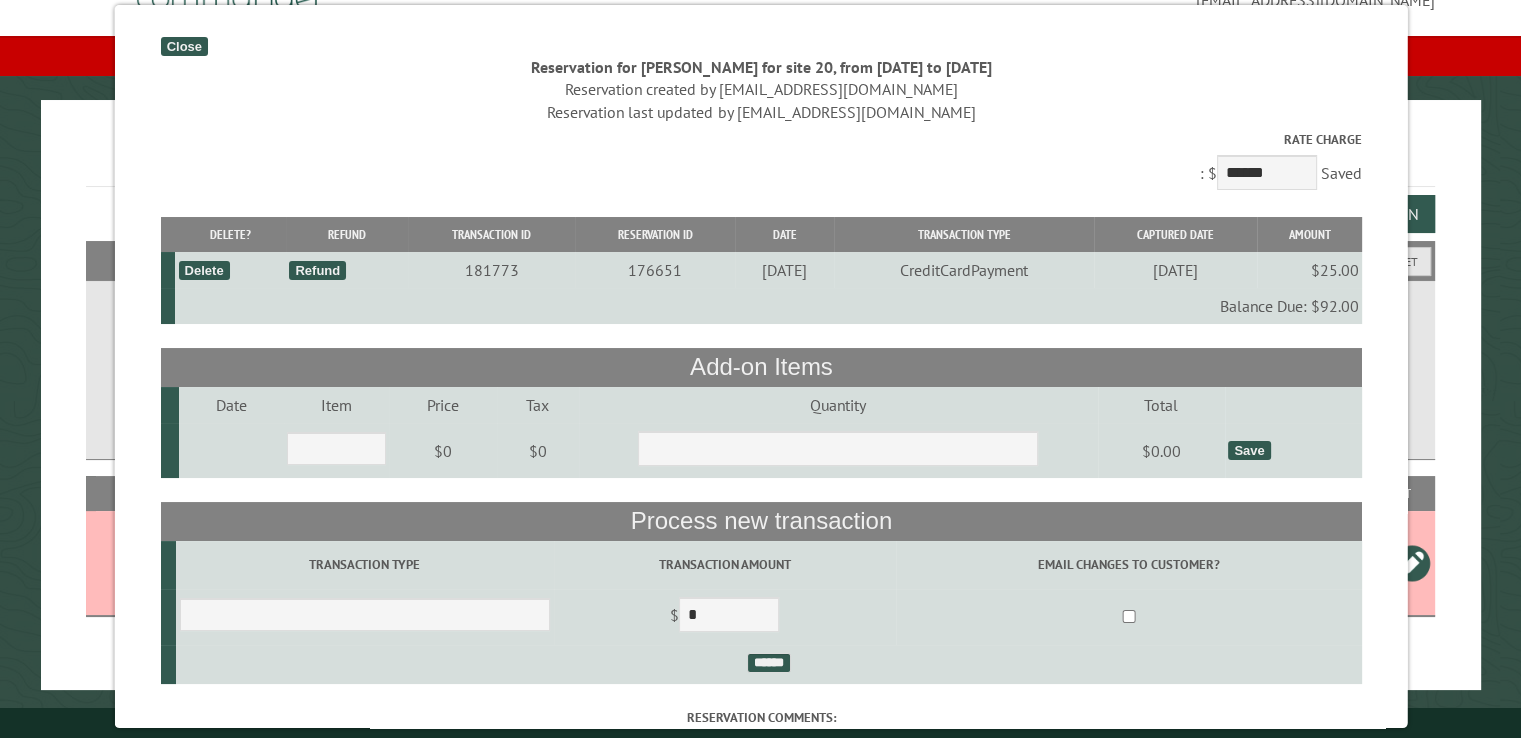 drag, startPoint x: 184, startPoint y: 50, endPoint x: 224, endPoint y: 31, distance: 44.28318 